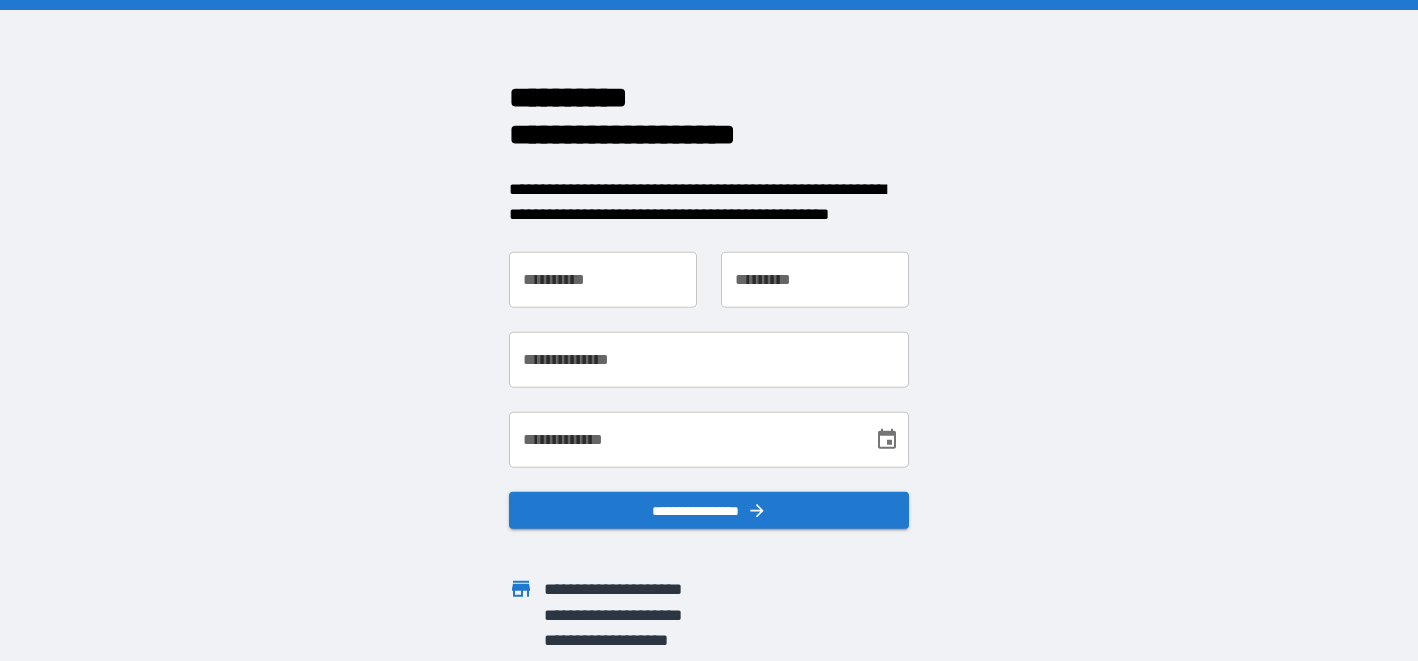 scroll, scrollTop: 0, scrollLeft: 0, axis: both 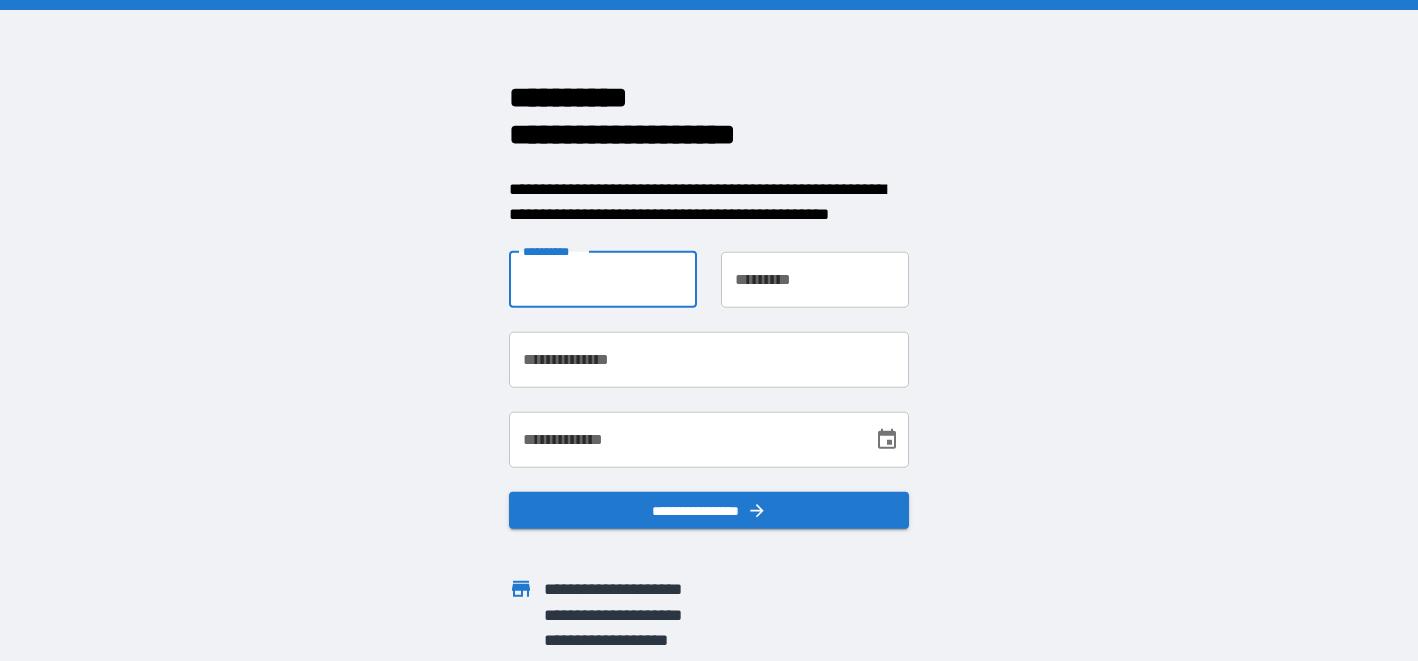 type on "*****" 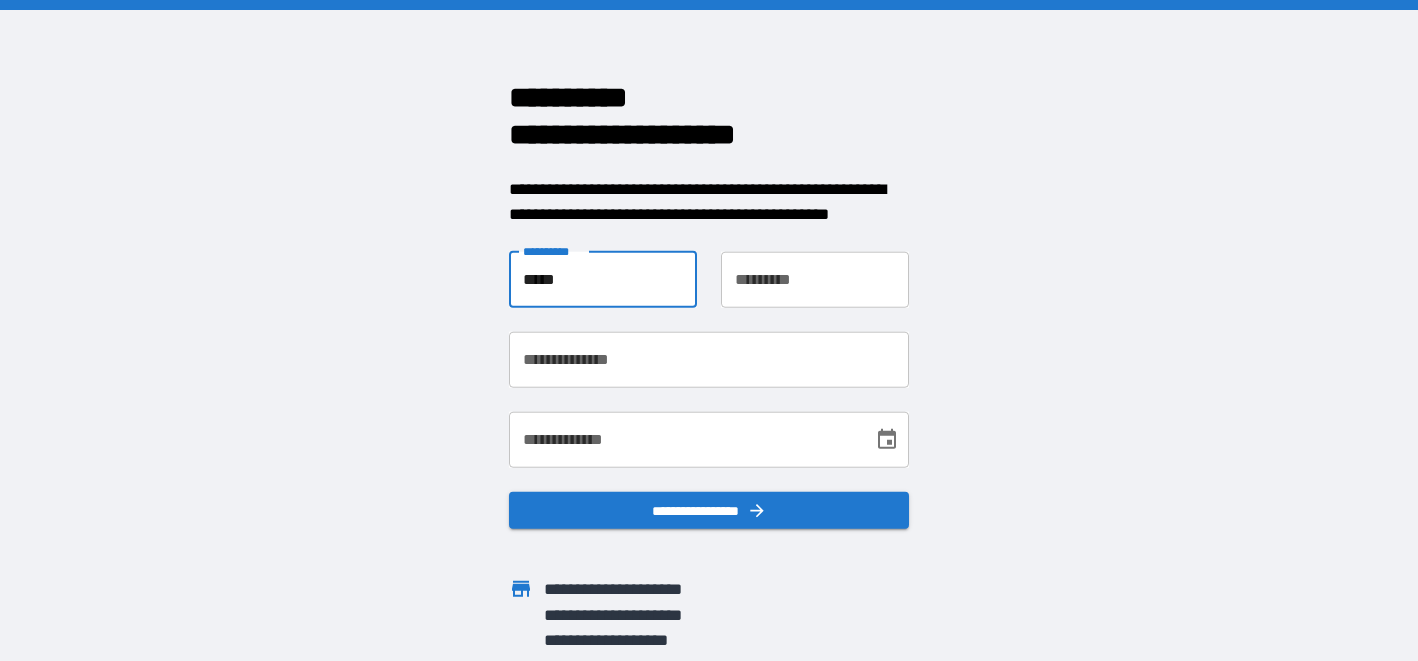type on "*****" 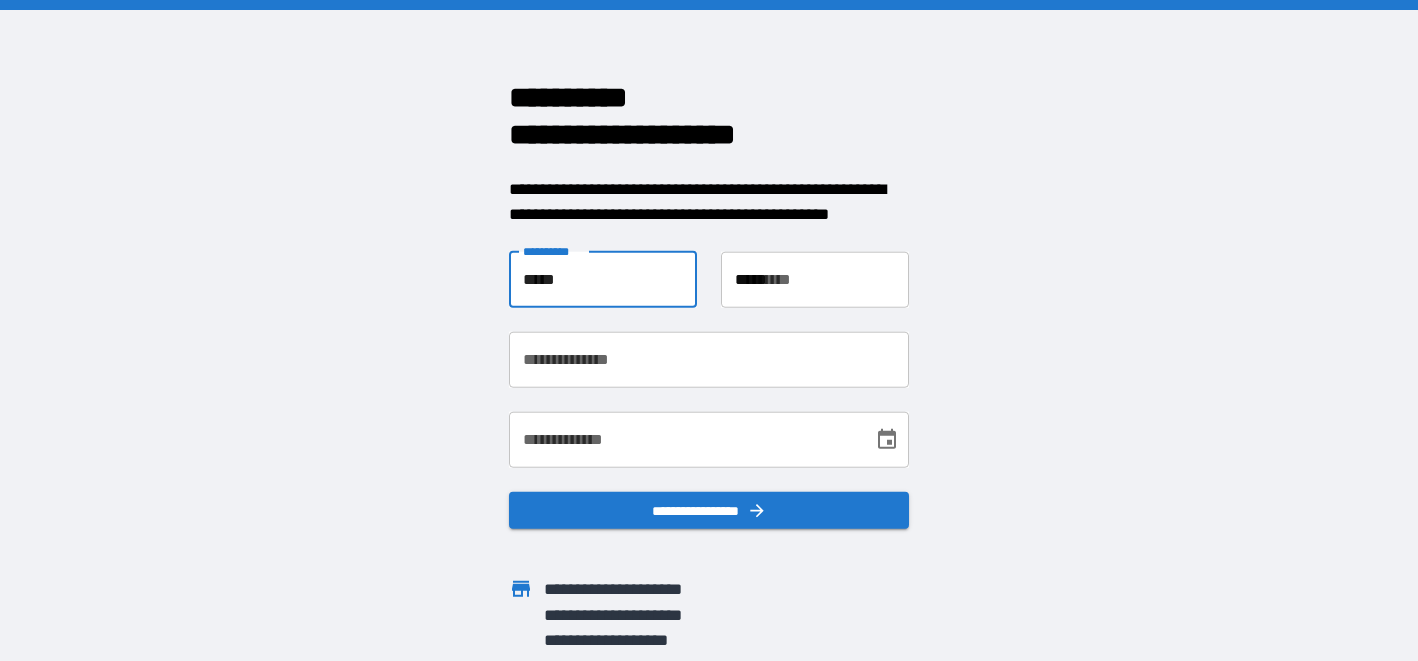 type on "**********" 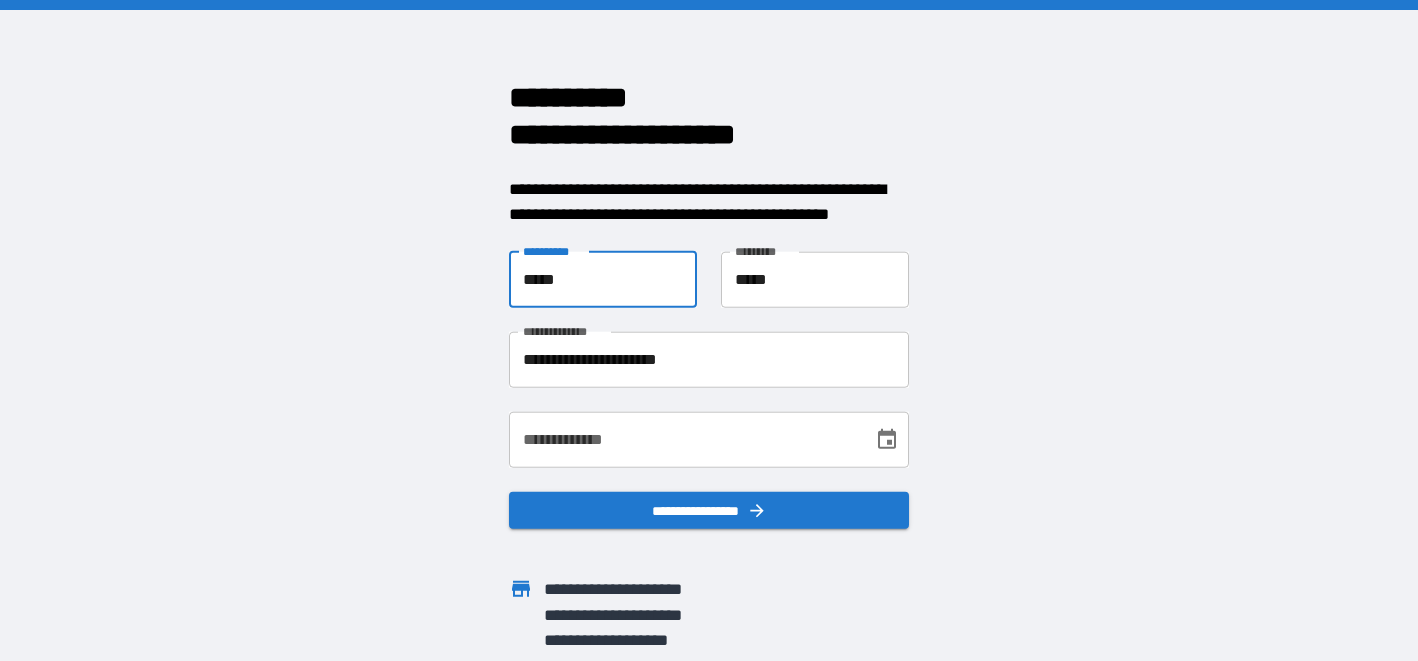 click on "**********" at bounding box center [684, 439] 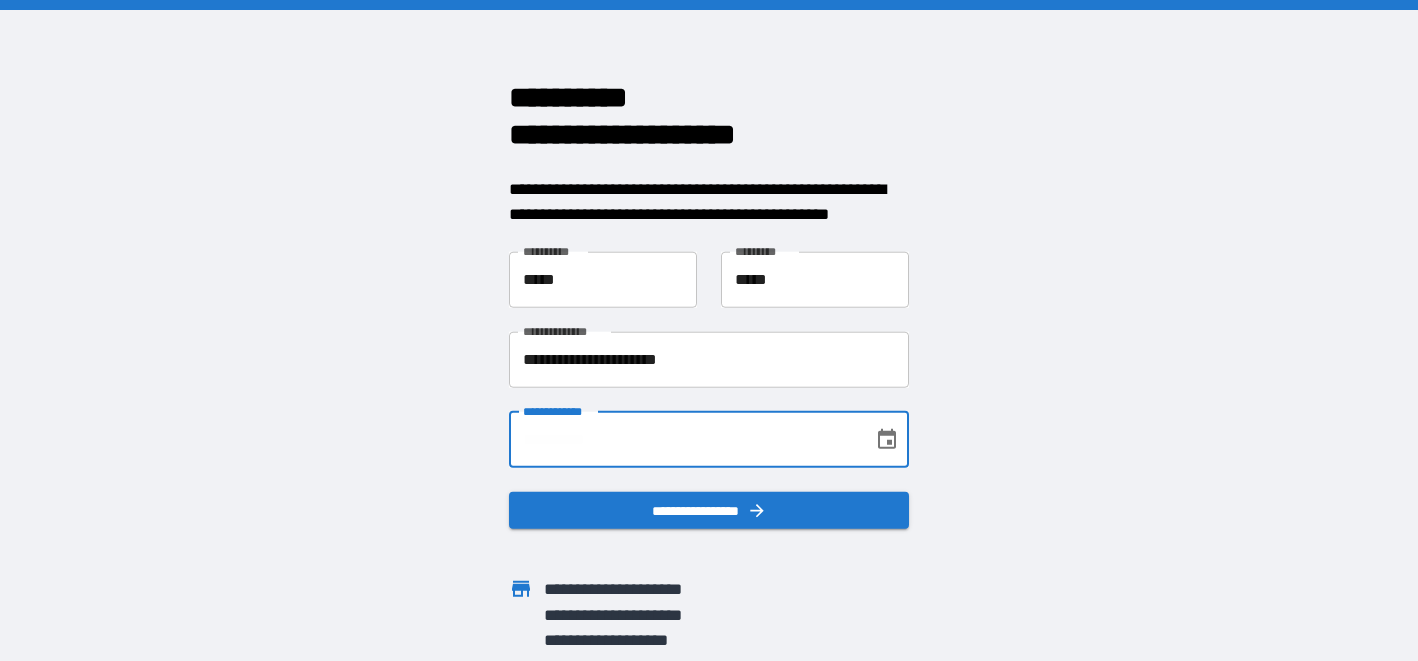 type on "*" 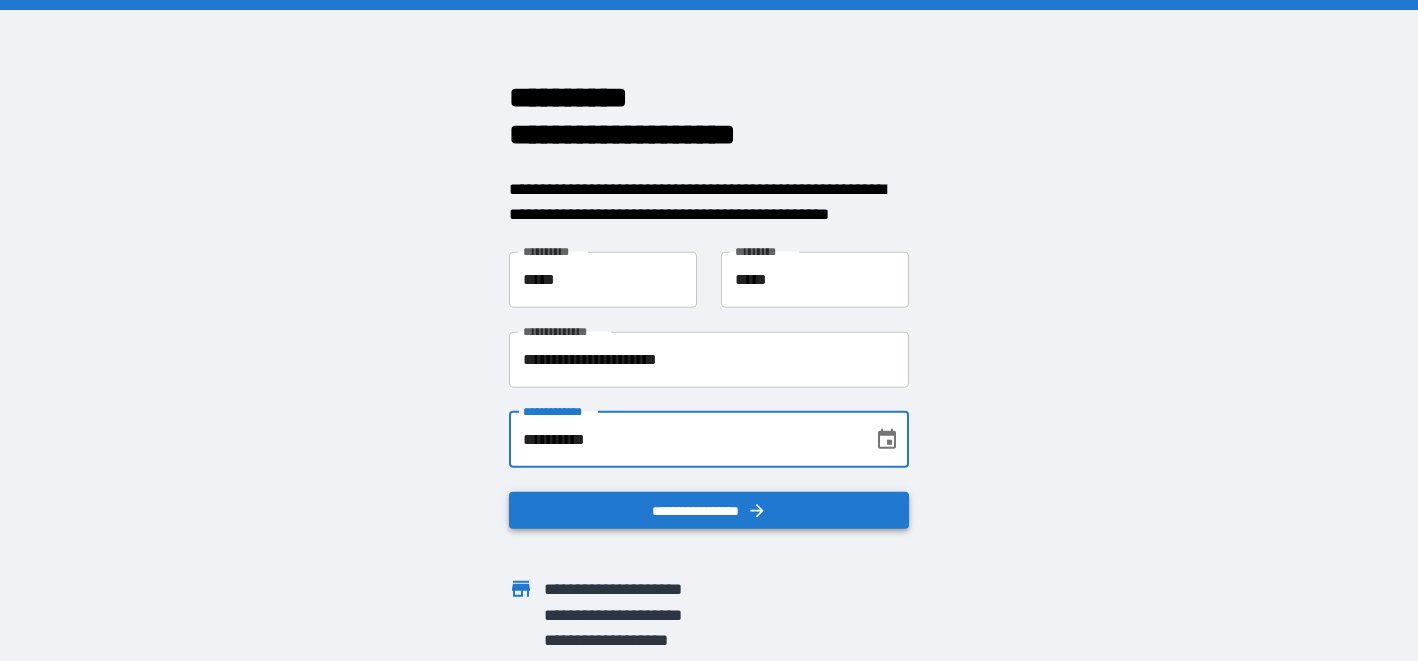 scroll, scrollTop: 18, scrollLeft: 0, axis: vertical 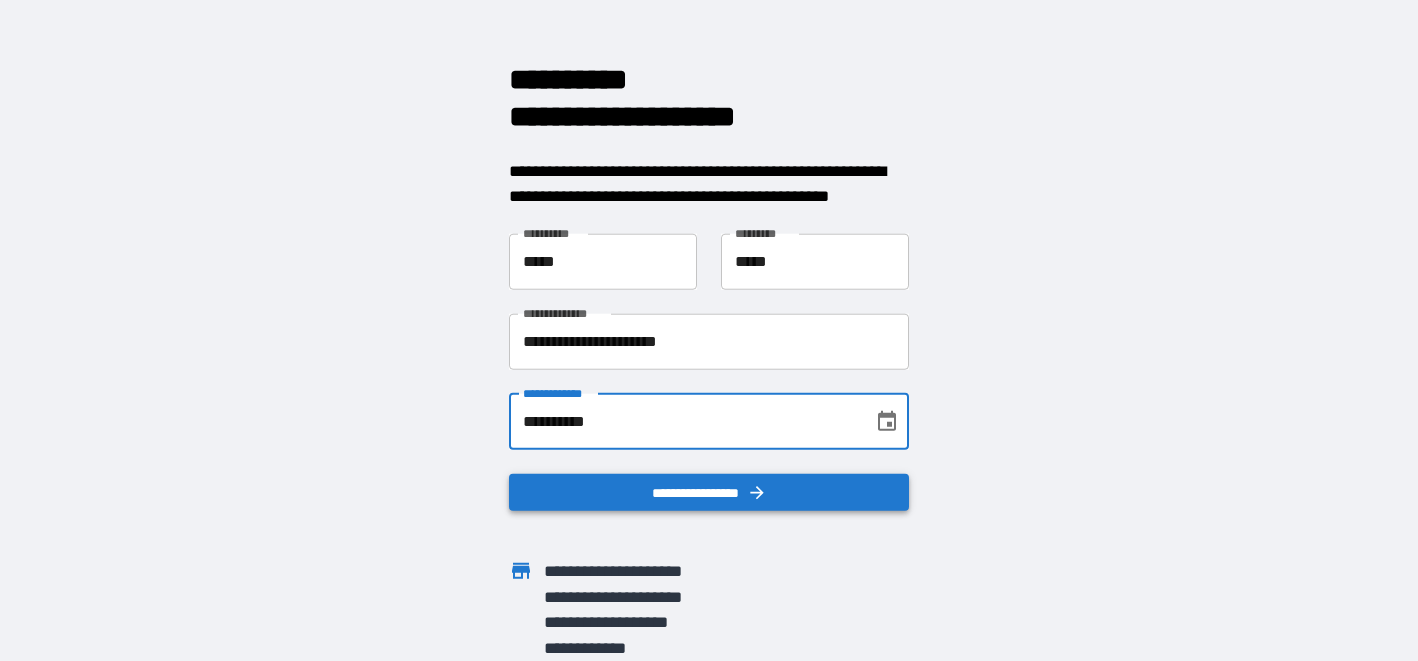 type on "**********" 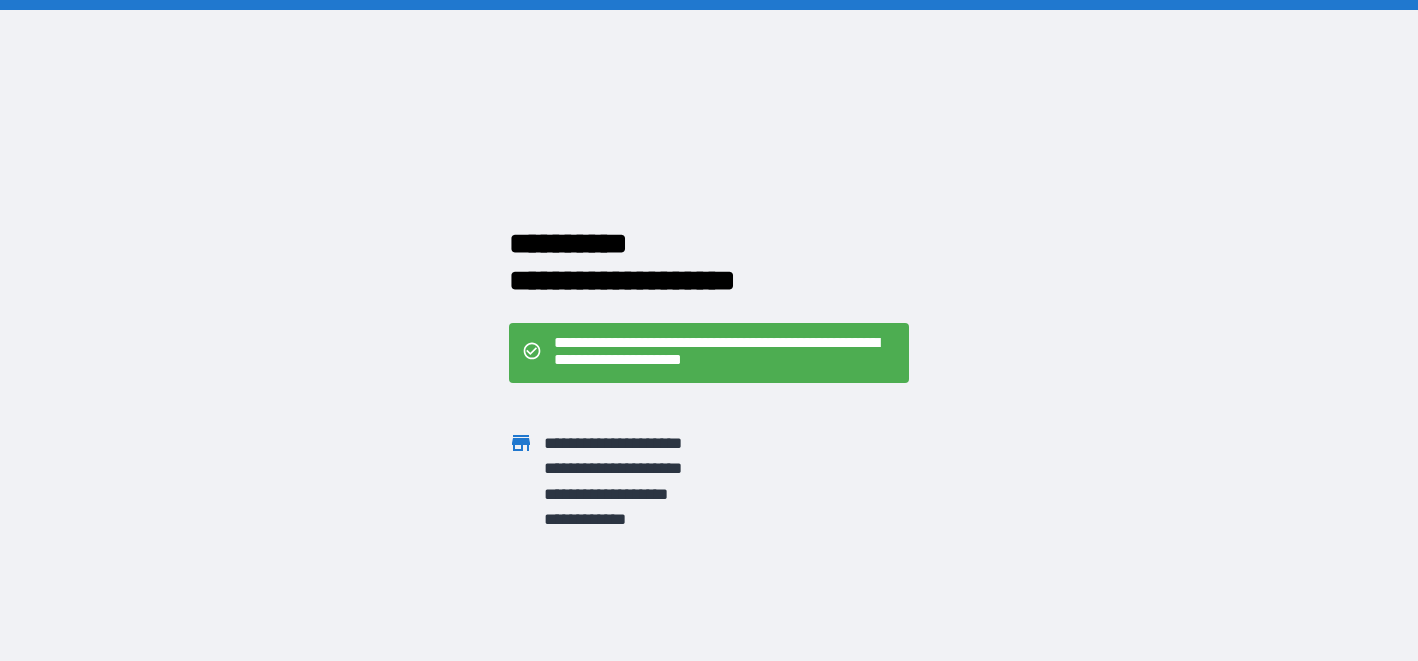 scroll, scrollTop: 0, scrollLeft: 0, axis: both 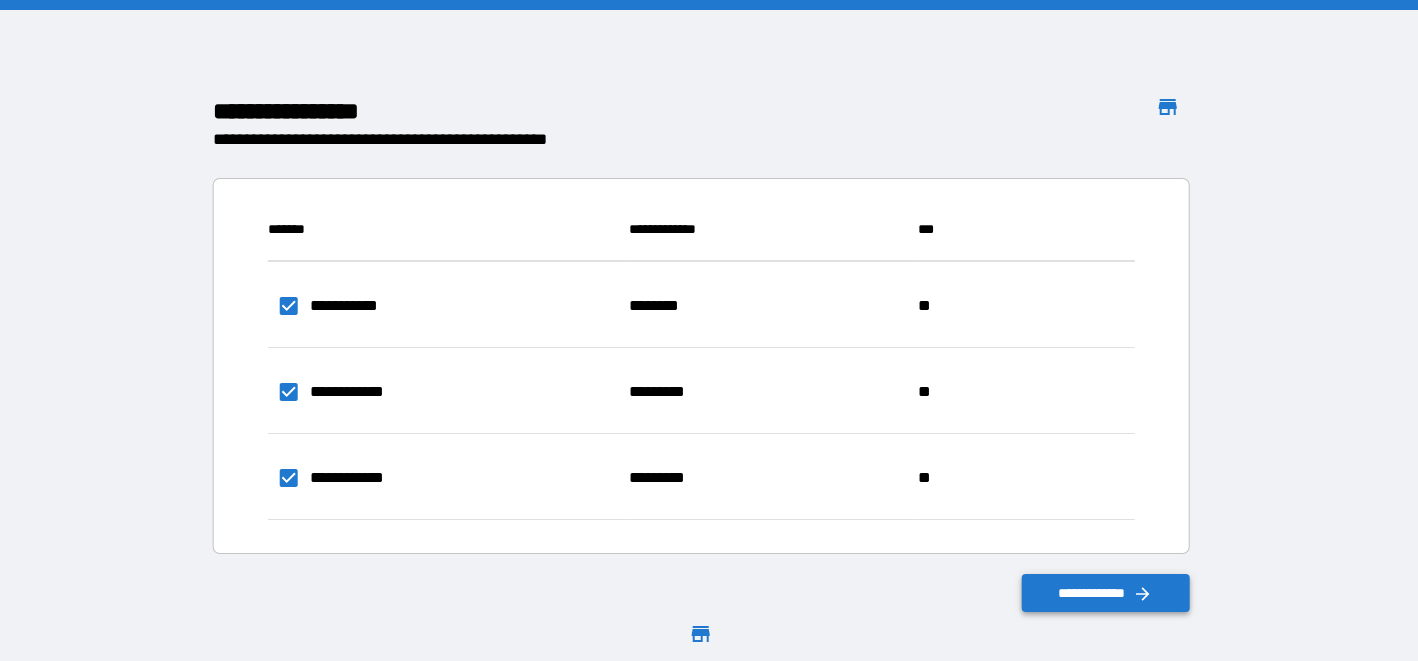 click on "**********" at bounding box center (1106, 593) 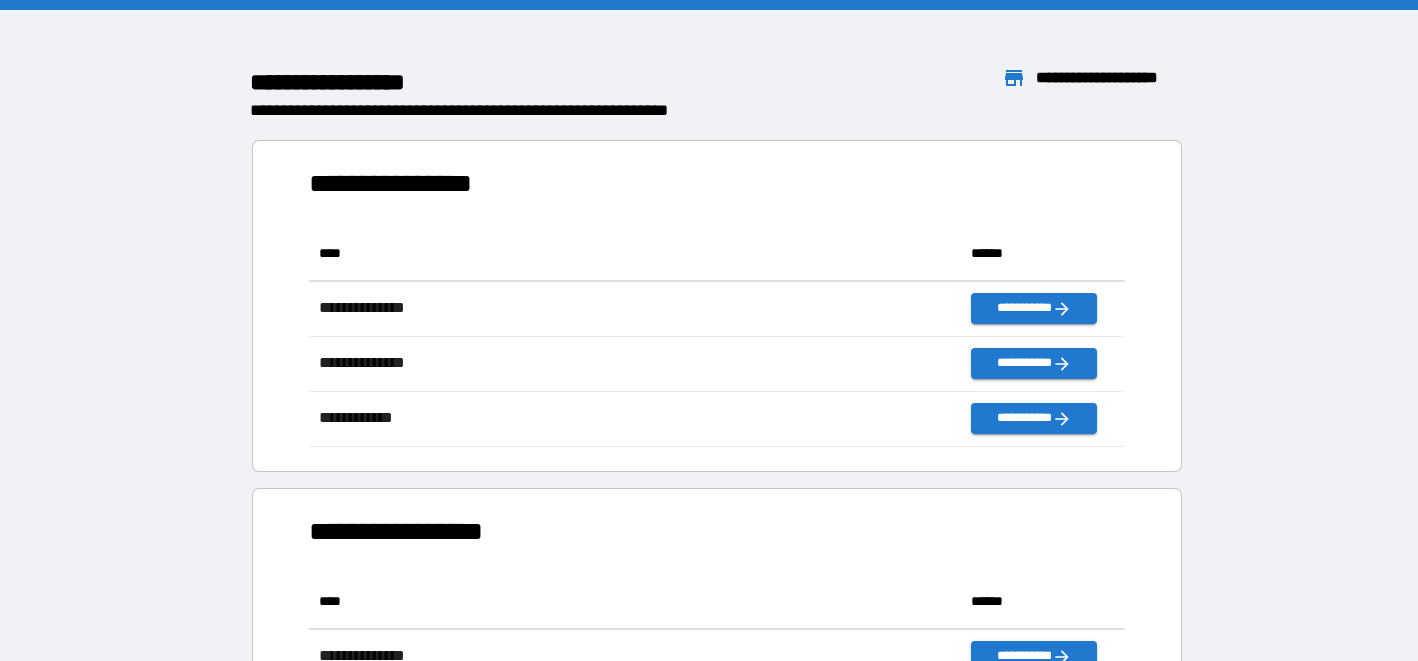 scroll, scrollTop: 1, scrollLeft: 0, axis: vertical 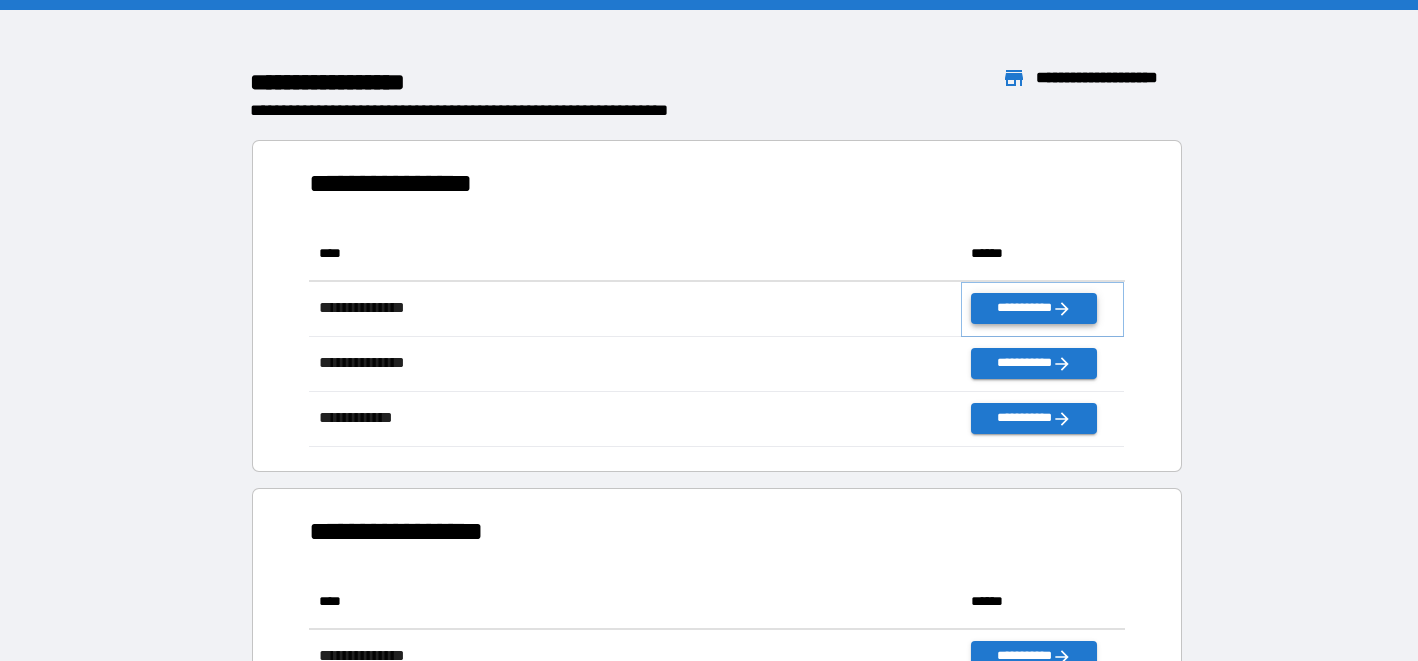 click on "**********" at bounding box center (1033, 308) 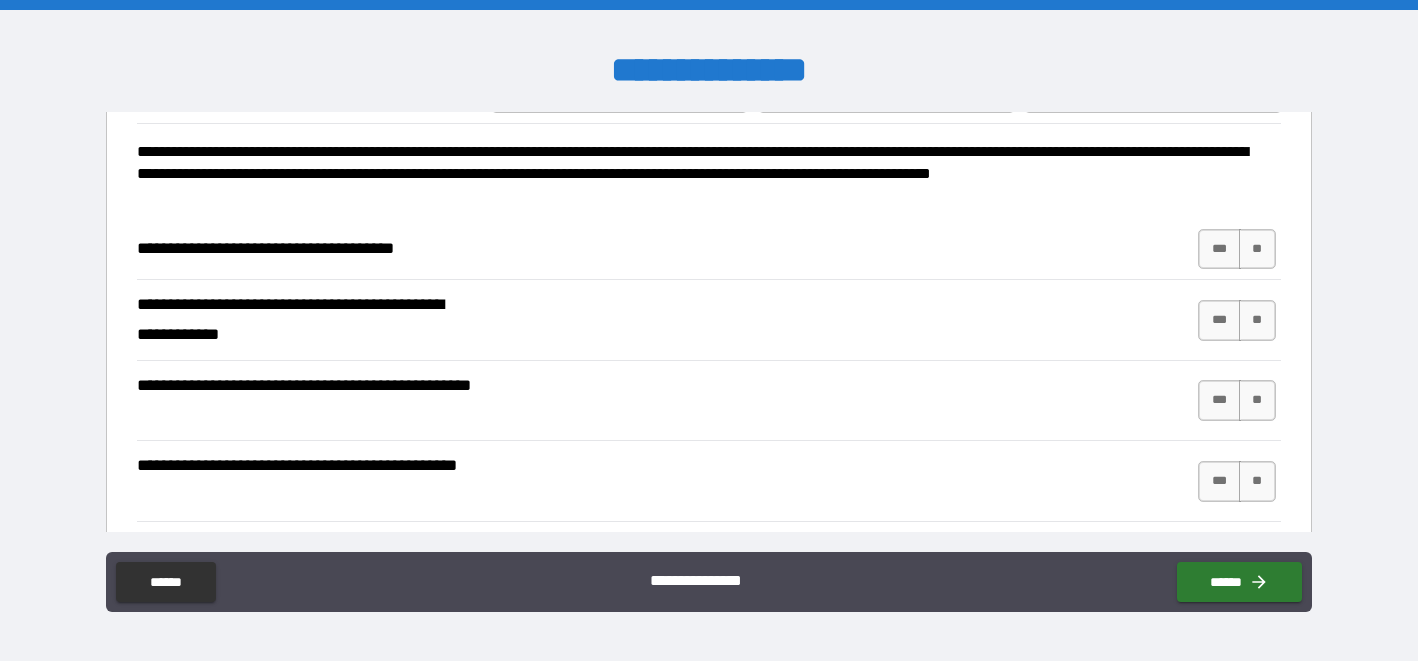 scroll, scrollTop: 115, scrollLeft: 0, axis: vertical 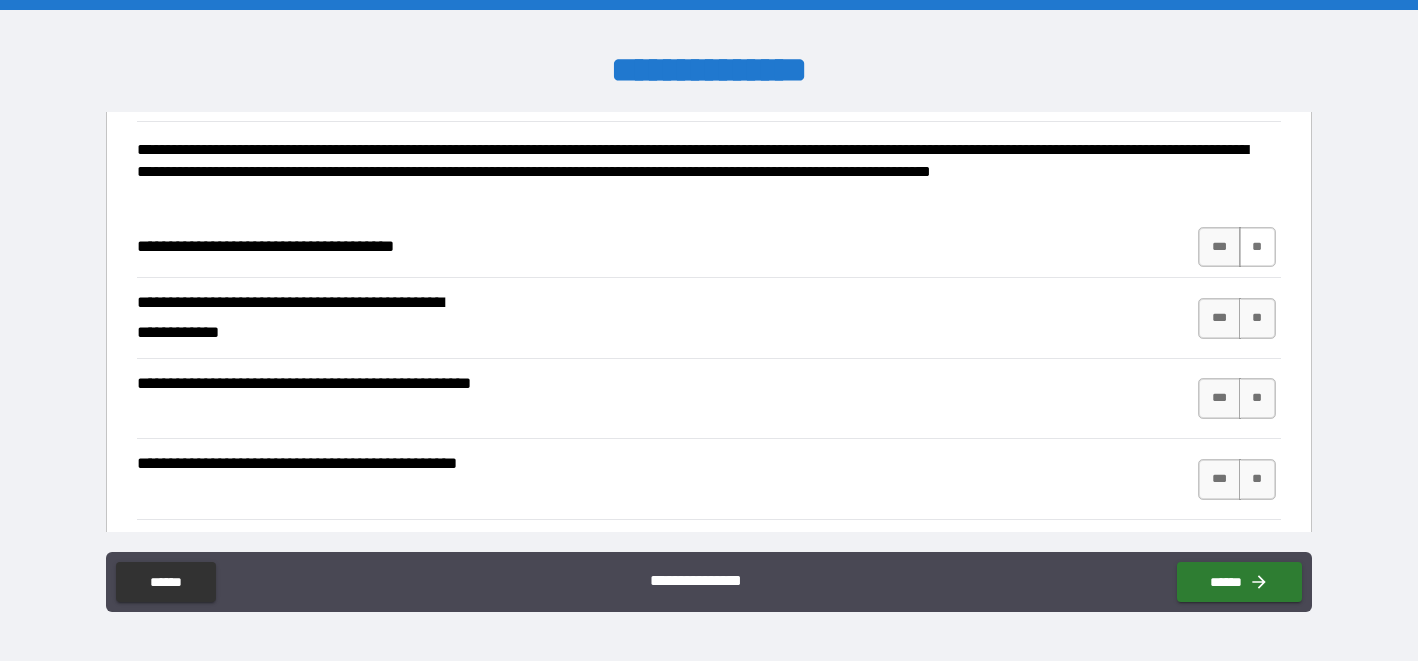 click on "**" at bounding box center [1257, 247] 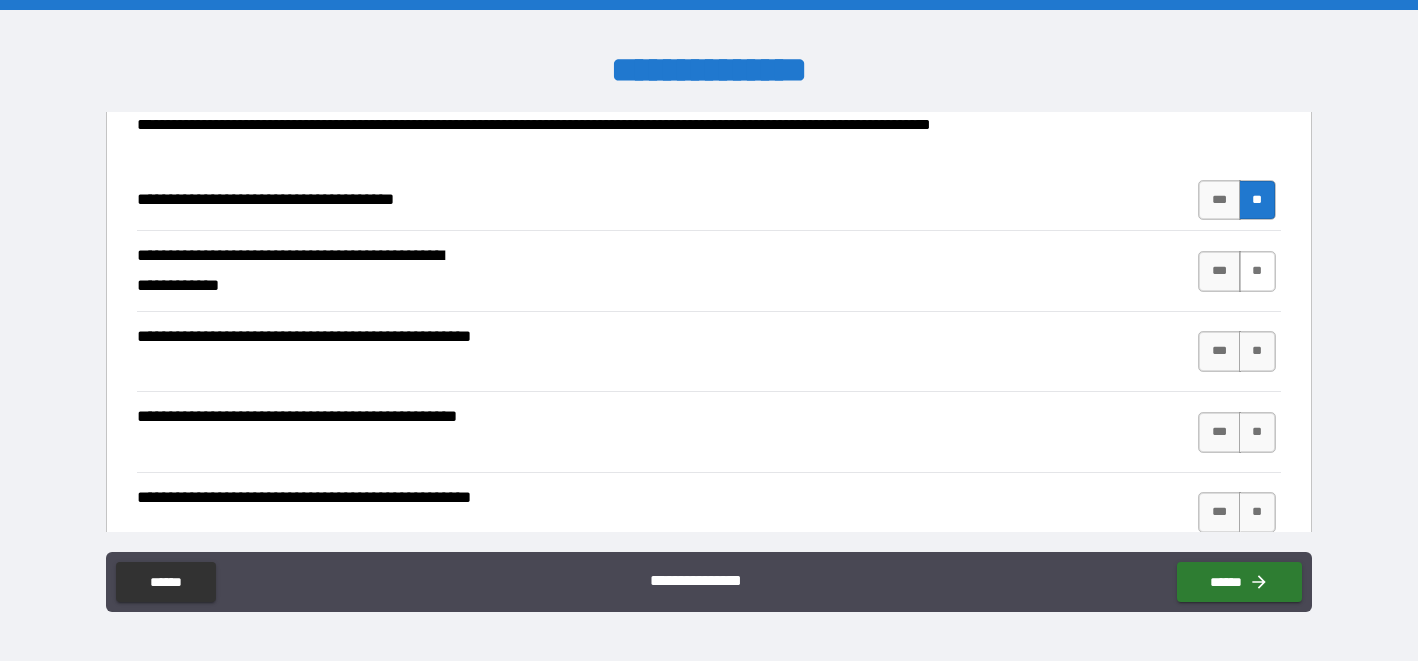 scroll, scrollTop: 172, scrollLeft: 0, axis: vertical 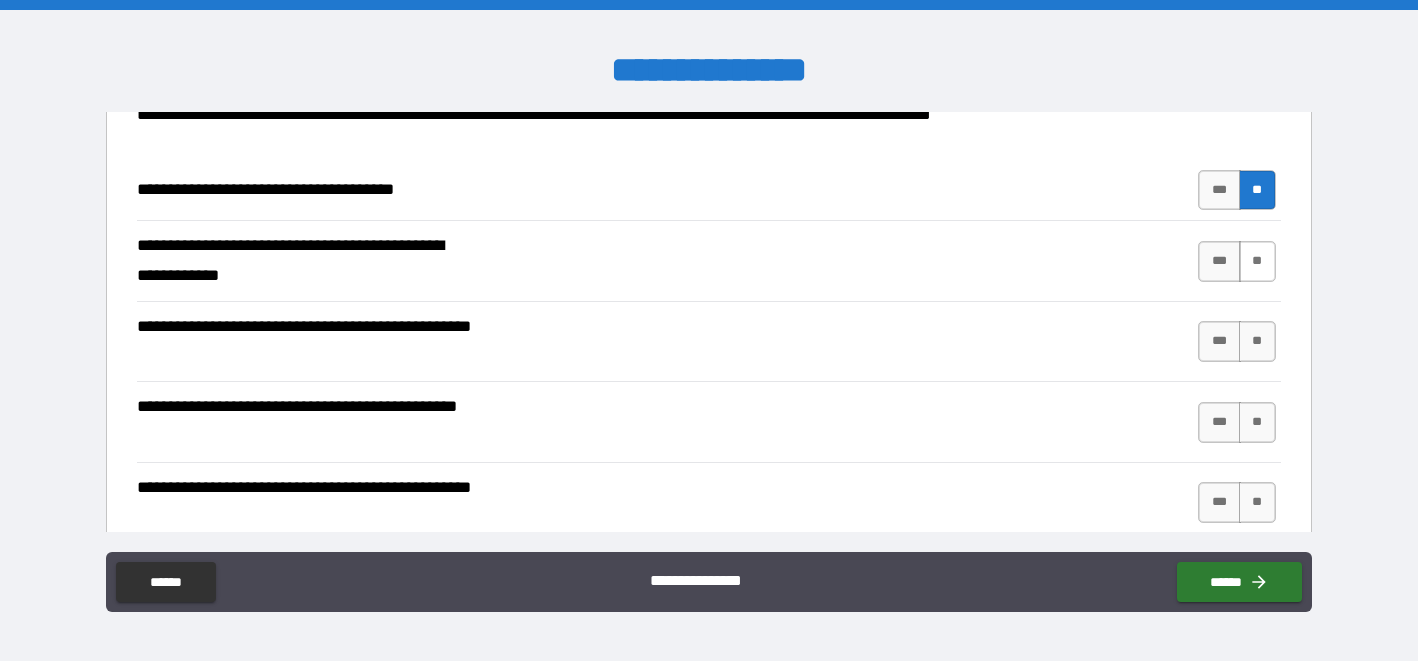 click on "**" at bounding box center (1257, 261) 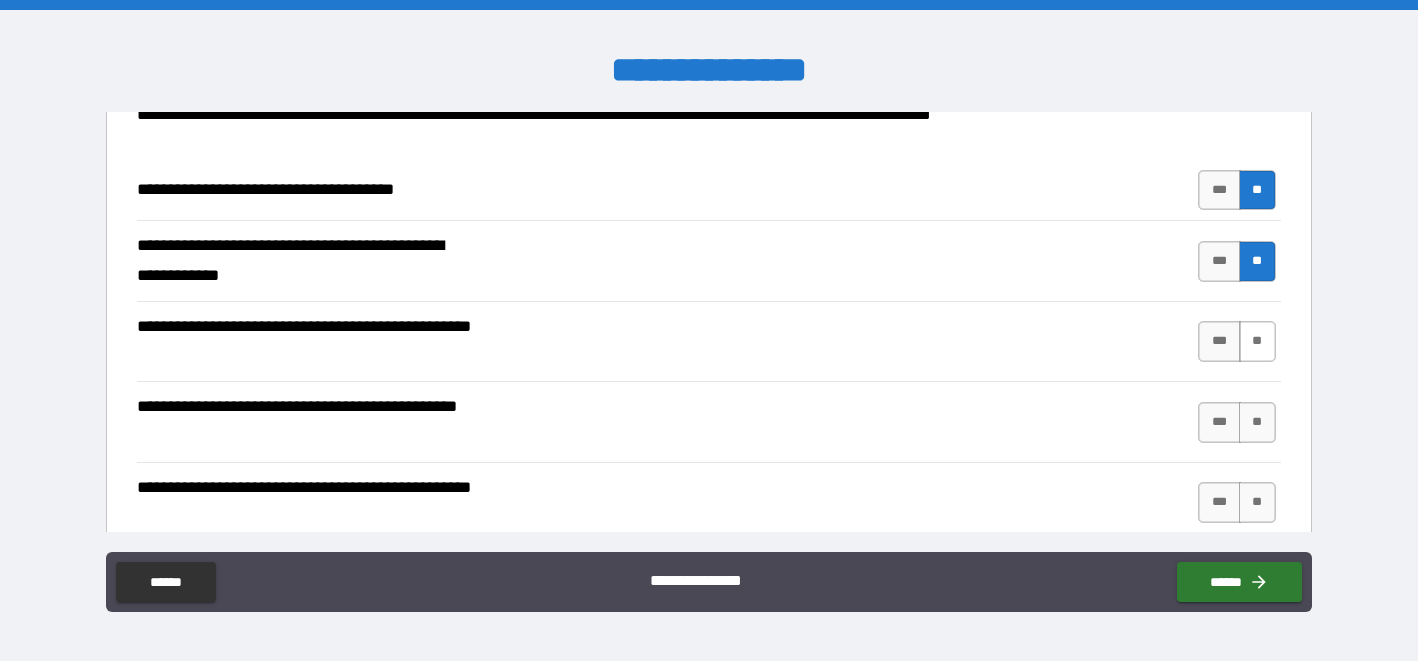 click on "**" at bounding box center (1257, 341) 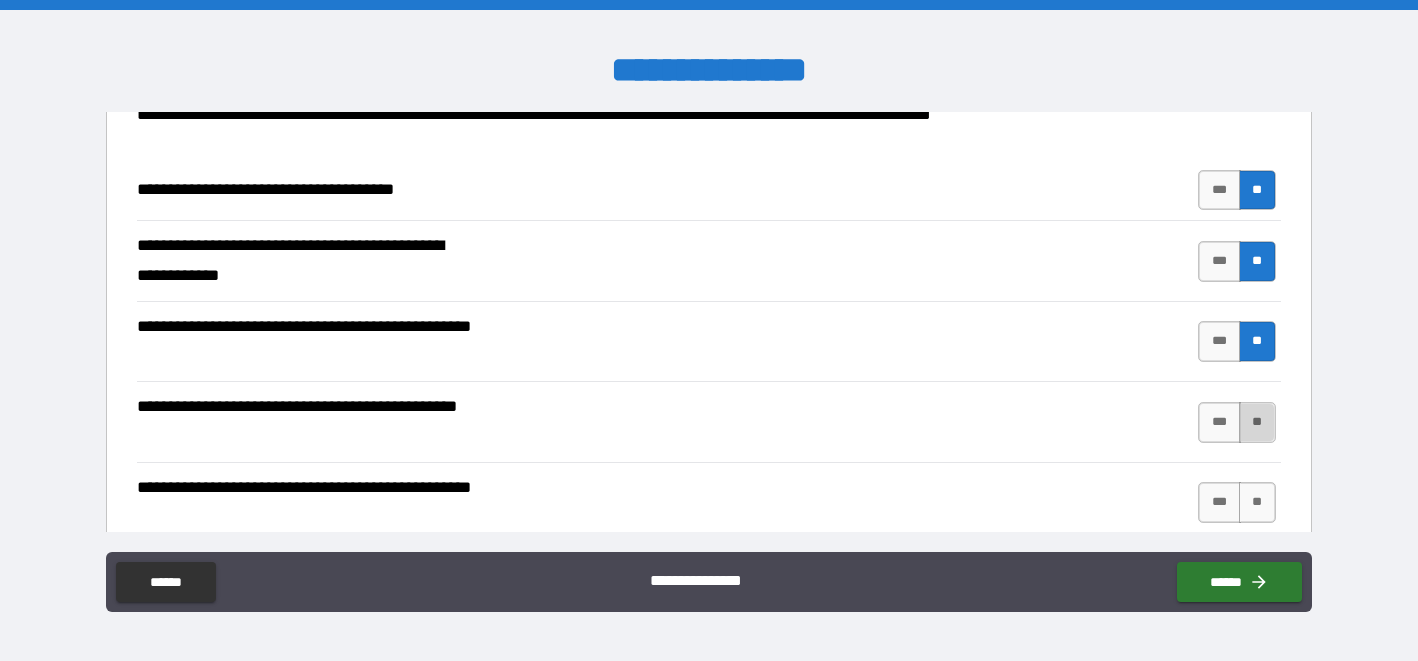 click on "**" at bounding box center (1257, 422) 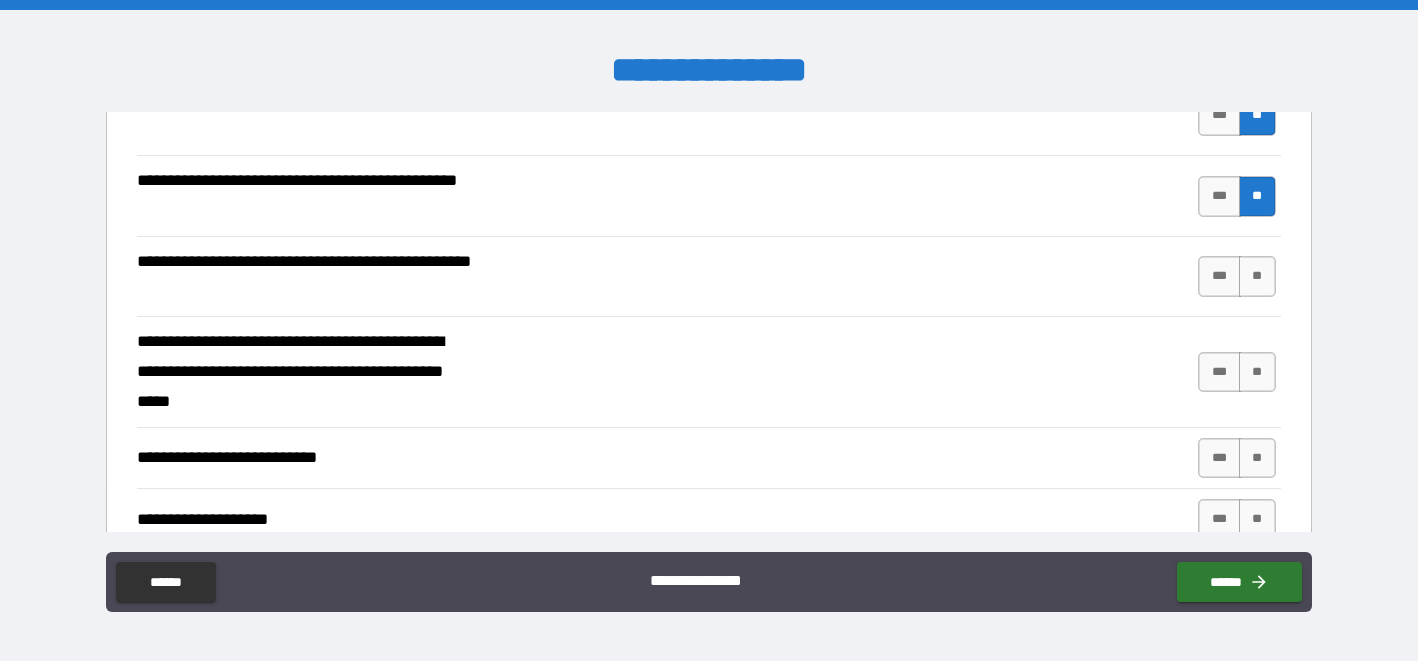 scroll, scrollTop: 405, scrollLeft: 0, axis: vertical 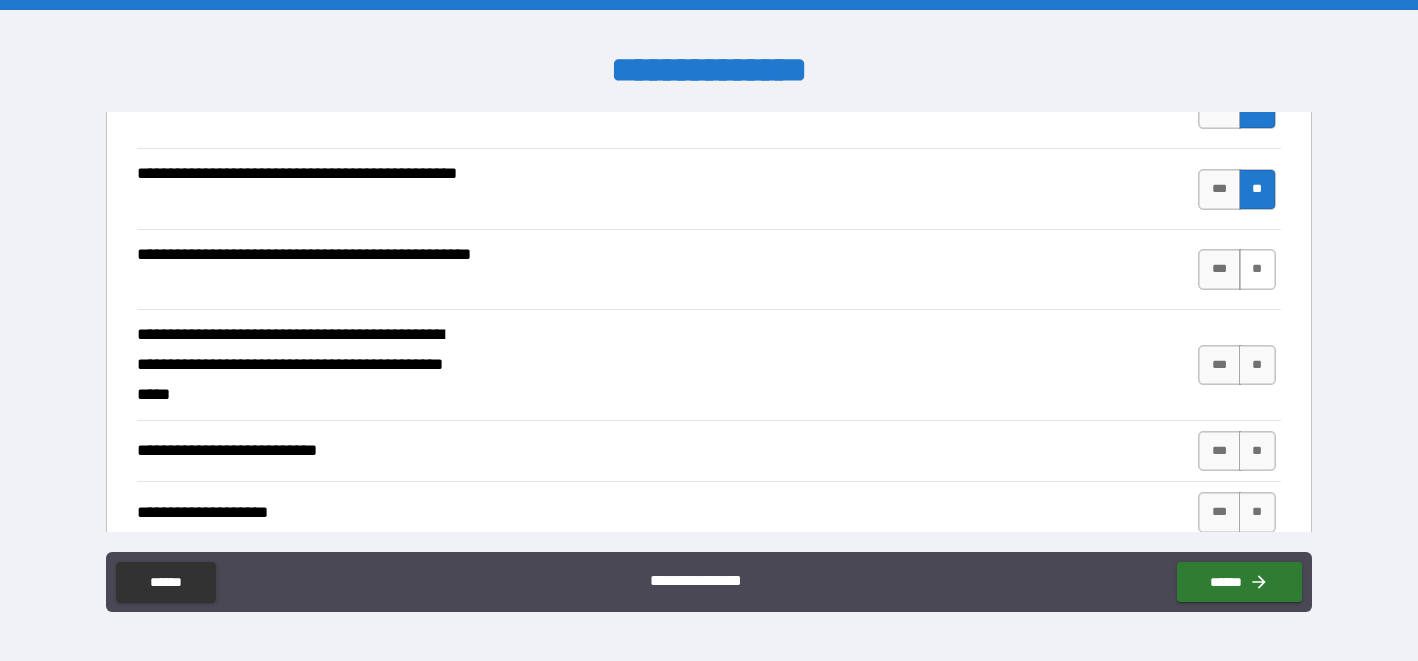 click on "**" at bounding box center (1257, 269) 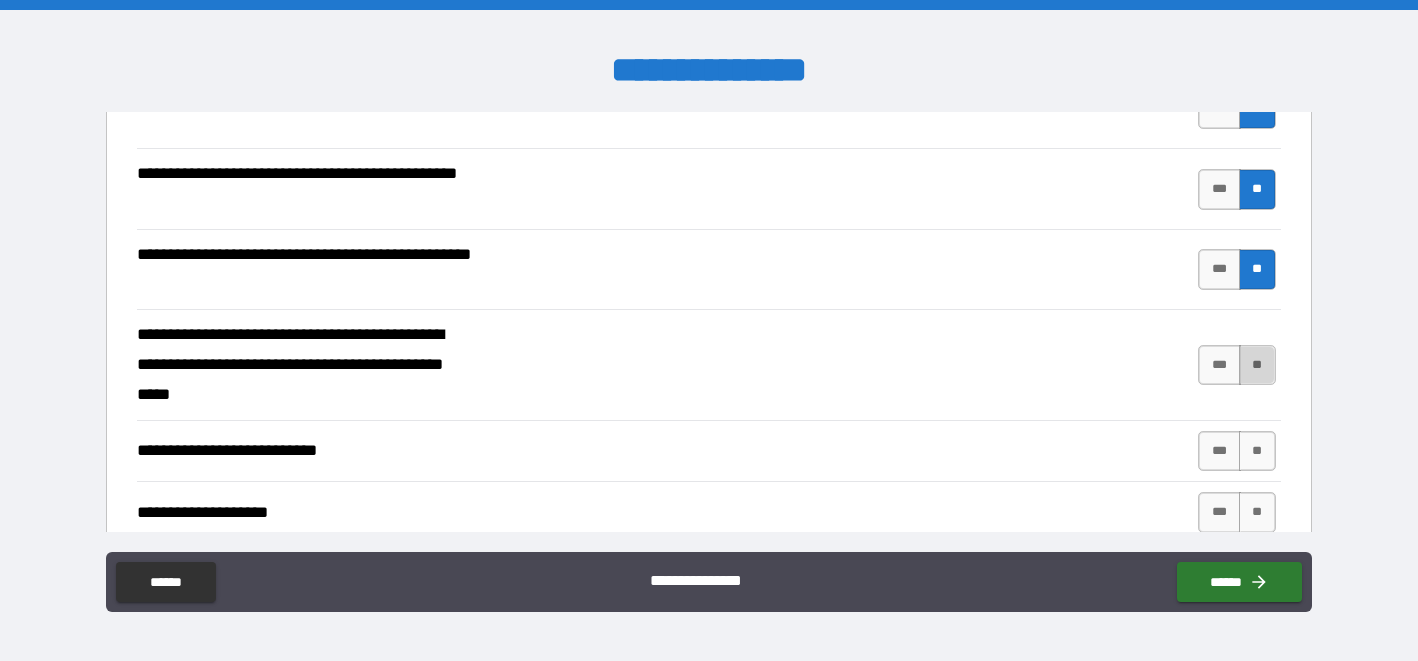 click on "**" at bounding box center [1257, 365] 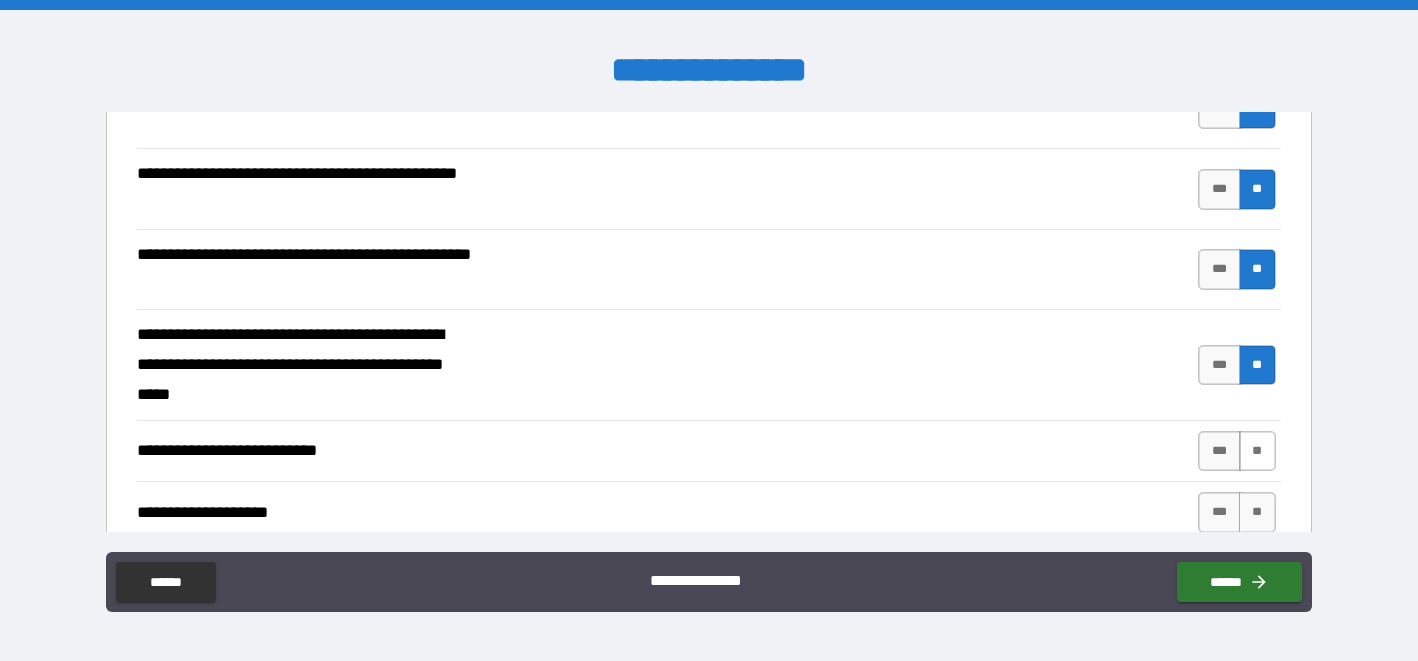 click on "**" at bounding box center [1257, 451] 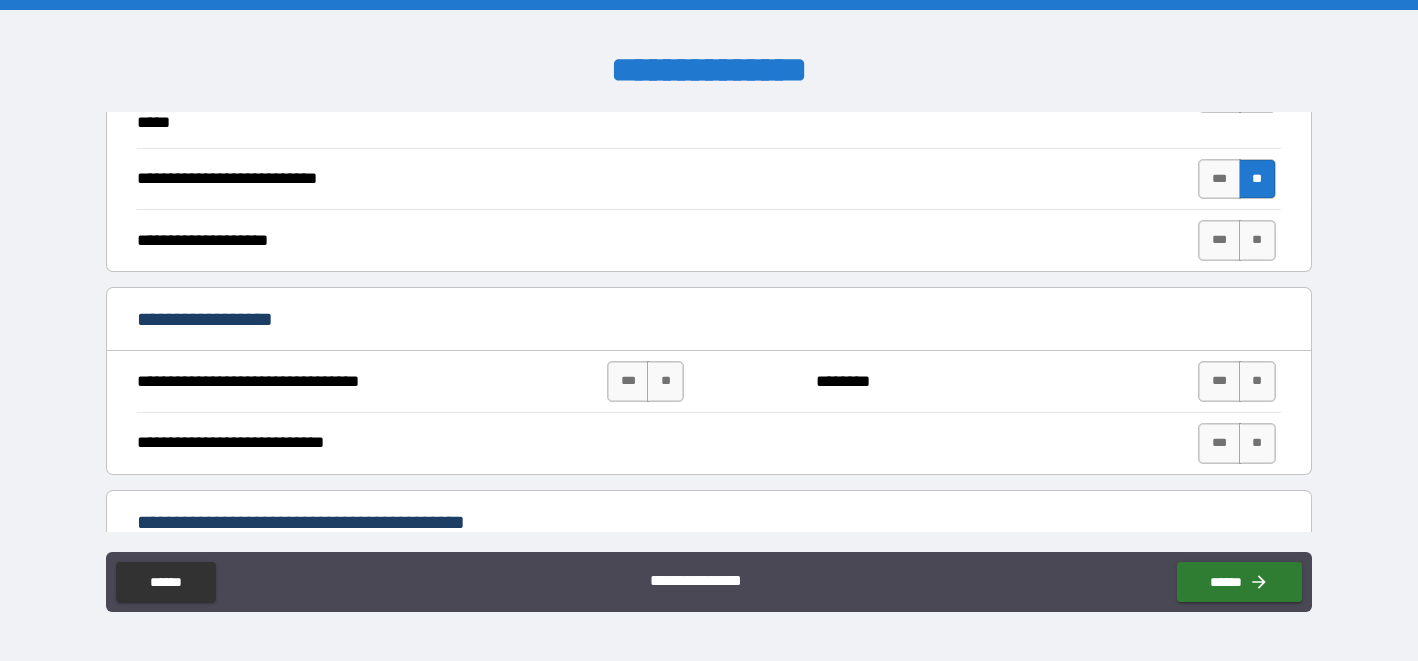 scroll, scrollTop: 682, scrollLeft: 0, axis: vertical 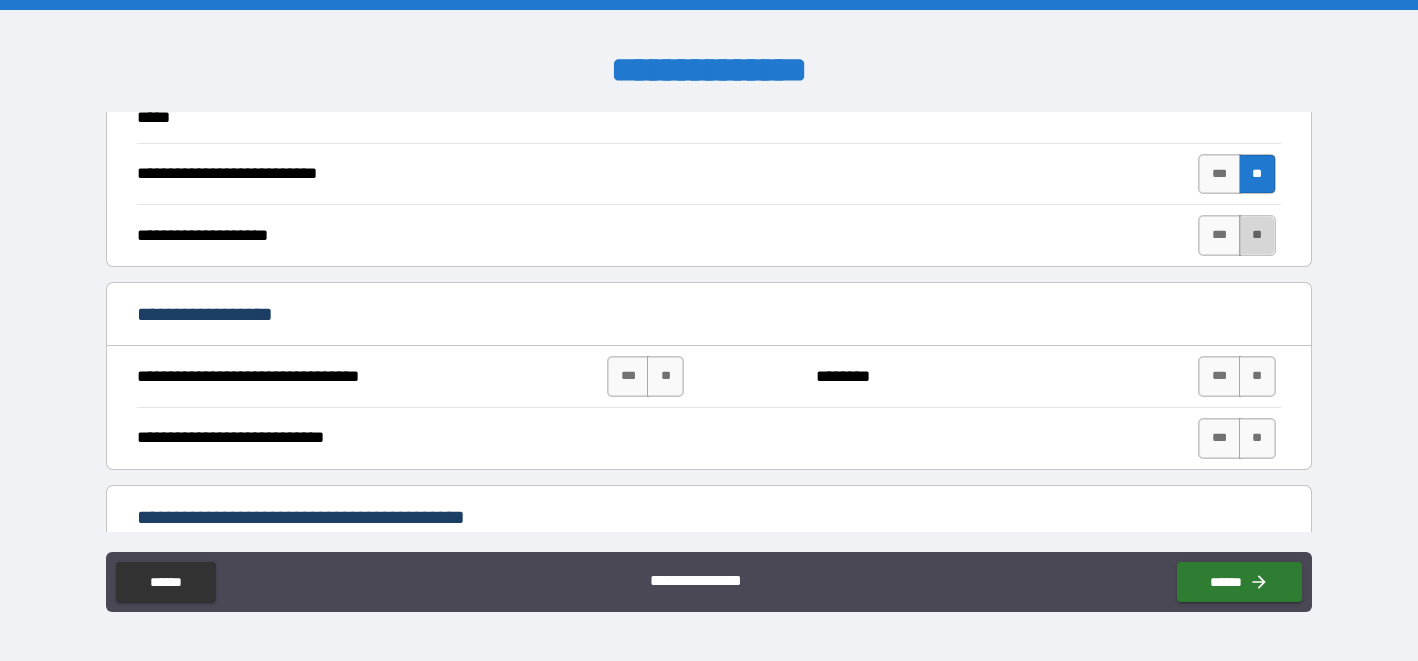 click on "**" at bounding box center [1257, 235] 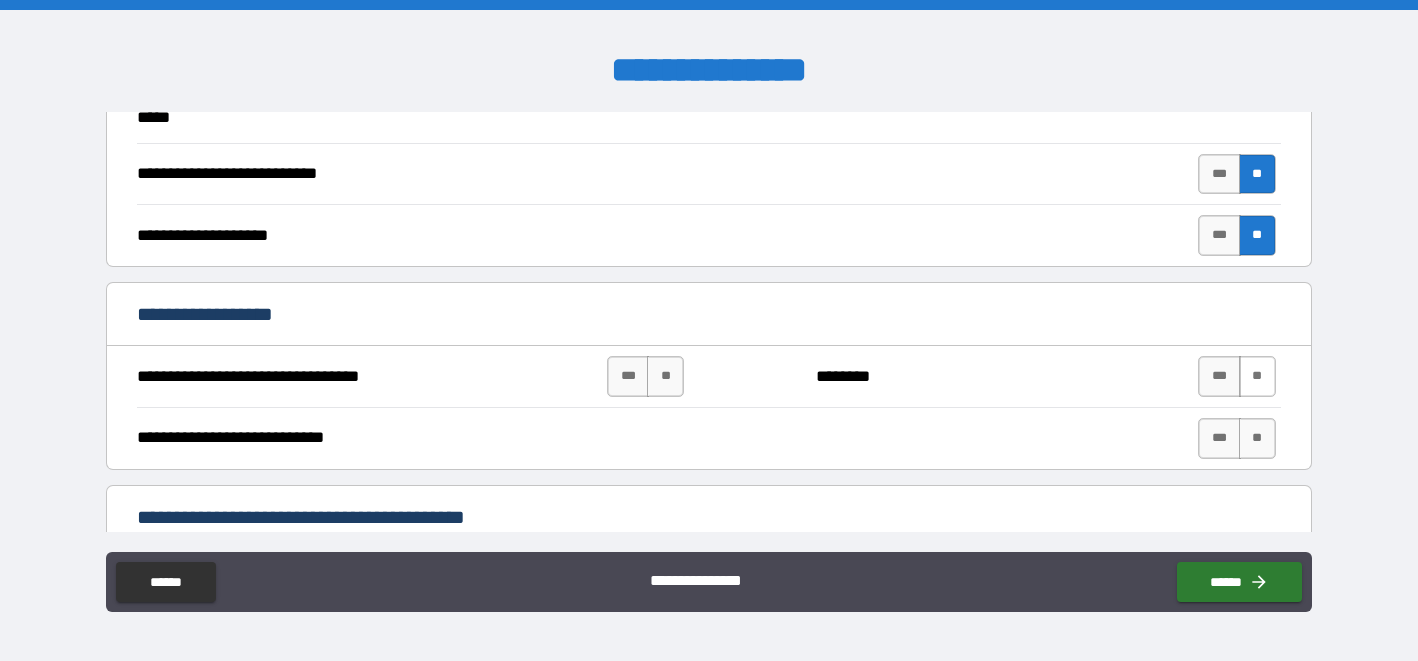 click on "**" at bounding box center (1257, 376) 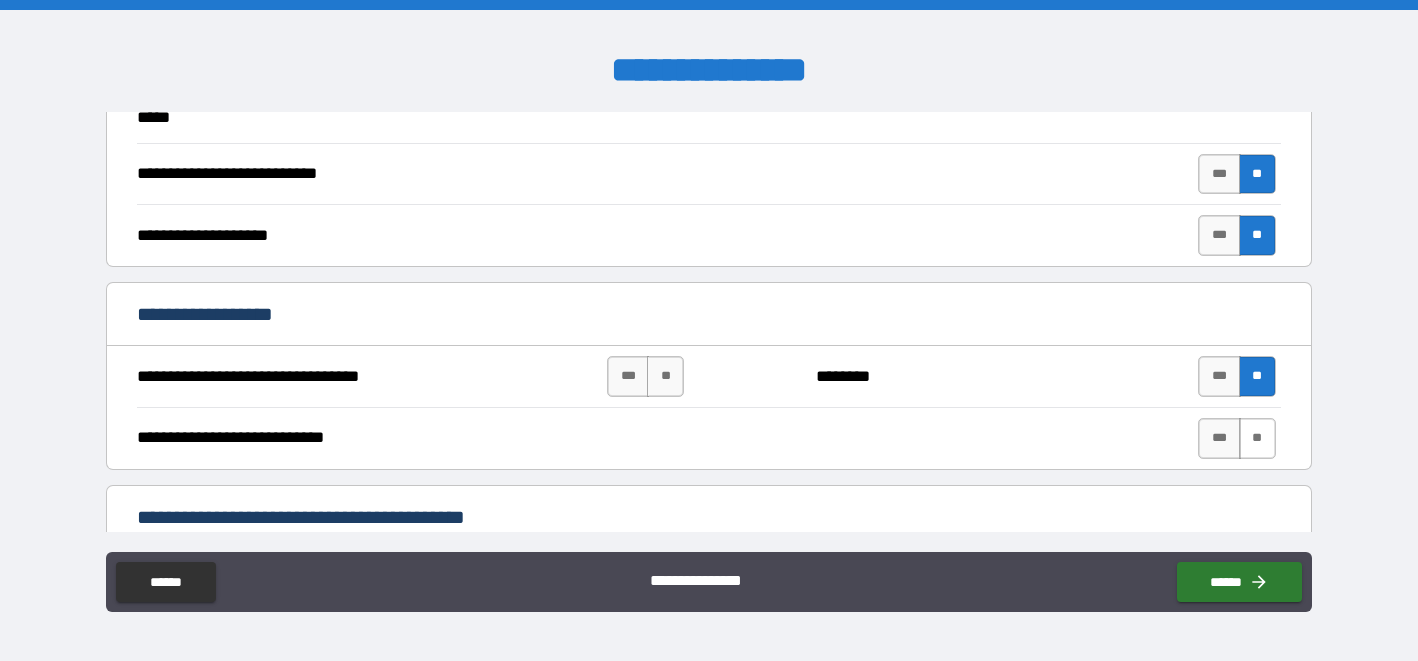click on "**" at bounding box center (1257, 438) 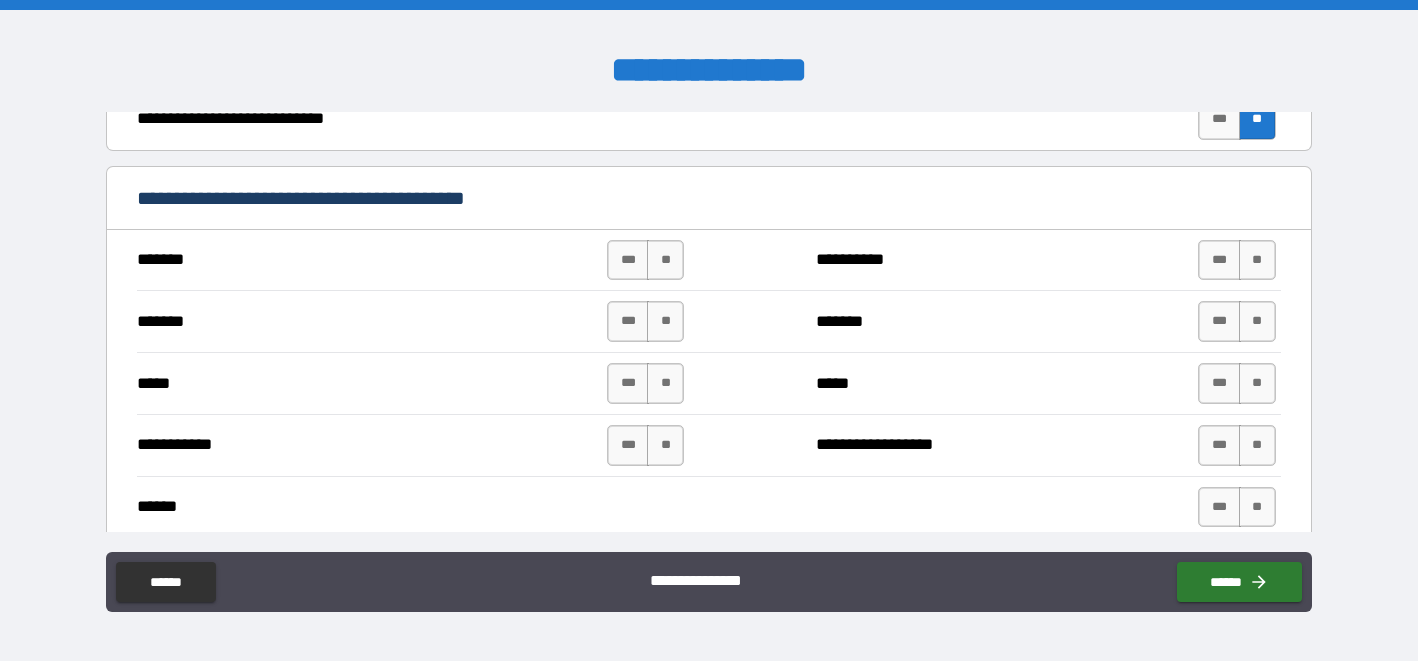 scroll, scrollTop: 1007, scrollLeft: 0, axis: vertical 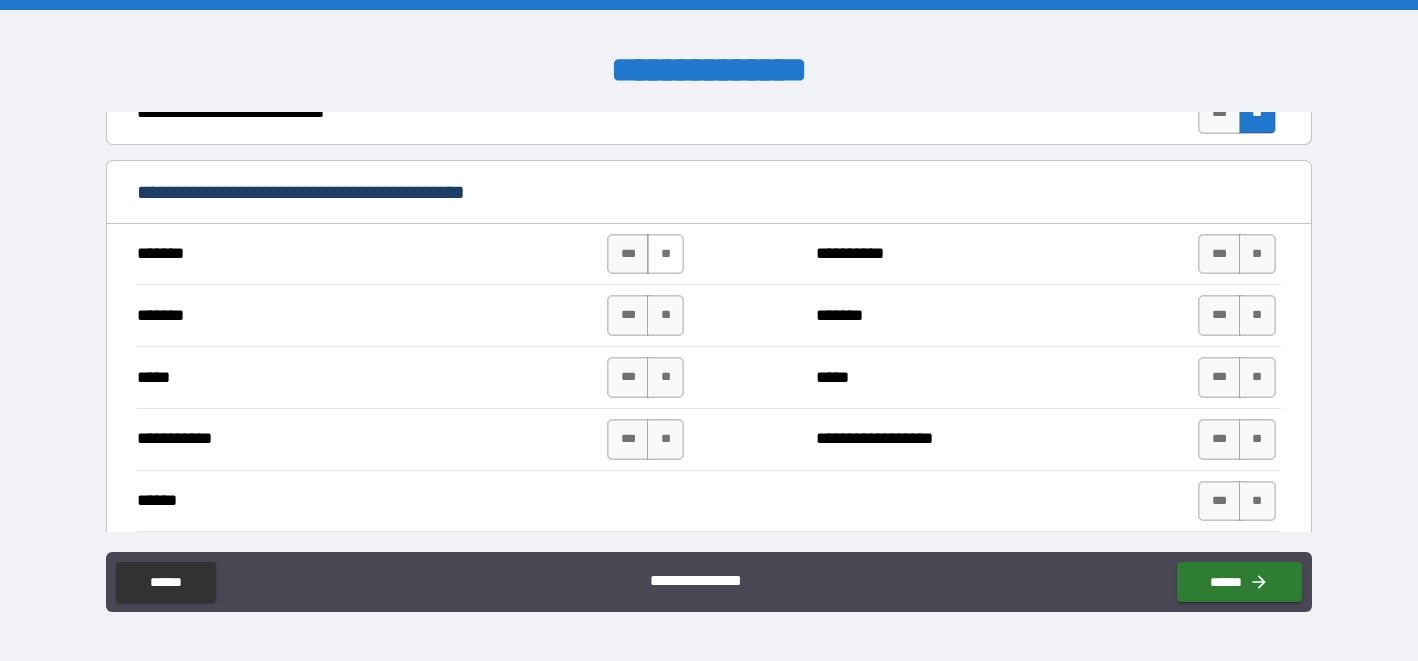 click on "**" at bounding box center (665, 254) 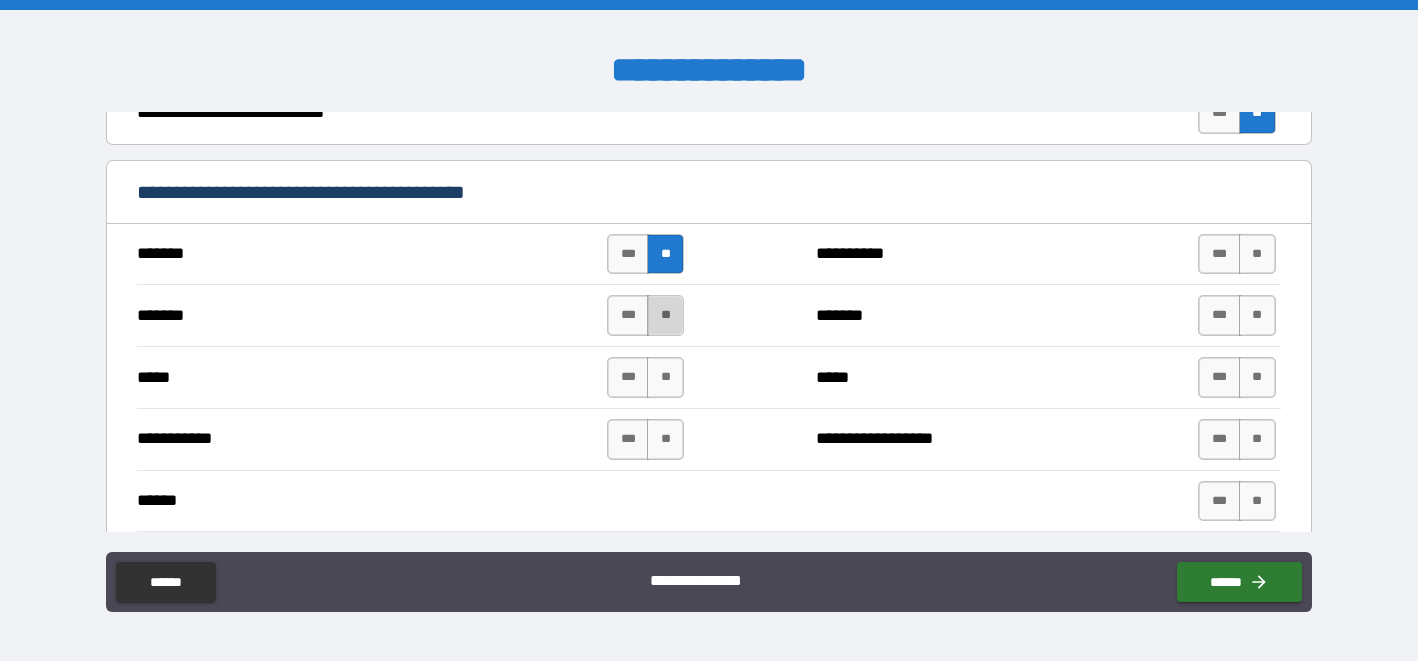 click on "**" at bounding box center (665, 315) 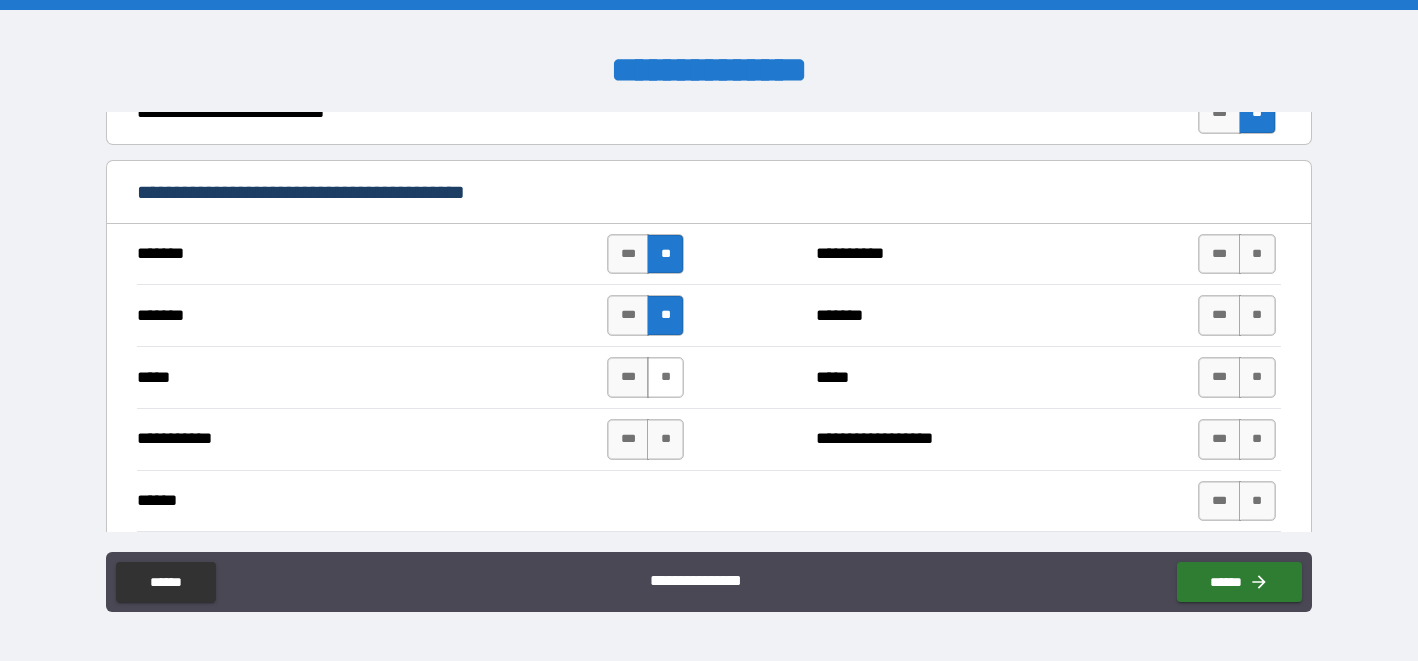 click on "**" at bounding box center (665, 377) 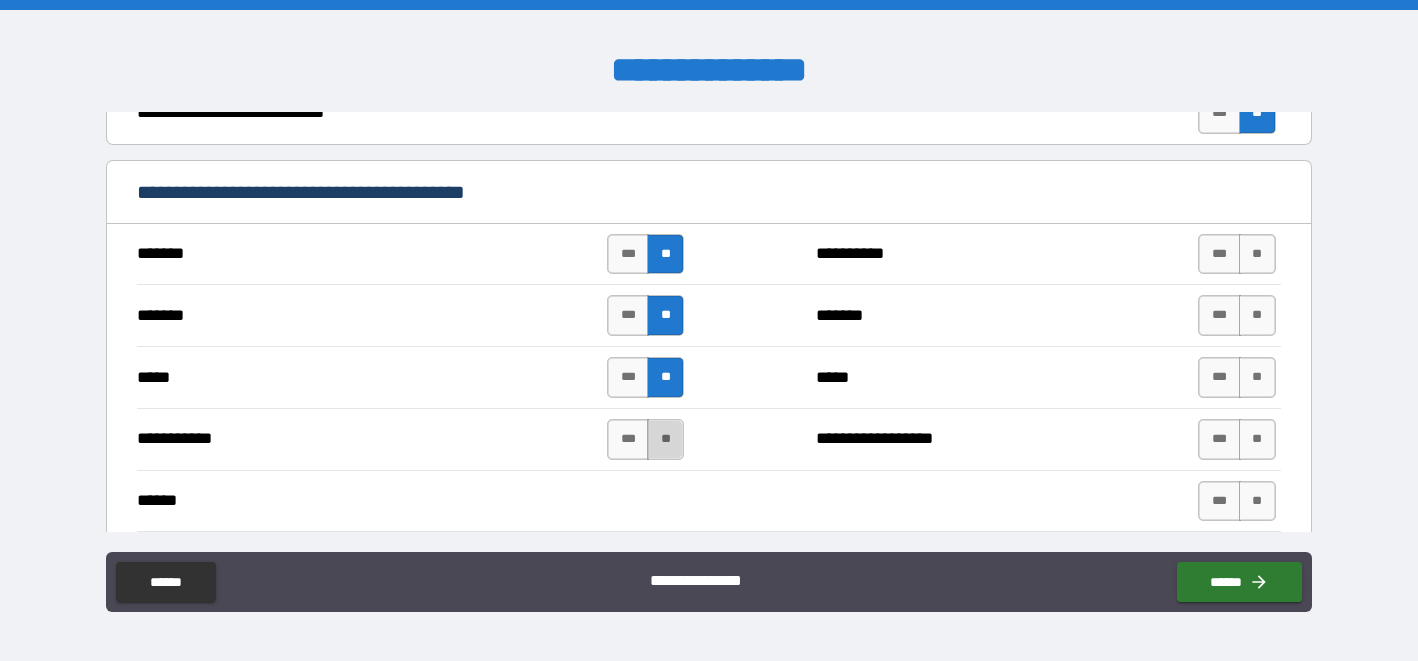 click on "**" at bounding box center [665, 439] 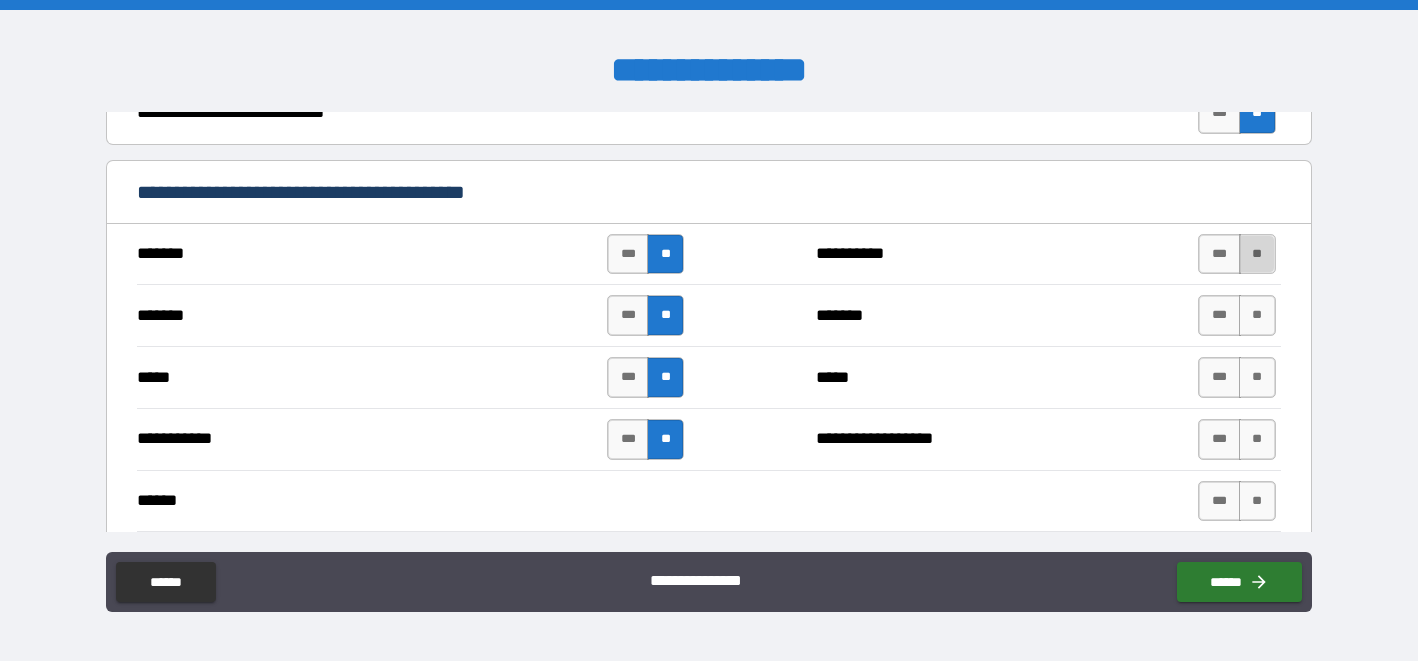 click on "**" at bounding box center [1257, 254] 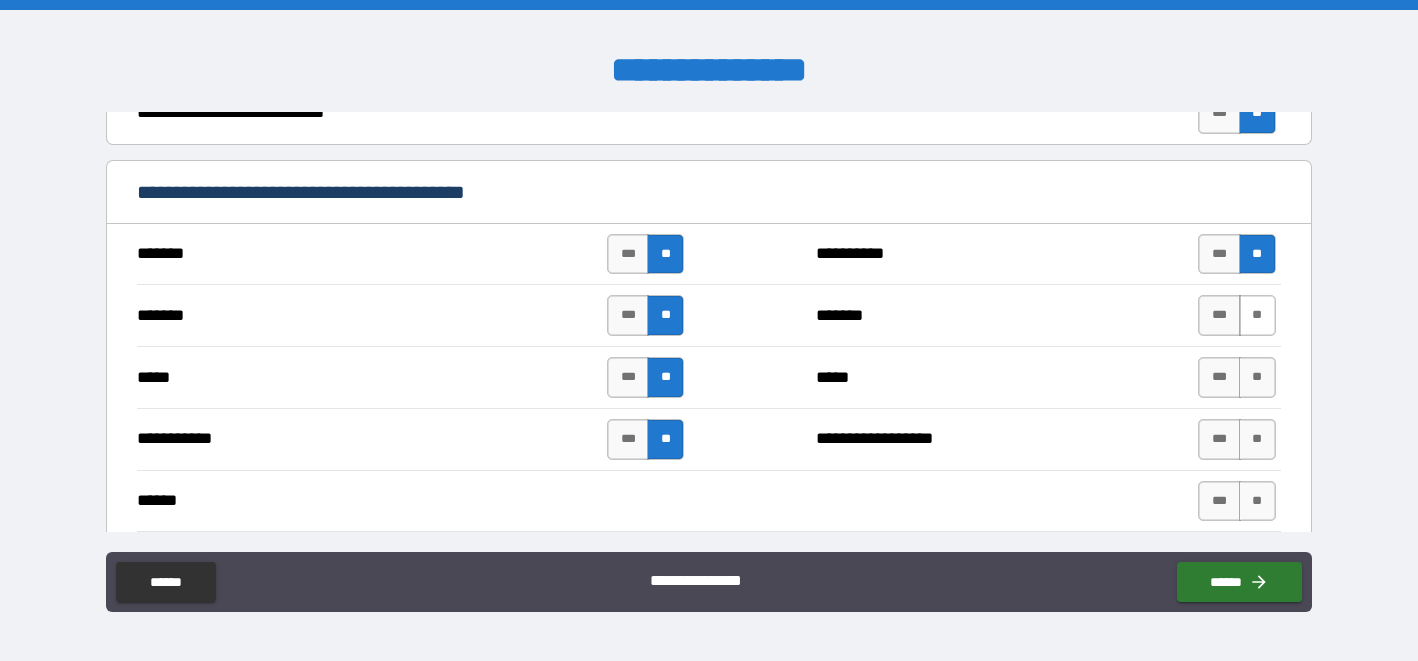 click on "**" at bounding box center [1257, 315] 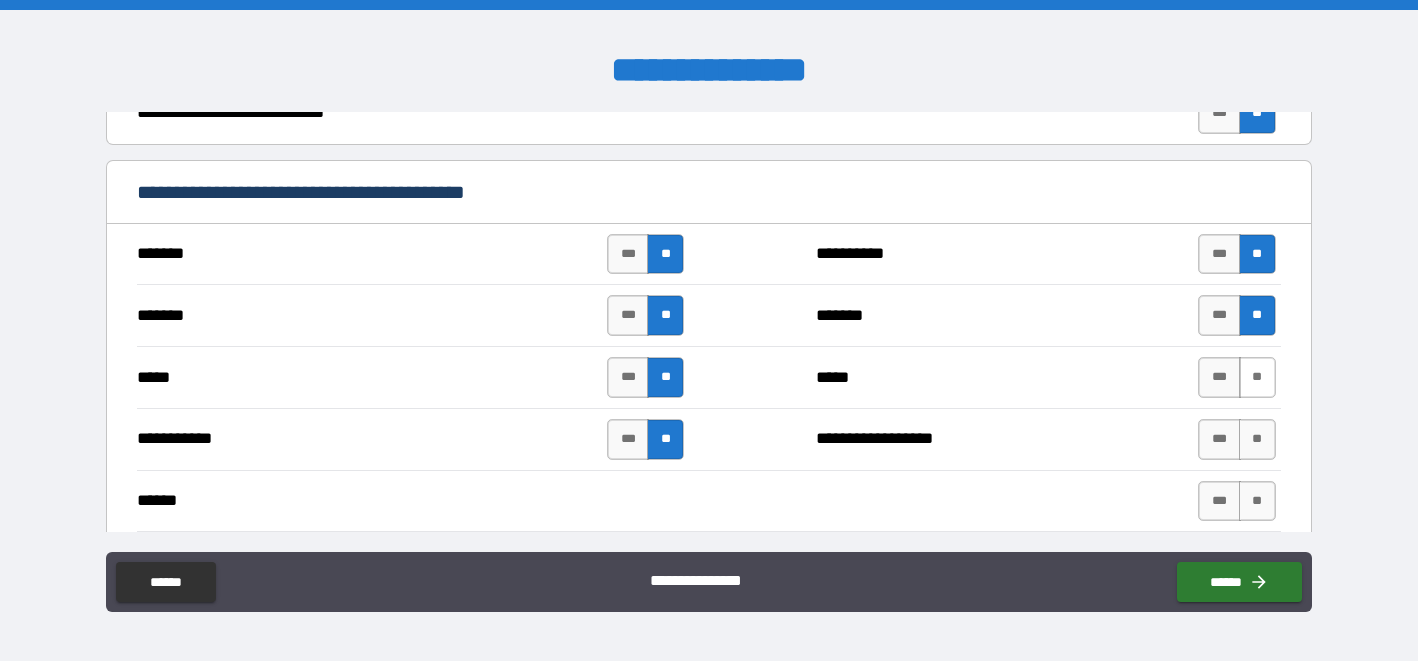 click on "**" at bounding box center (1257, 377) 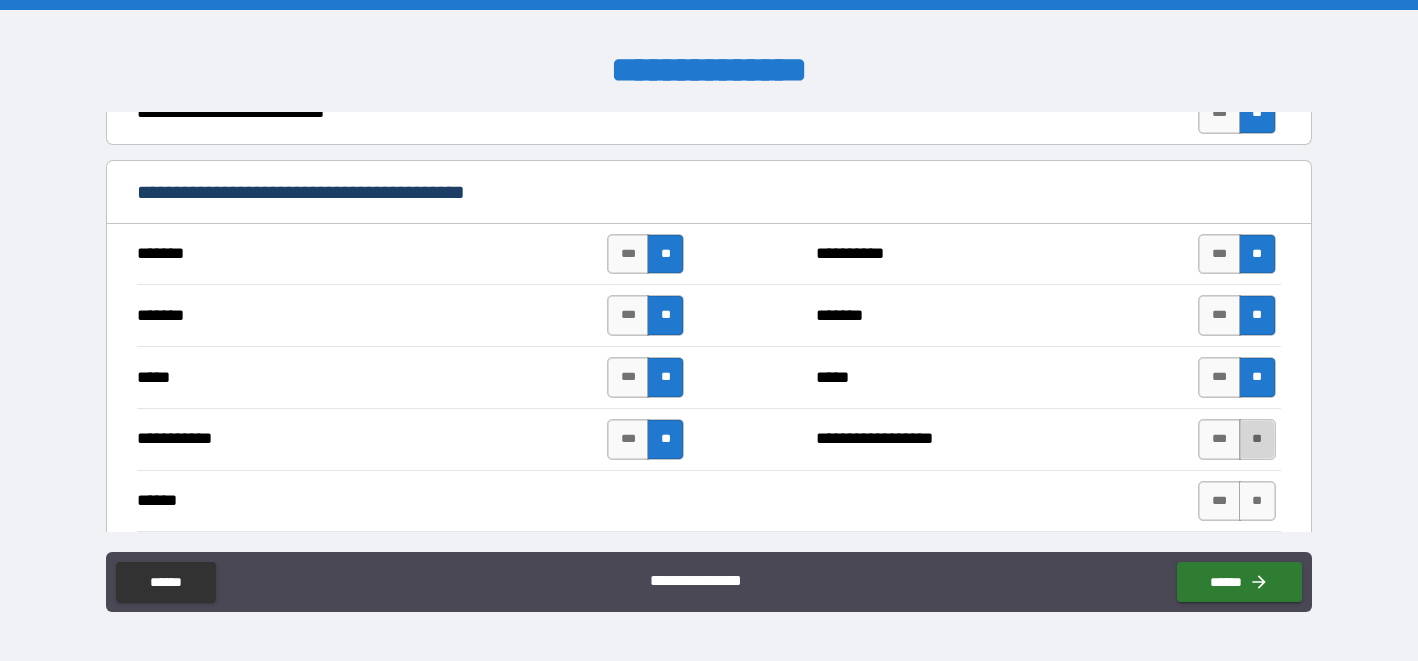 click on "**" at bounding box center [1257, 439] 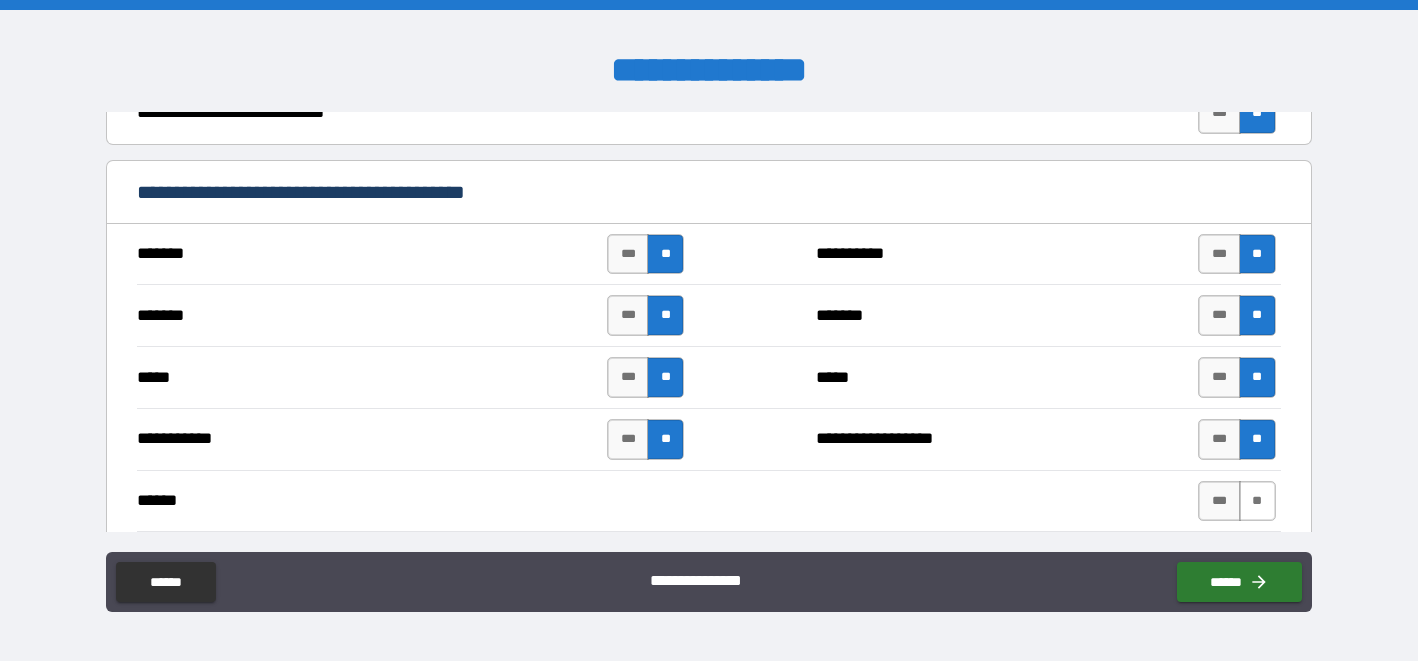 click on "**" at bounding box center [1257, 501] 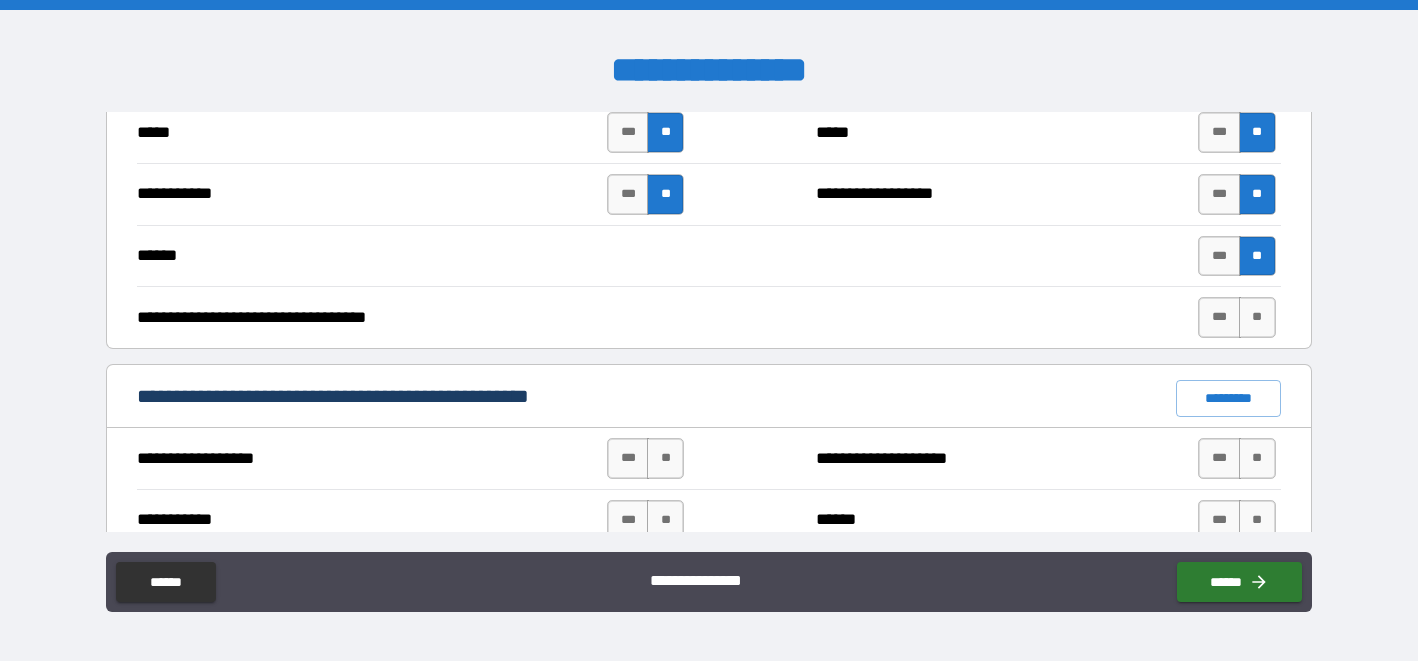 scroll, scrollTop: 1263, scrollLeft: 0, axis: vertical 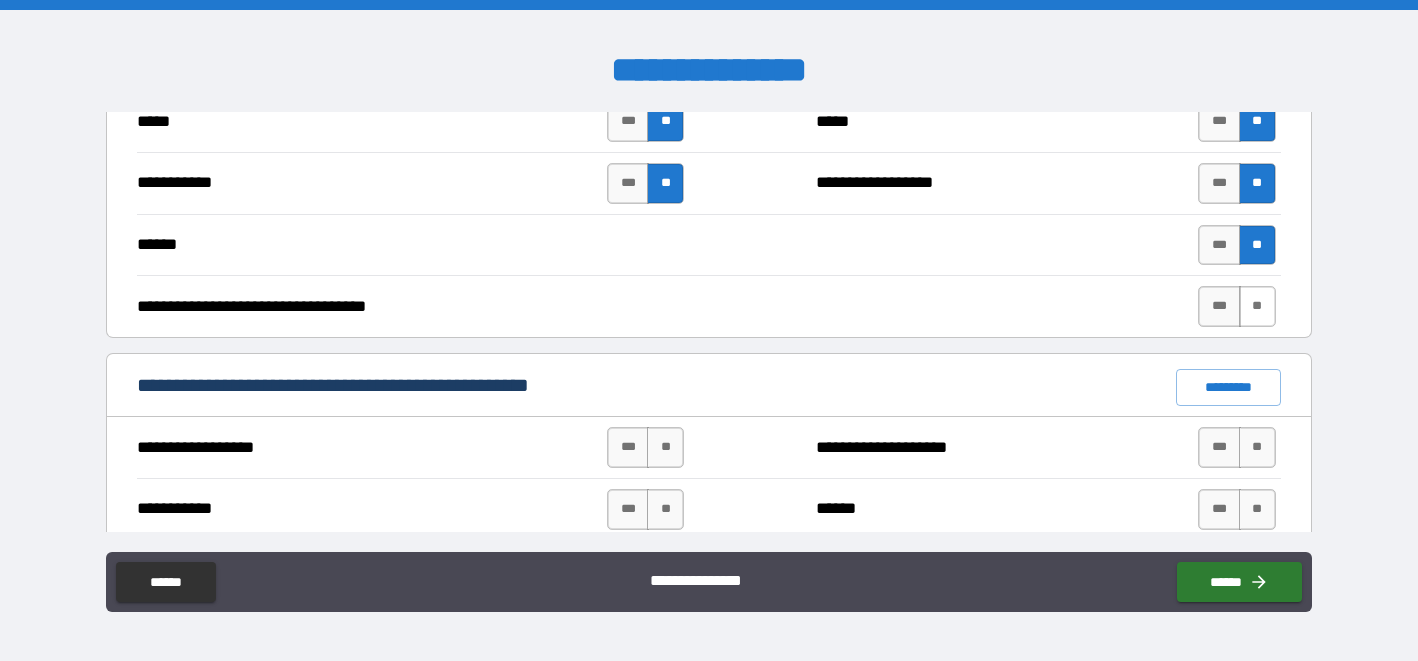 click on "**" at bounding box center [1257, 306] 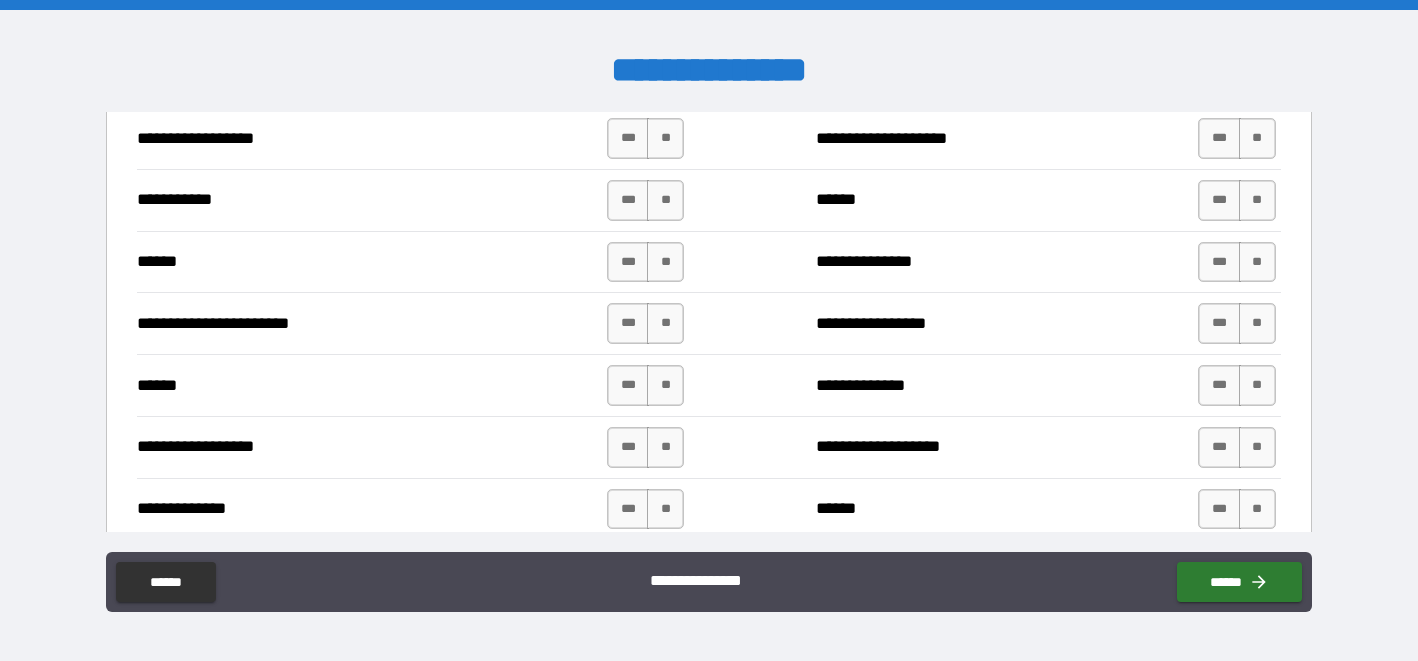 scroll, scrollTop: 1574, scrollLeft: 0, axis: vertical 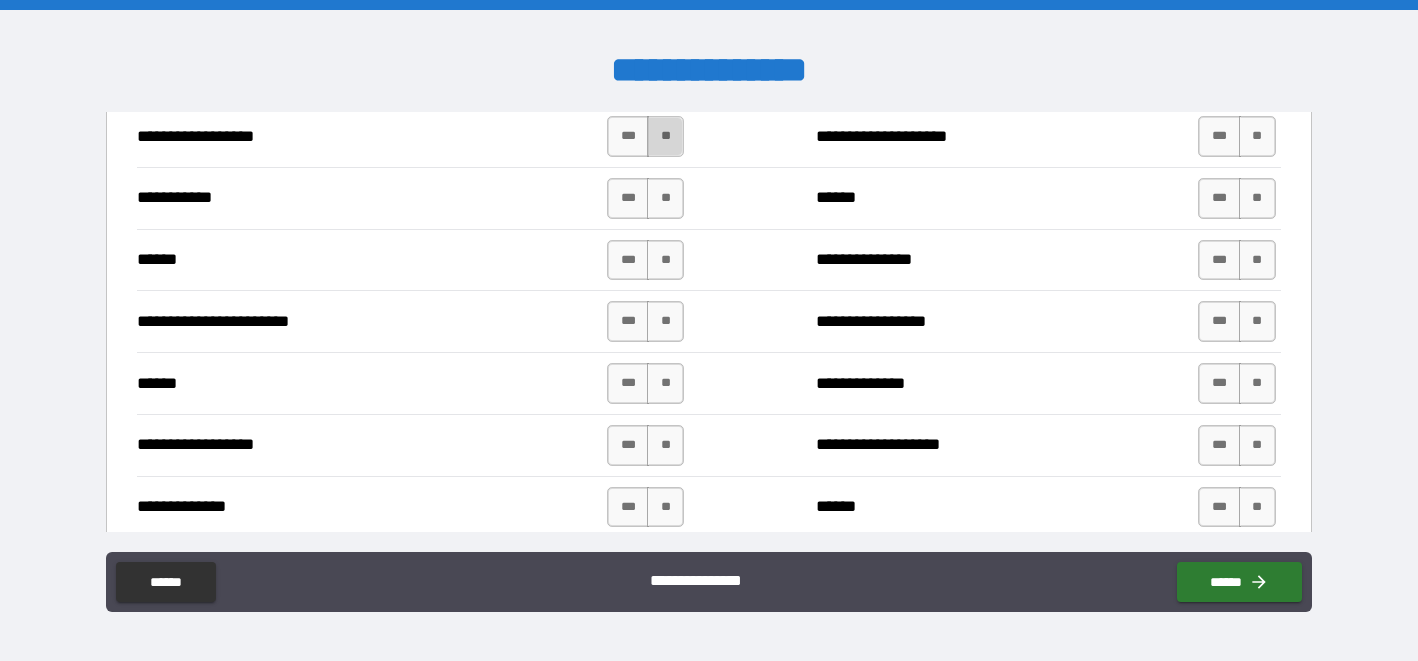 click on "**" at bounding box center [665, 136] 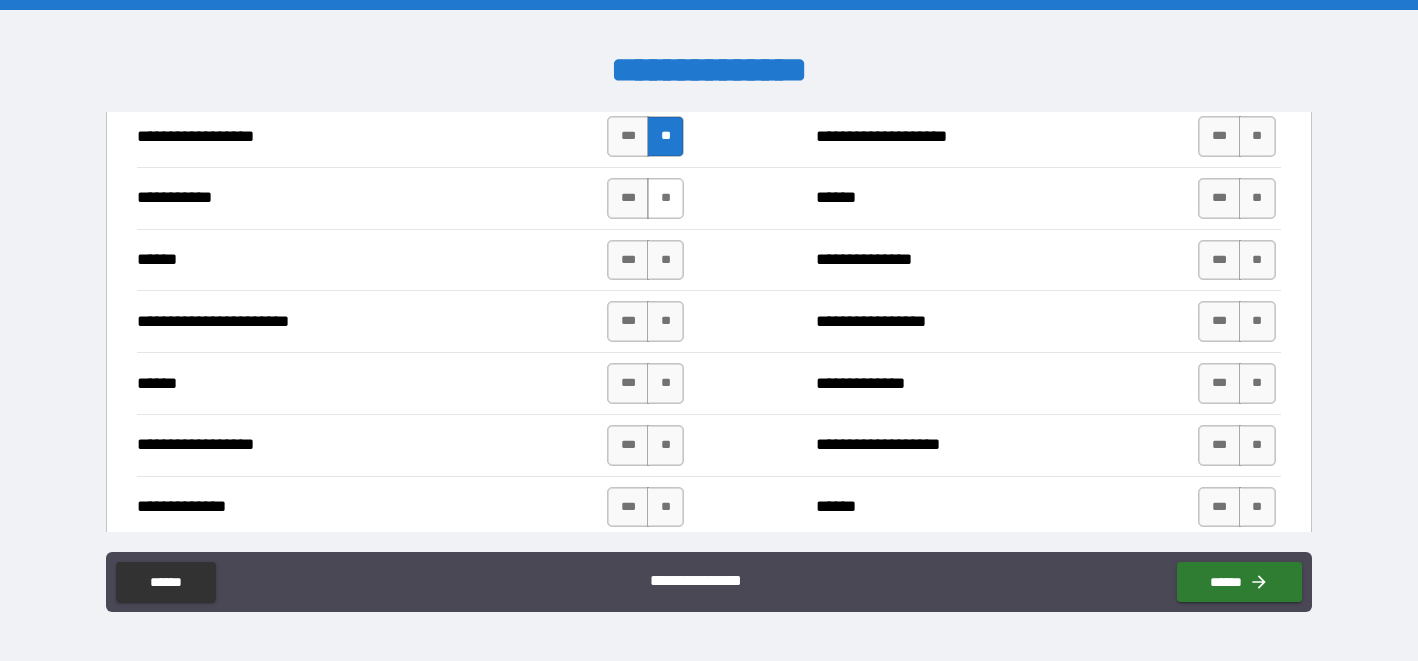 click on "**" at bounding box center [665, 198] 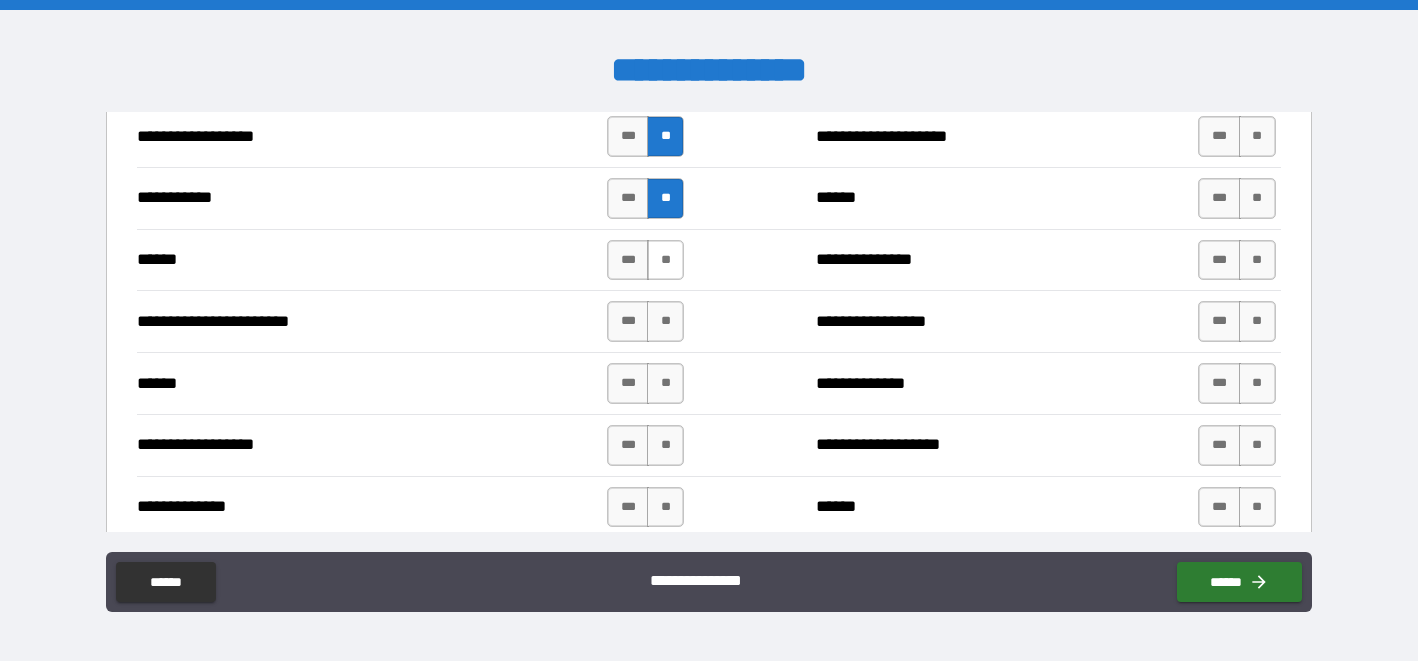 click on "**" at bounding box center [665, 260] 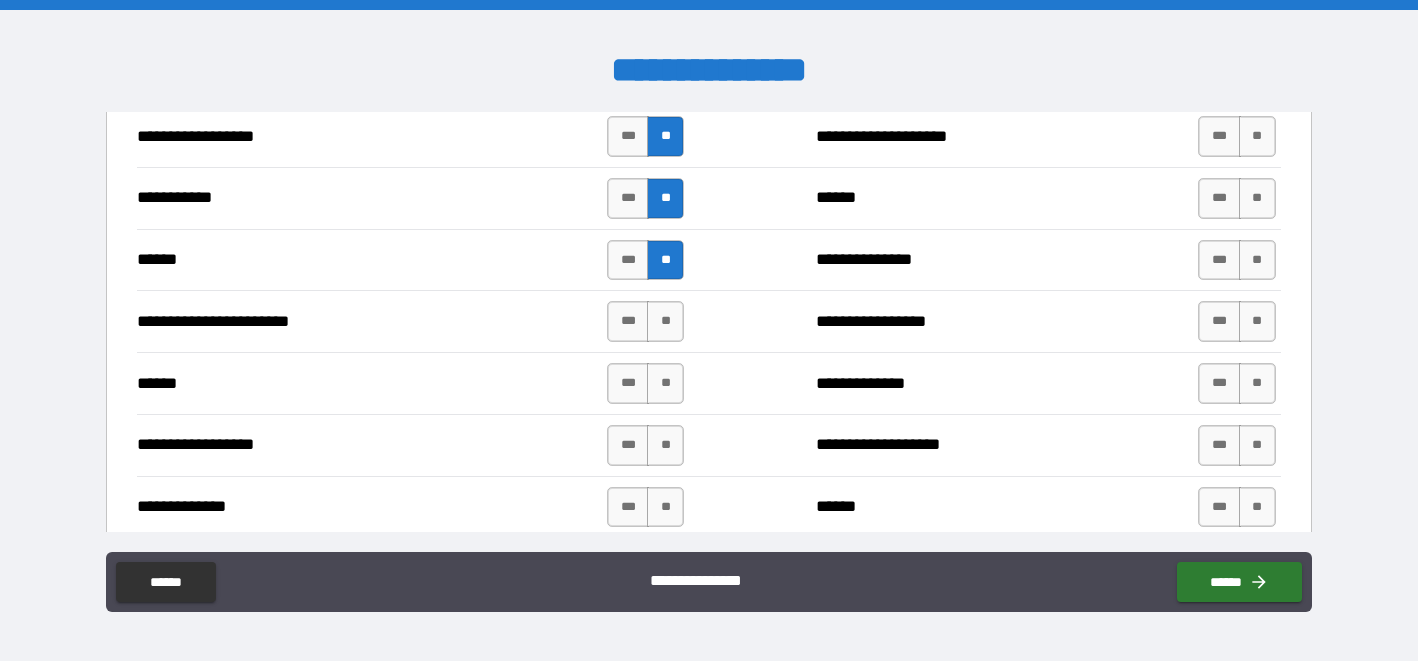 click on "**********" at bounding box center [708, 321] 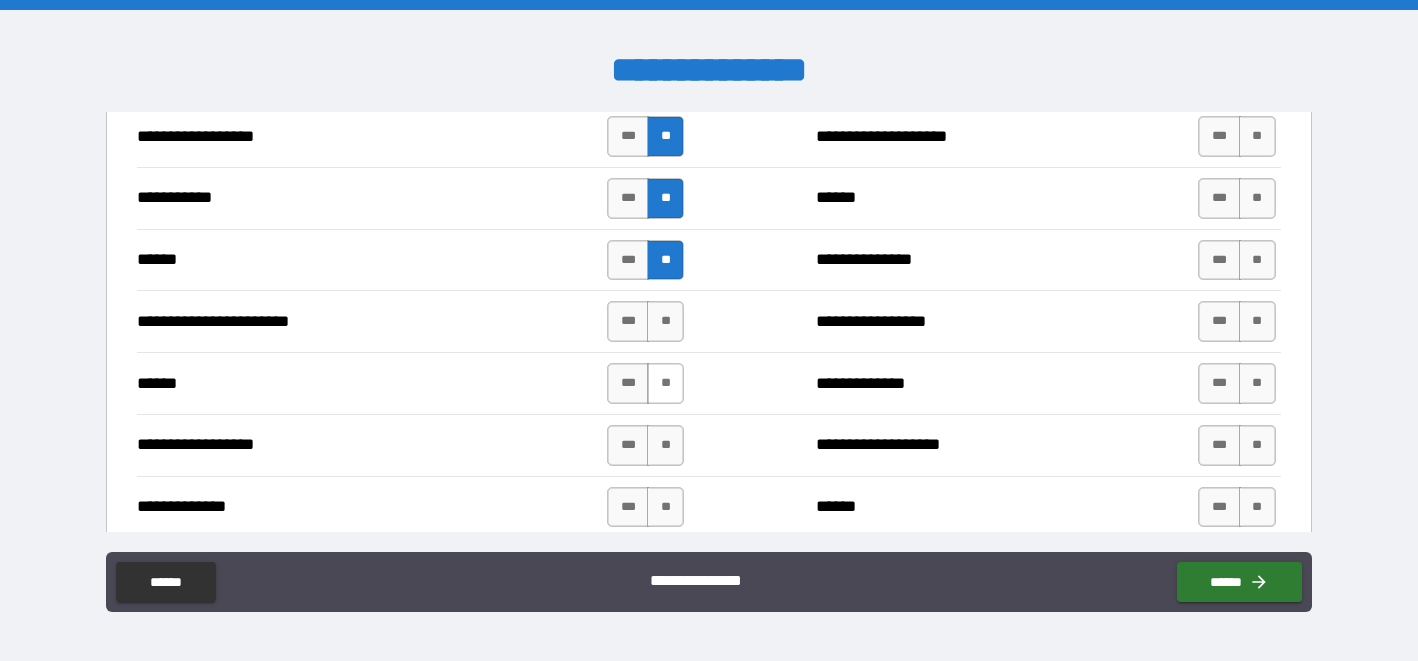 click on "**" at bounding box center [665, 383] 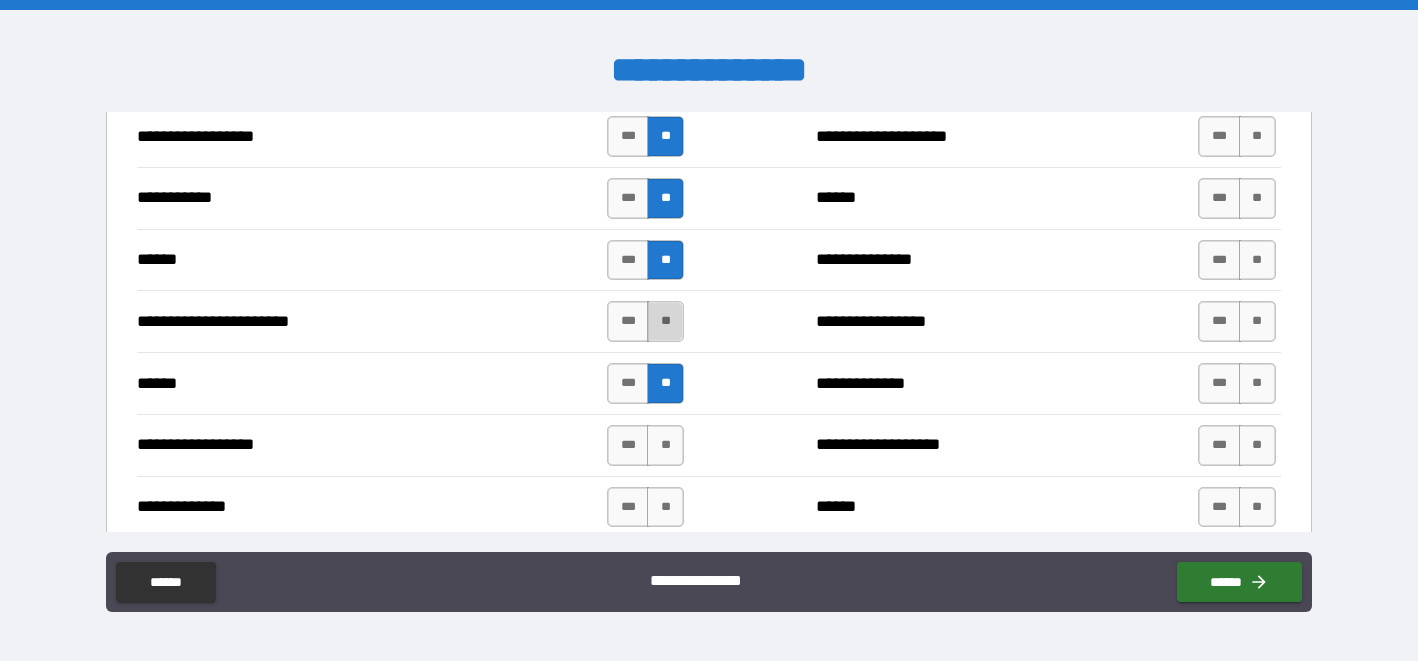 click on "**" at bounding box center [665, 321] 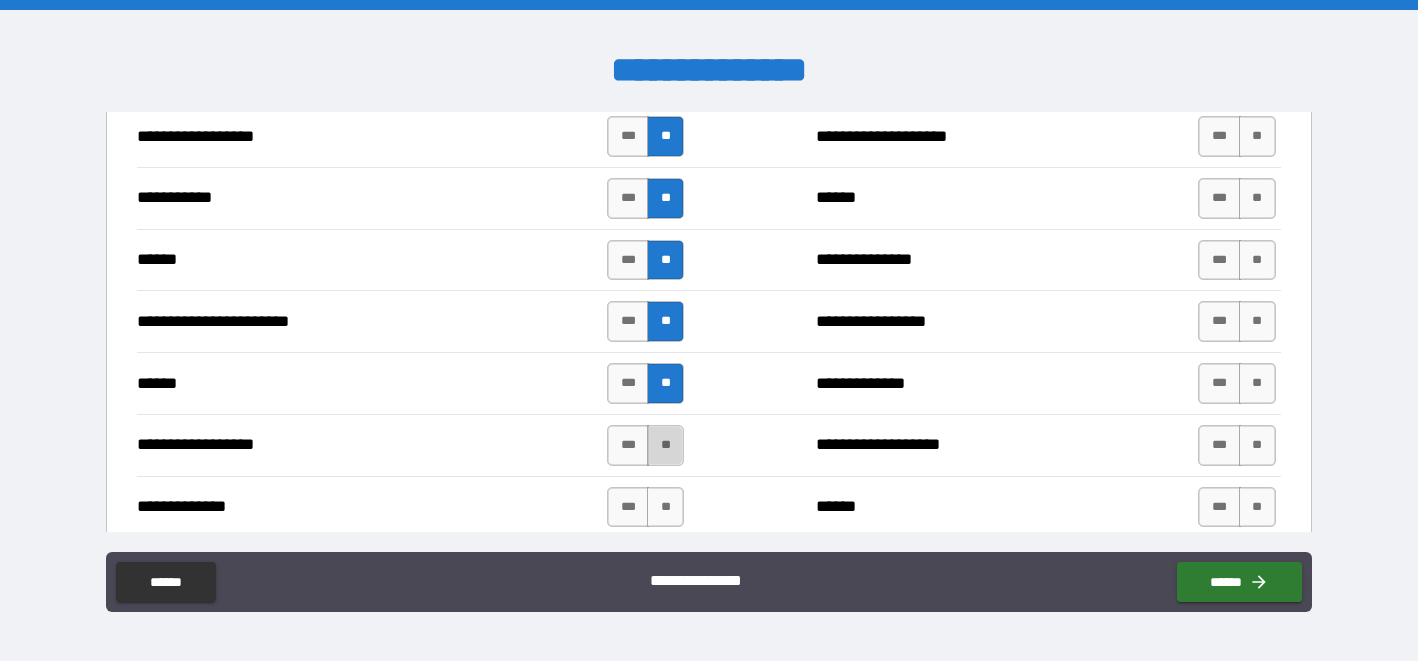 click on "**" at bounding box center (665, 445) 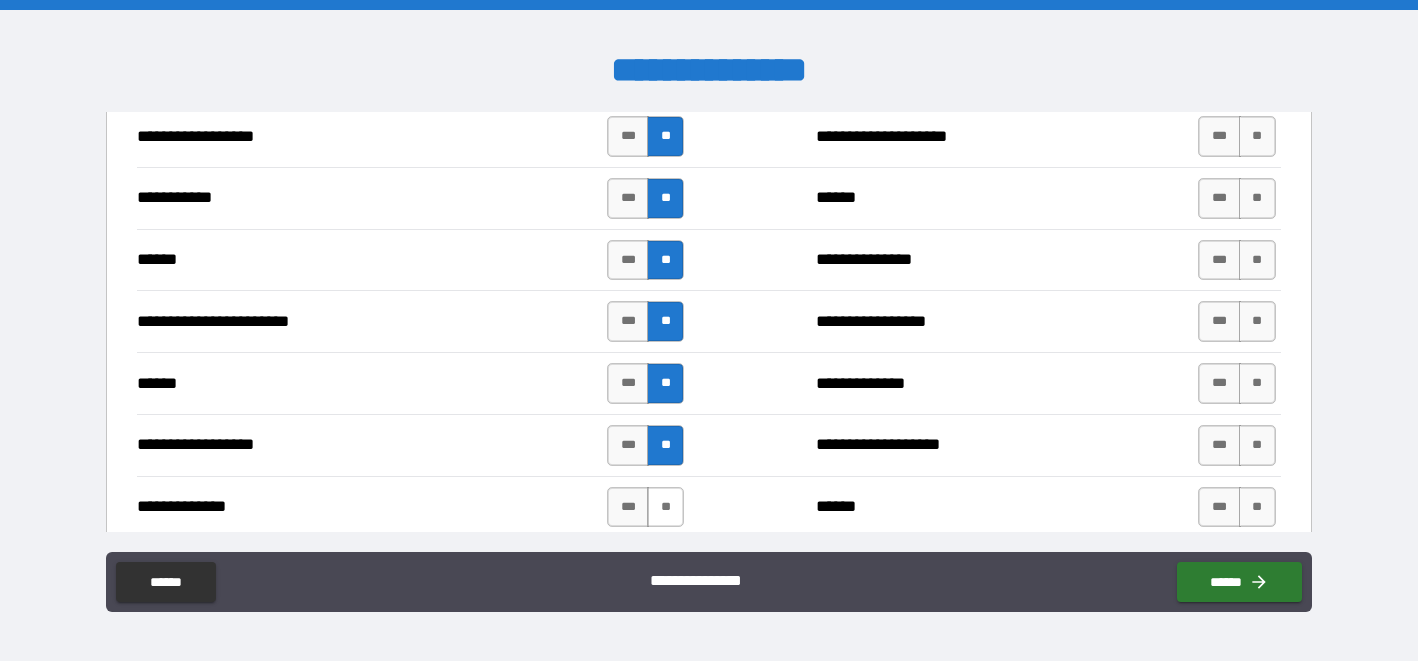 click on "**" at bounding box center (665, 507) 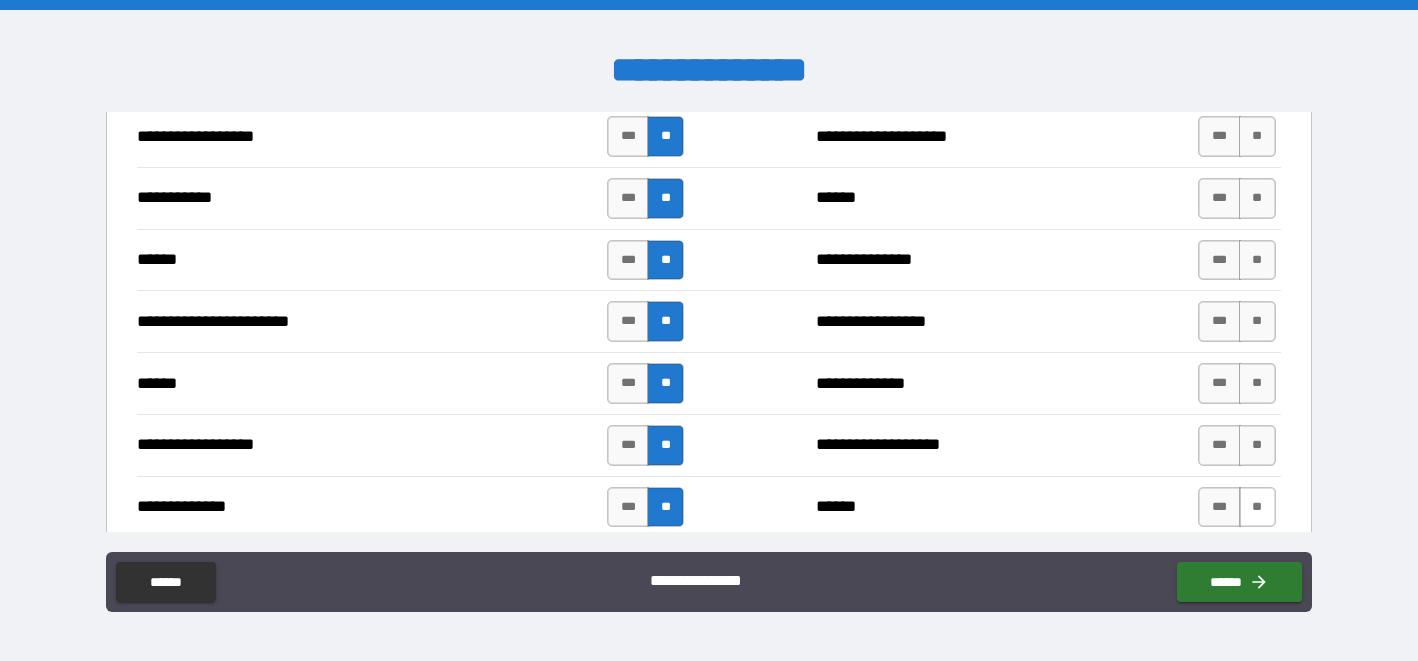 click on "**" at bounding box center (1257, 507) 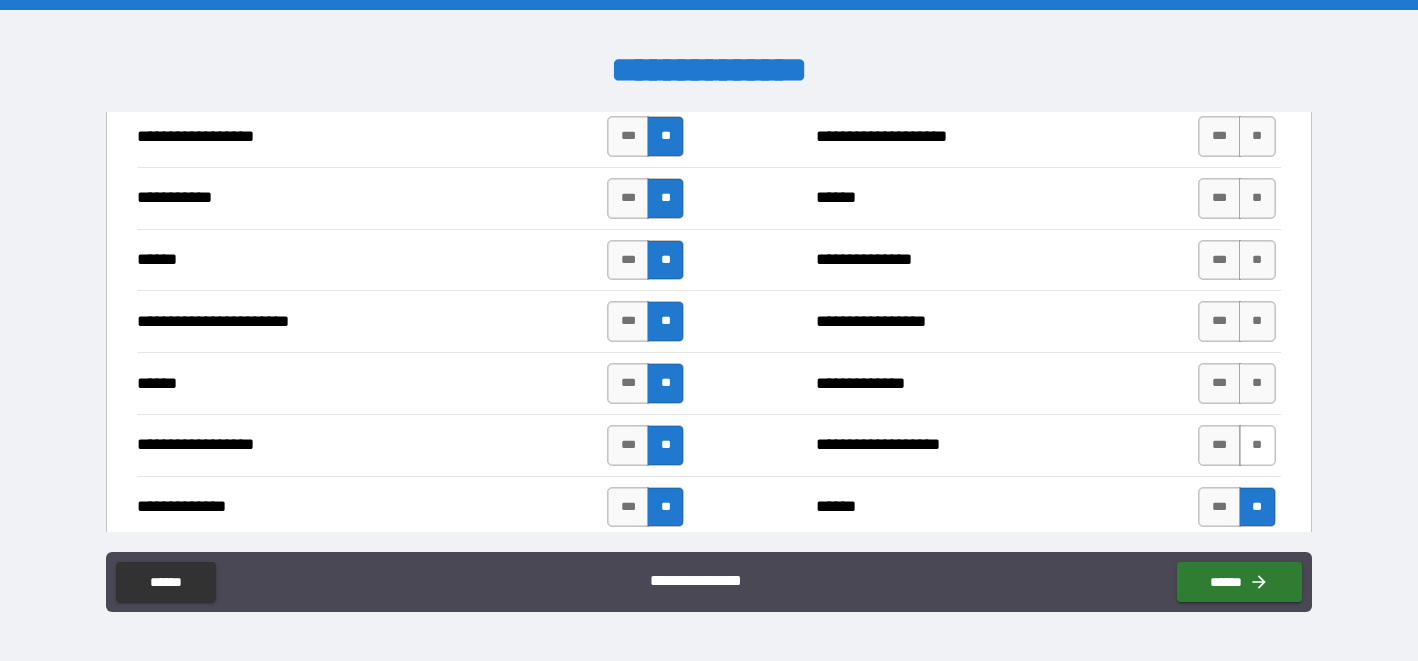 click on "**" at bounding box center [1257, 445] 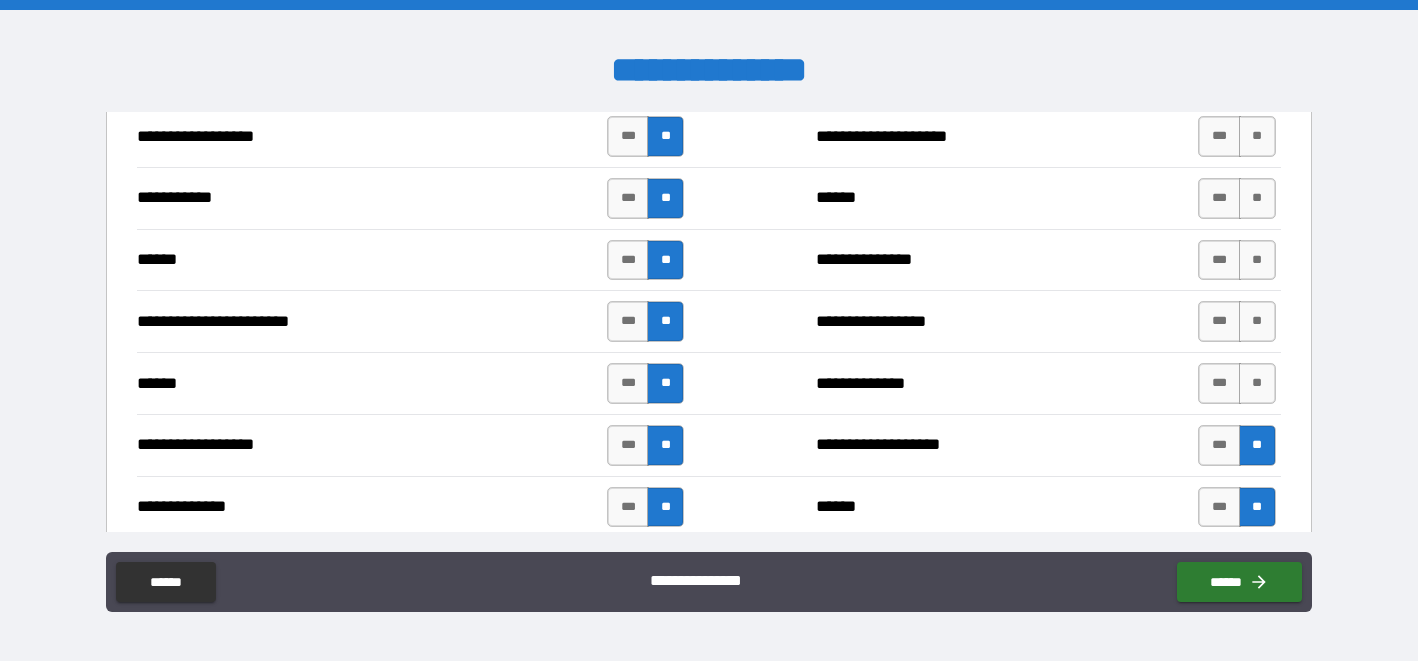 click on "**********" at bounding box center [708, 383] 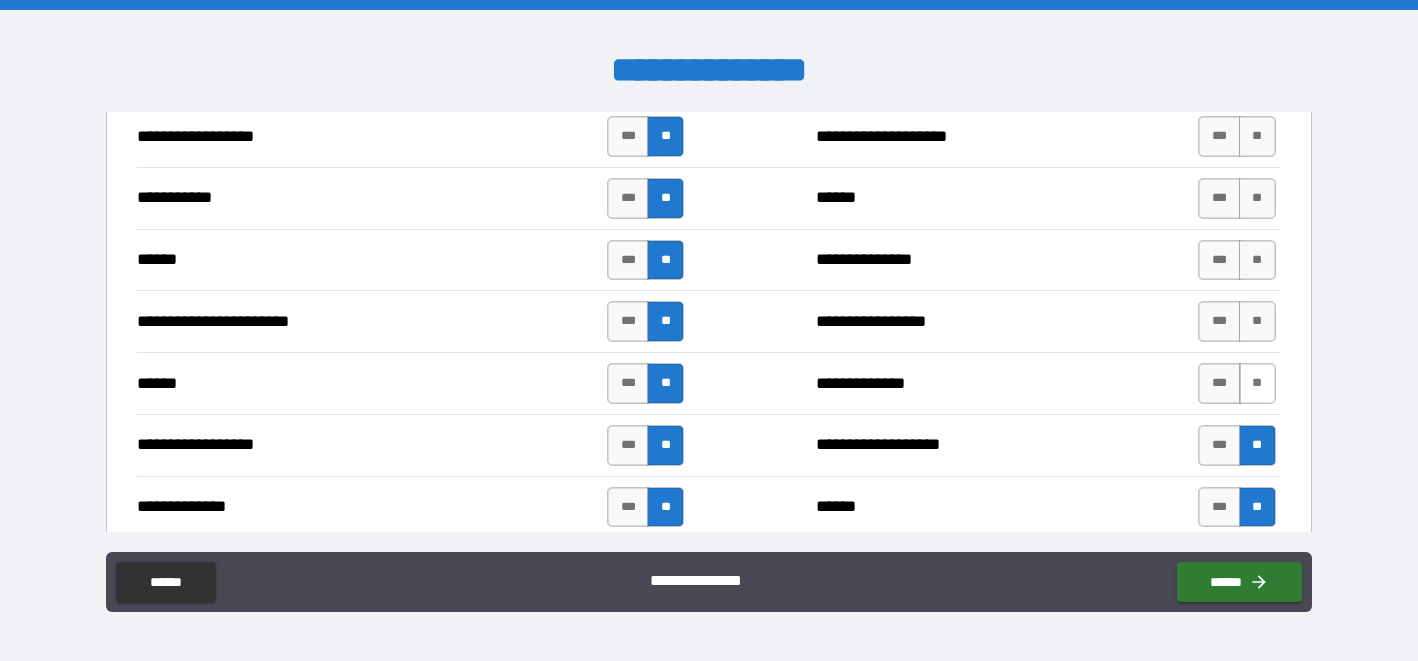 click on "**" at bounding box center [1257, 383] 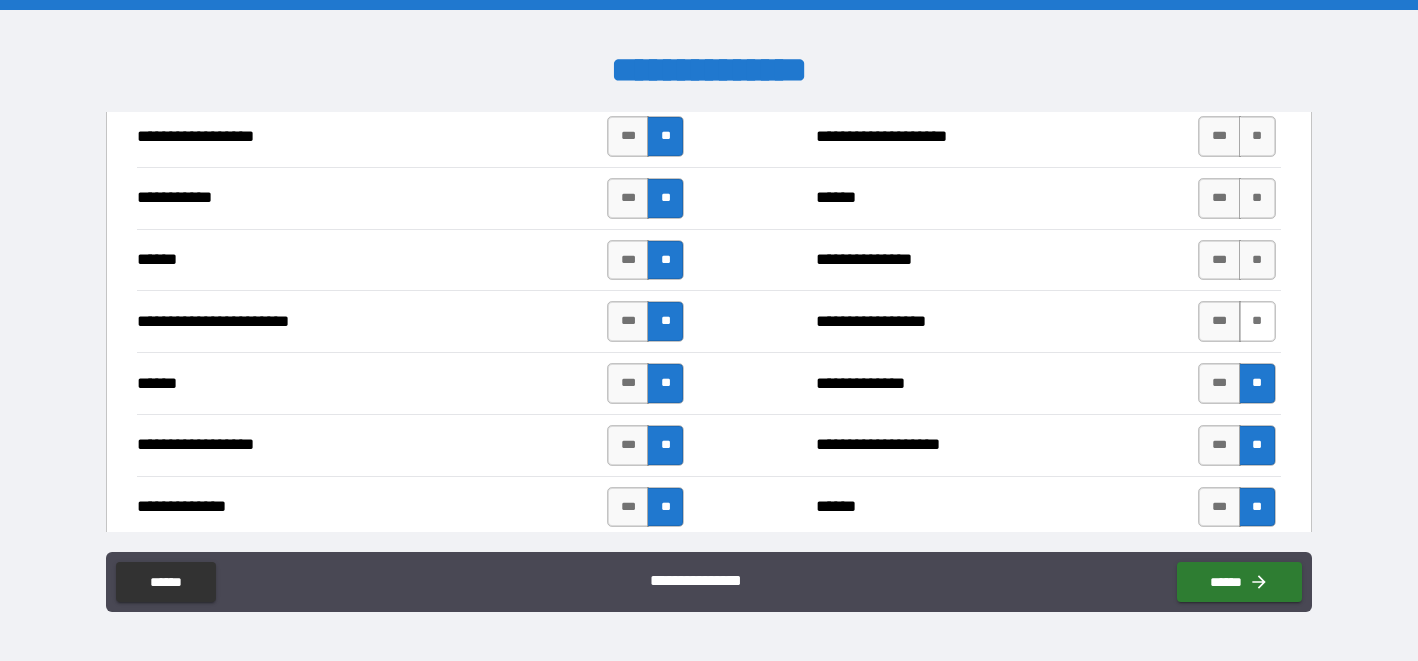 click on "**" at bounding box center [1257, 321] 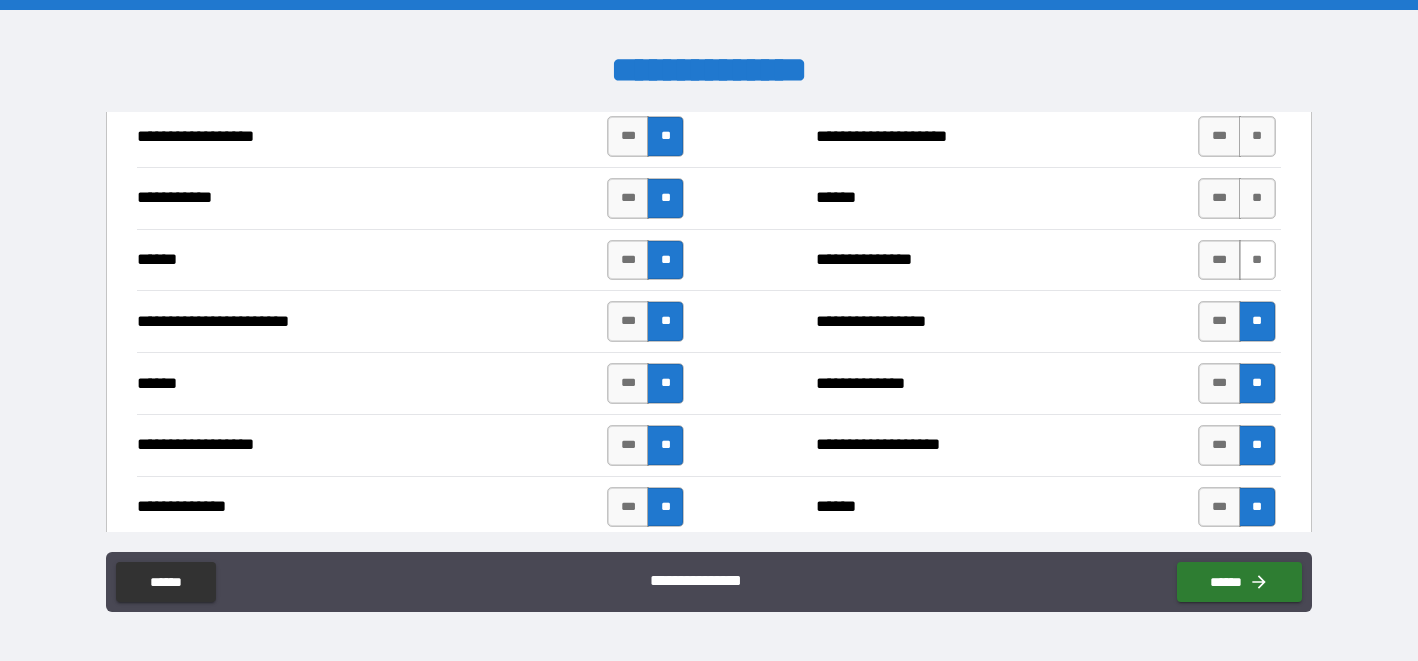 click on "**" at bounding box center (1257, 260) 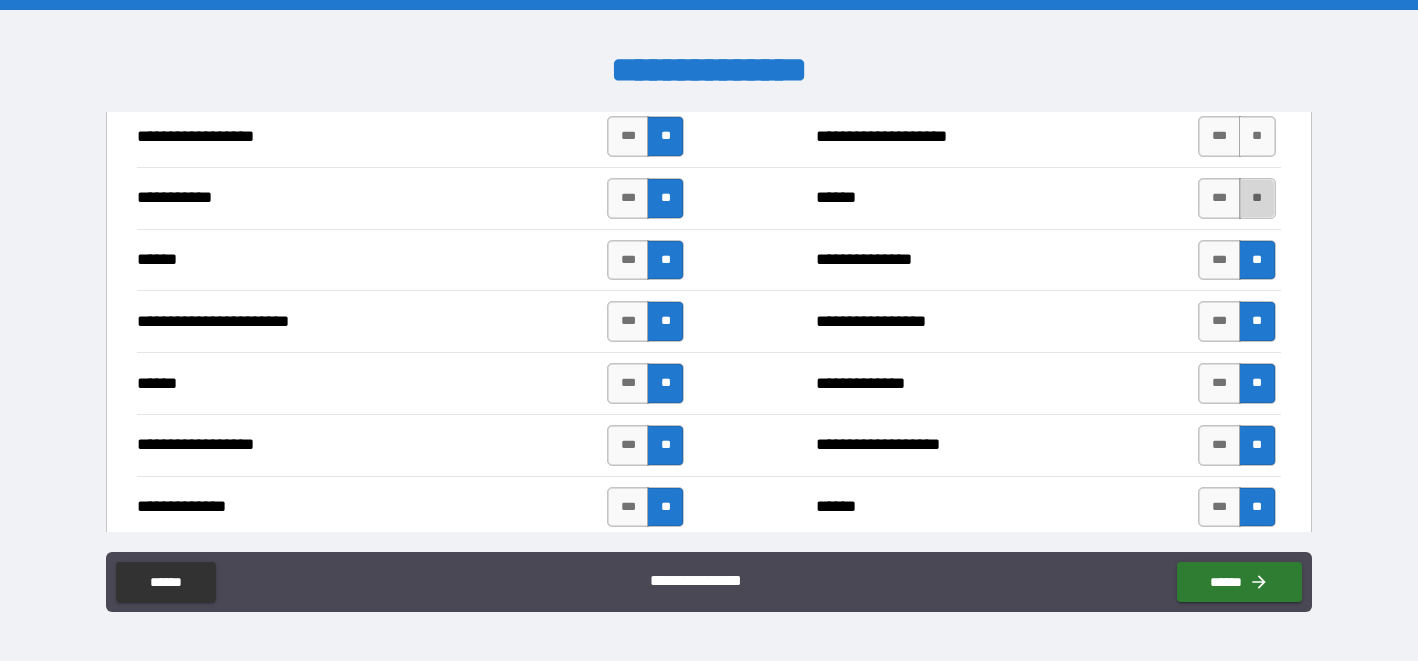 click on "**" at bounding box center (1257, 198) 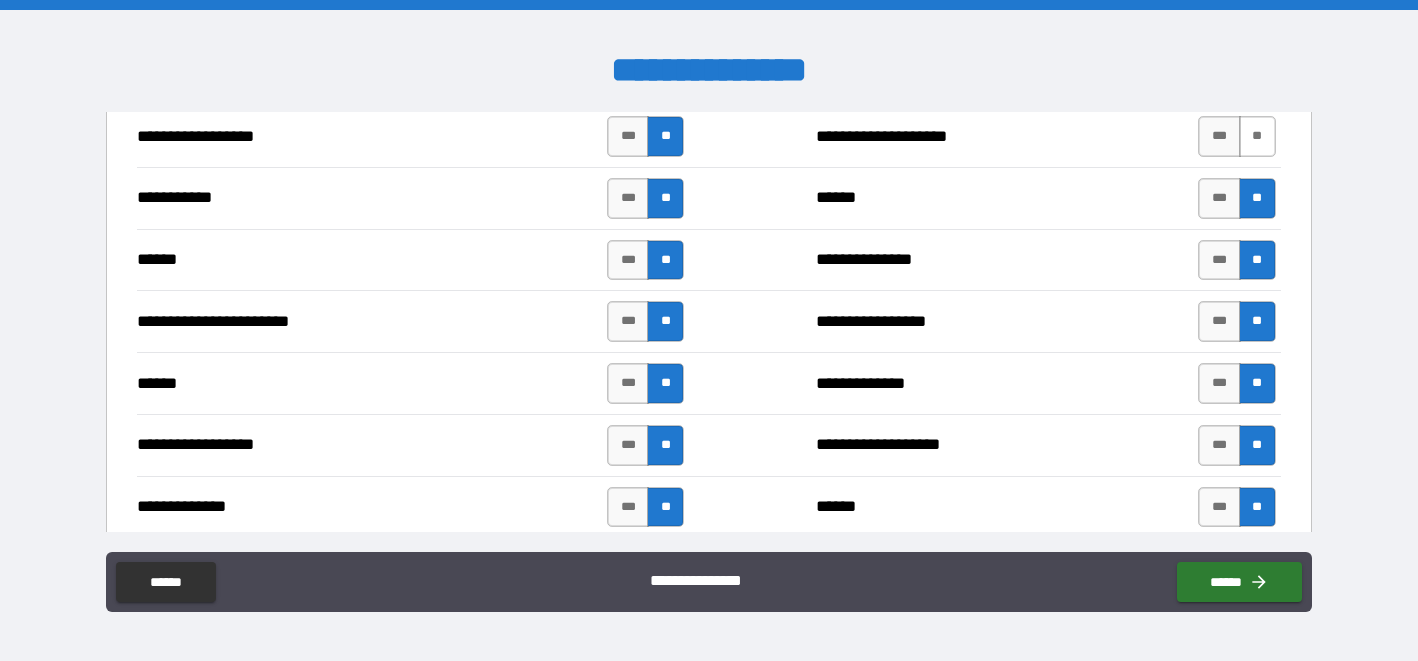 click on "**" at bounding box center [1257, 136] 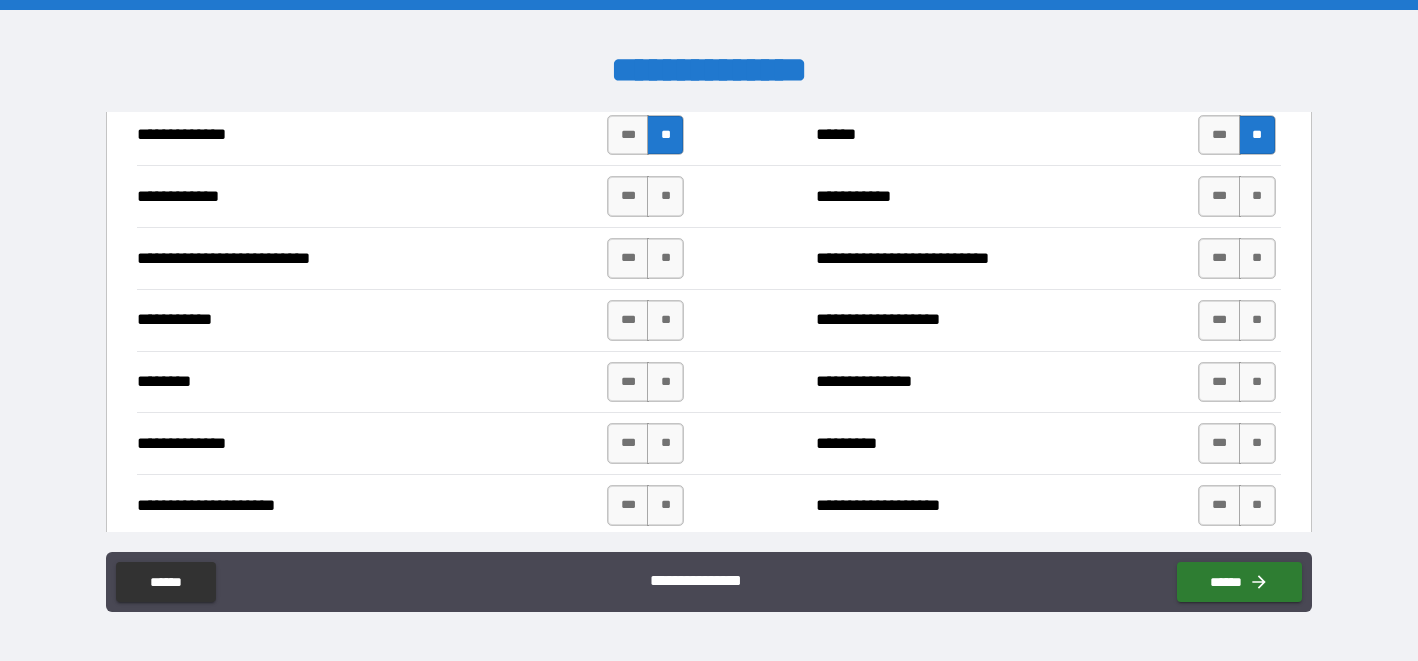 scroll, scrollTop: 1962, scrollLeft: 0, axis: vertical 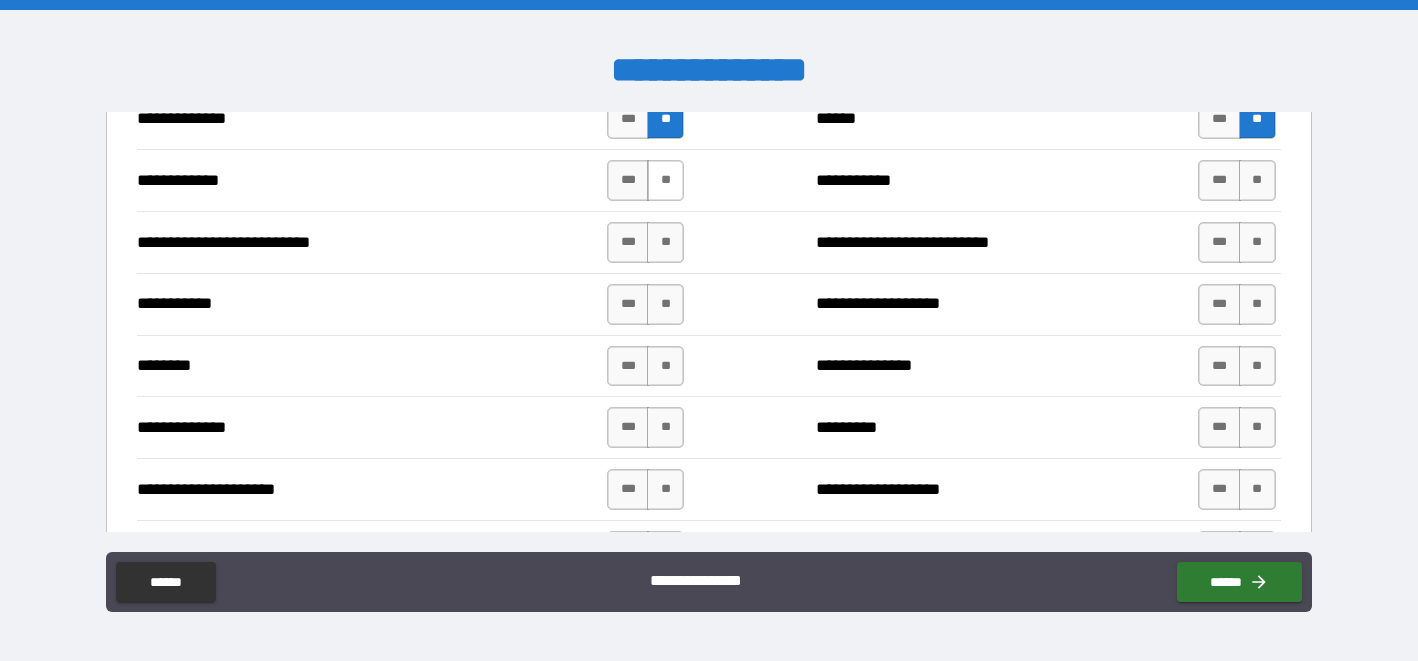 click on "**" at bounding box center (665, 180) 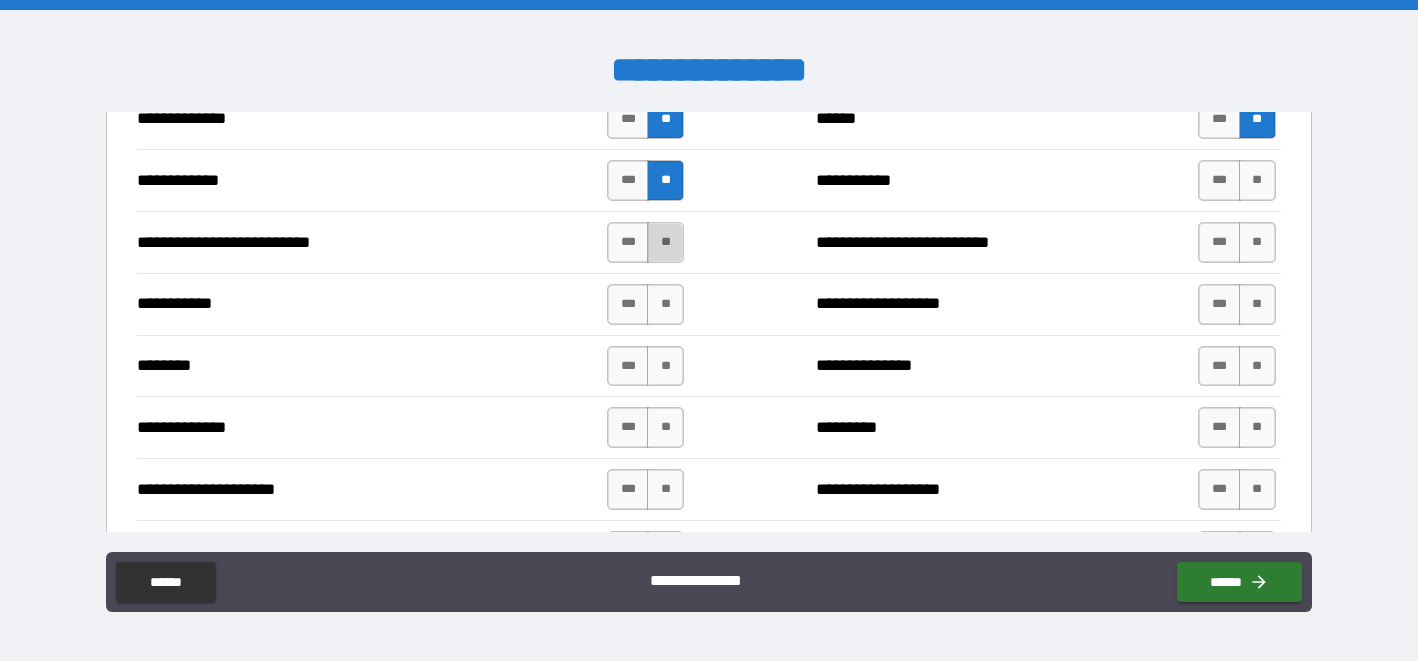 click on "**" at bounding box center (665, 242) 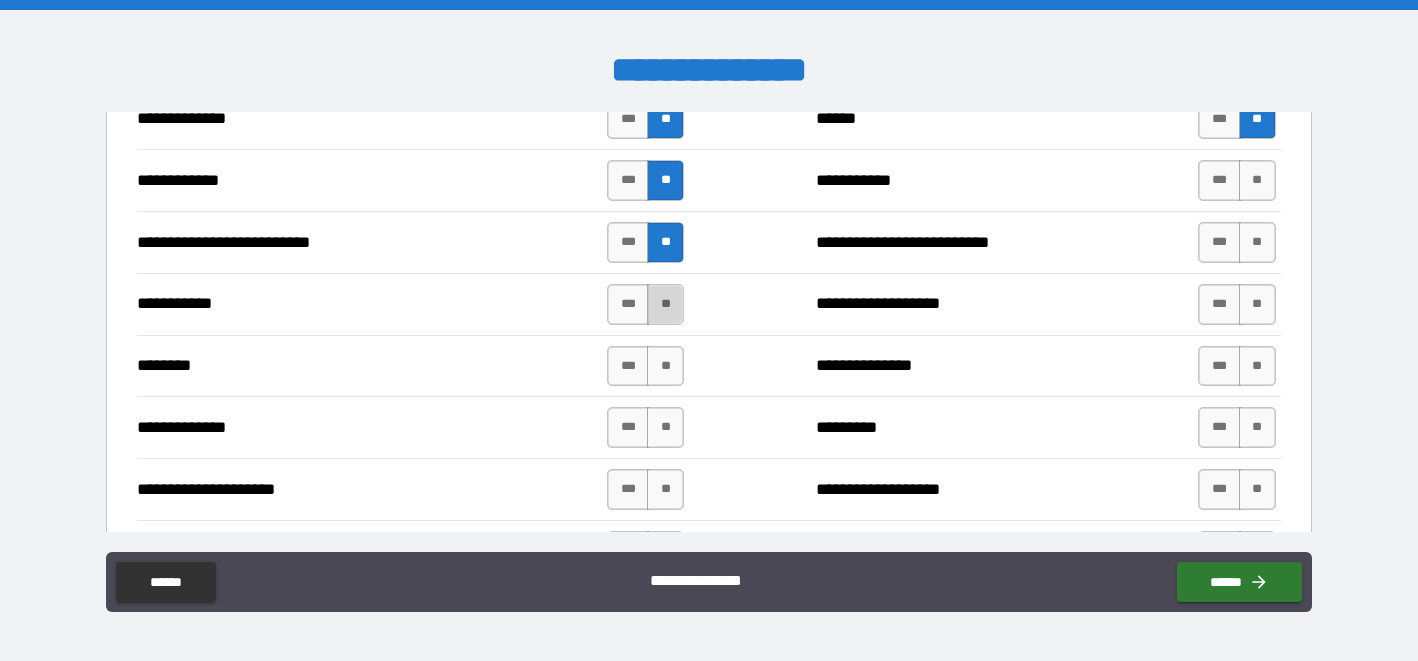 click on "**" at bounding box center (665, 304) 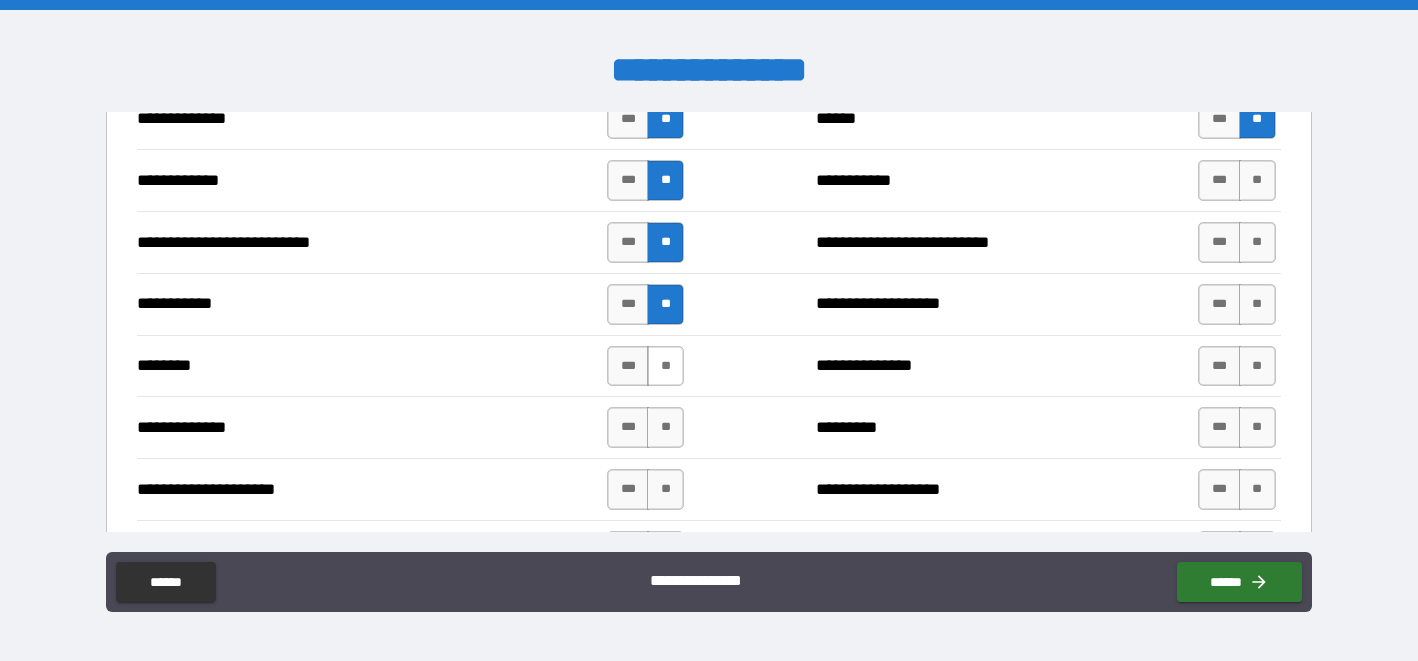 click on "**" at bounding box center (665, 366) 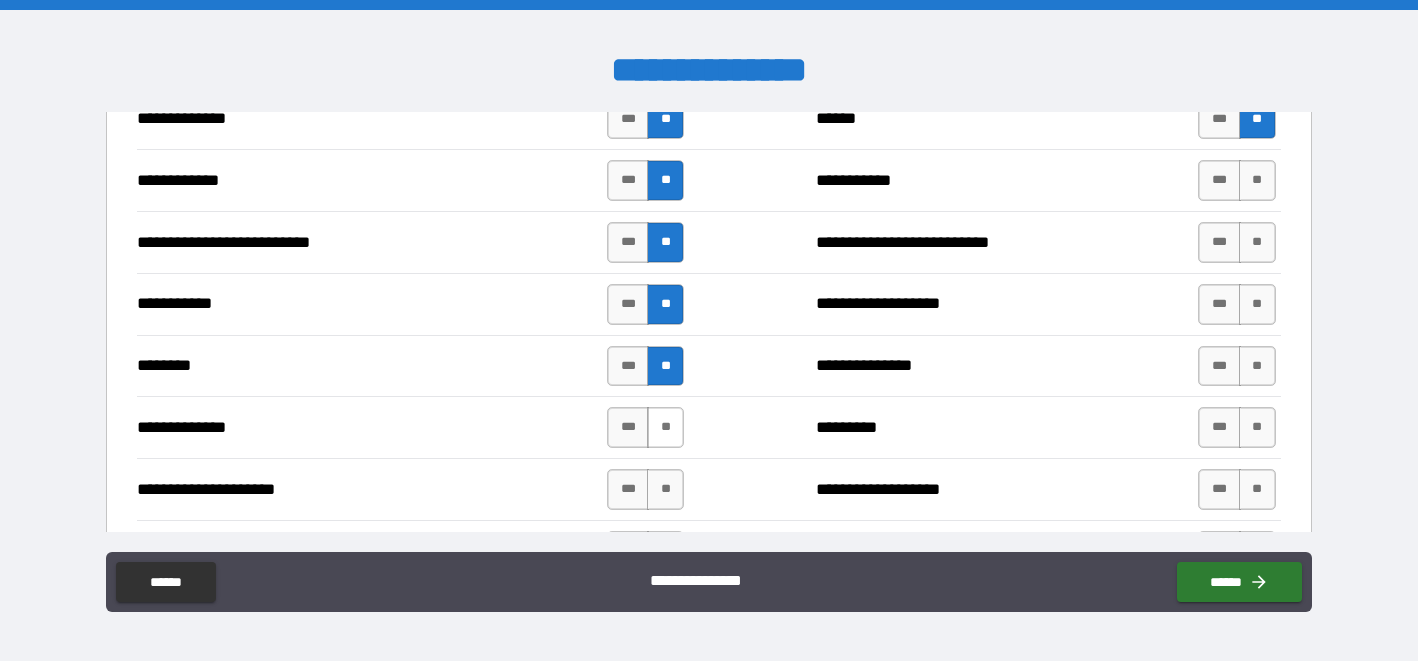 click on "**" at bounding box center [665, 427] 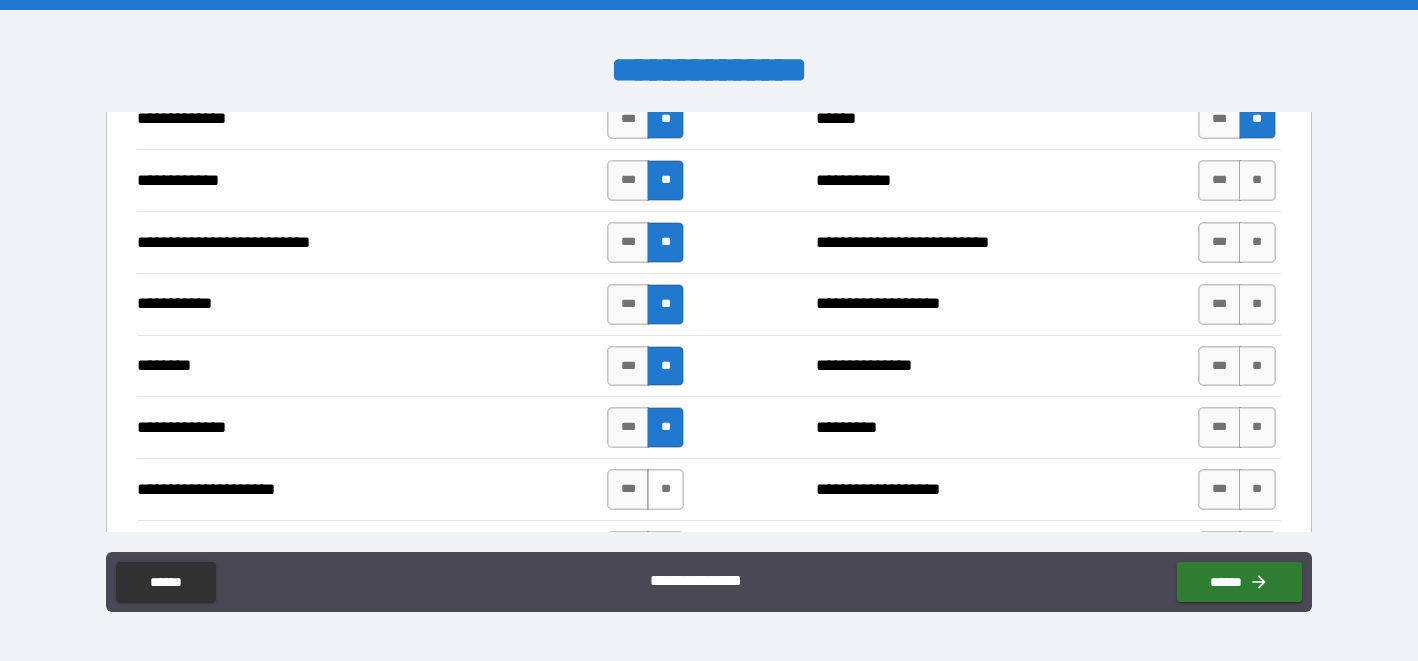 click on "**" at bounding box center (665, 489) 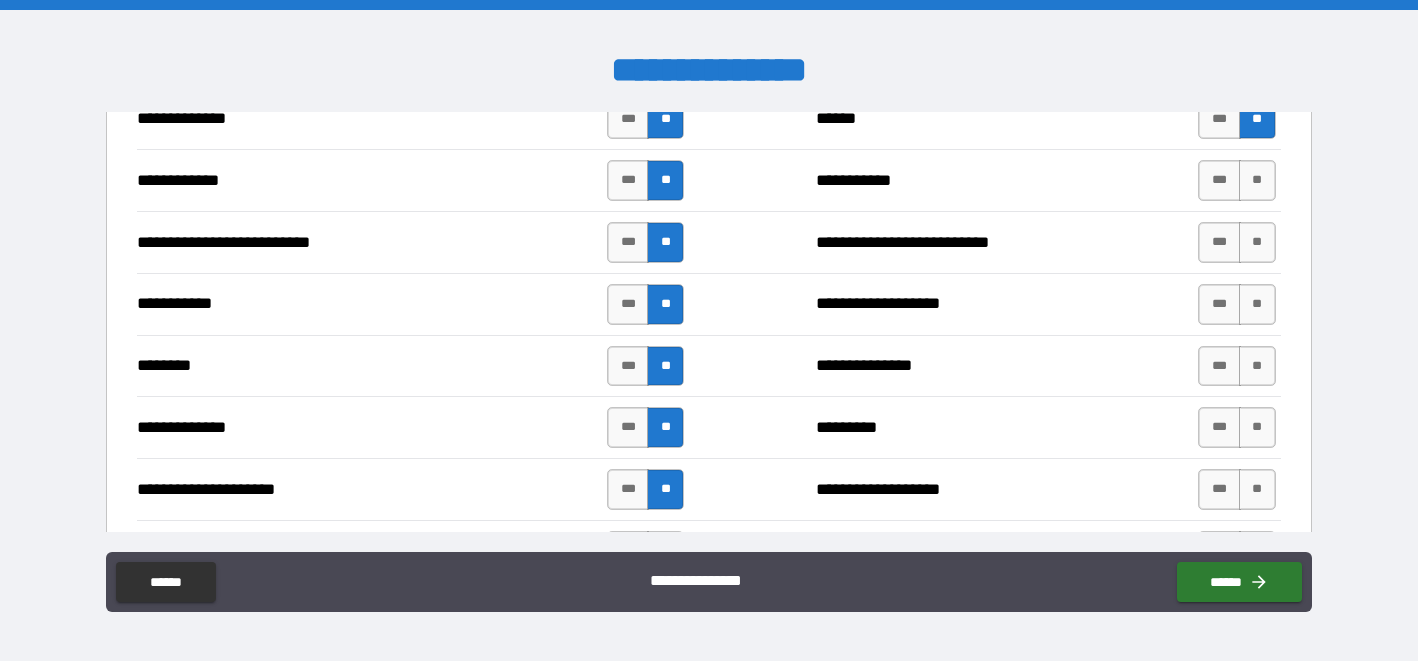 click on "*** **" at bounding box center [1239, 489] 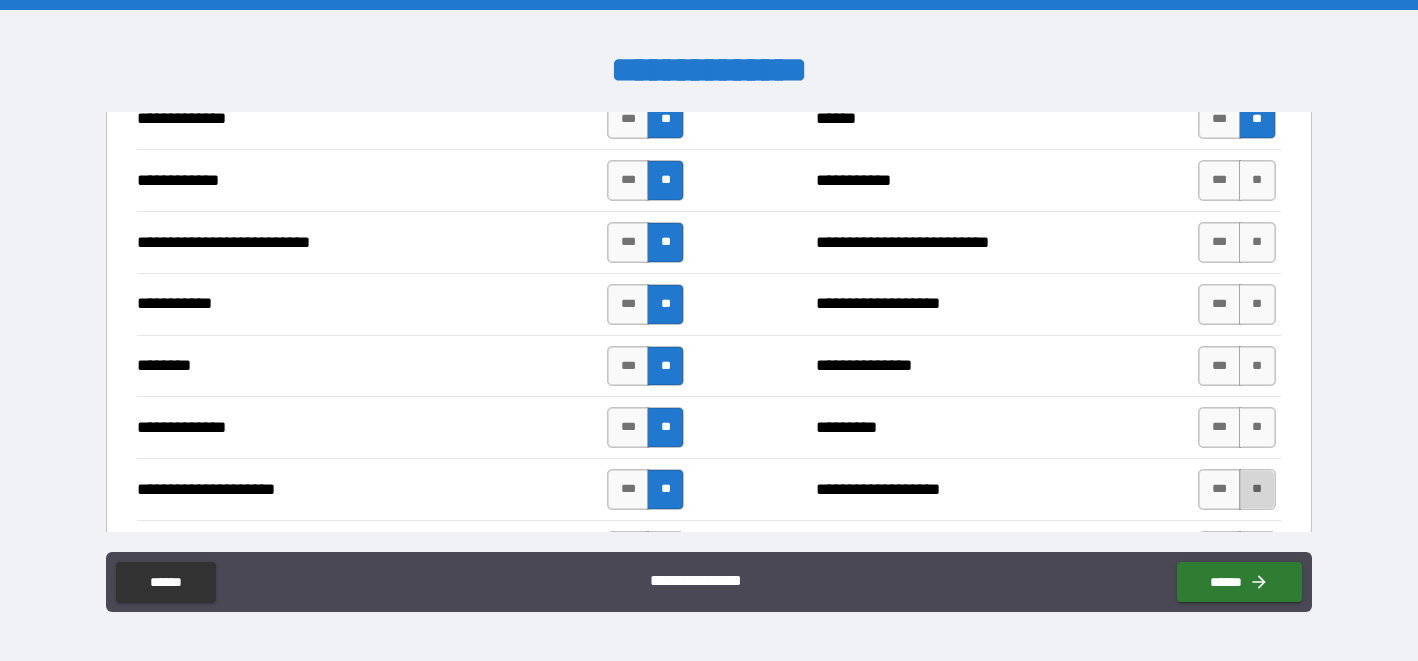 click on "**" at bounding box center (1257, 489) 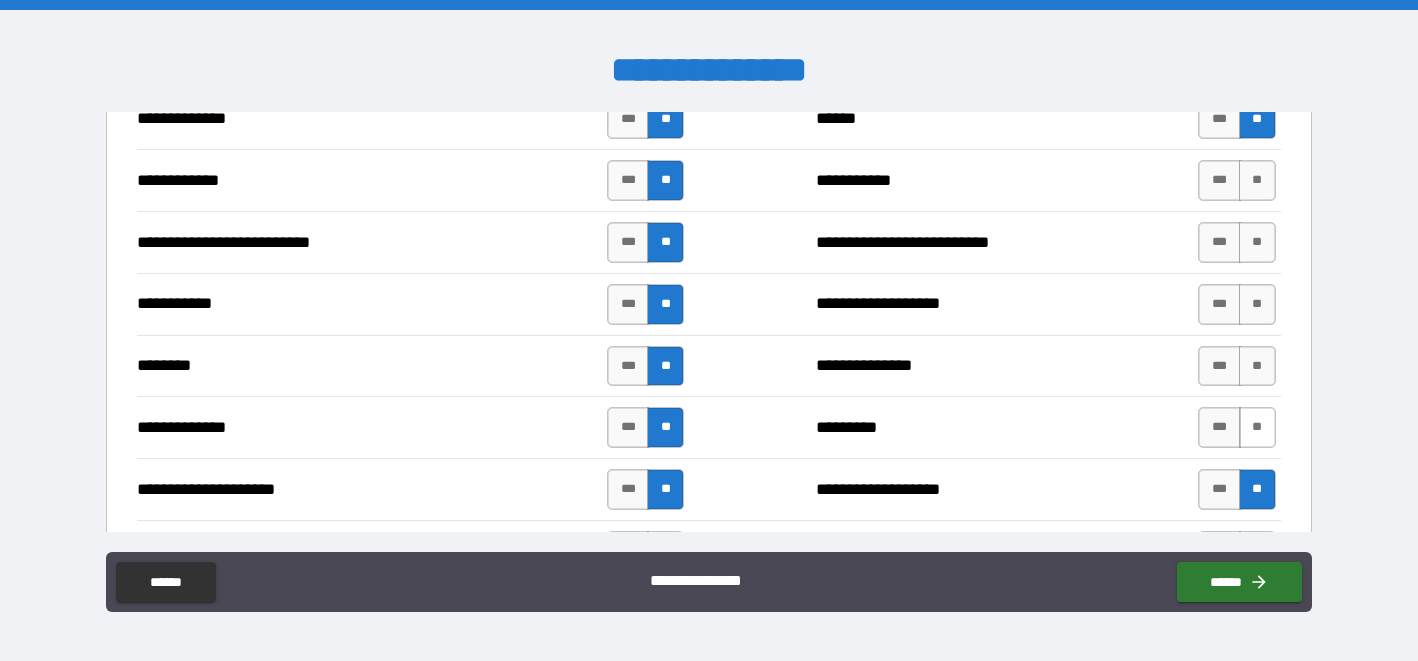 click on "**" at bounding box center [1257, 427] 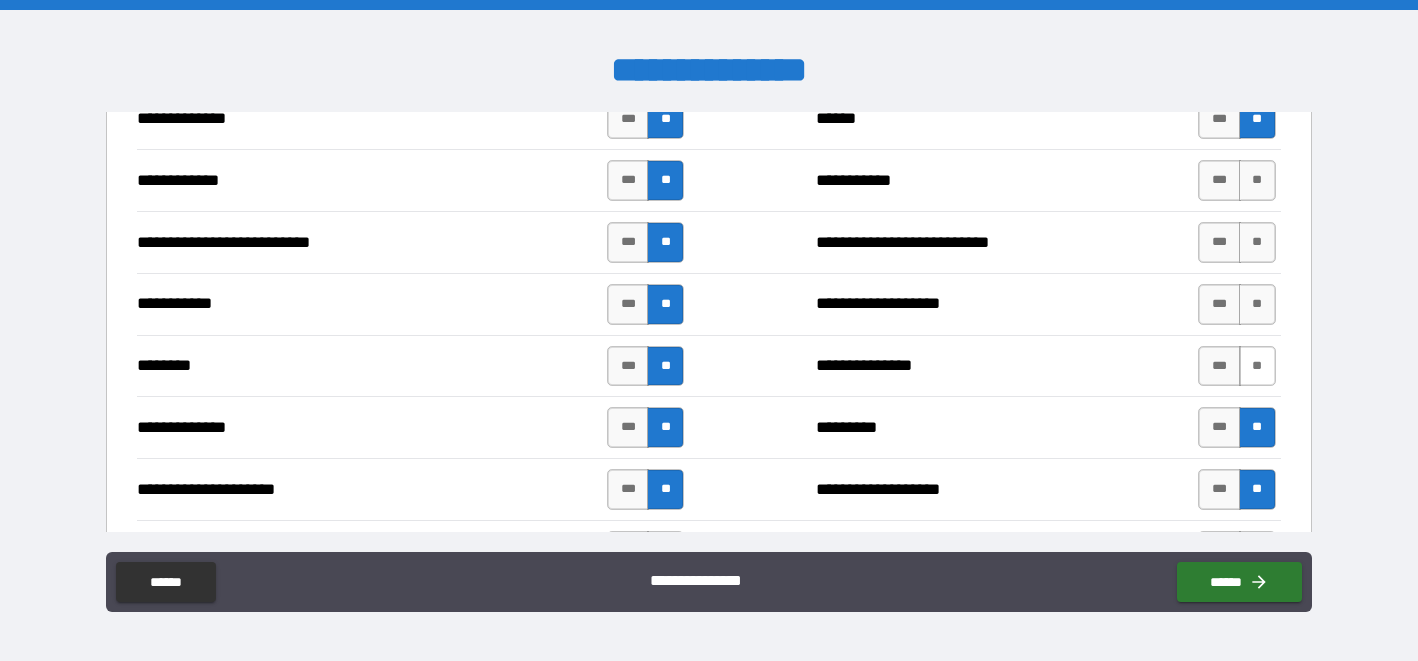 click on "**" at bounding box center [1257, 366] 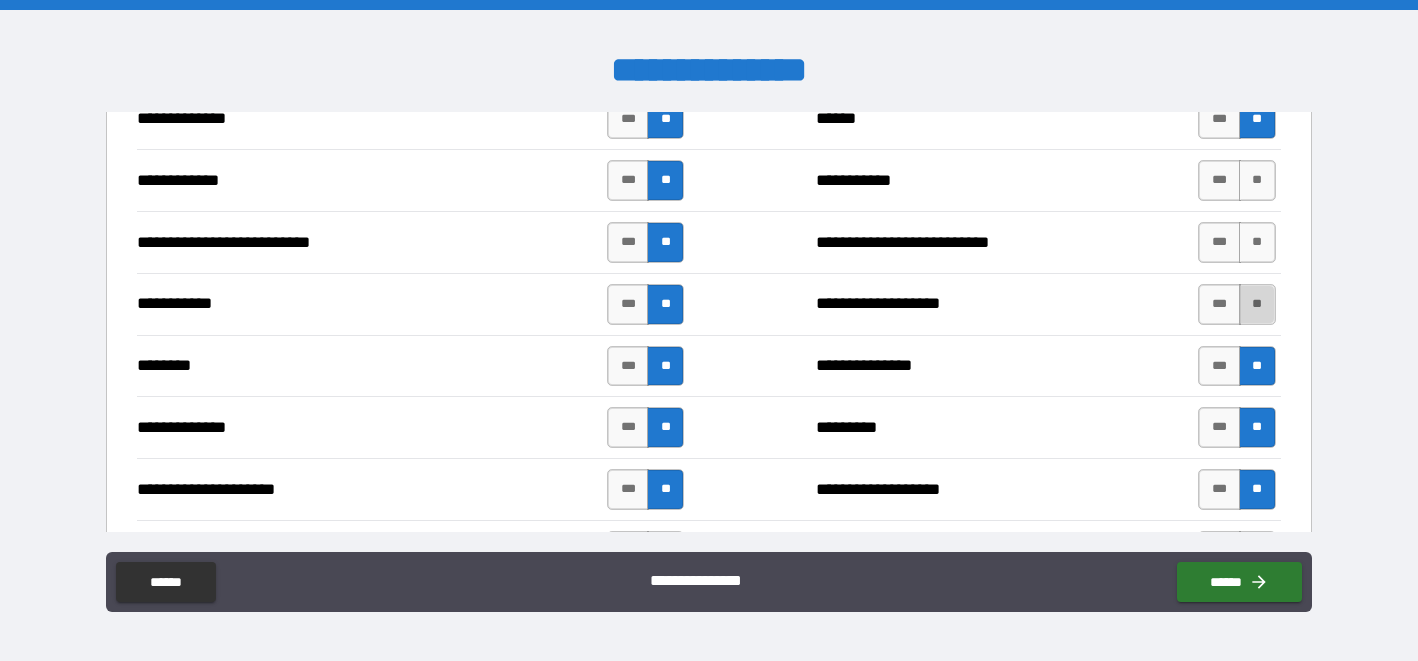 click on "**" at bounding box center (1257, 304) 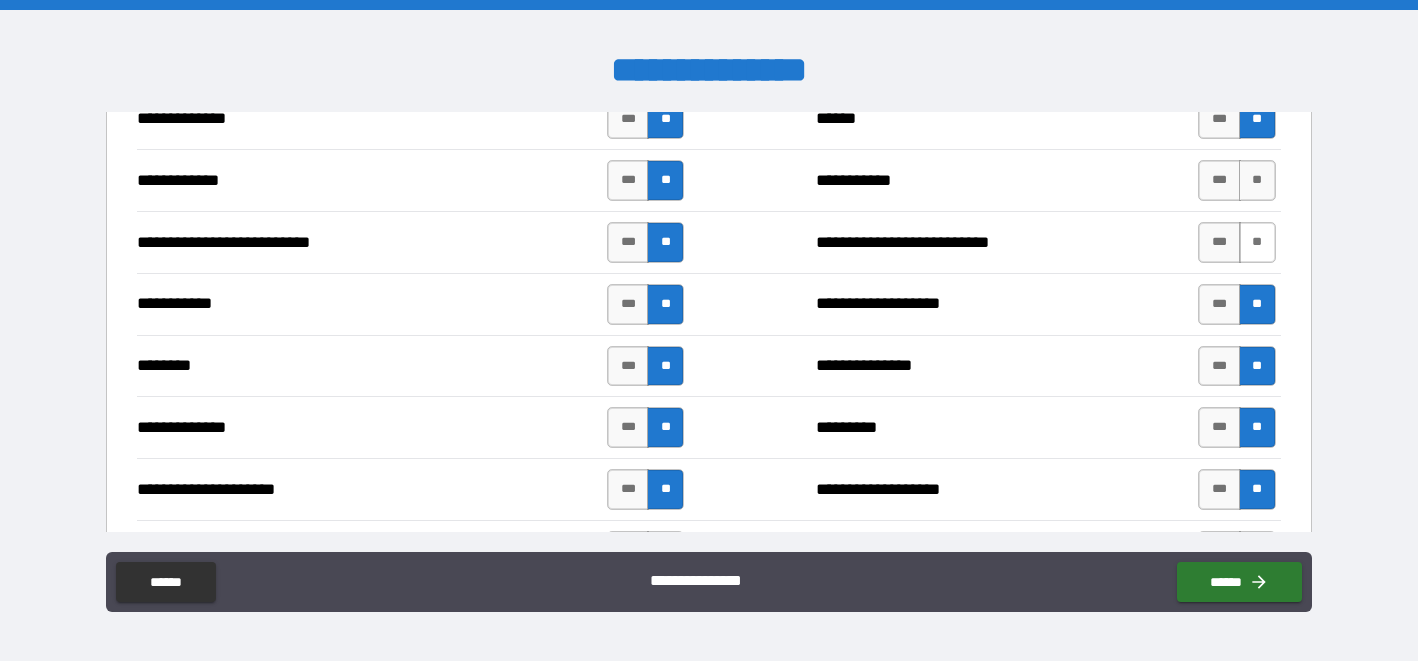 click on "**" at bounding box center [1257, 242] 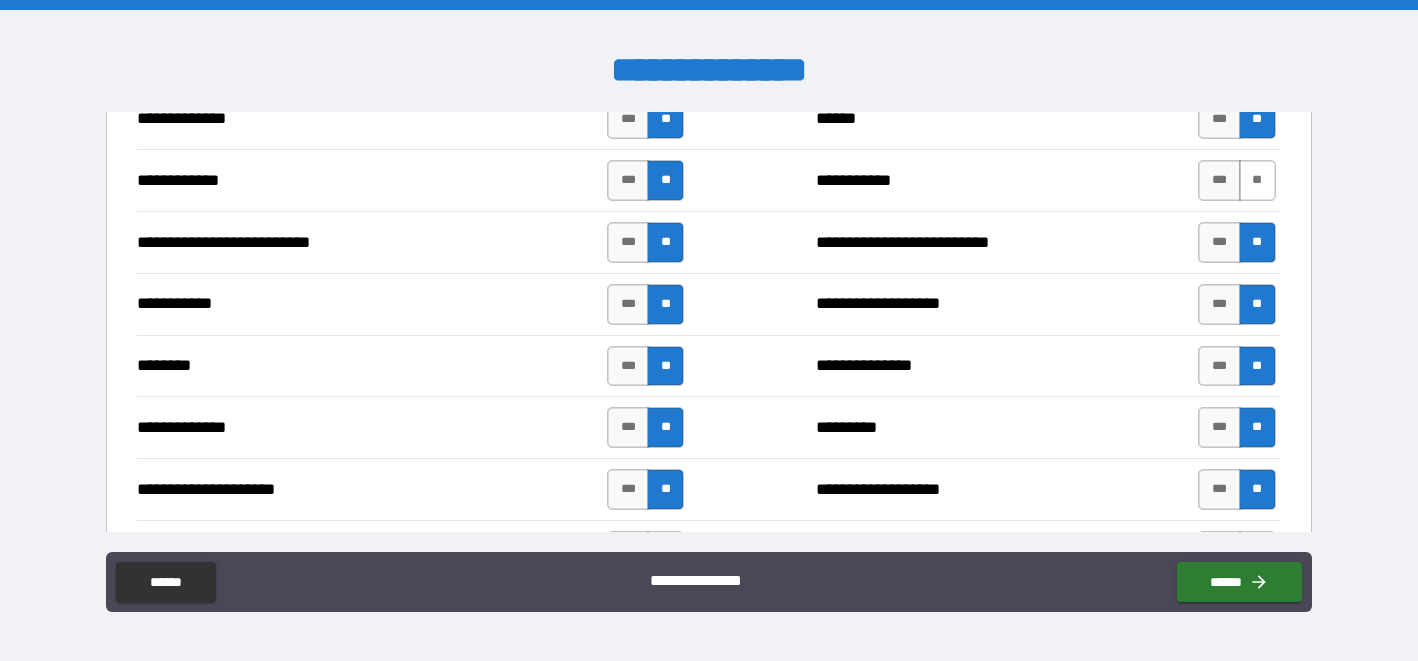 click on "**" at bounding box center (1257, 180) 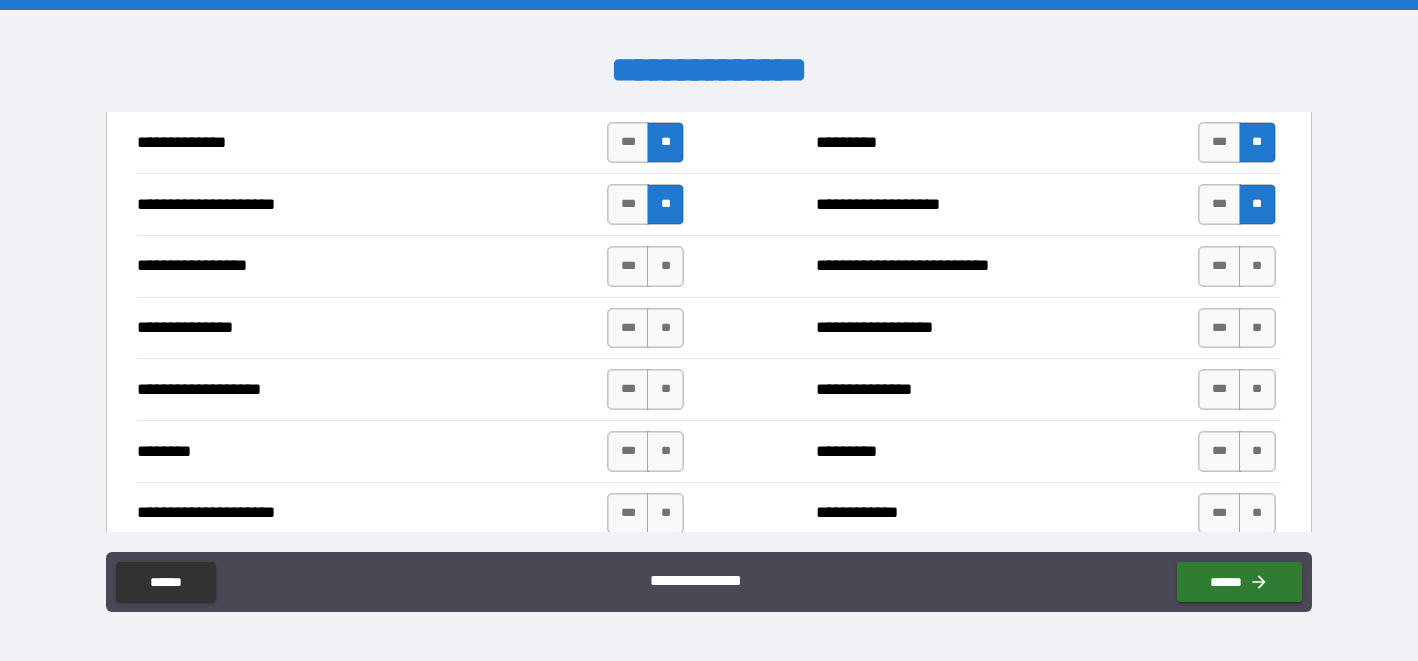 scroll, scrollTop: 2325, scrollLeft: 0, axis: vertical 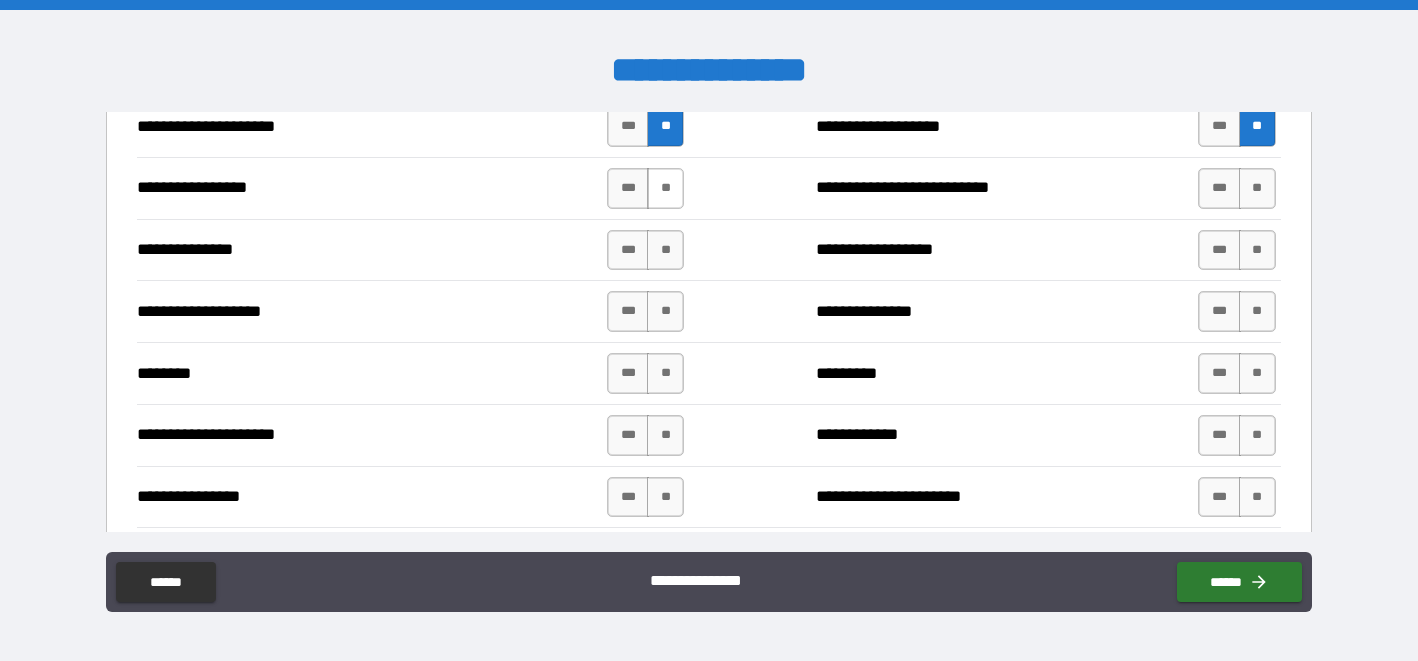 click on "**" at bounding box center [665, 188] 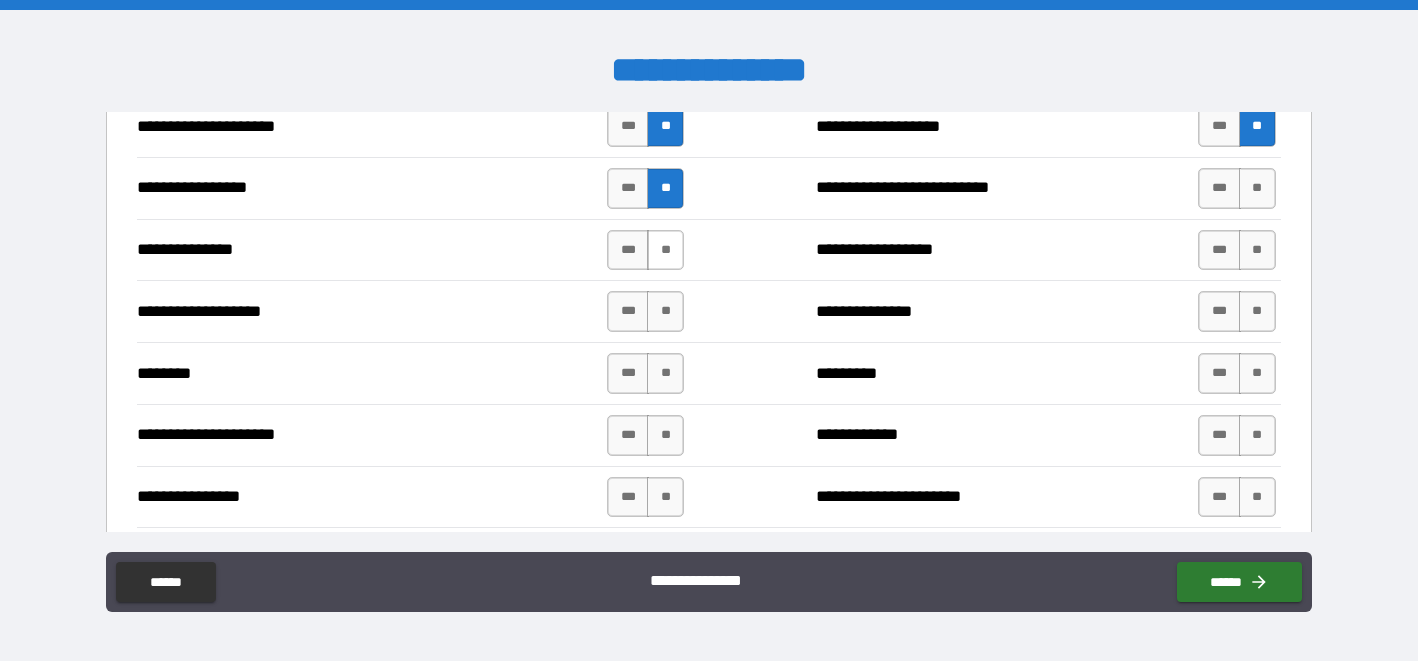 click on "**" at bounding box center [665, 250] 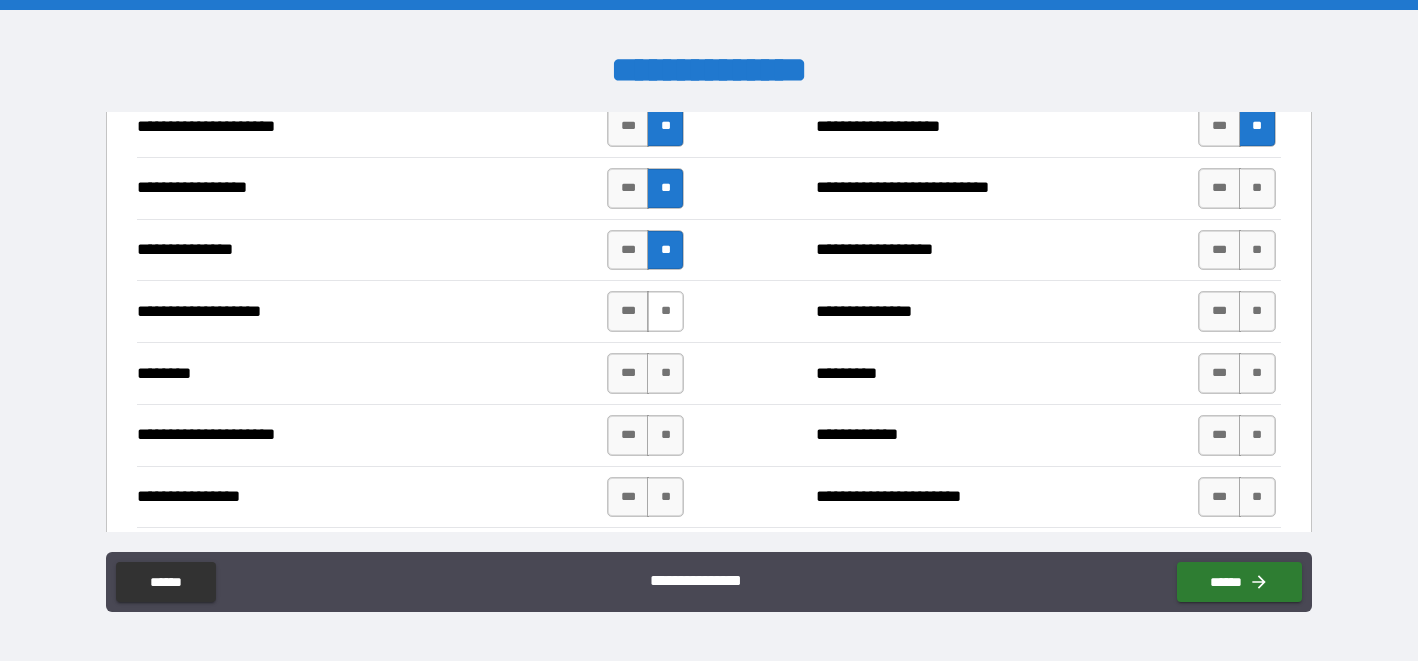 click on "**" at bounding box center (665, 311) 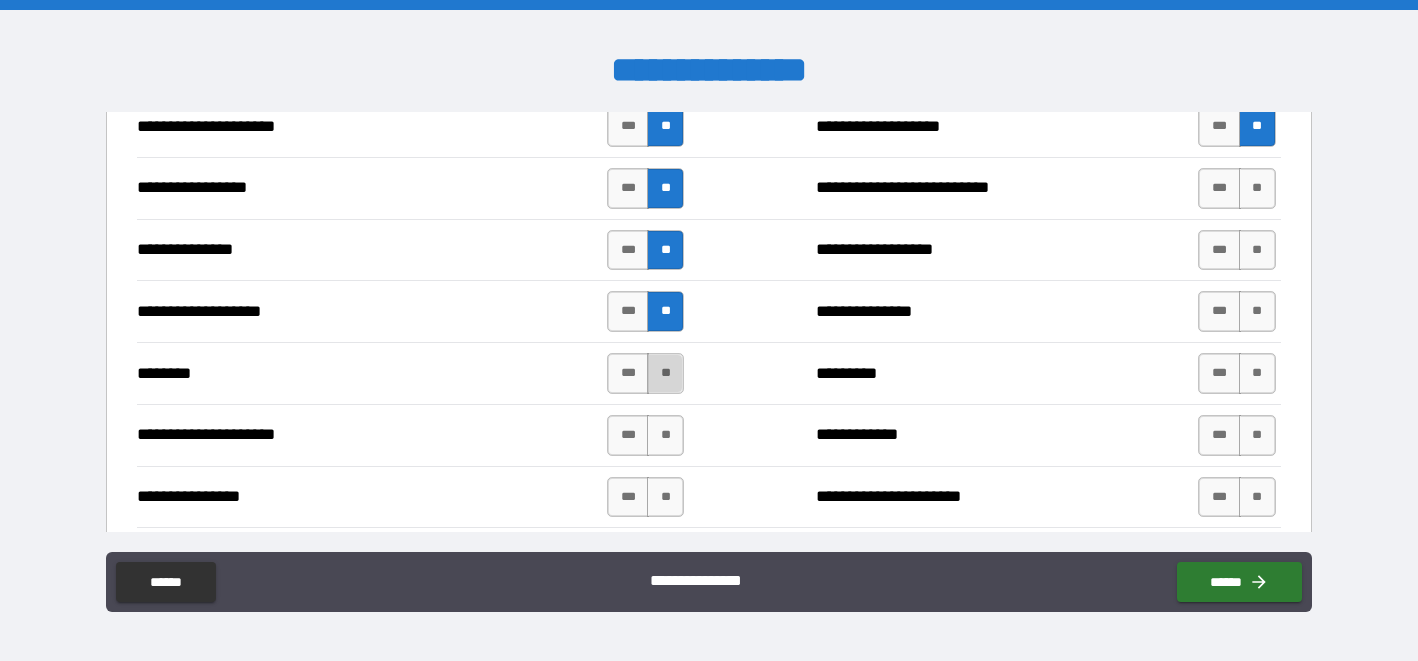 click on "**" at bounding box center (665, 373) 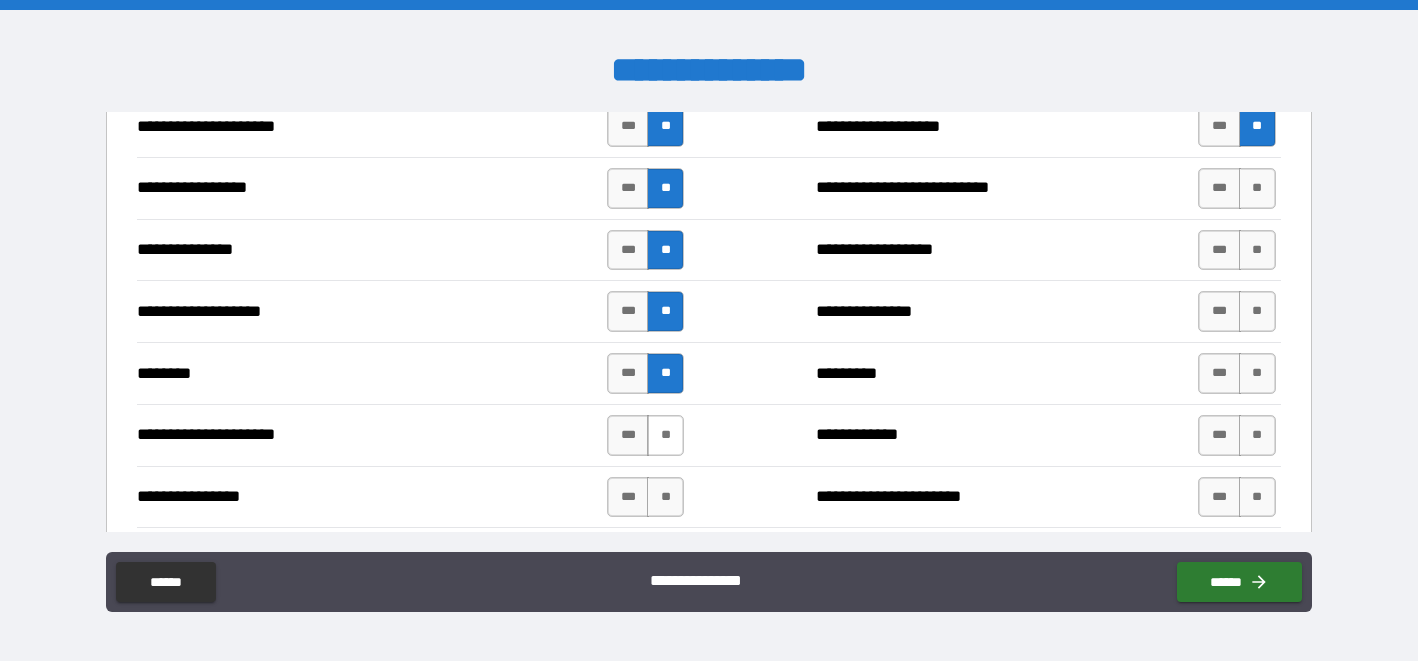 click on "**" at bounding box center [665, 435] 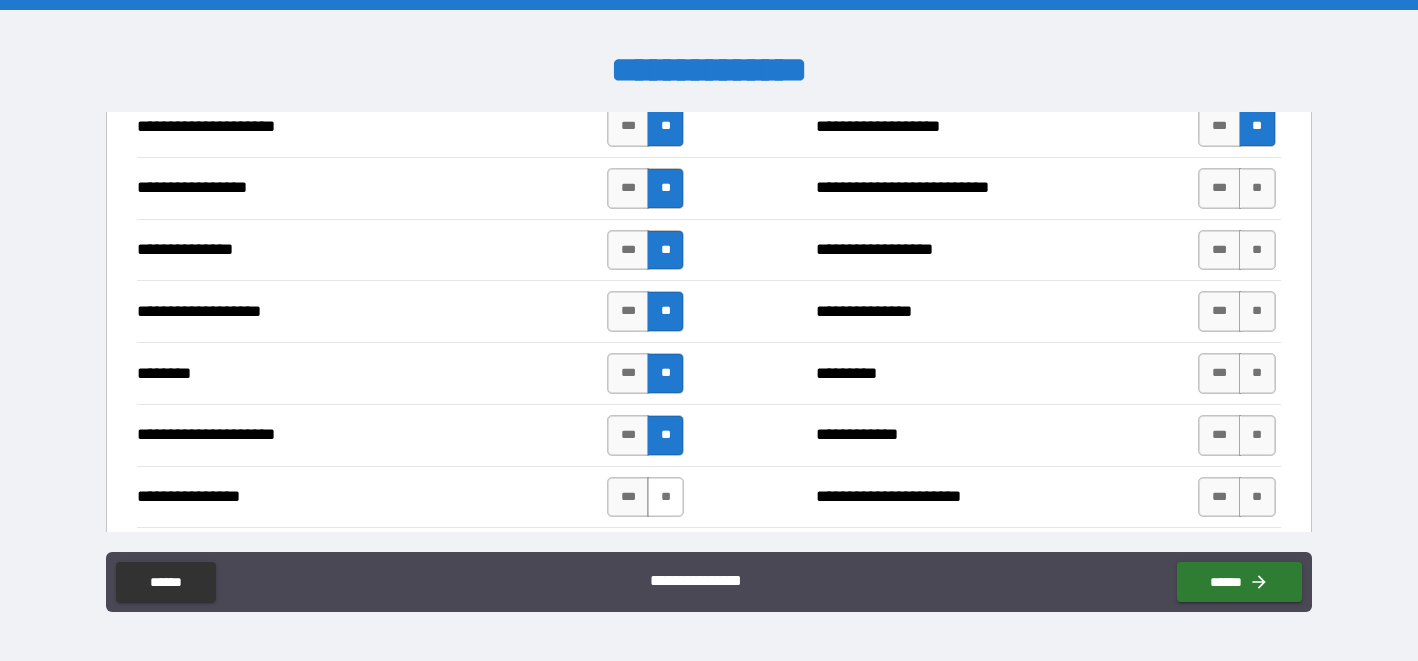 click on "**" at bounding box center (665, 497) 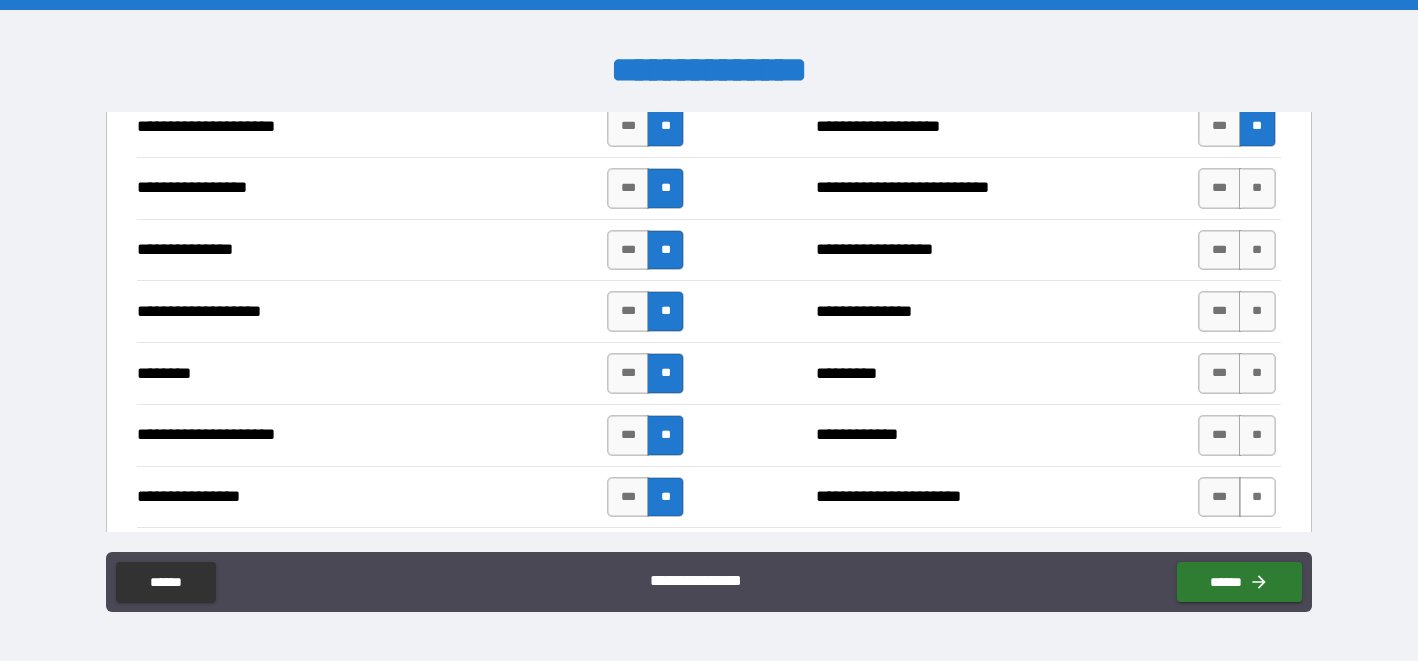 click on "**" at bounding box center [1257, 497] 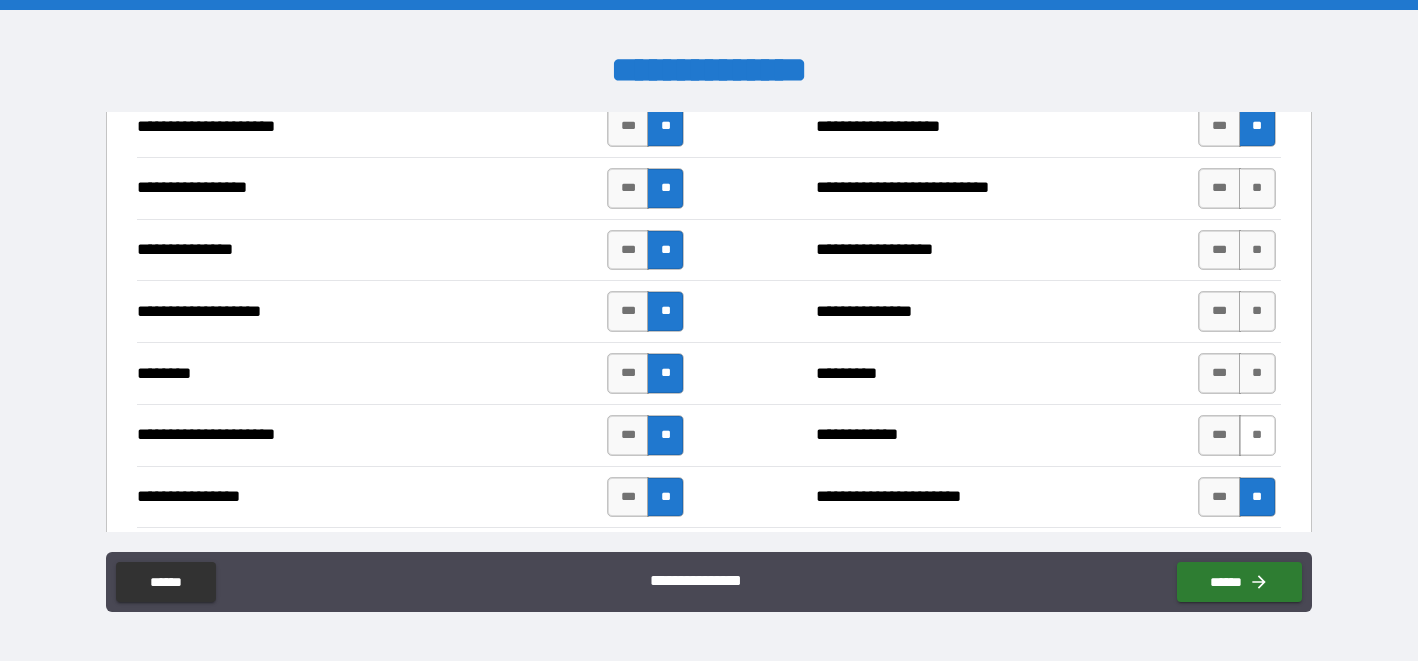 click on "**" at bounding box center [1257, 435] 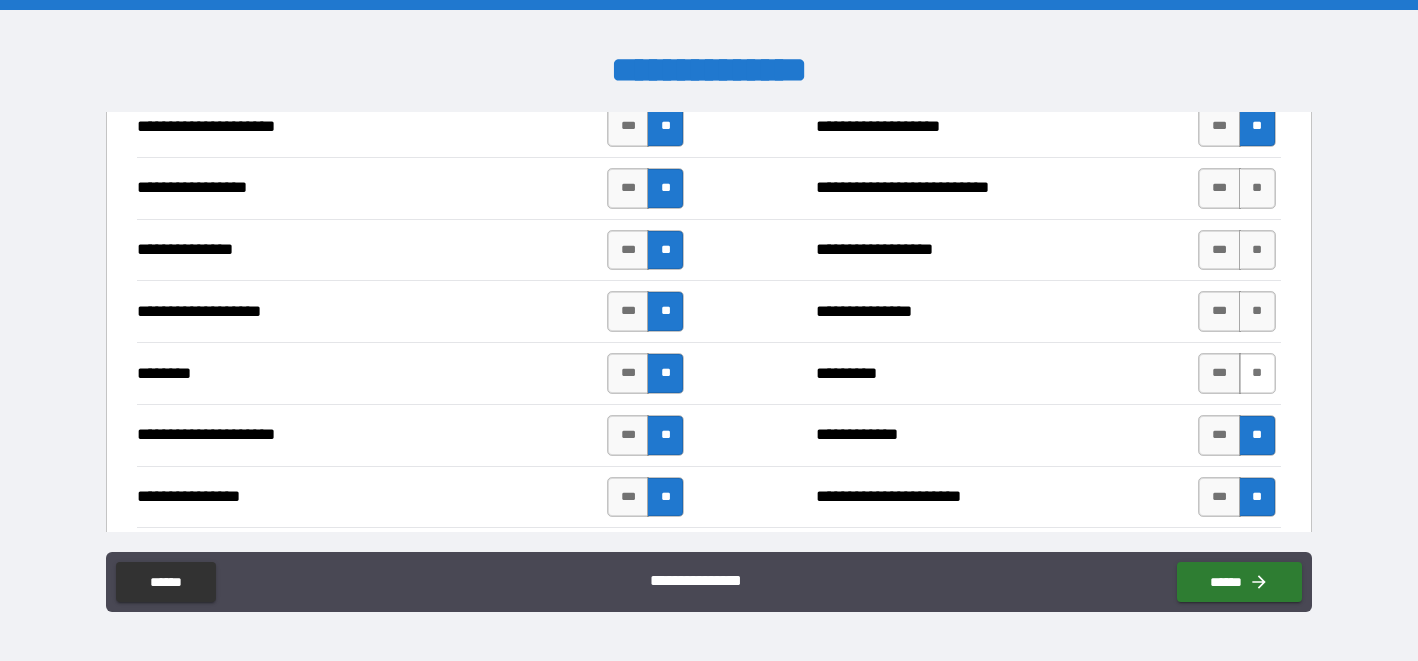 click on "**" at bounding box center [1257, 373] 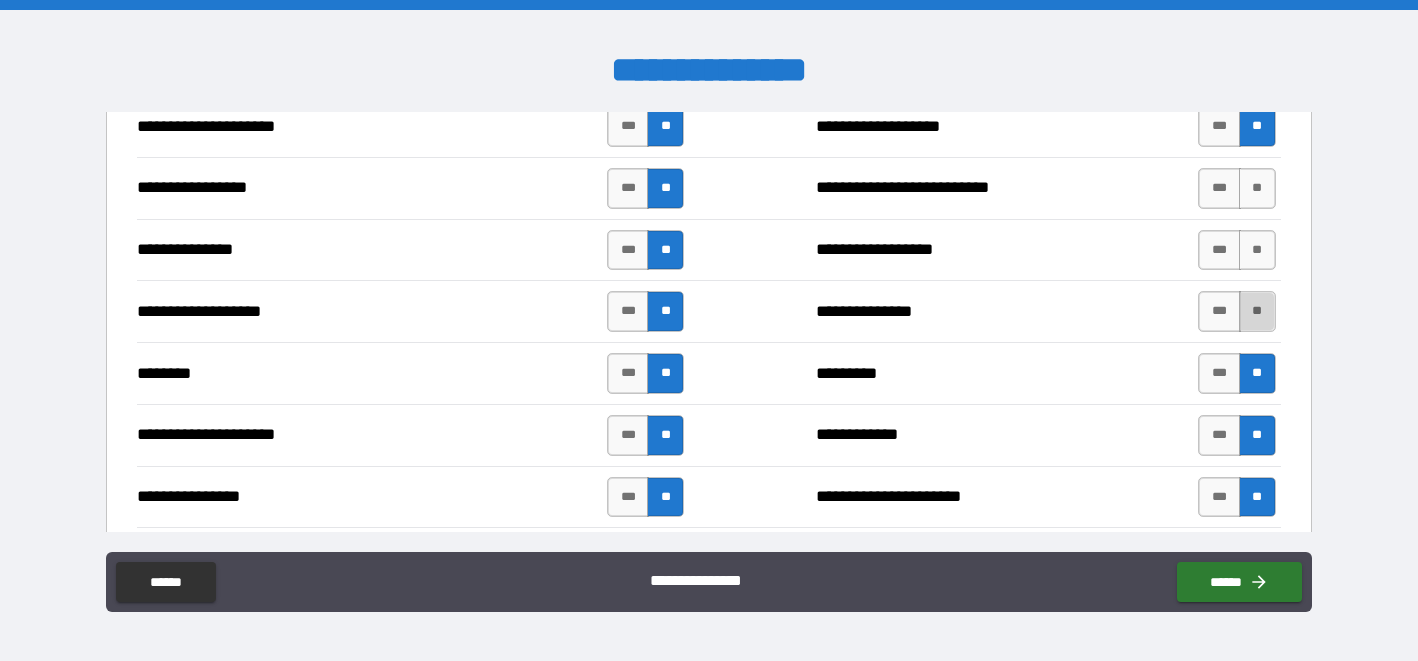 click on "**" at bounding box center [1257, 311] 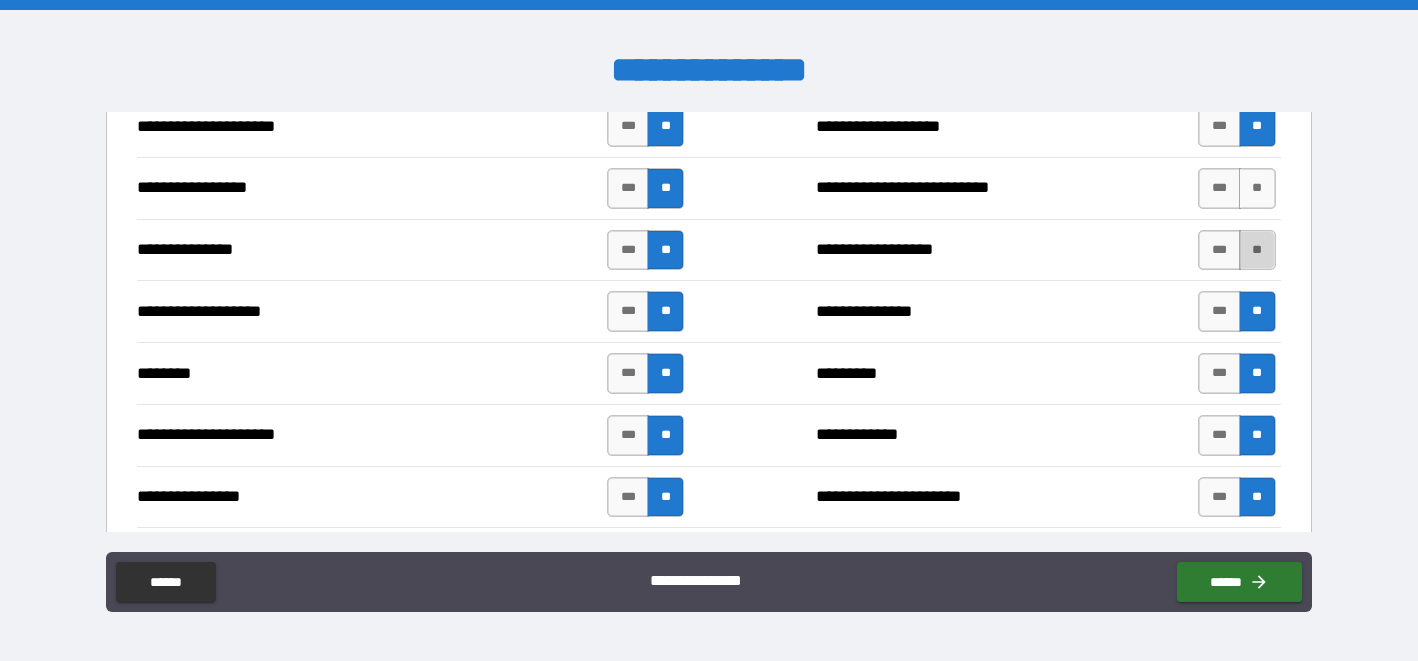 click on "**" at bounding box center [1257, 250] 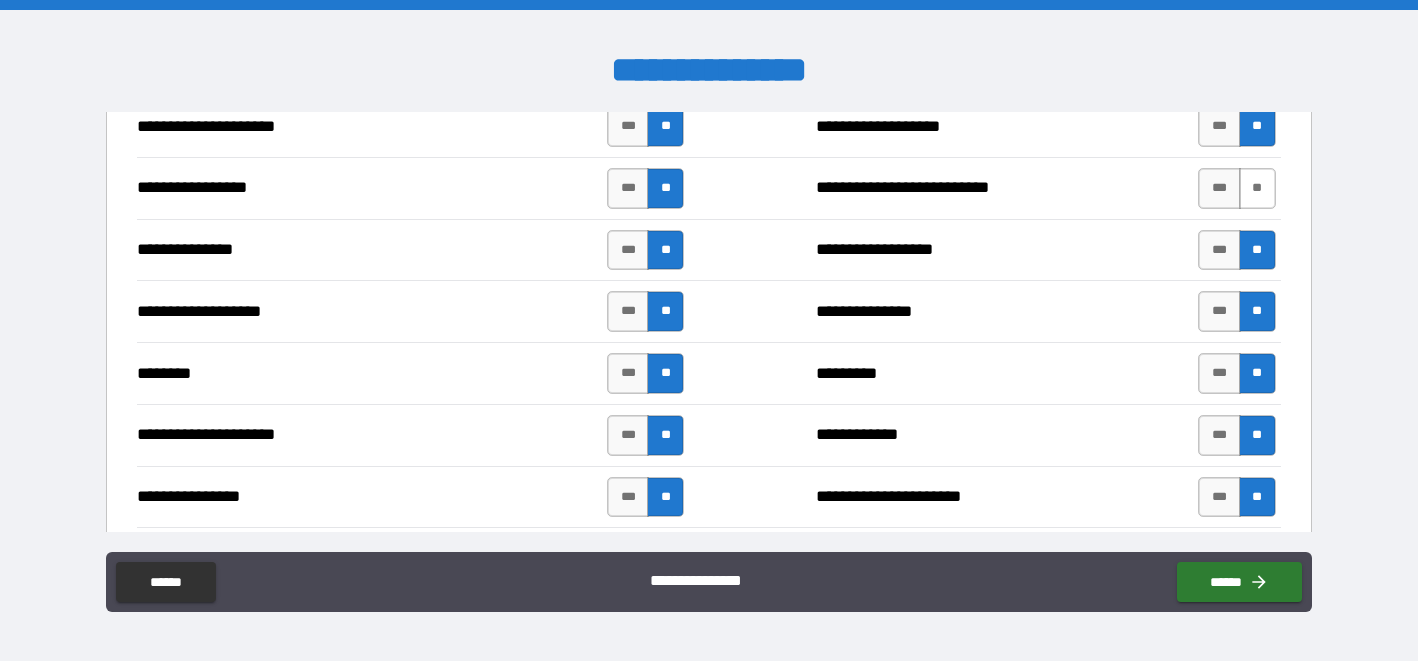 click on "**" at bounding box center [1257, 188] 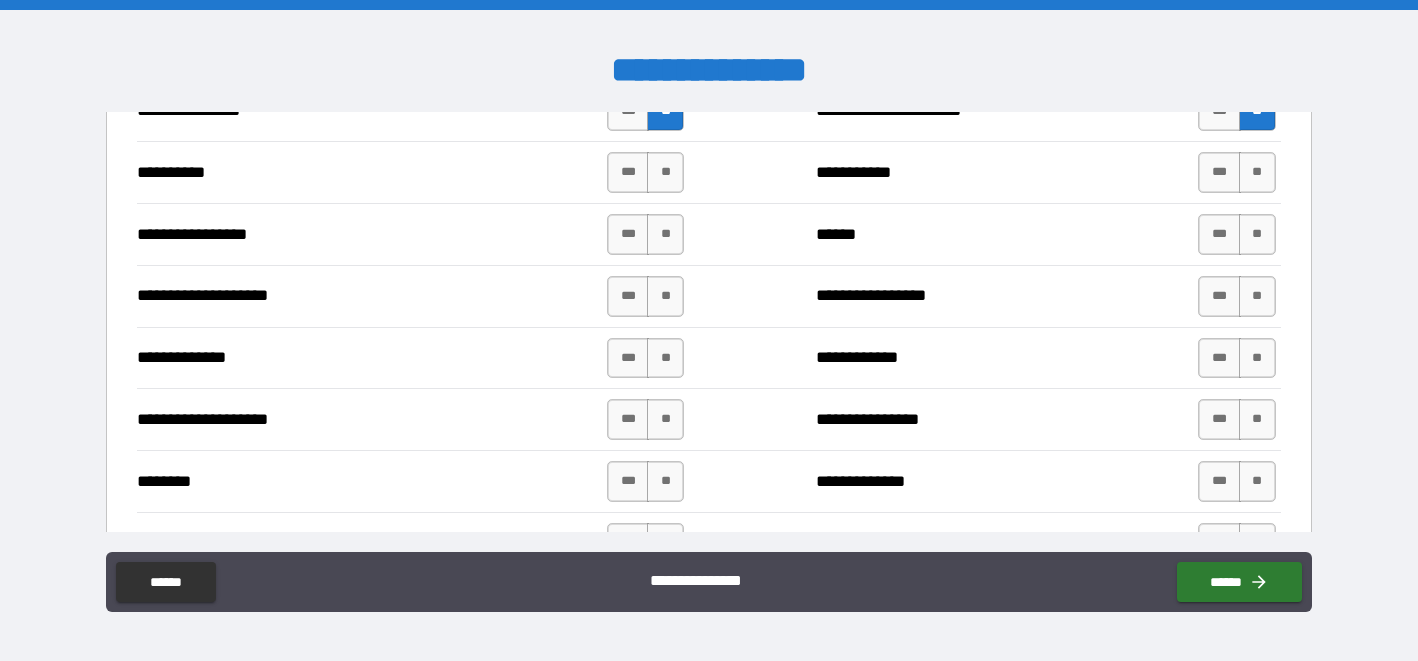 scroll, scrollTop: 2721, scrollLeft: 0, axis: vertical 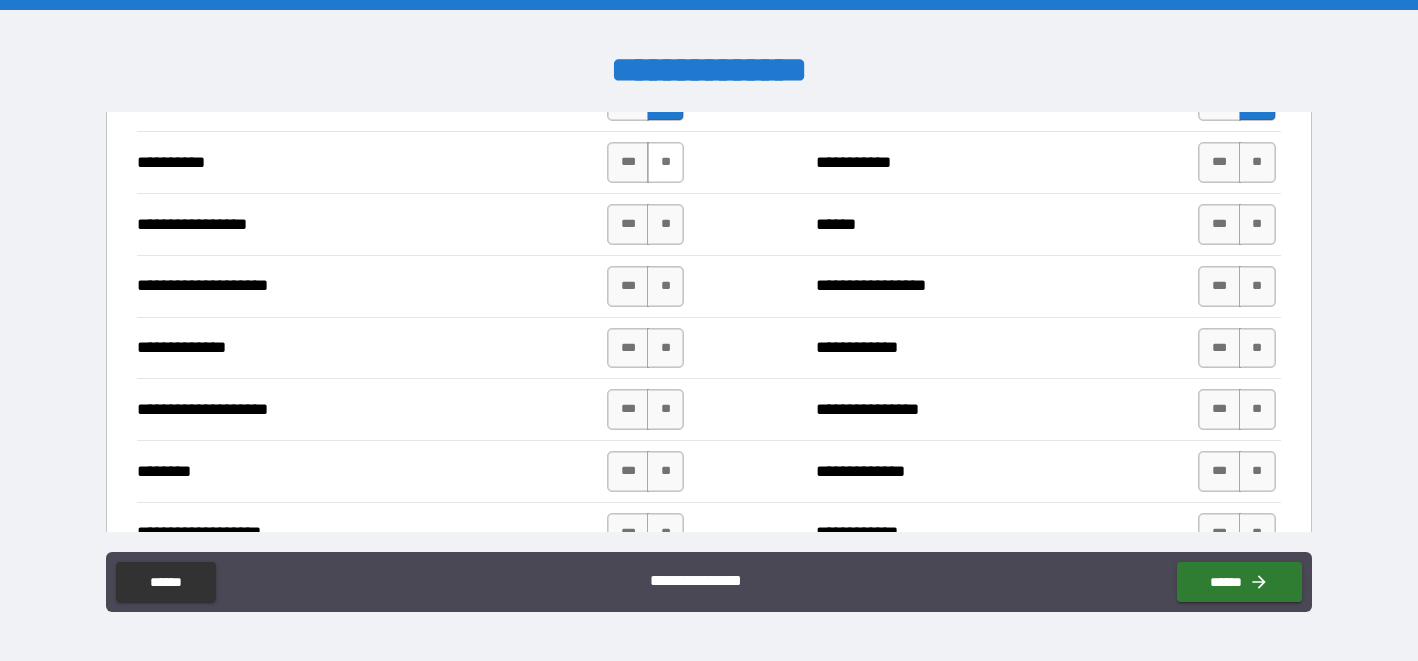 click on "**" at bounding box center [665, 162] 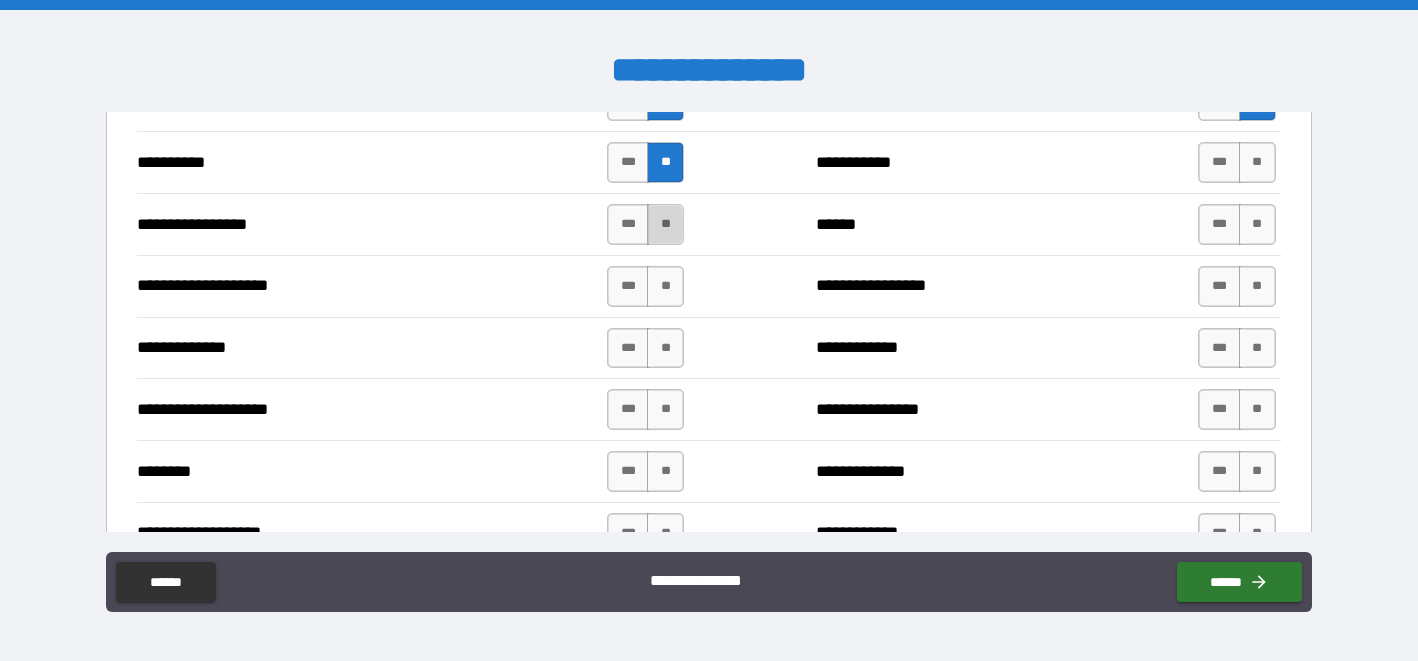 click on "**" at bounding box center [665, 224] 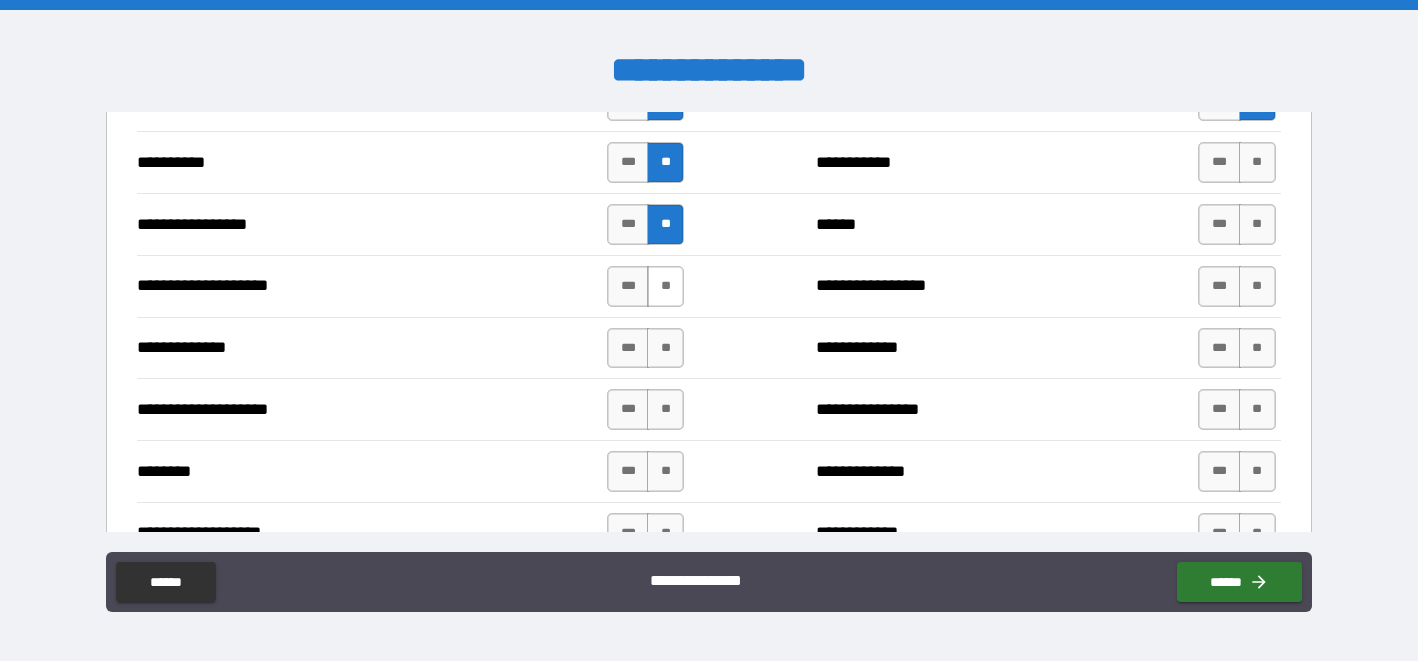 click on "**" at bounding box center (665, 286) 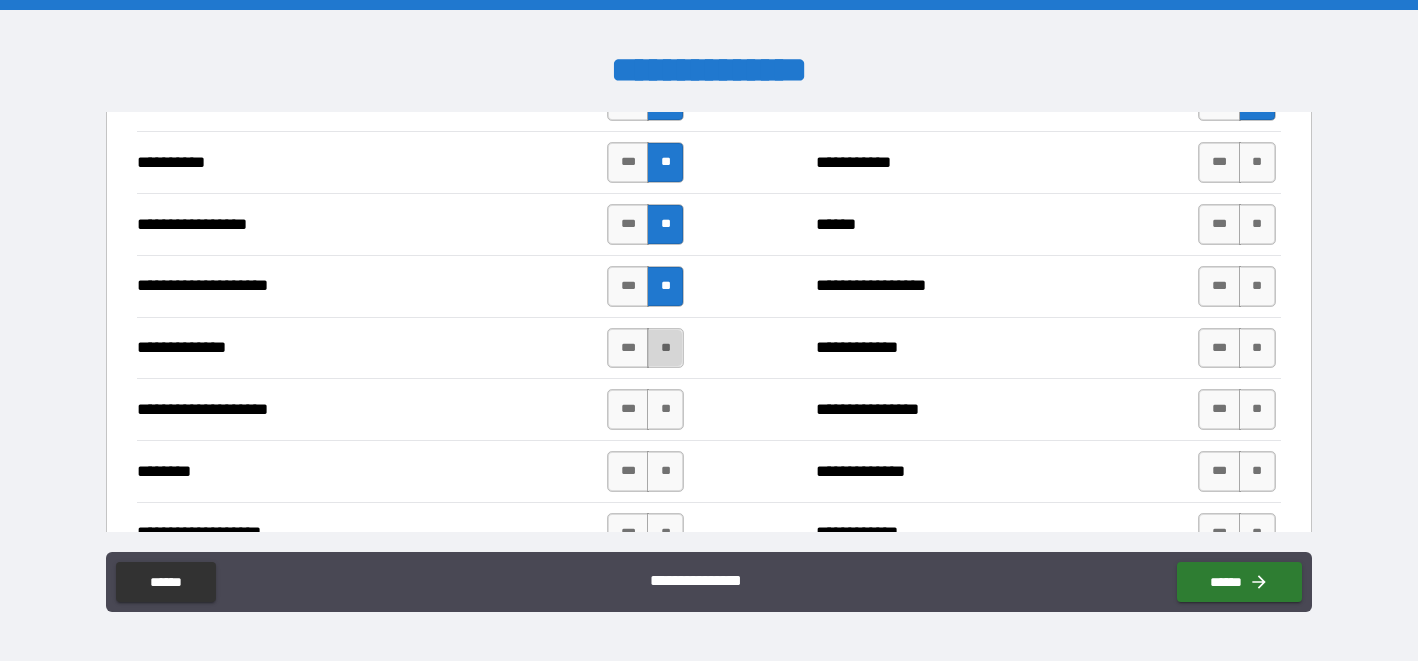 click on "**" at bounding box center (665, 348) 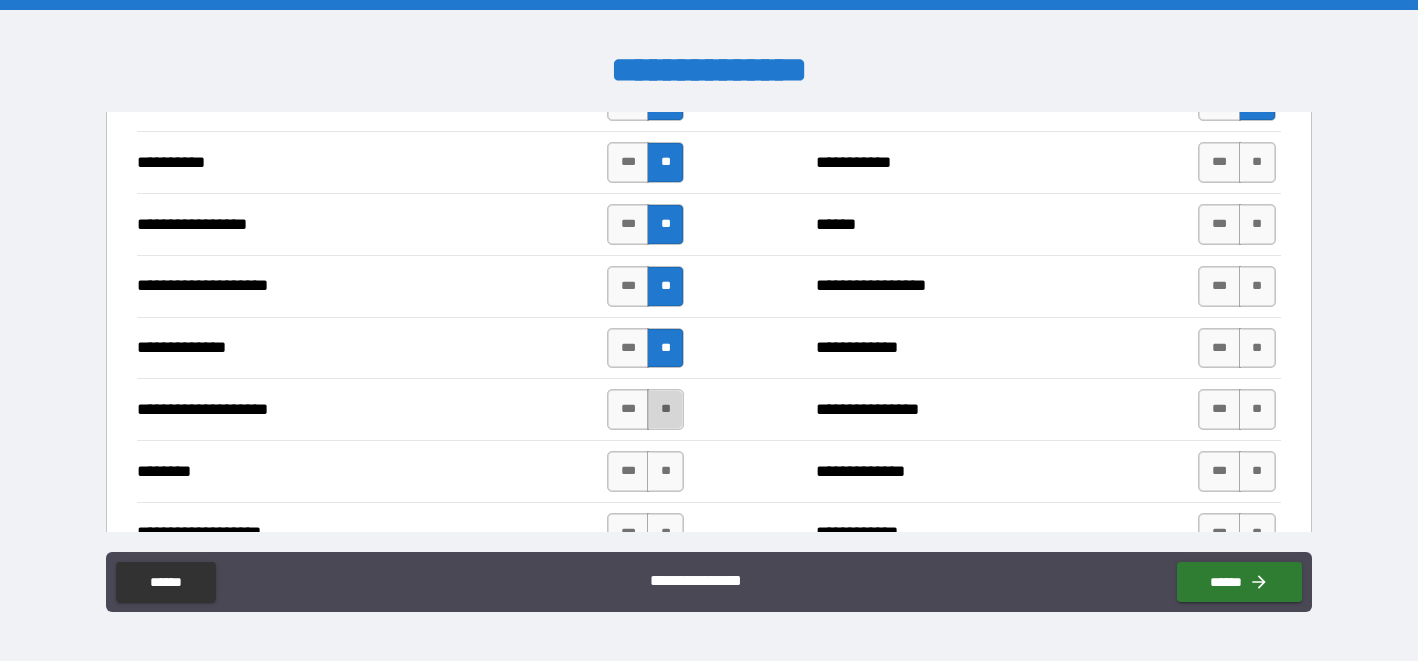click on "**" at bounding box center [665, 409] 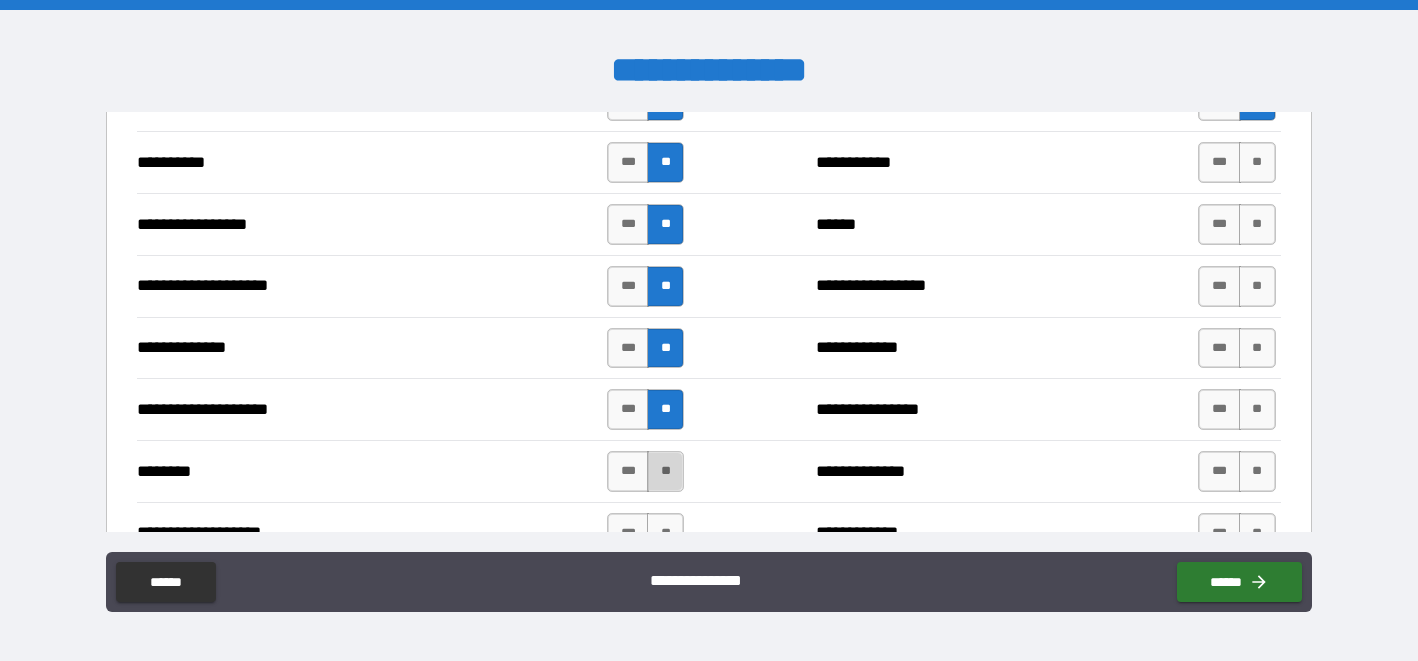 click on "**" at bounding box center [665, 471] 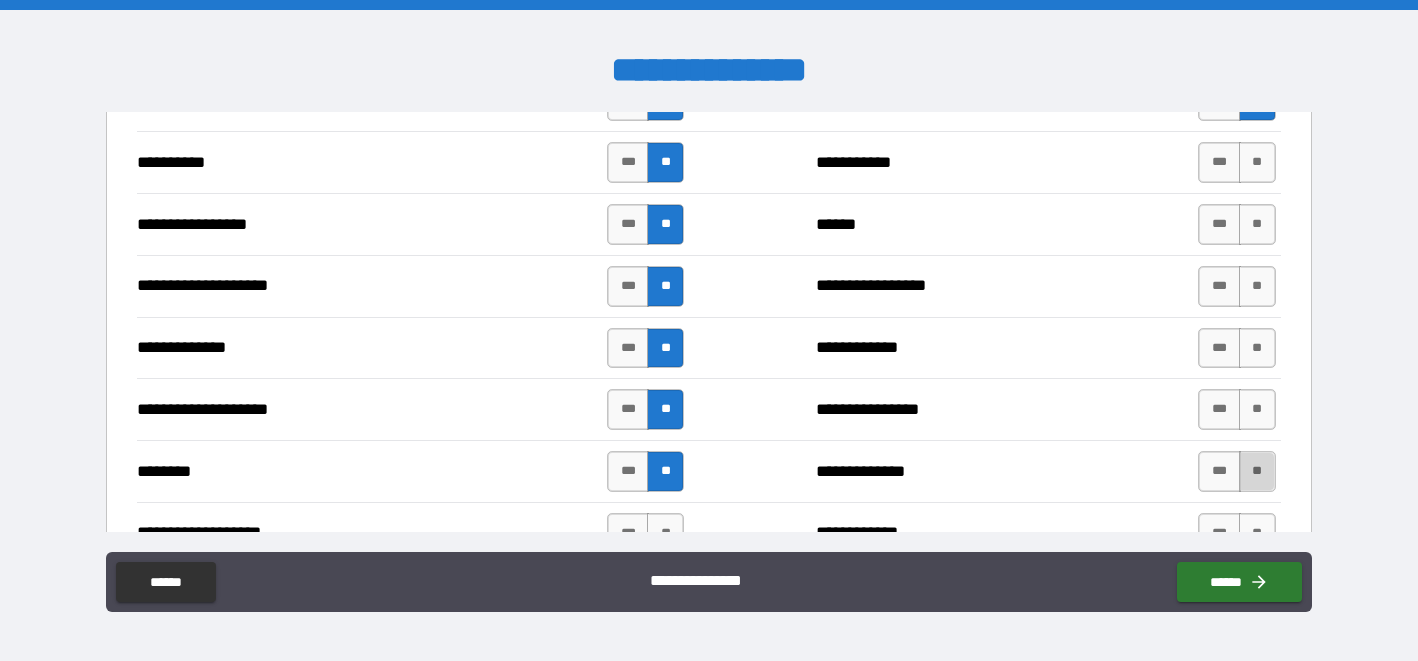 click on "**" at bounding box center [1257, 471] 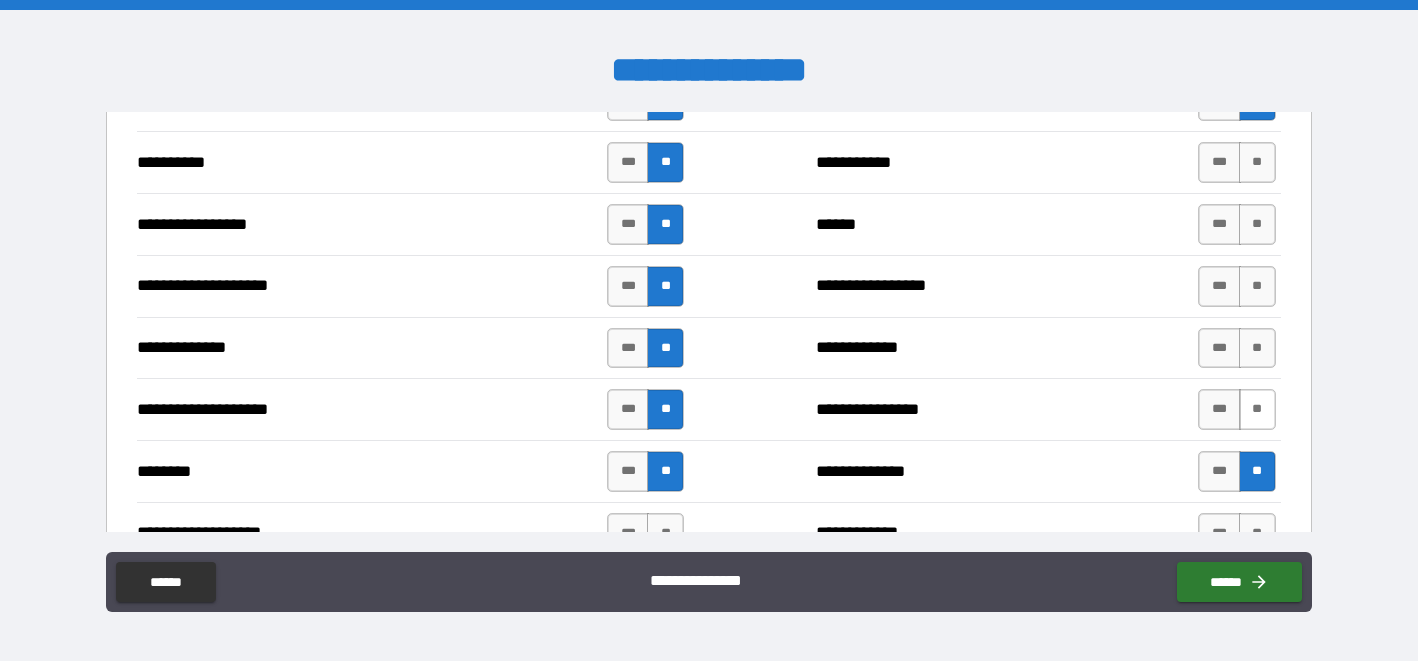click on "**" at bounding box center [1257, 409] 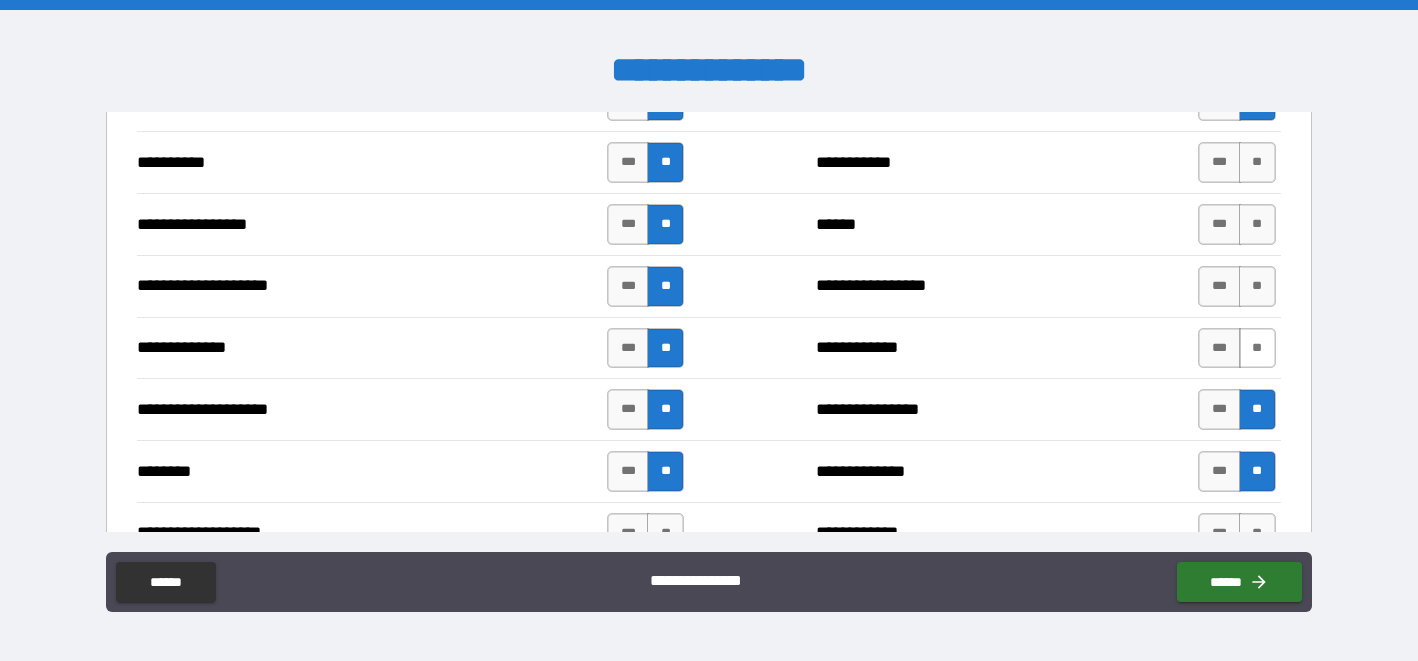 click on "**" at bounding box center (1257, 348) 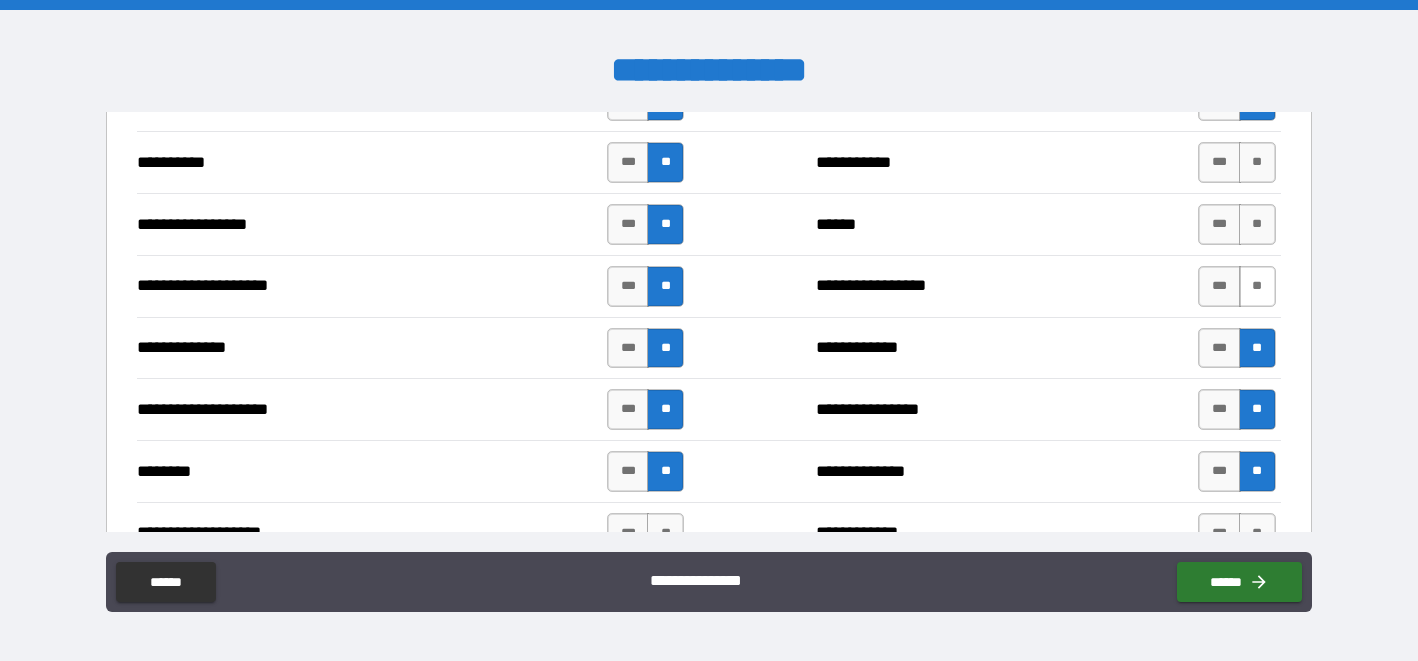 click on "**" at bounding box center [1257, 286] 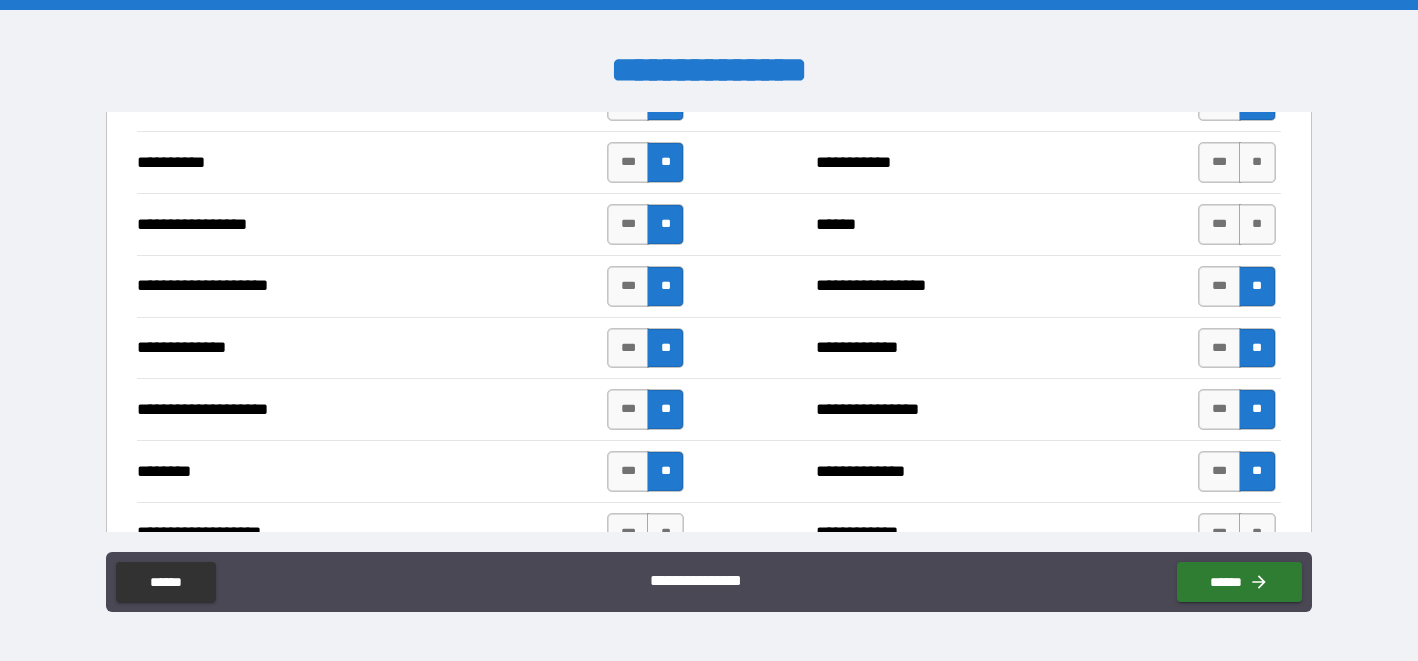 click on "**********" at bounding box center (708, 224) 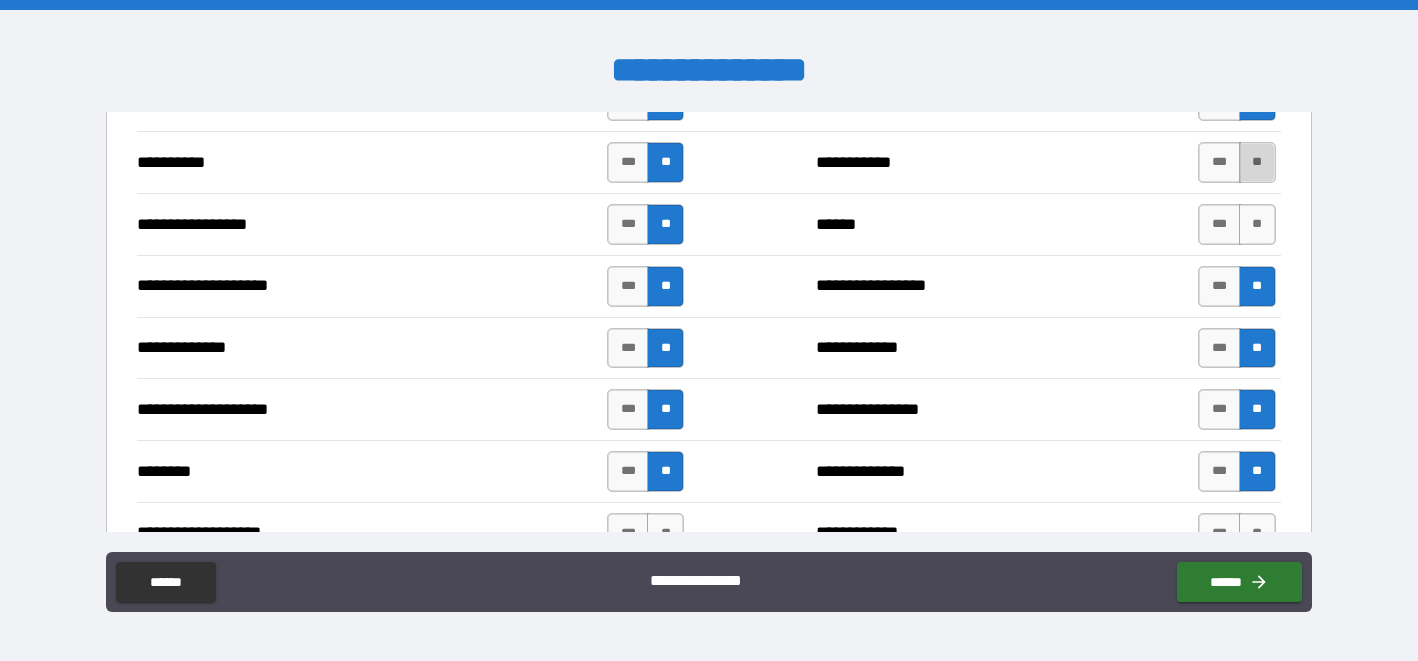 click on "**" at bounding box center [1257, 162] 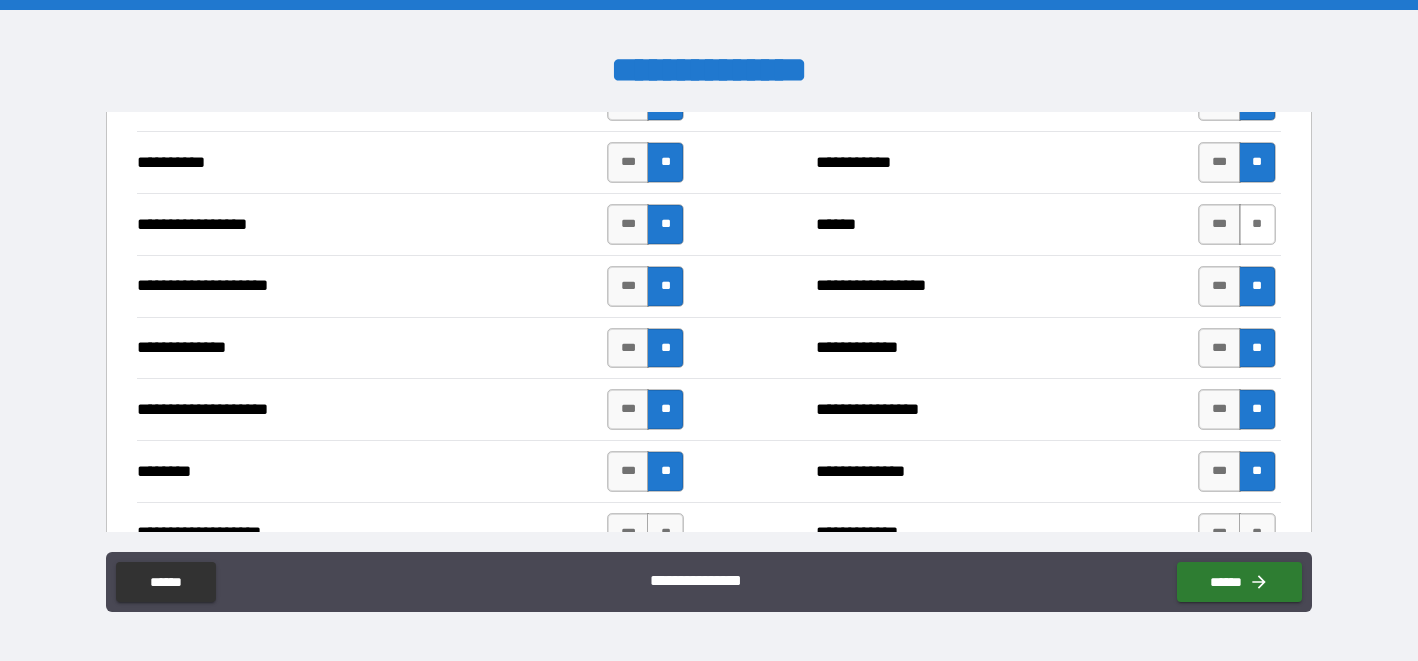 click on "**" at bounding box center (1257, 224) 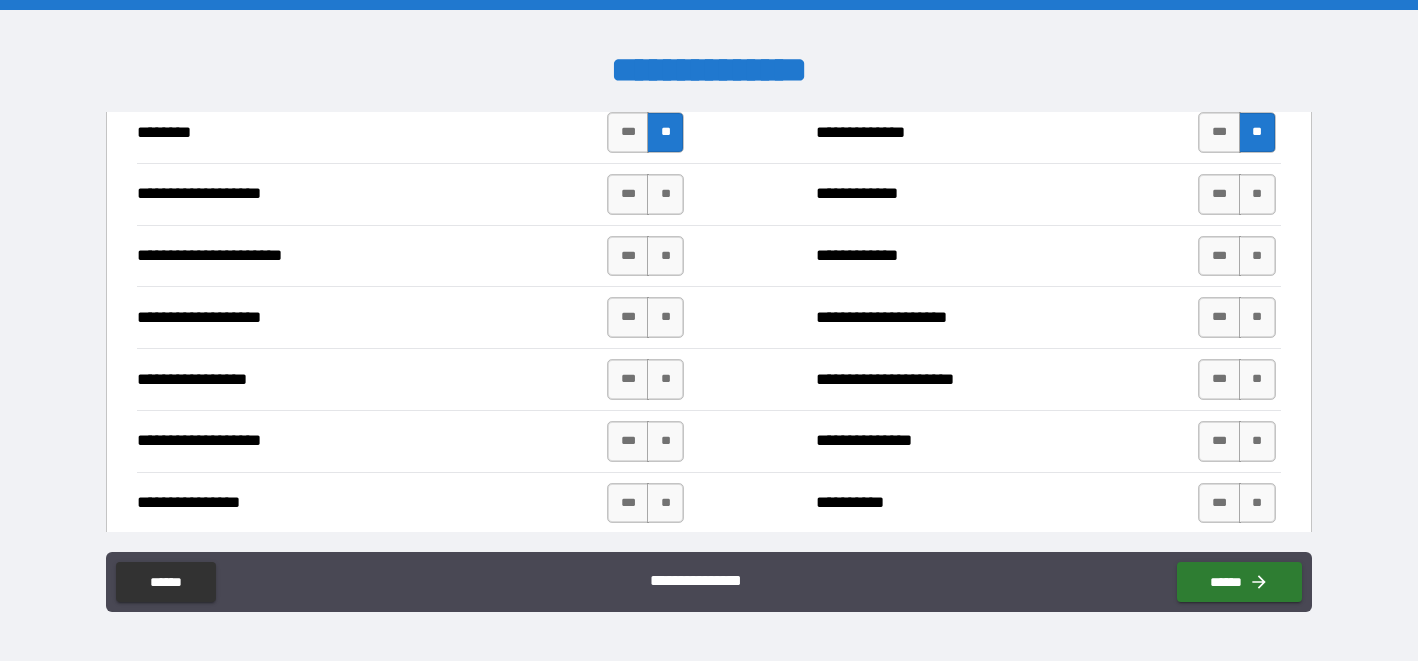 scroll, scrollTop: 3114, scrollLeft: 0, axis: vertical 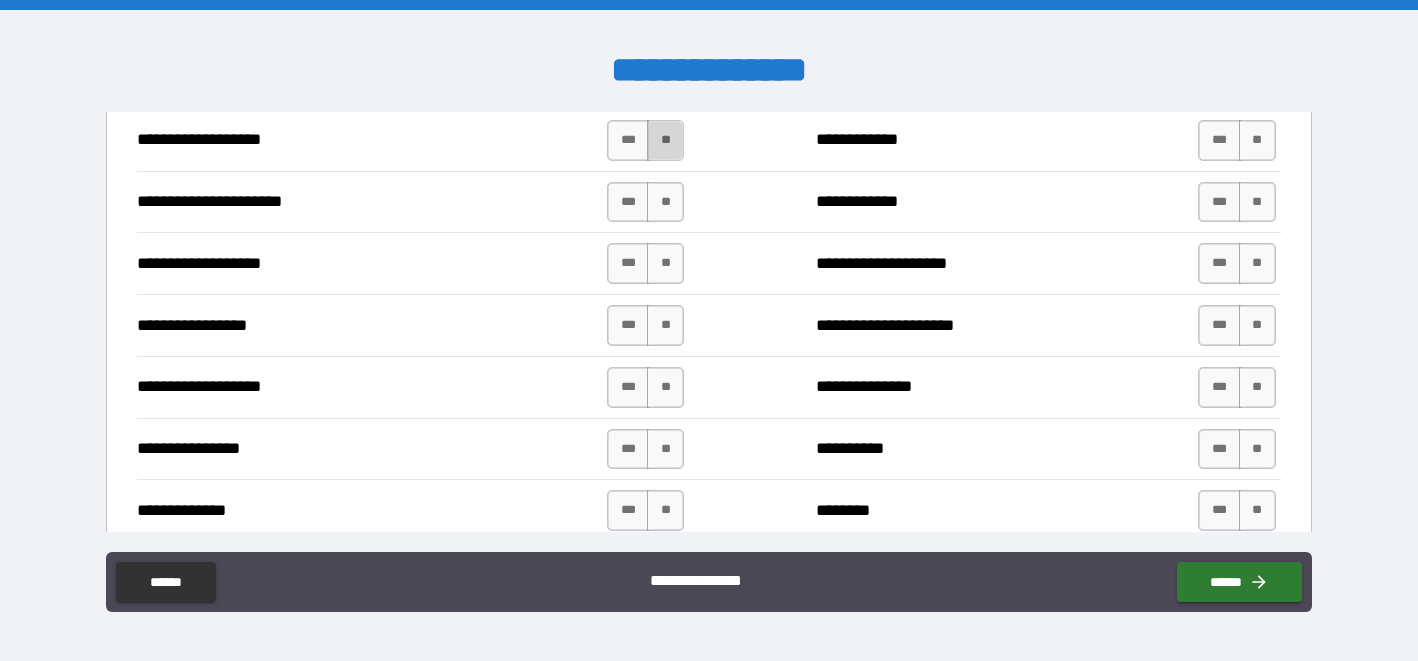 click on "**" at bounding box center (665, 140) 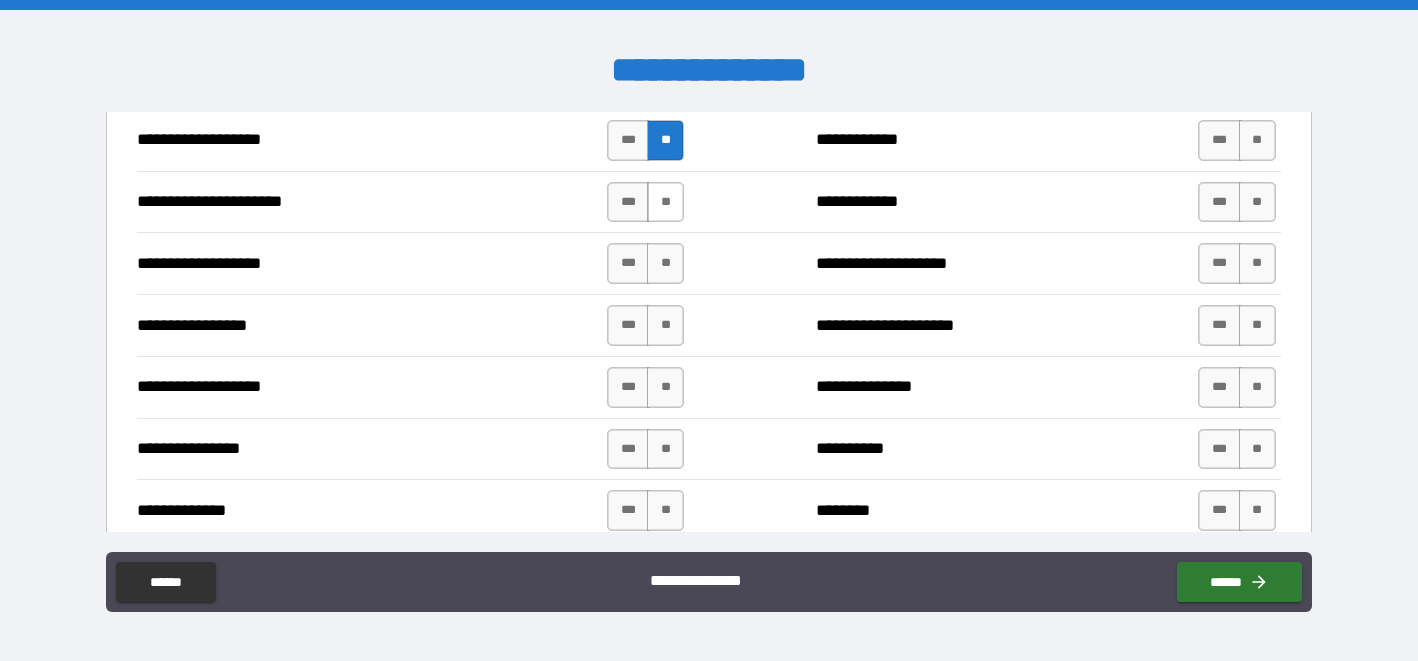click on "**" at bounding box center [665, 202] 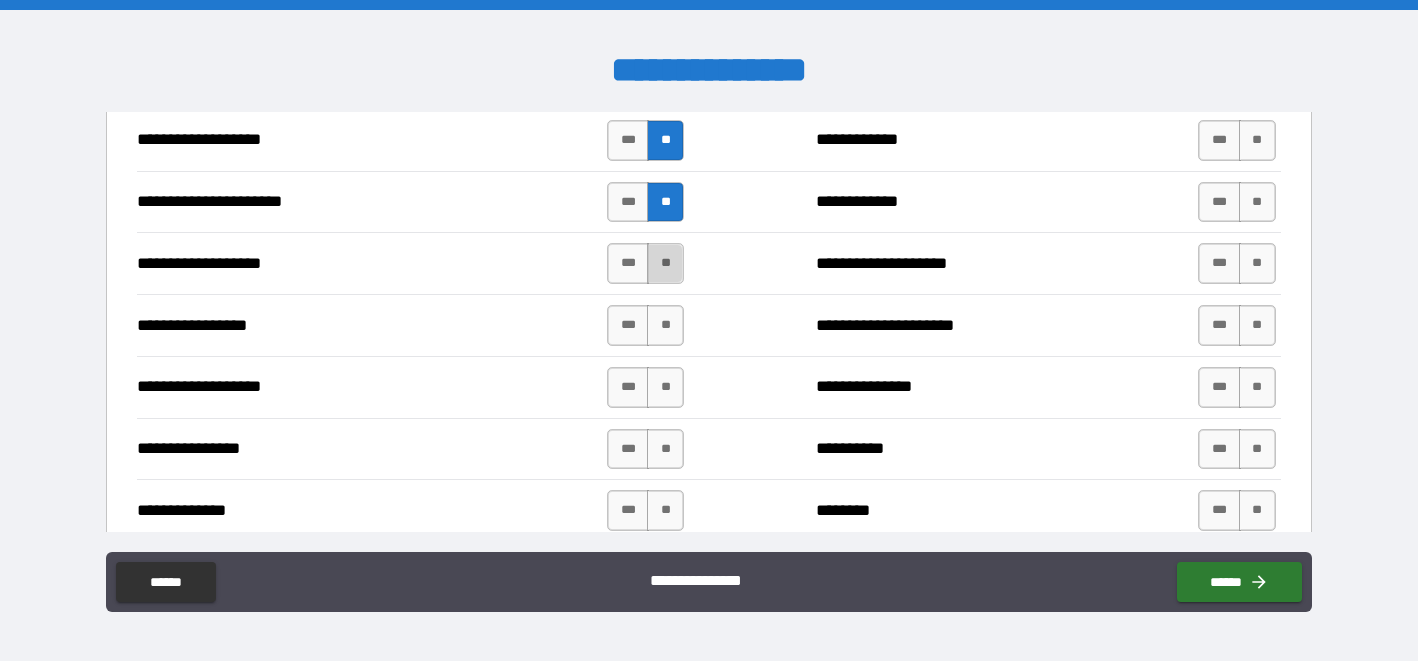 click on "**" at bounding box center (665, 263) 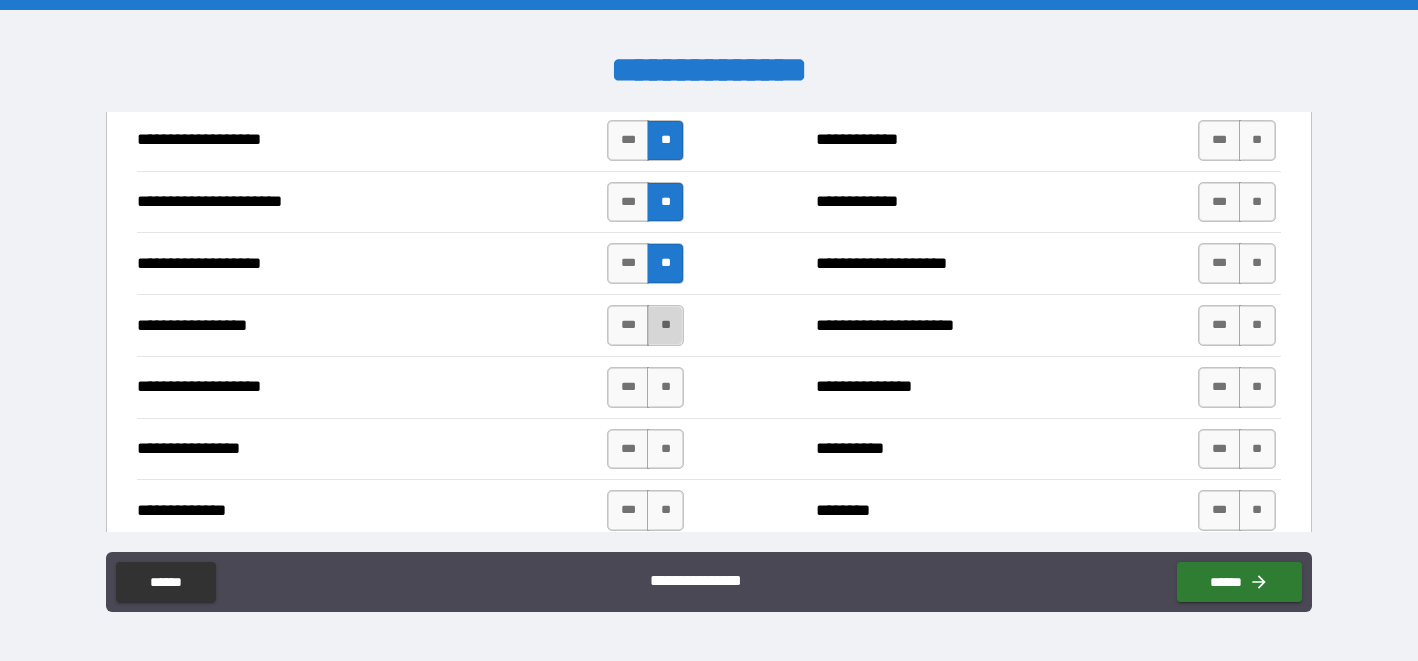 click on "**" at bounding box center [665, 325] 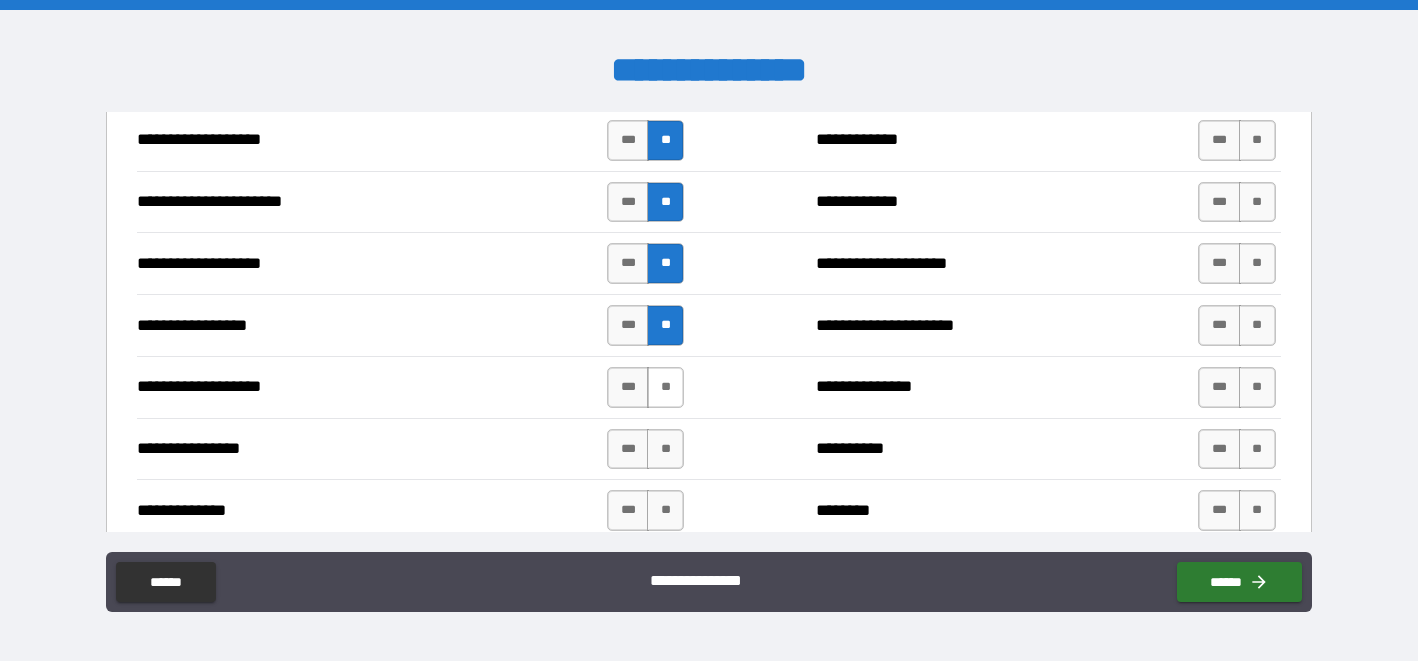 click on "**" at bounding box center [665, 387] 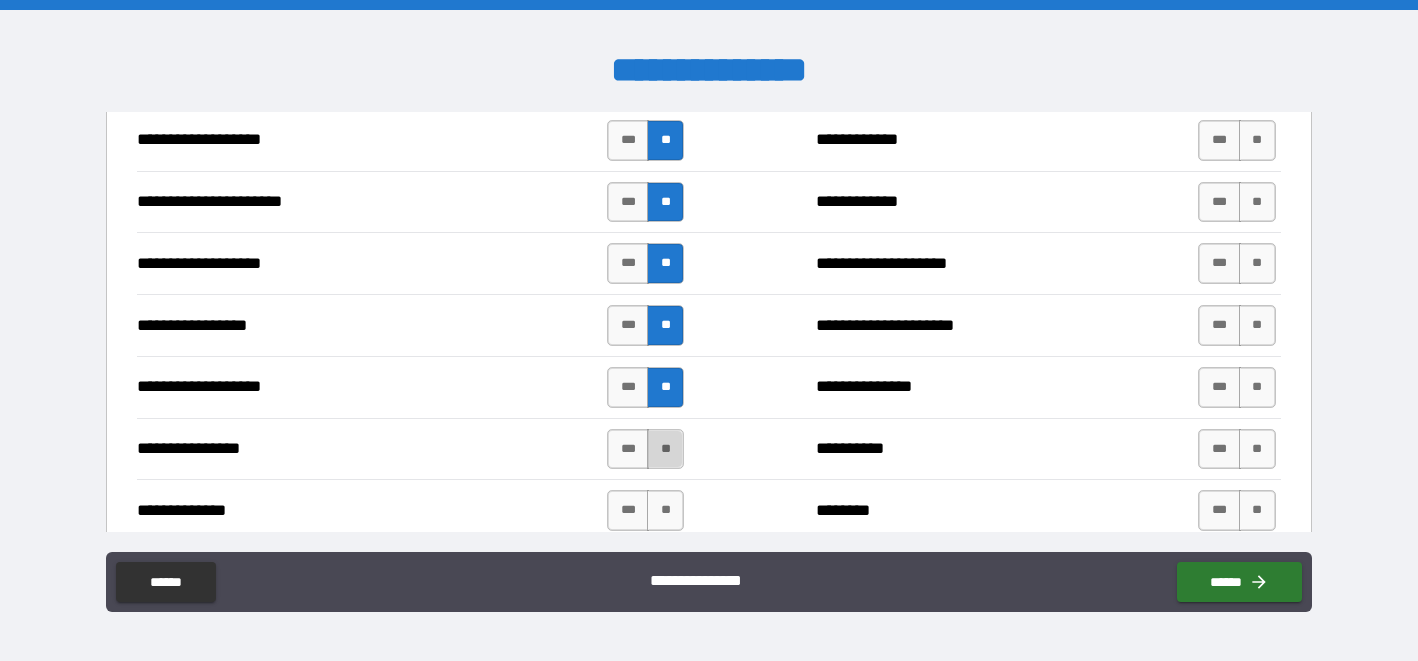 click on "**" at bounding box center [665, 449] 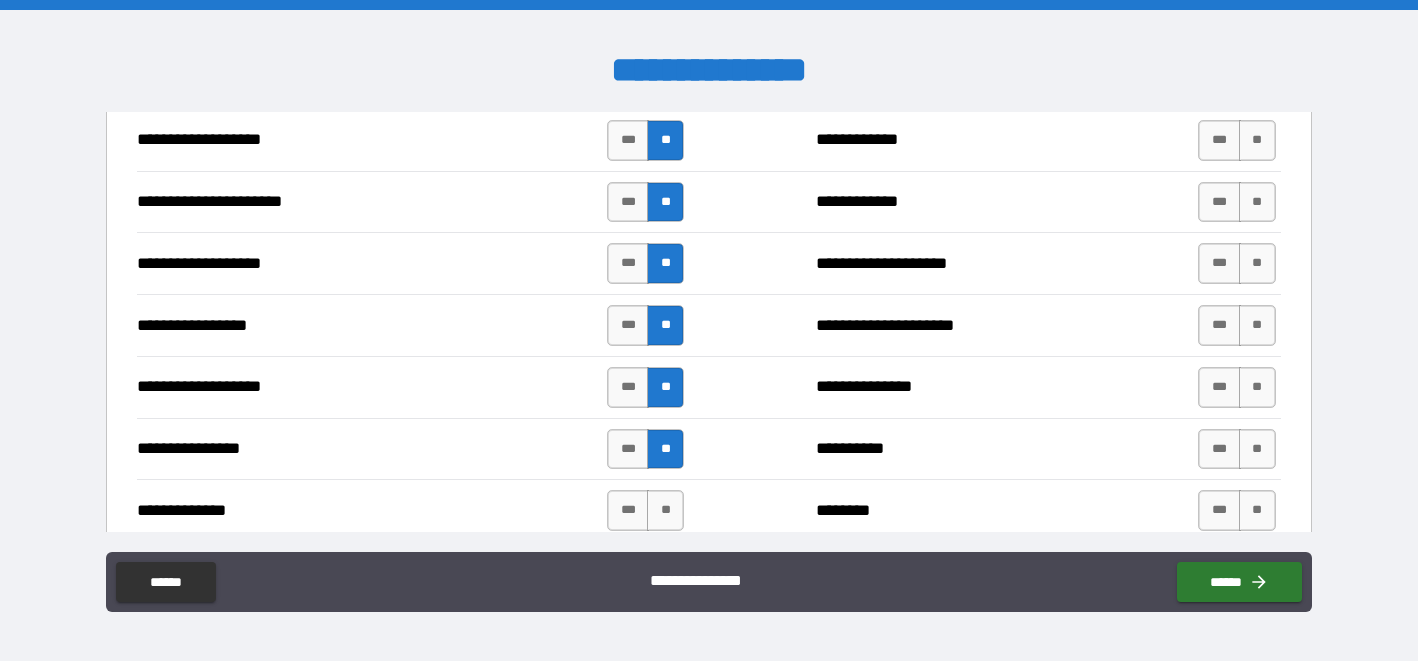 click on "**********" at bounding box center [708, 510] 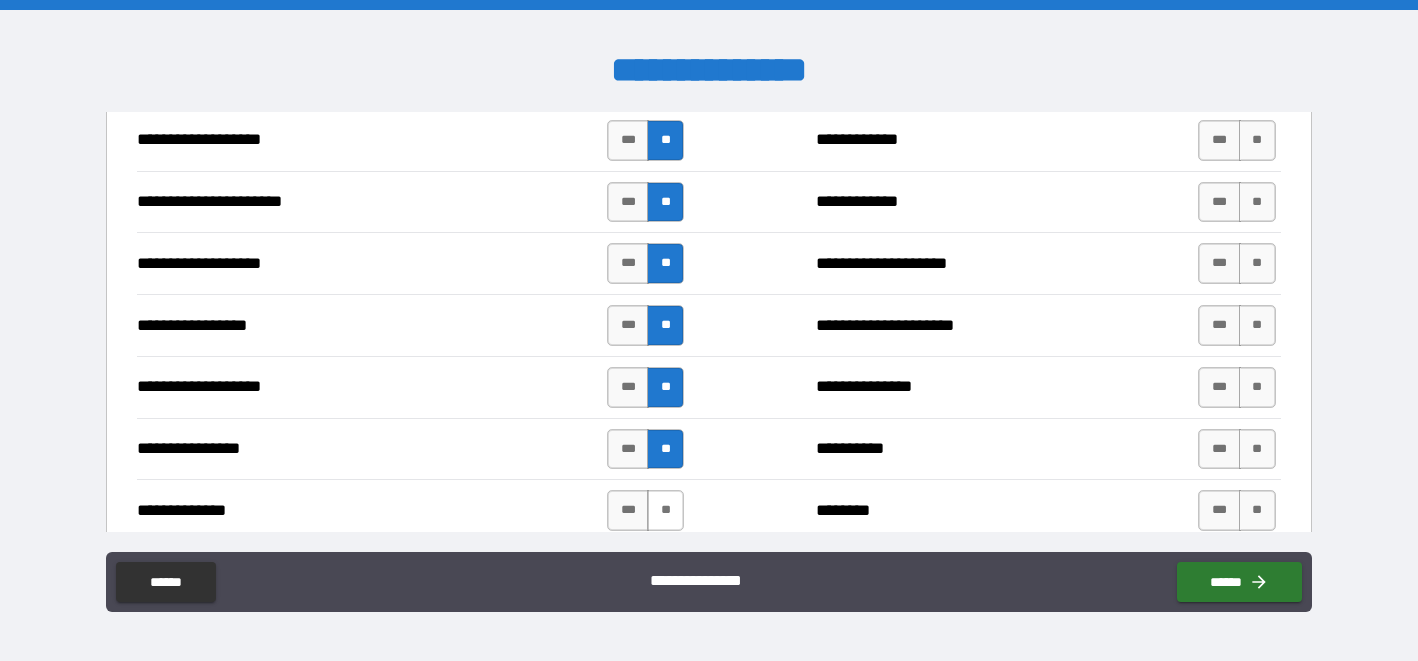 click on "**" at bounding box center [665, 510] 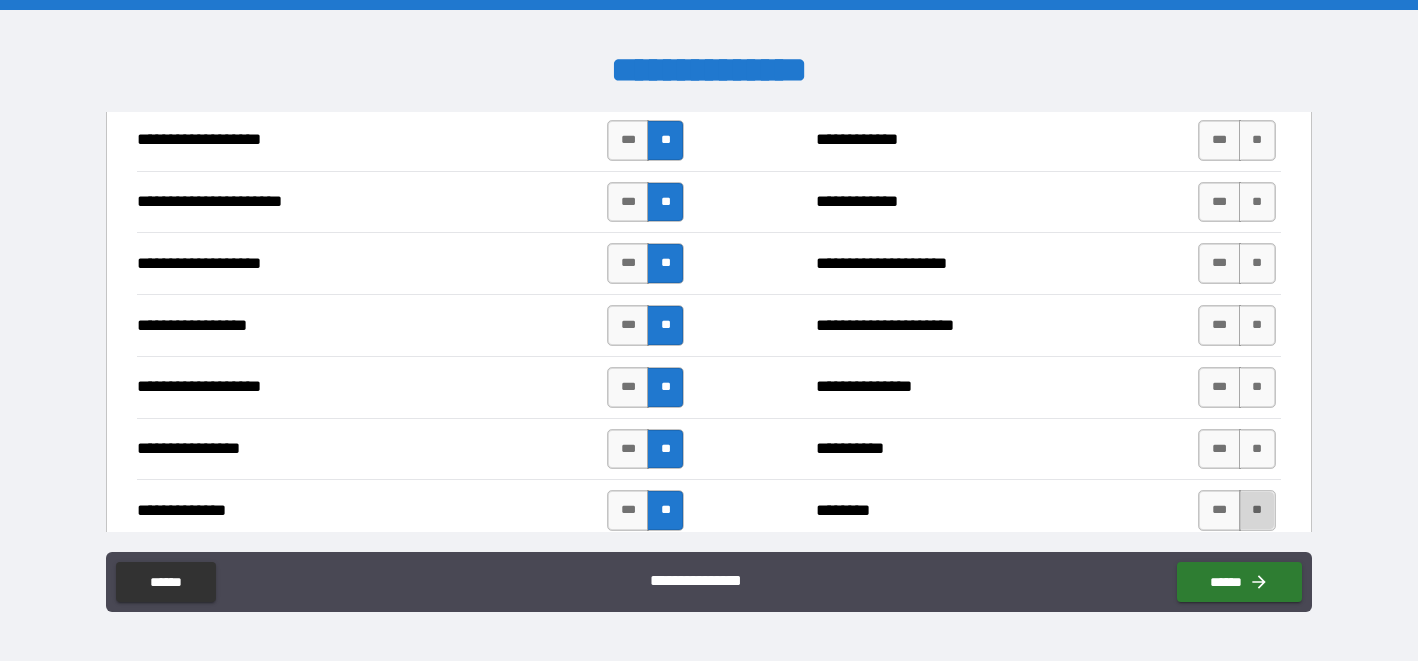 click on "**" at bounding box center (1257, 510) 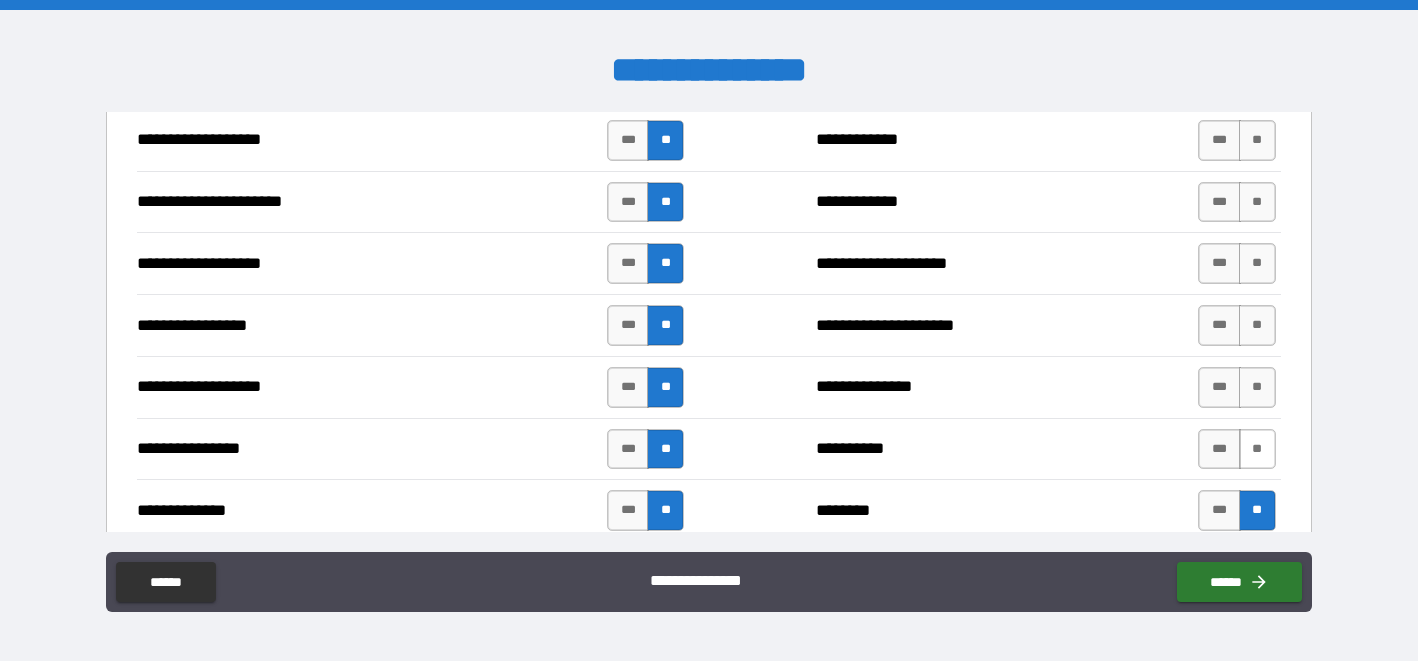 click on "**" at bounding box center (1257, 449) 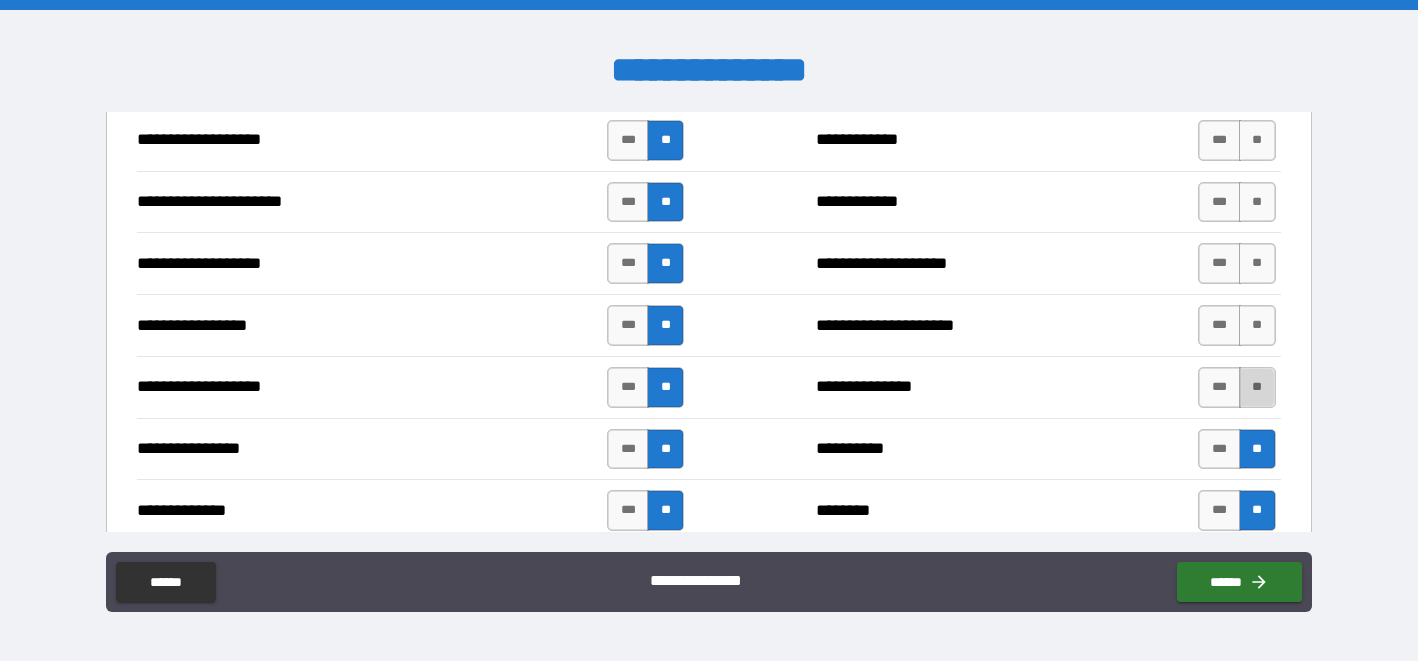 click on "**" at bounding box center (1257, 387) 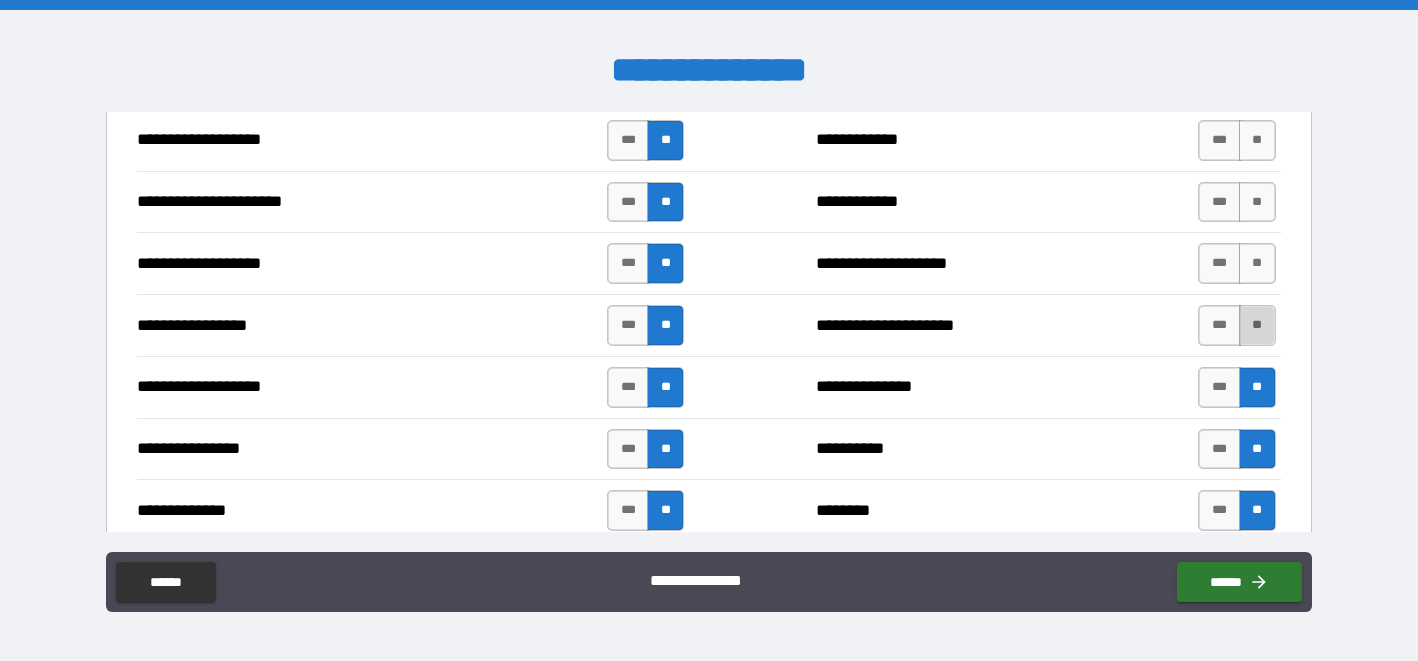 click on "**" at bounding box center [1257, 325] 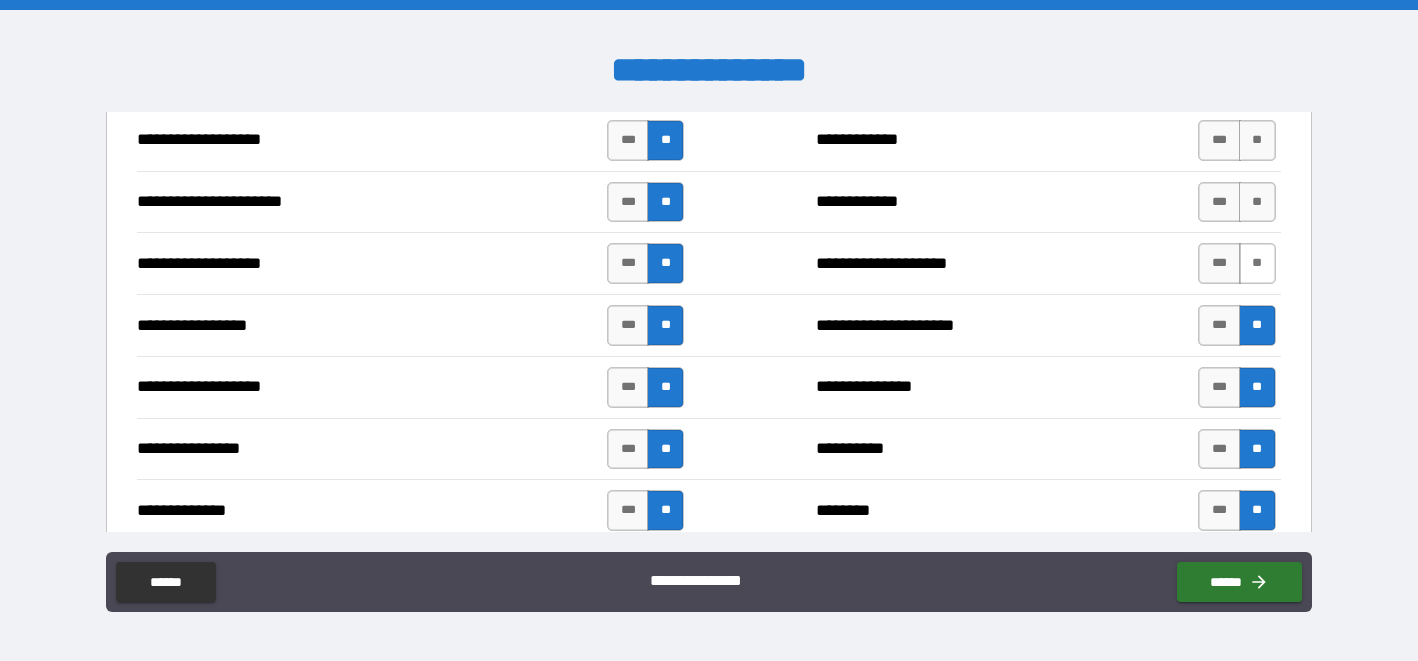 click on "**" at bounding box center [1257, 263] 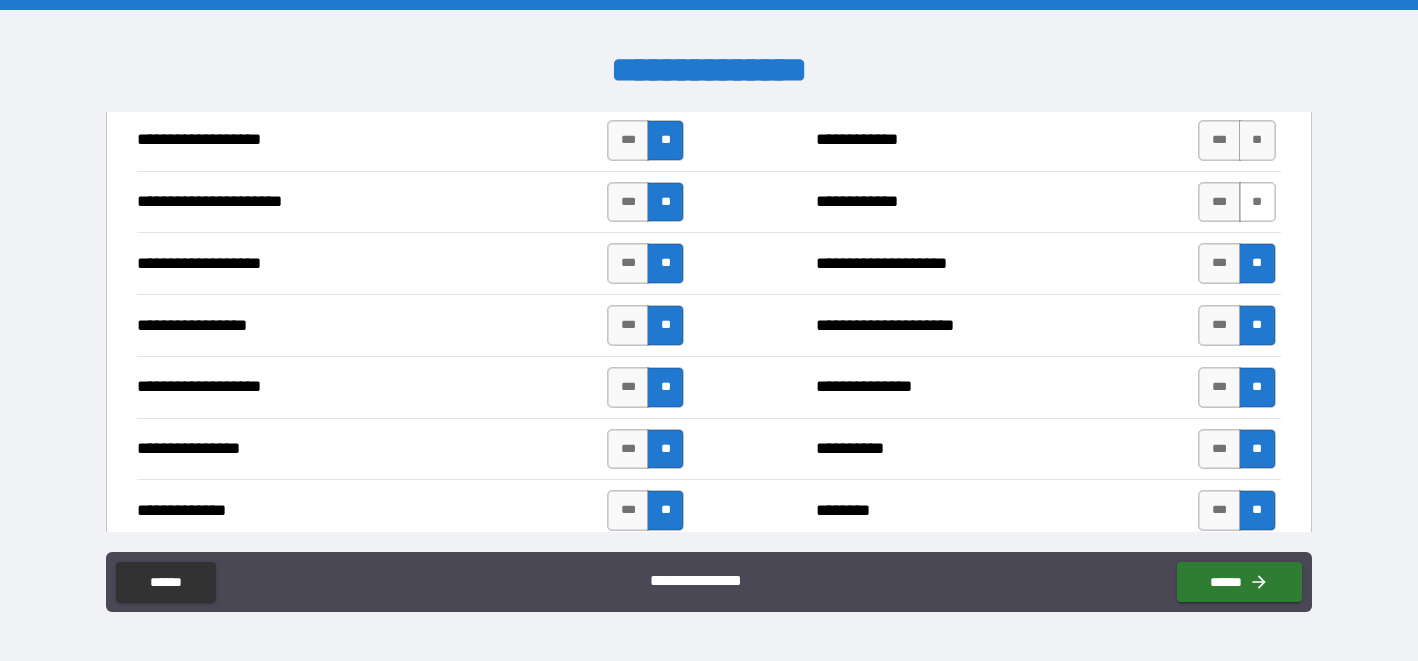 click on "**" at bounding box center [1257, 202] 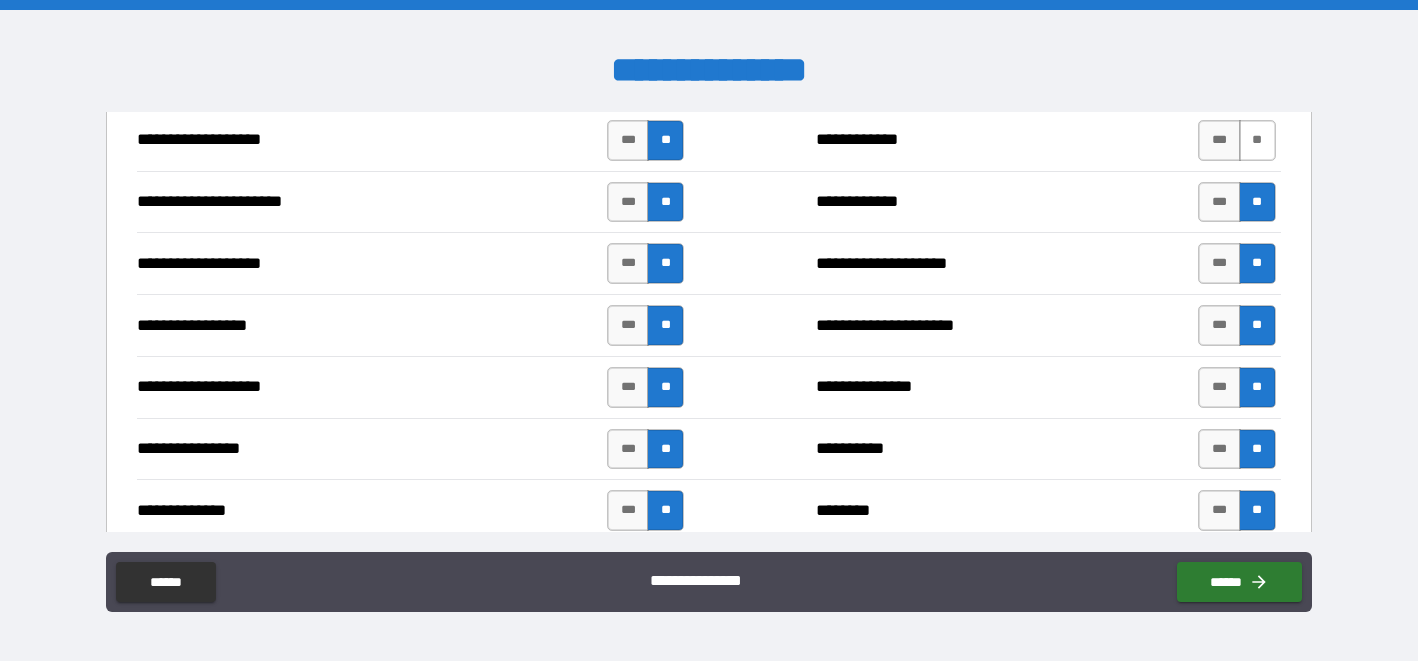 click on "**" at bounding box center (1257, 140) 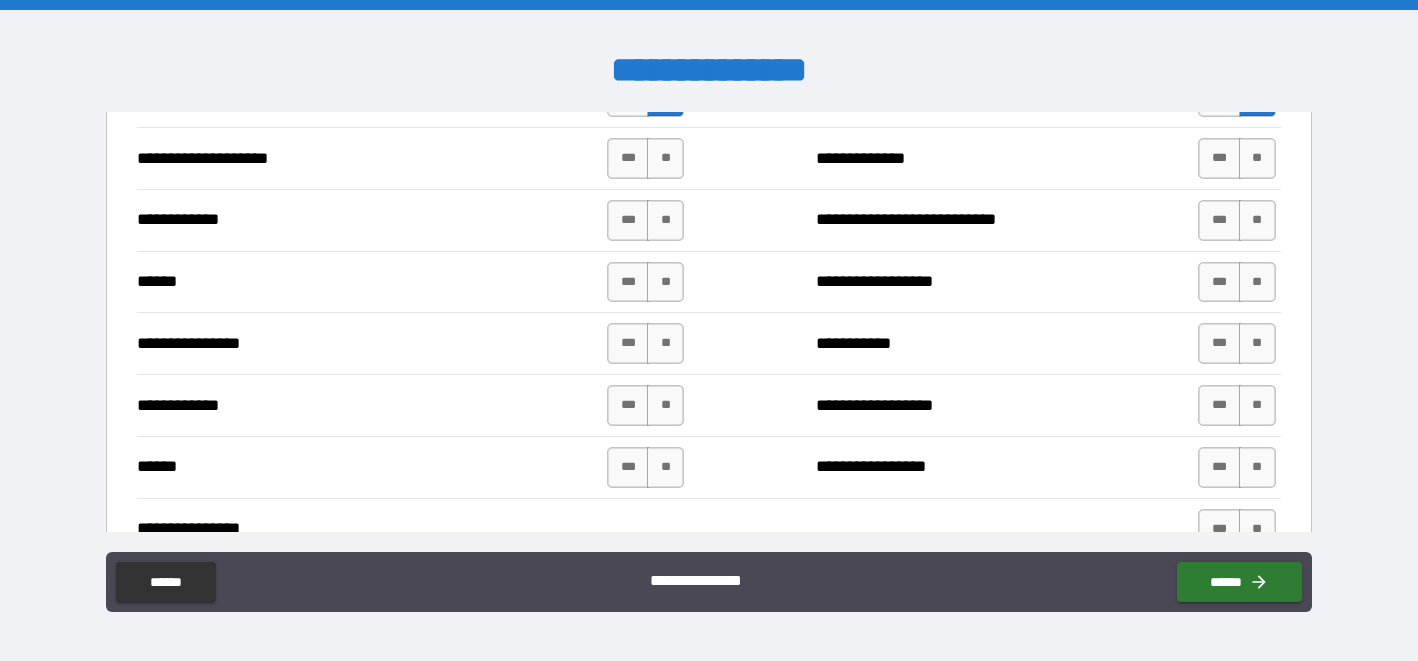 scroll, scrollTop: 3532, scrollLeft: 0, axis: vertical 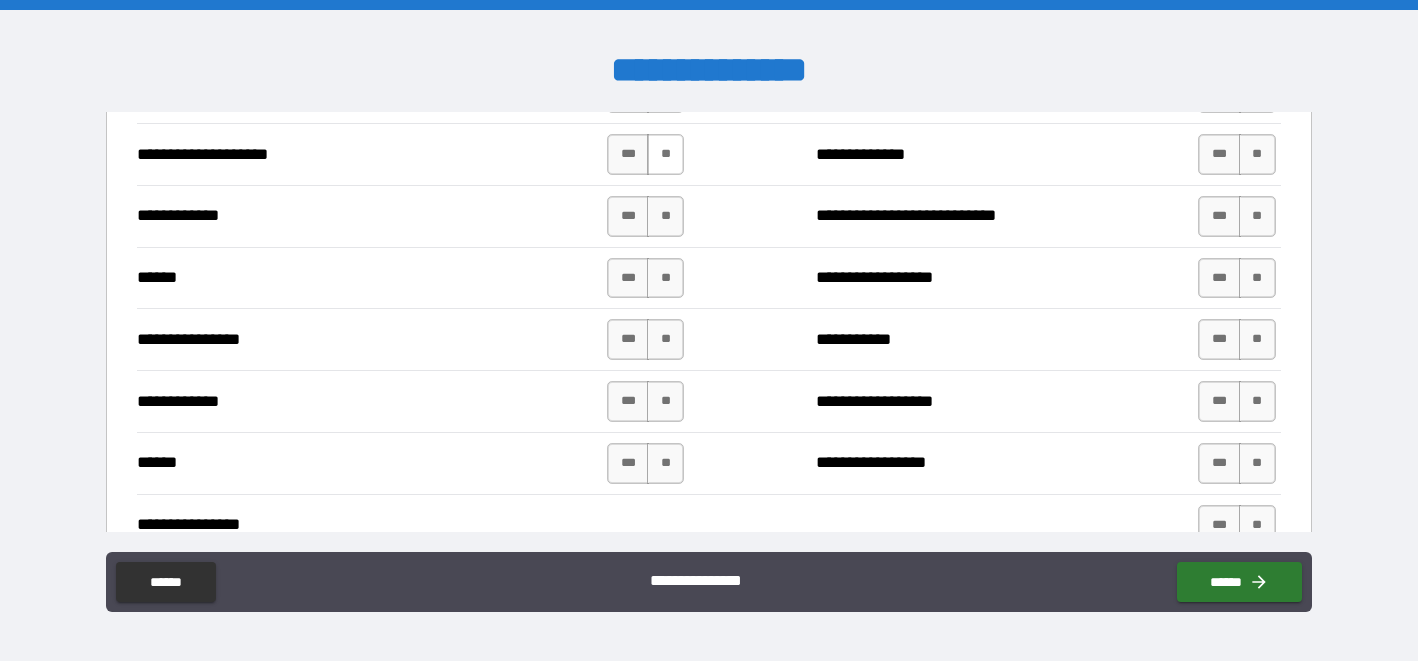 click on "**" at bounding box center (665, 154) 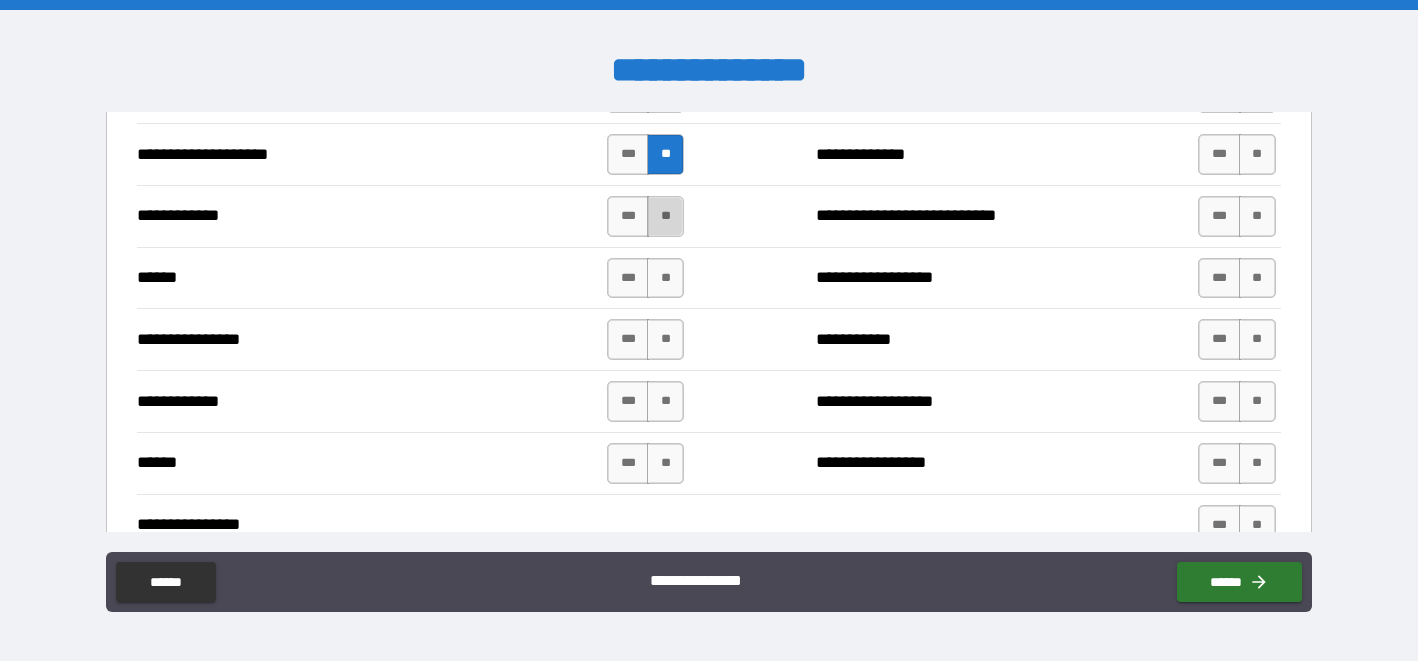click on "**" at bounding box center (665, 216) 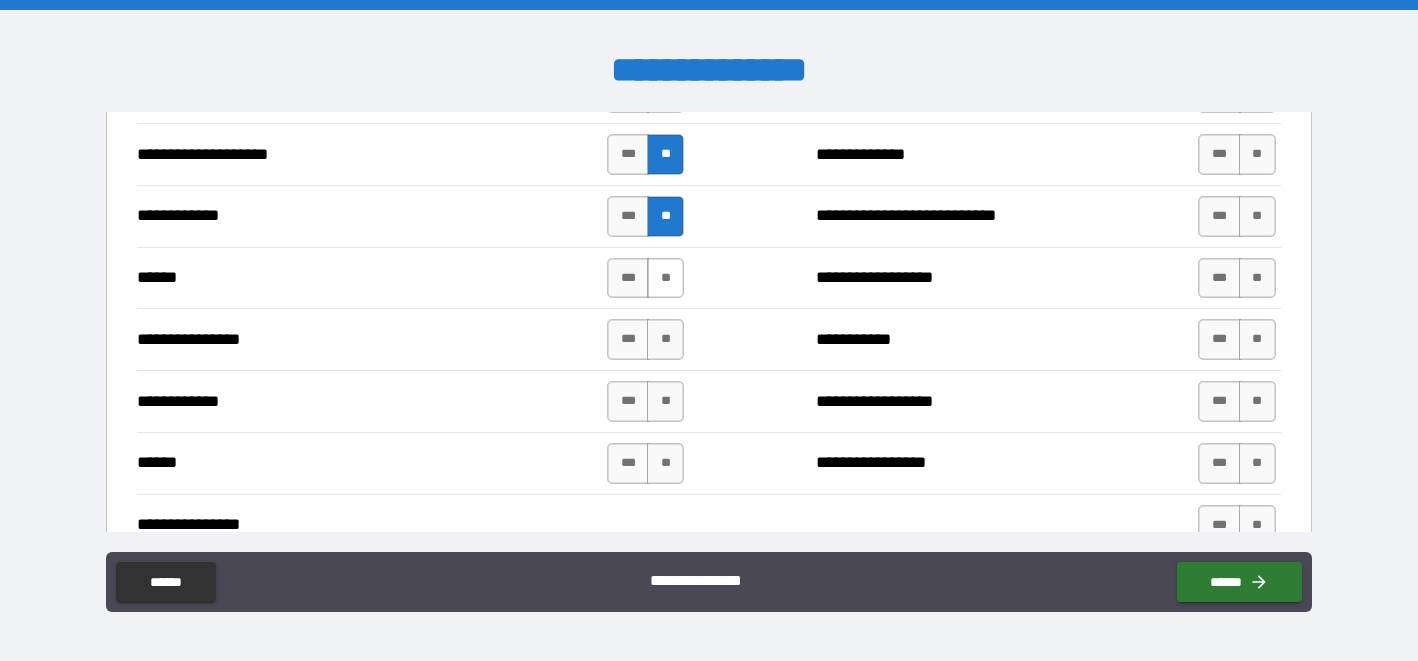 click on "**" at bounding box center [665, 278] 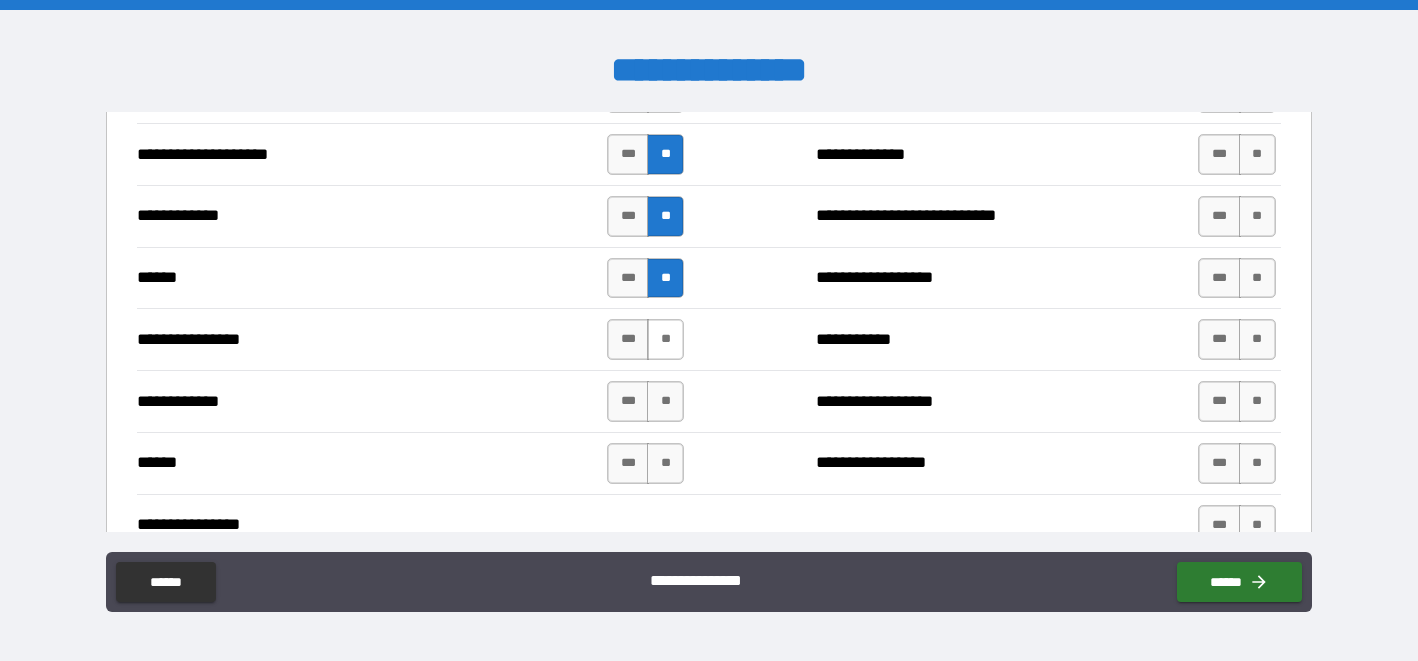 click on "**" at bounding box center [665, 339] 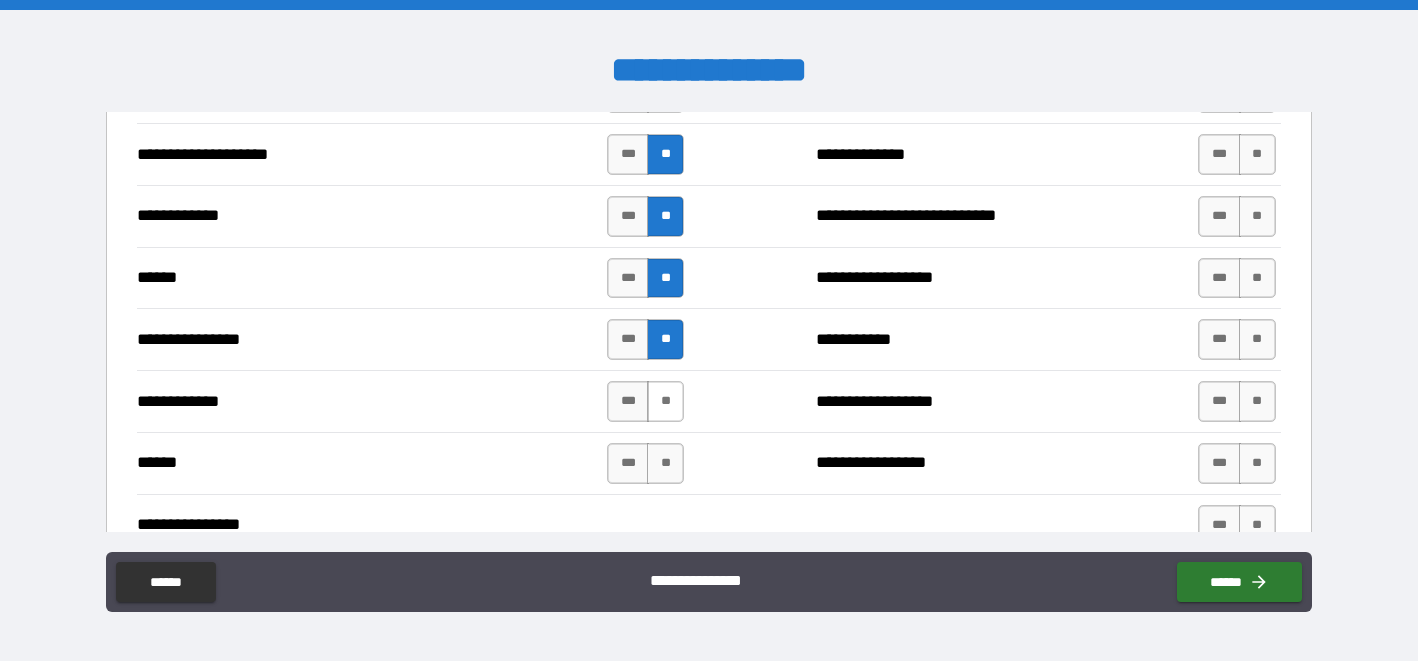 click on "**" at bounding box center (665, 401) 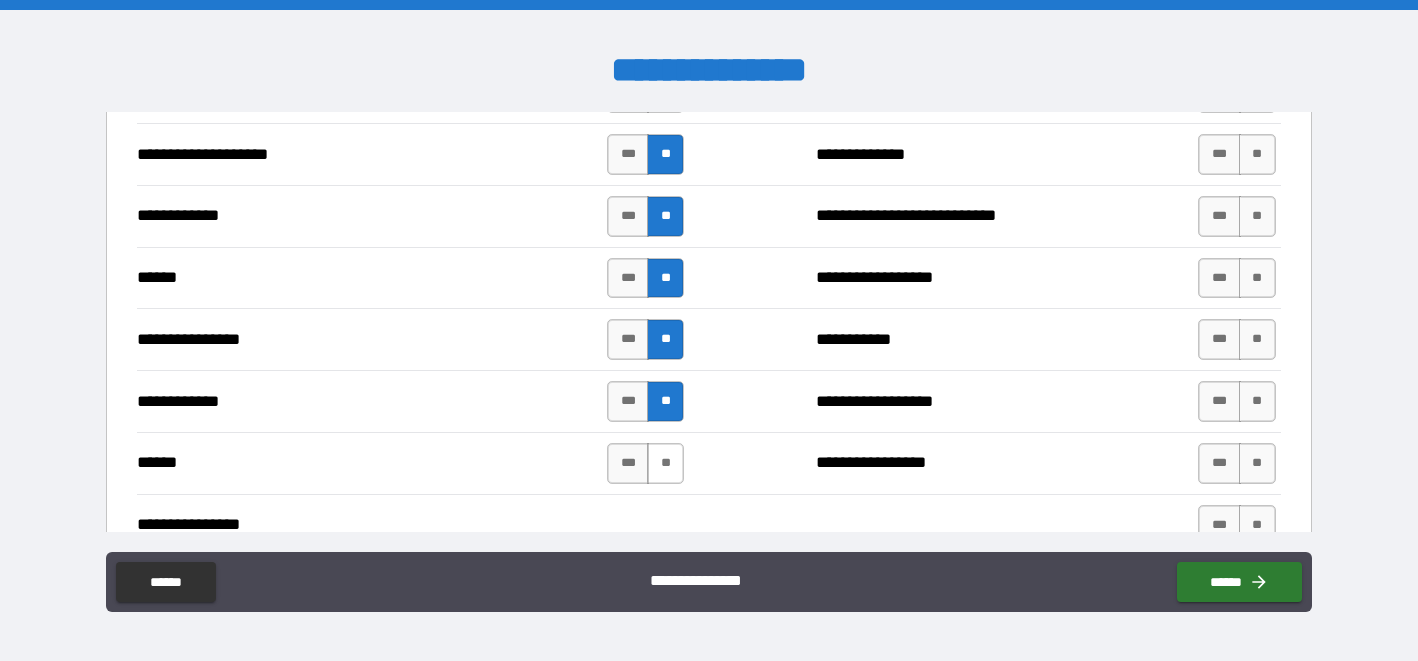 click on "**" at bounding box center [665, 463] 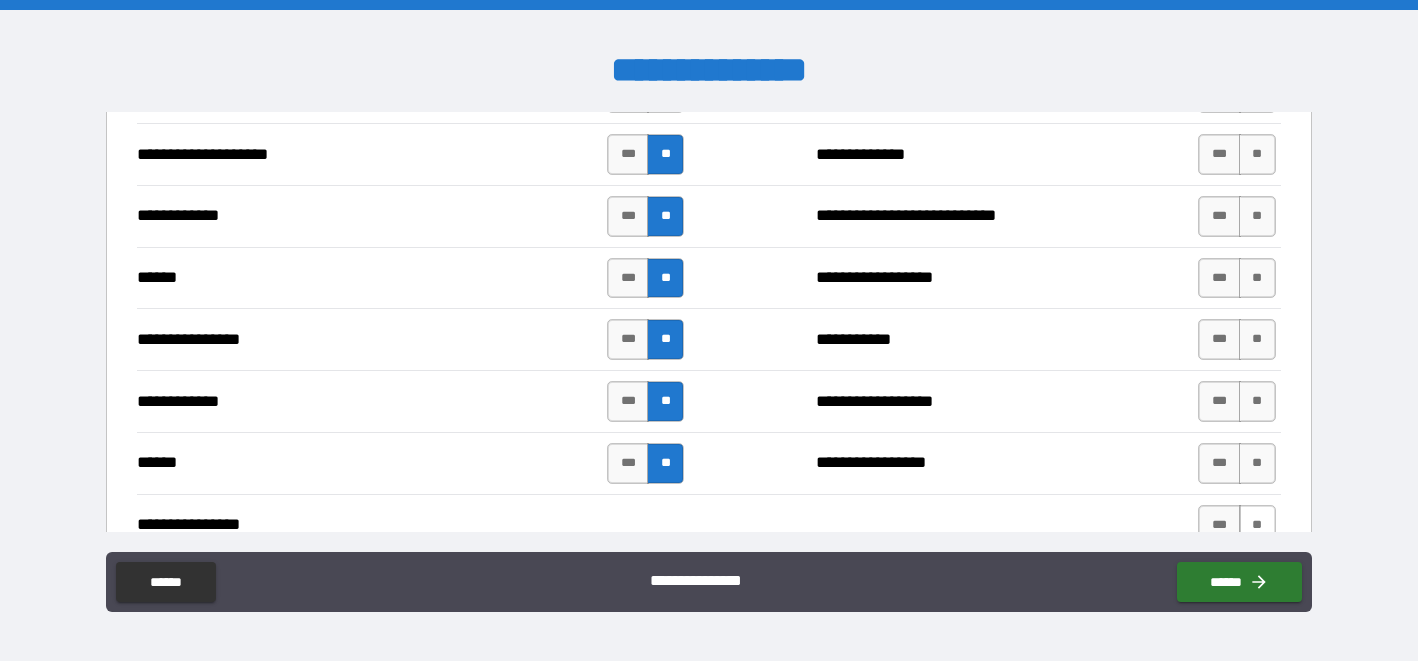 click on "**" at bounding box center [1257, 525] 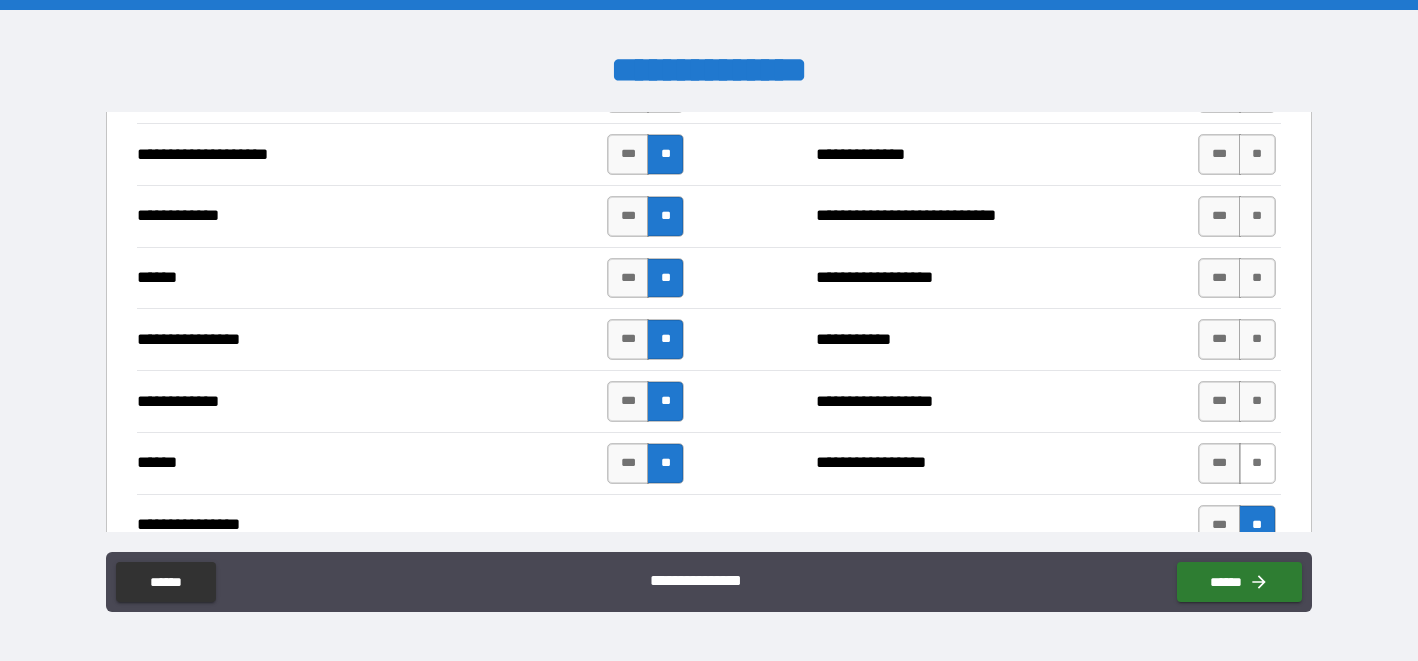 click on "**" at bounding box center [1257, 463] 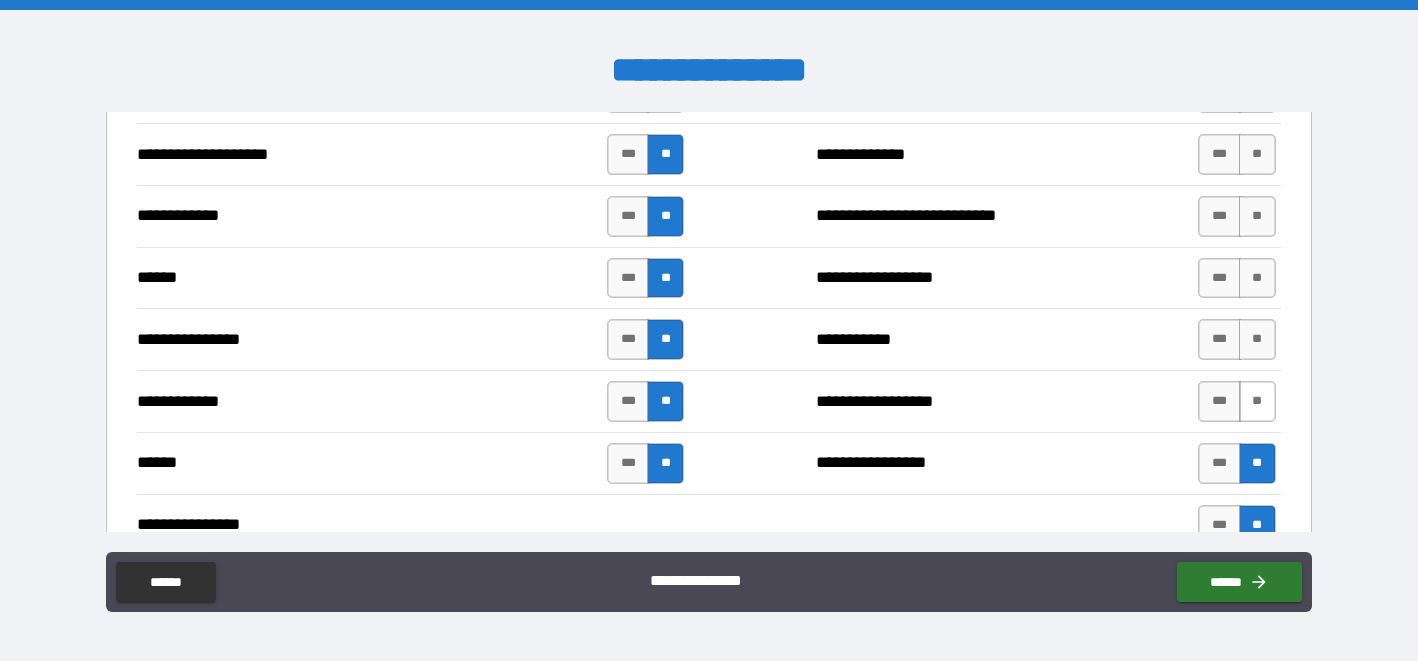 click on "**" at bounding box center (1257, 401) 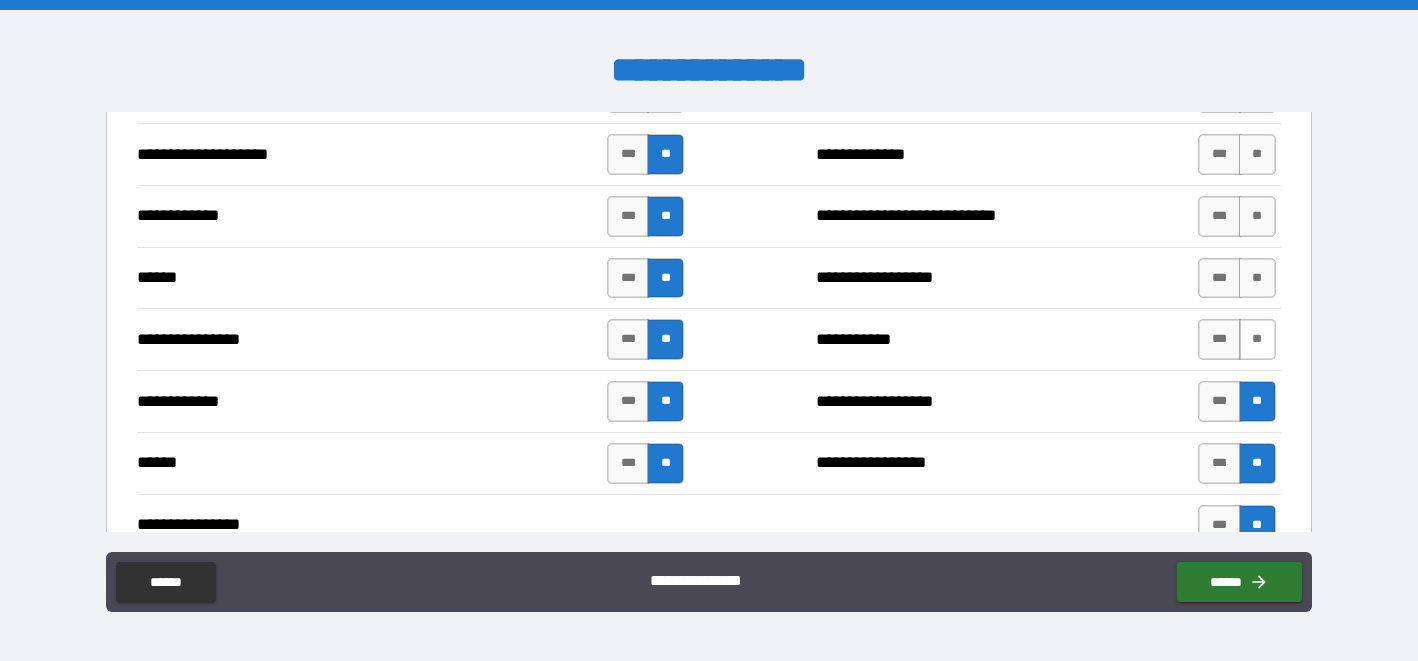 click on "**" at bounding box center (1257, 339) 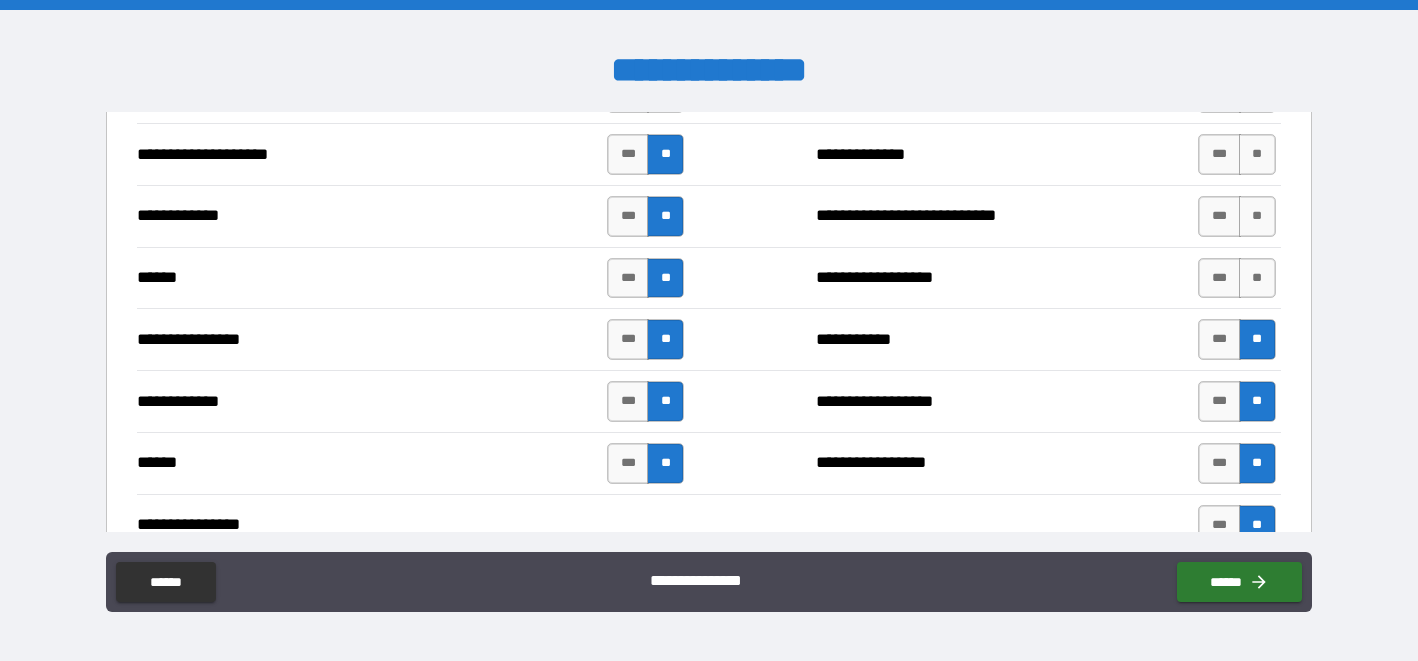 click on "*** **" at bounding box center (1236, 278) 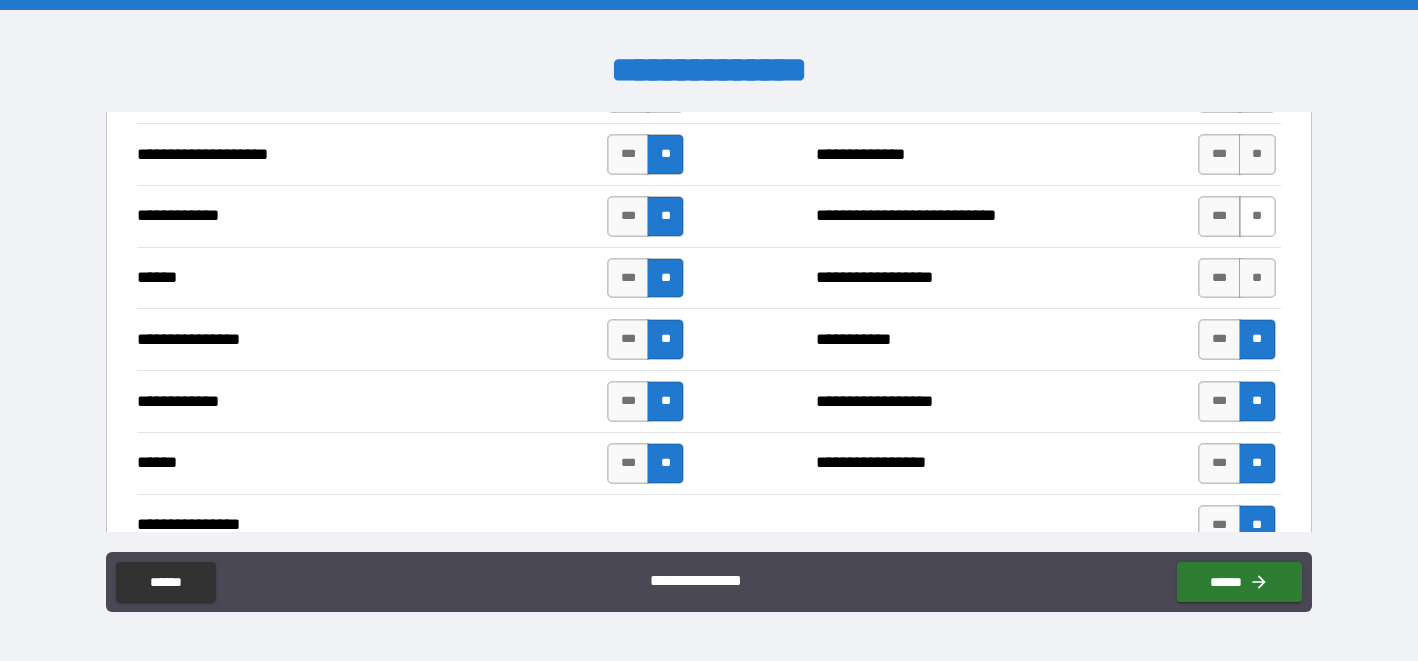 click on "**" at bounding box center [1257, 216] 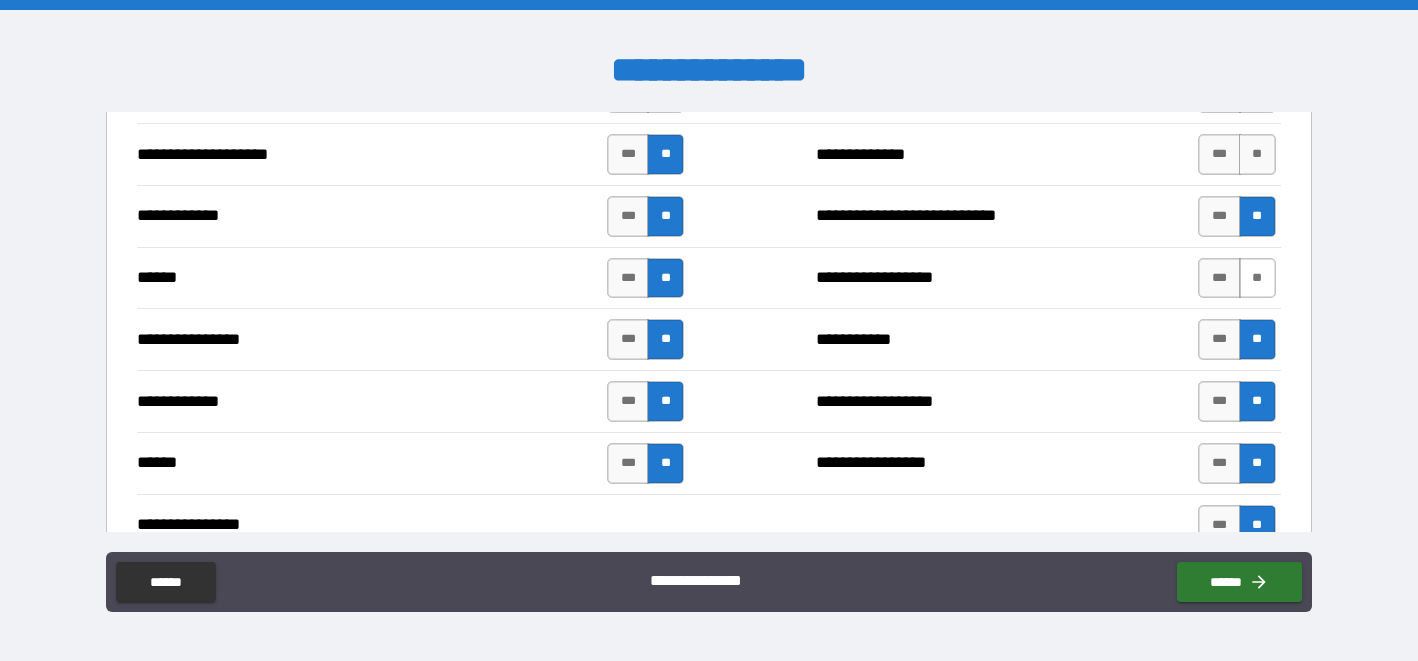 click on "**" at bounding box center (1257, 278) 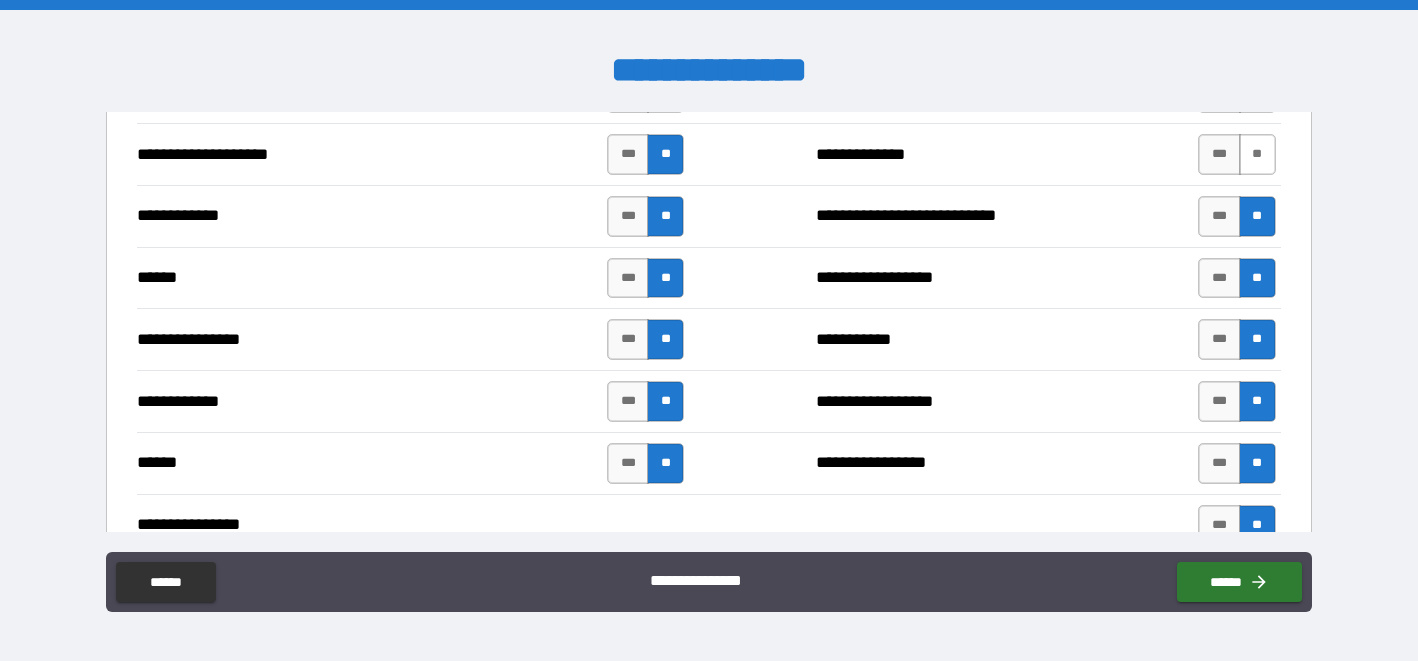 click on "**" at bounding box center (1257, 154) 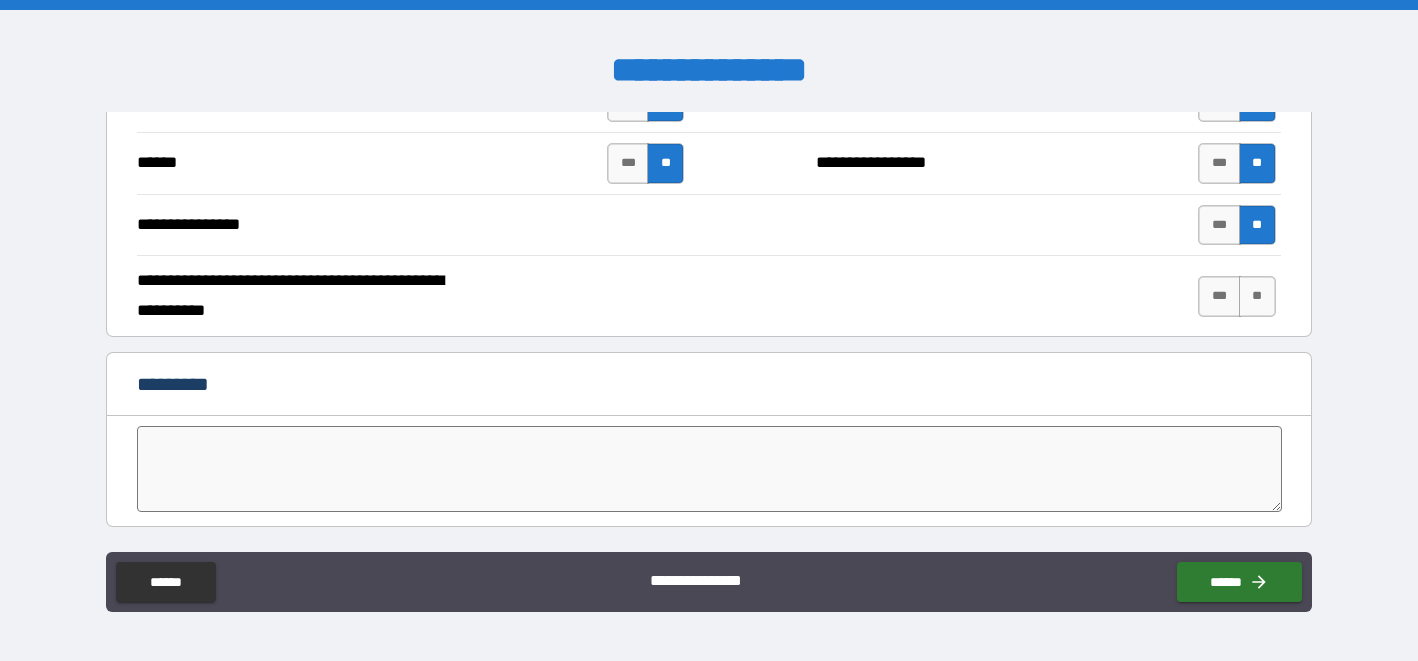 scroll, scrollTop: 3837, scrollLeft: 0, axis: vertical 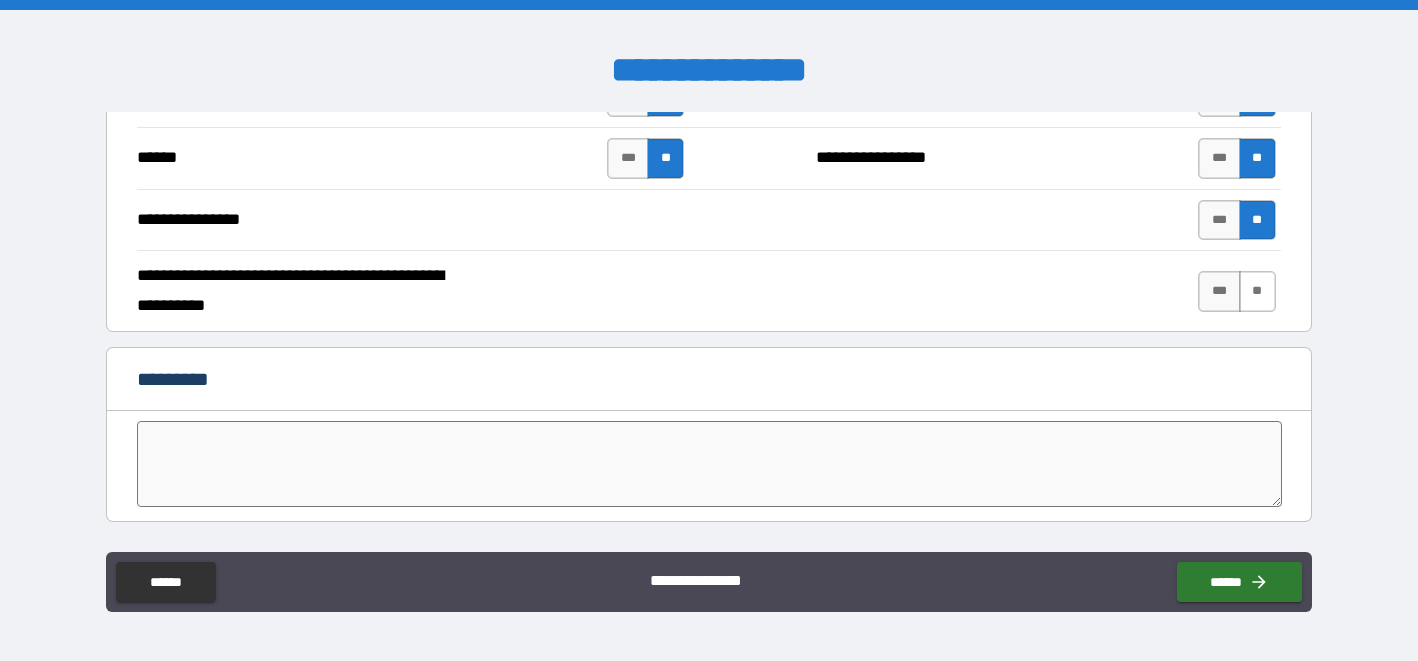 click on "**" at bounding box center [1257, 291] 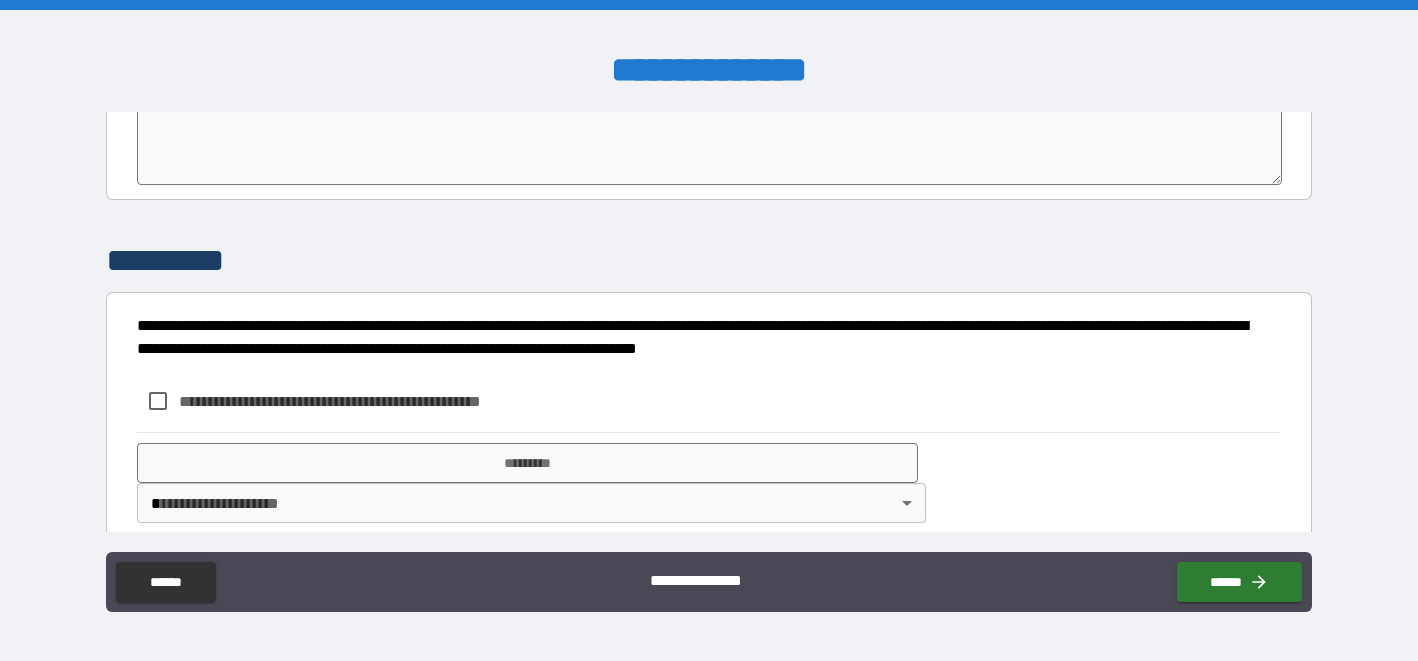scroll, scrollTop: 4182, scrollLeft: 0, axis: vertical 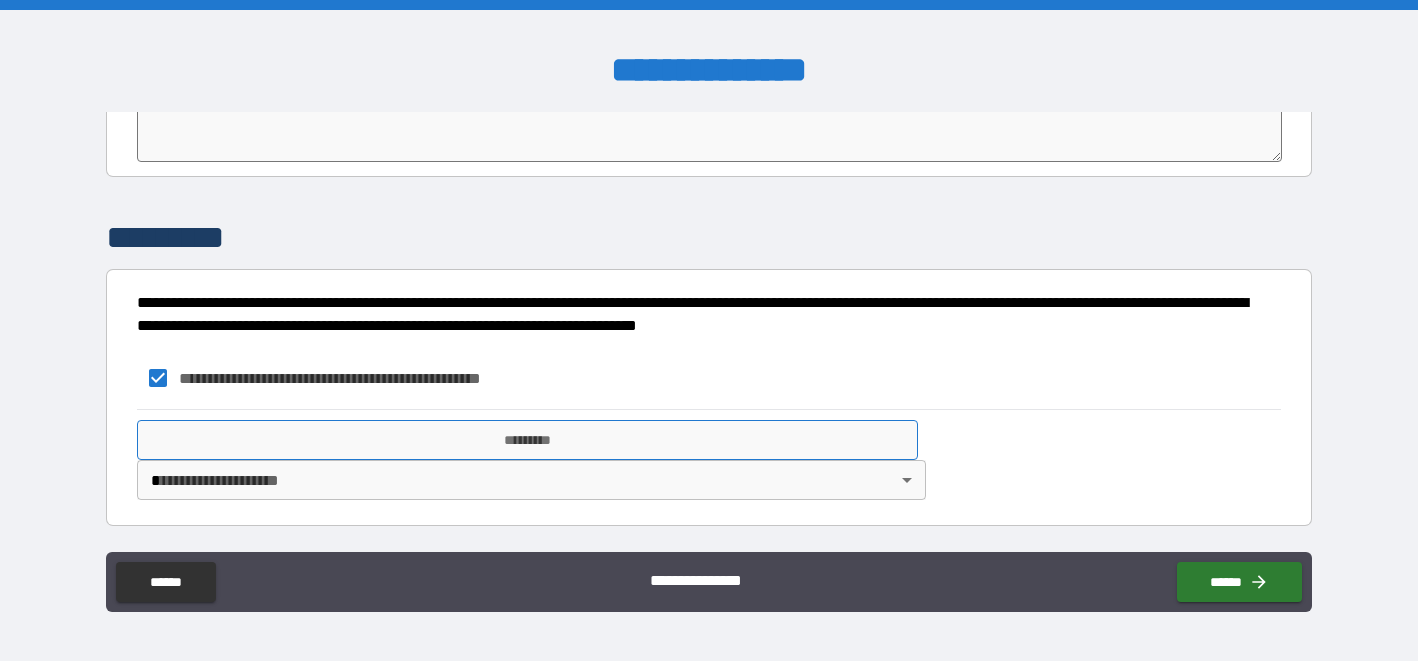 click on "*********" at bounding box center (527, 440) 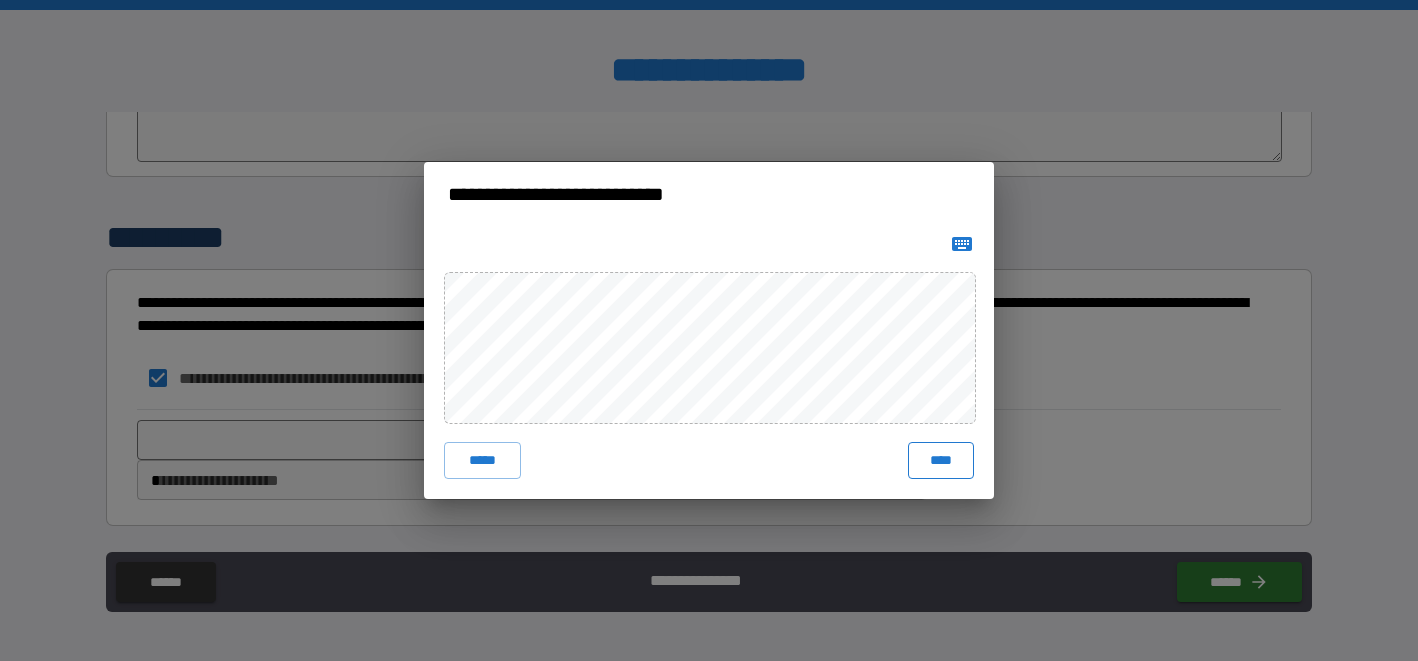click on "****" at bounding box center [941, 460] 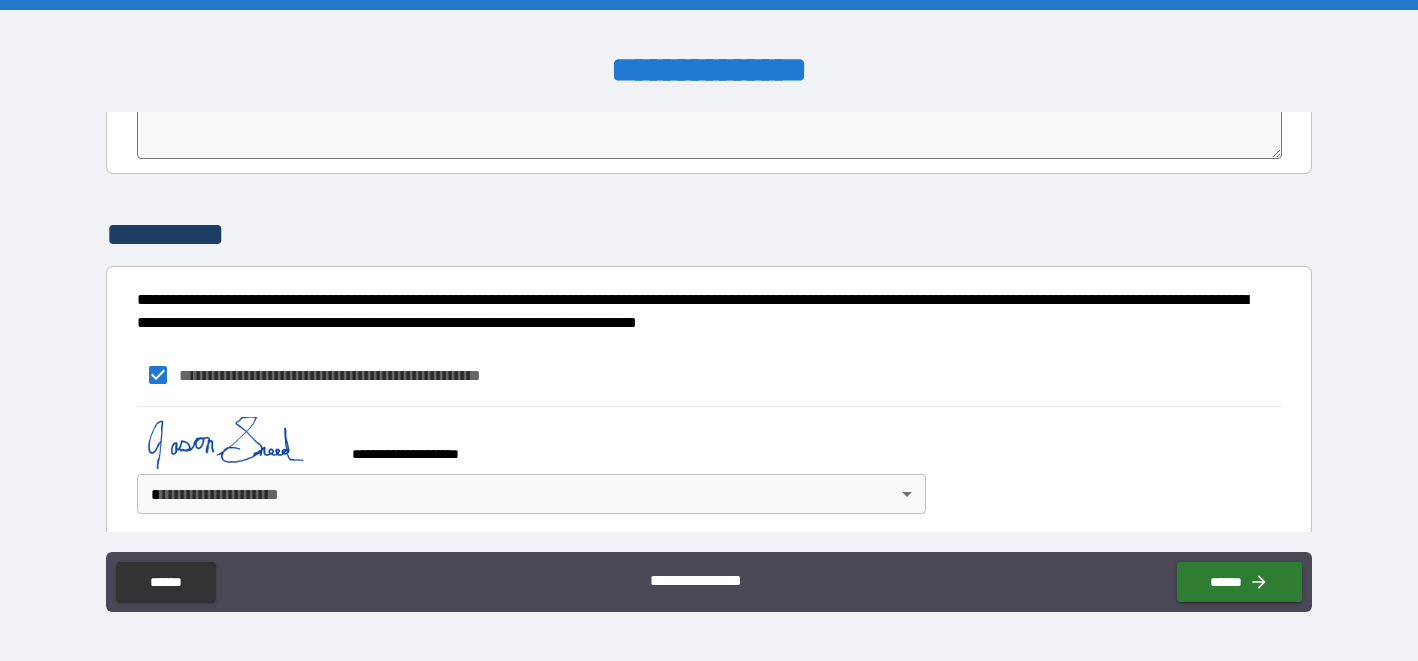 scroll, scrollTop: 4199, scrollLeft: 0, axis: vertical 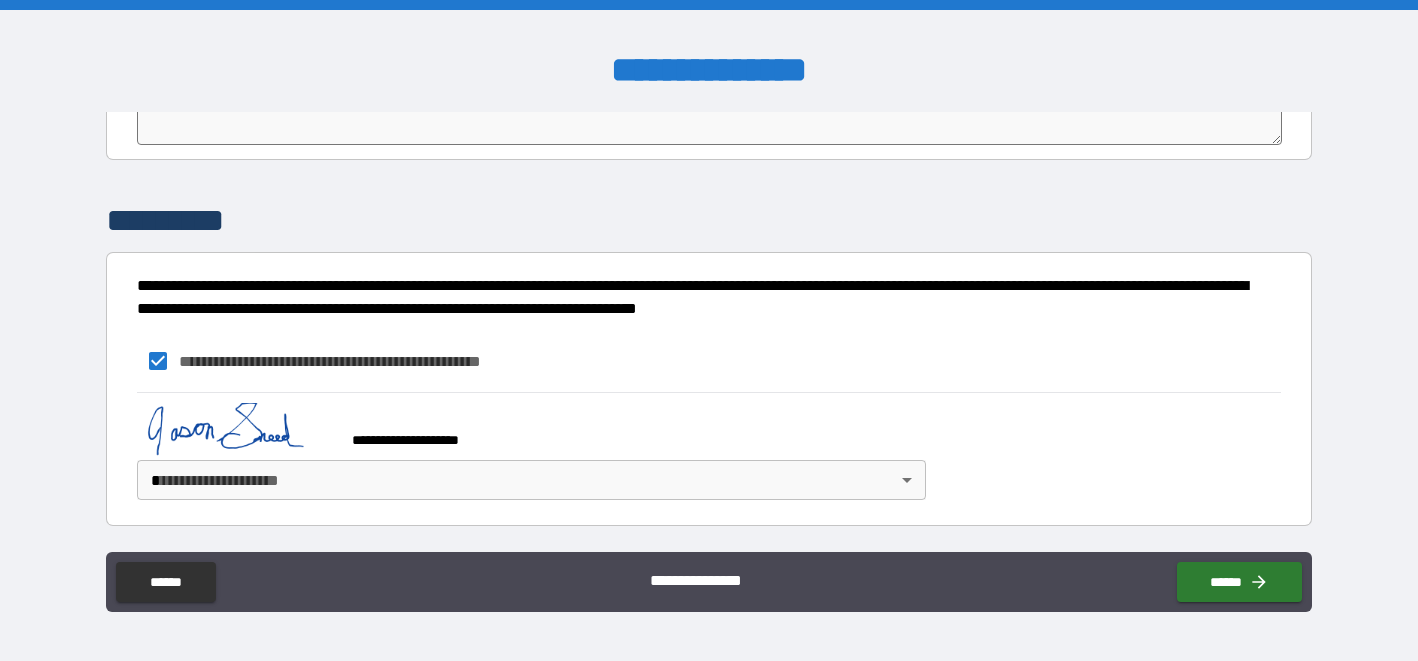 click on "**********" at bounding box center (709, 330) 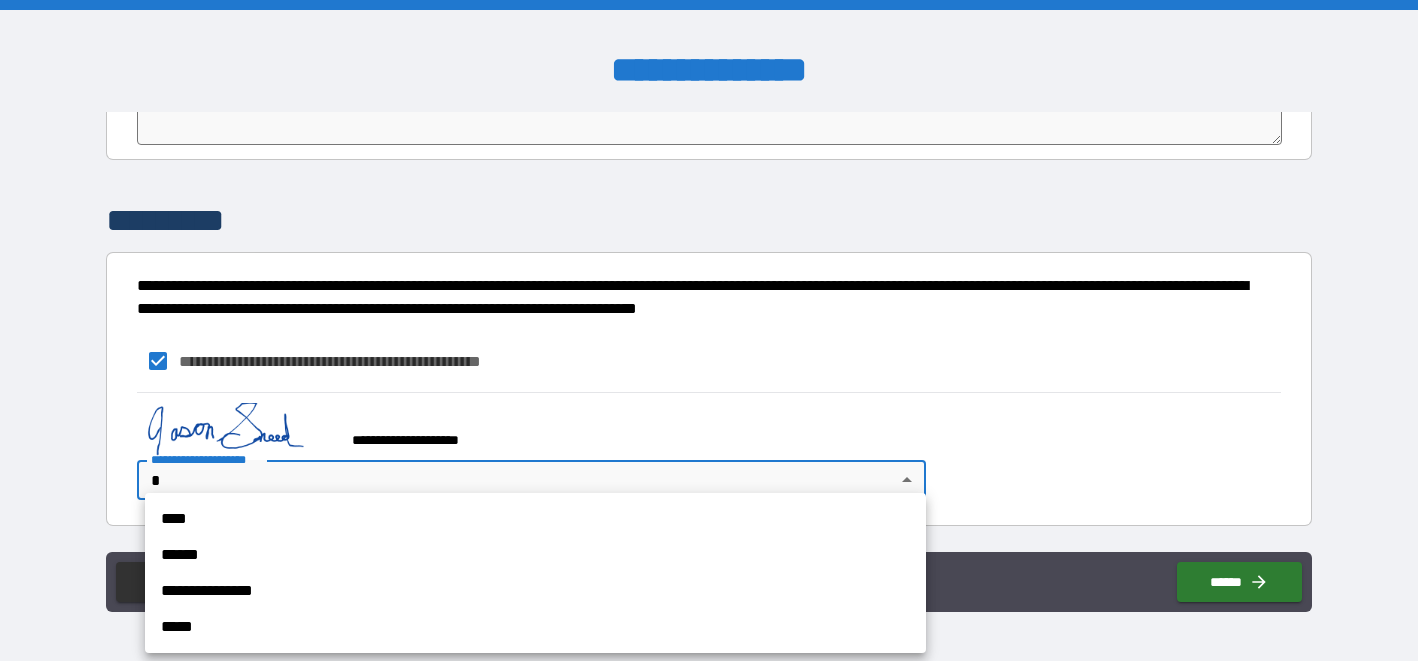 click on "****" at bounding box center [535, 519] 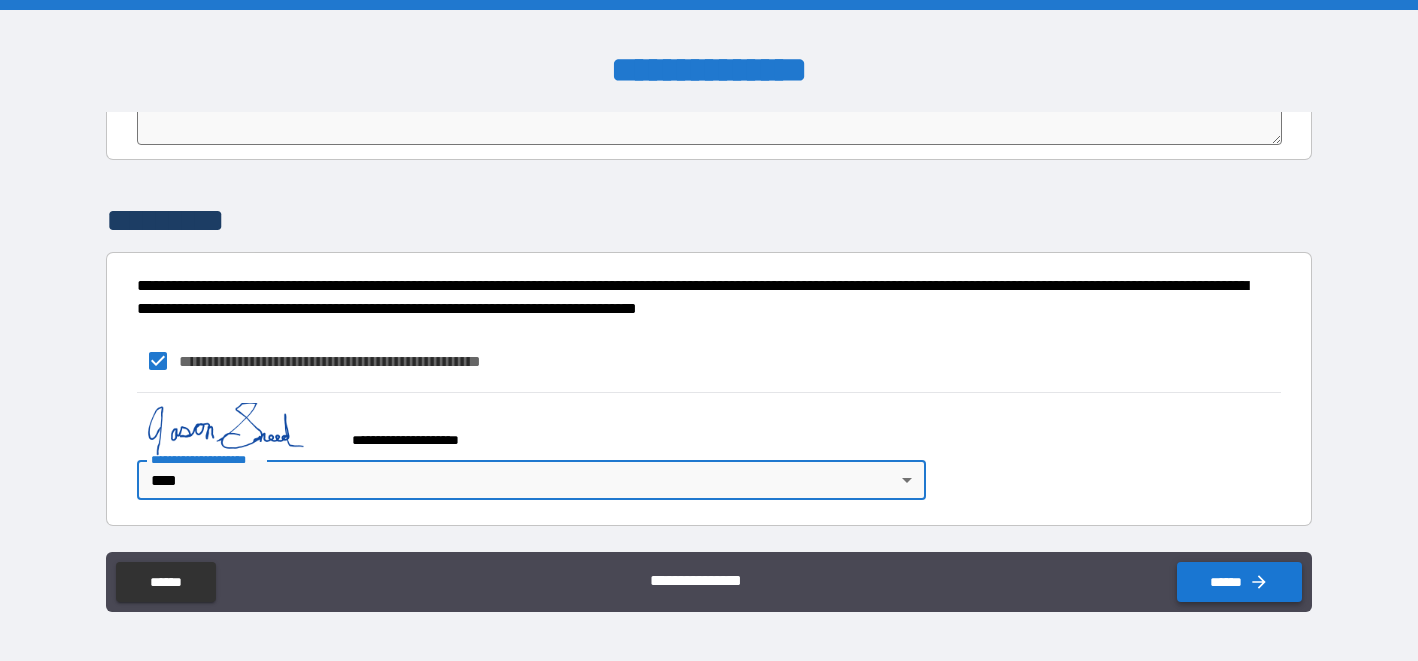 click on "******" at bounding box center [1239, 582] 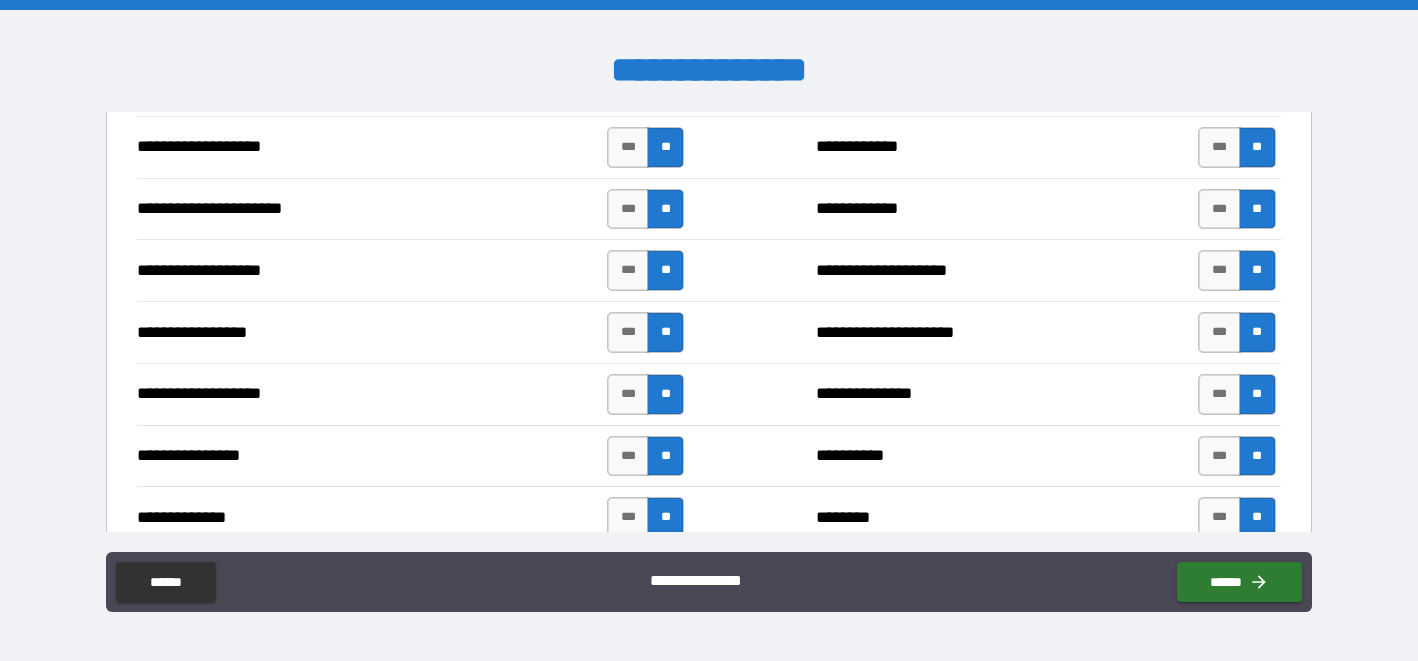 scroll, scrollTop: 4199, scrollLeft: 0, axis: vertical 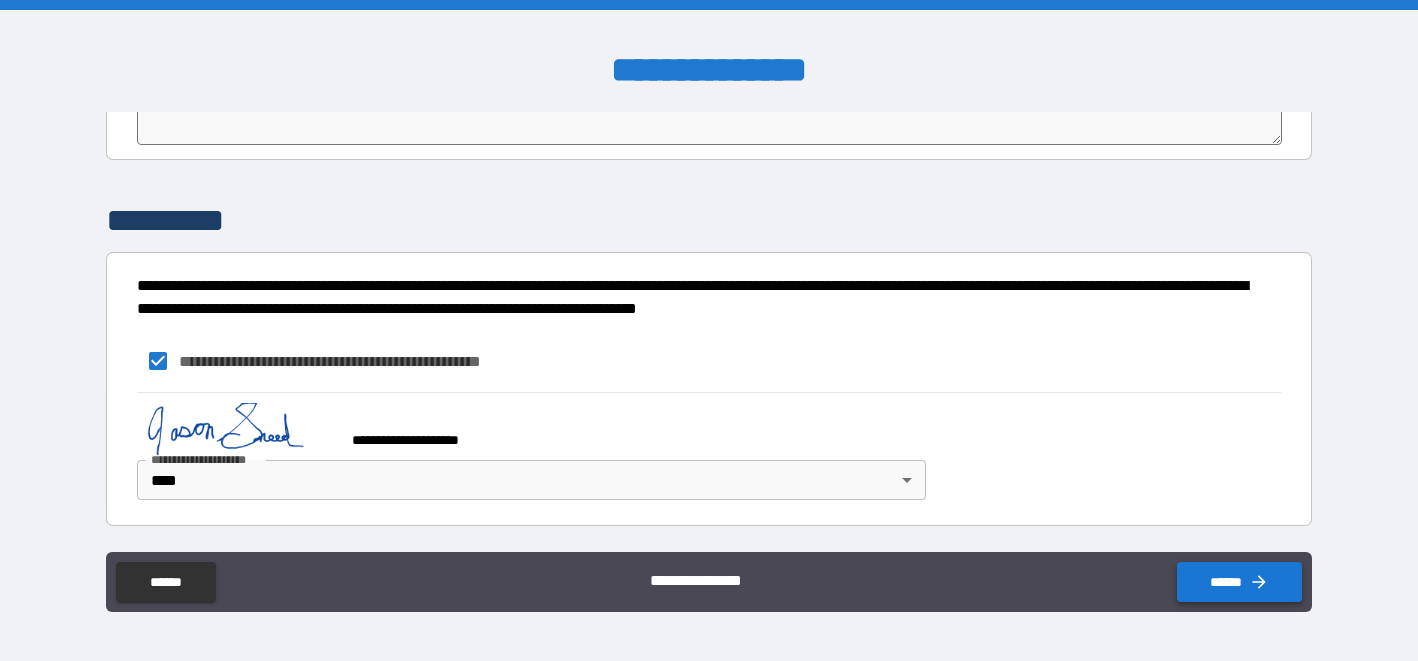 click on "******" at bounding box center [1239, 582] 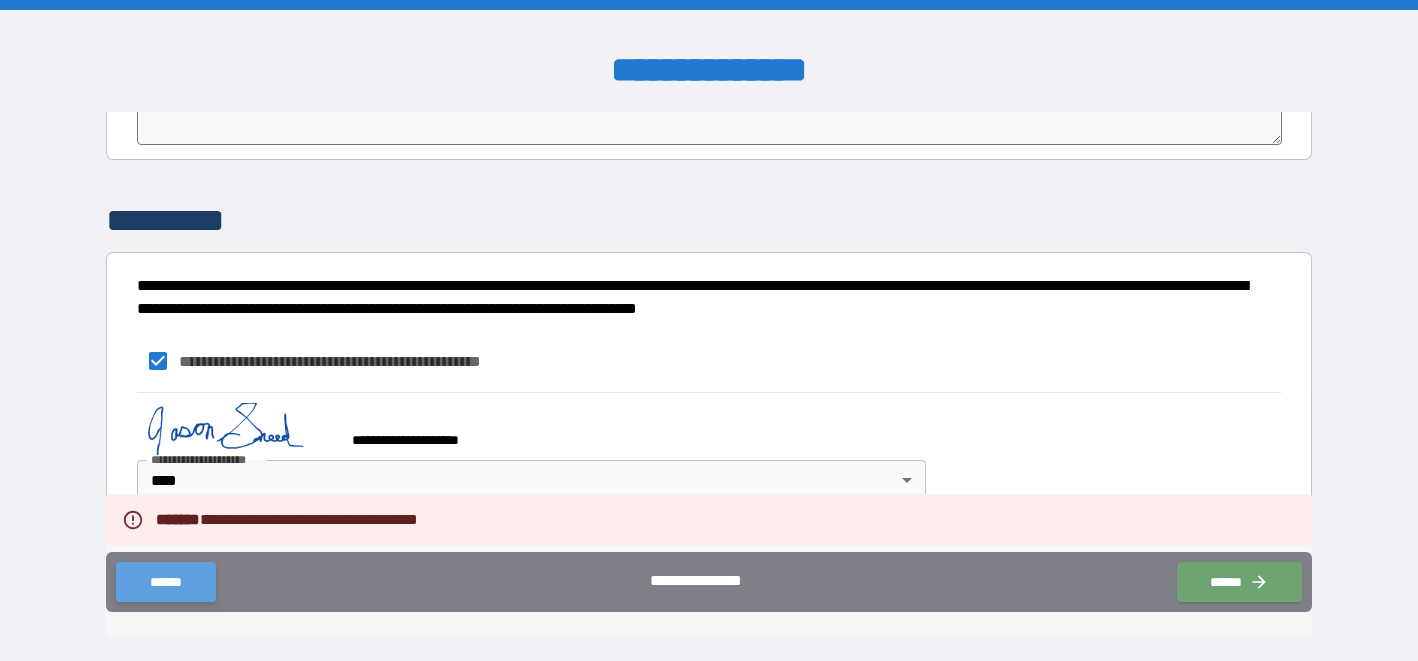 click on "******" at bounding box center [165, 582] 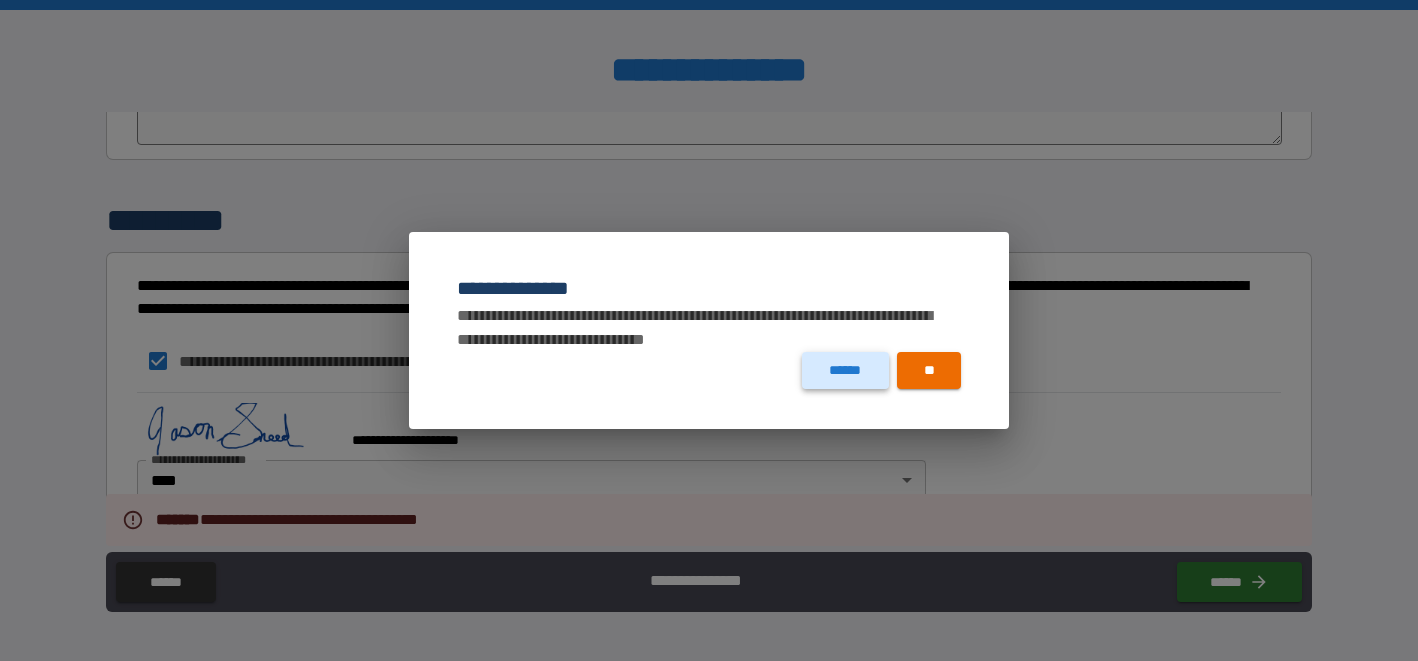 click on "******" at bounding box center (845, 370) 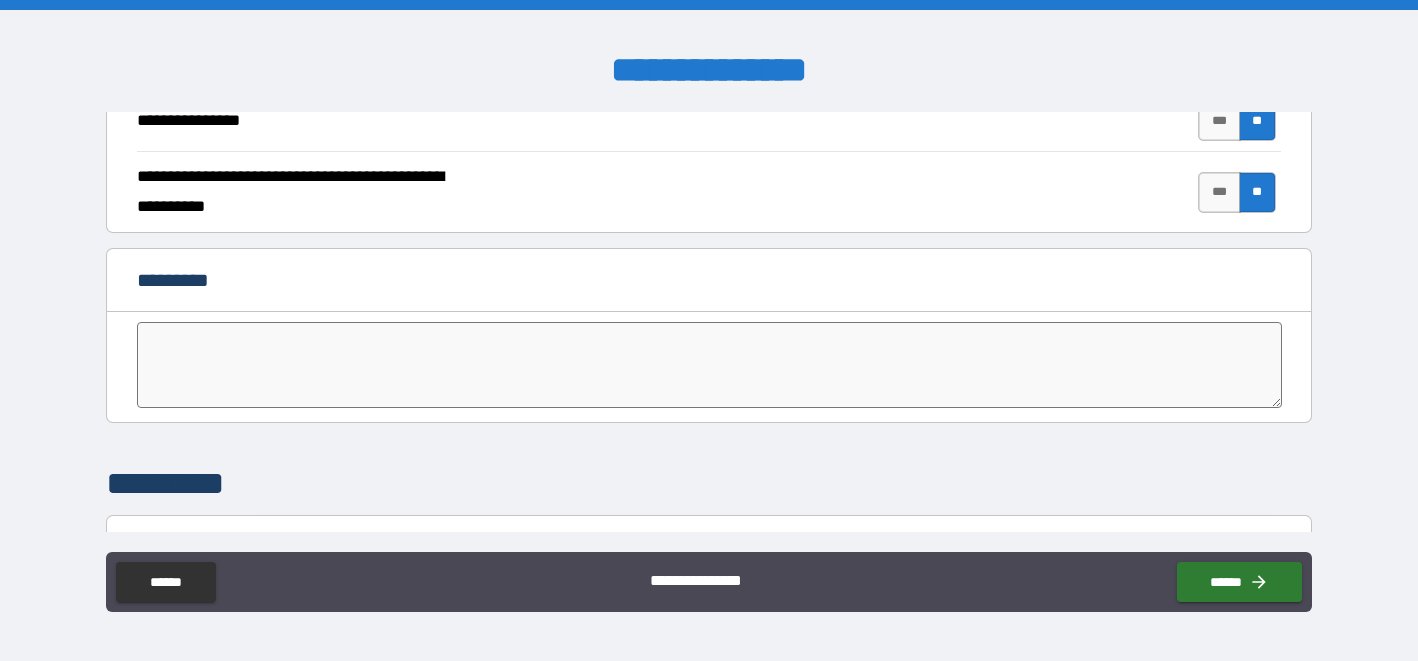 scroll, scrollTop: 3880, scrollLeft: 0, axis: vertical 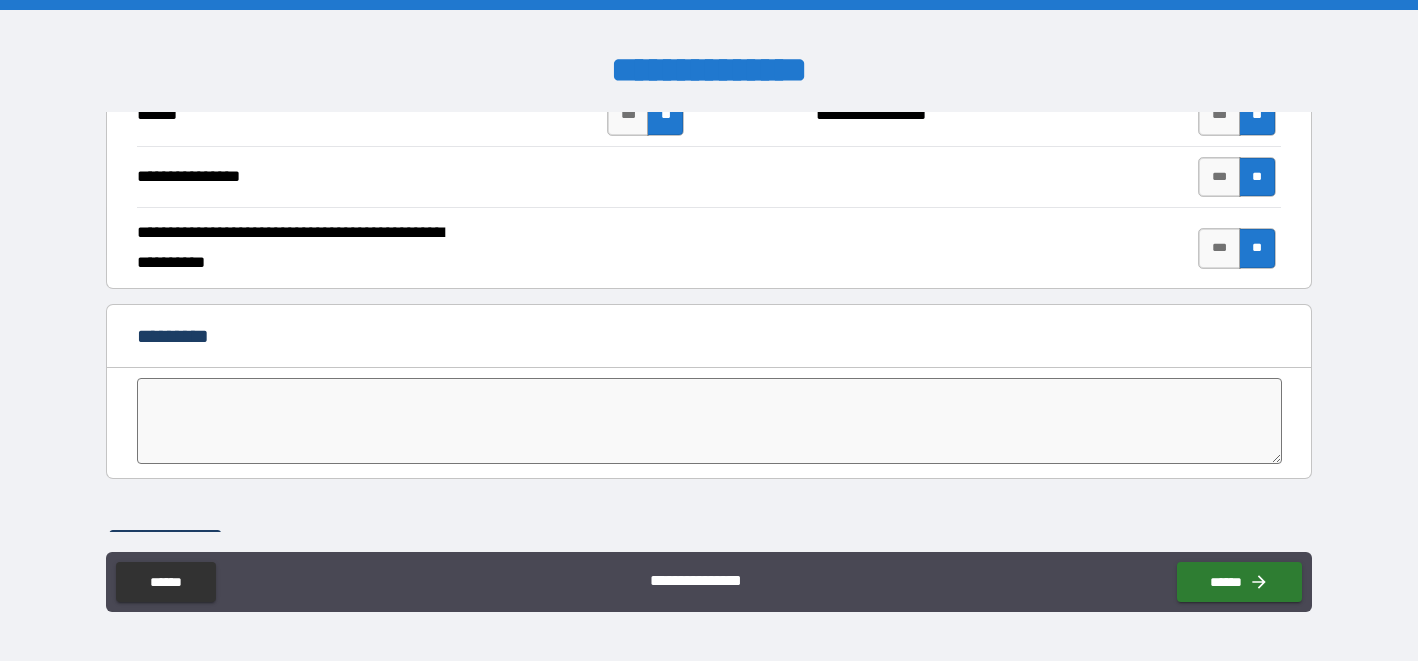 click at bounding box center (709, 421) 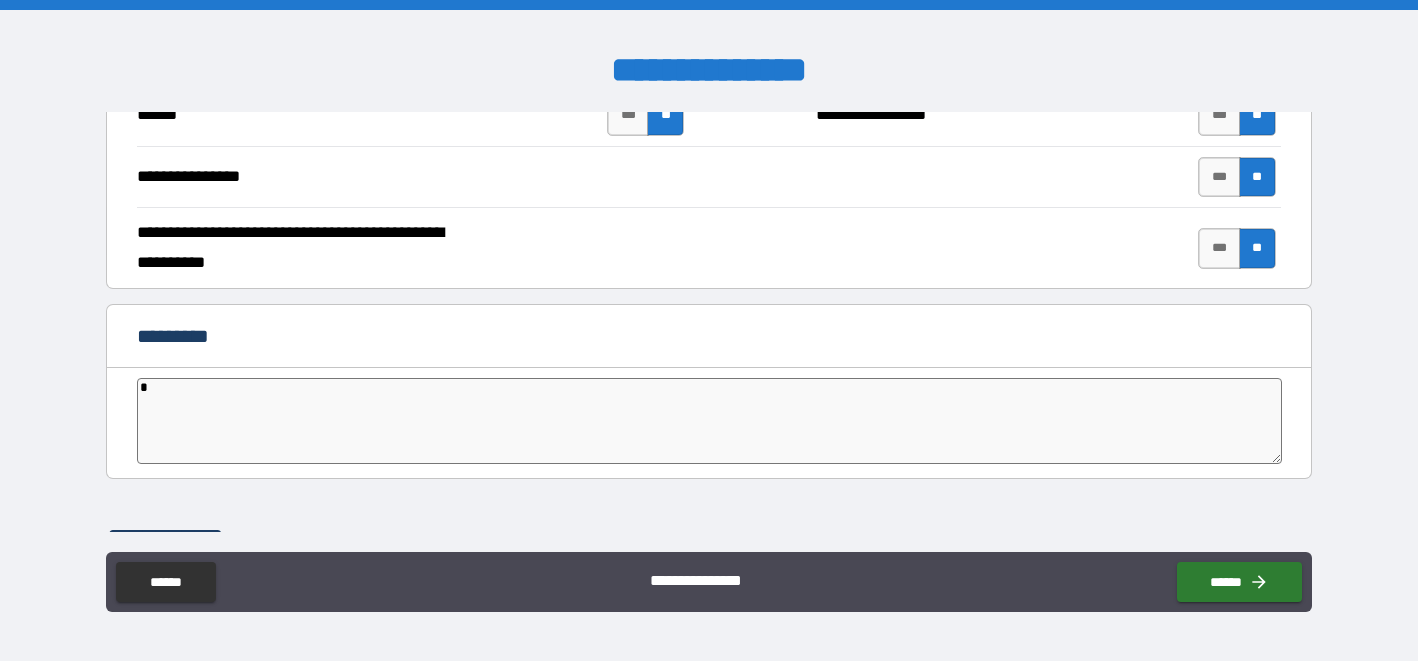 type on "**" 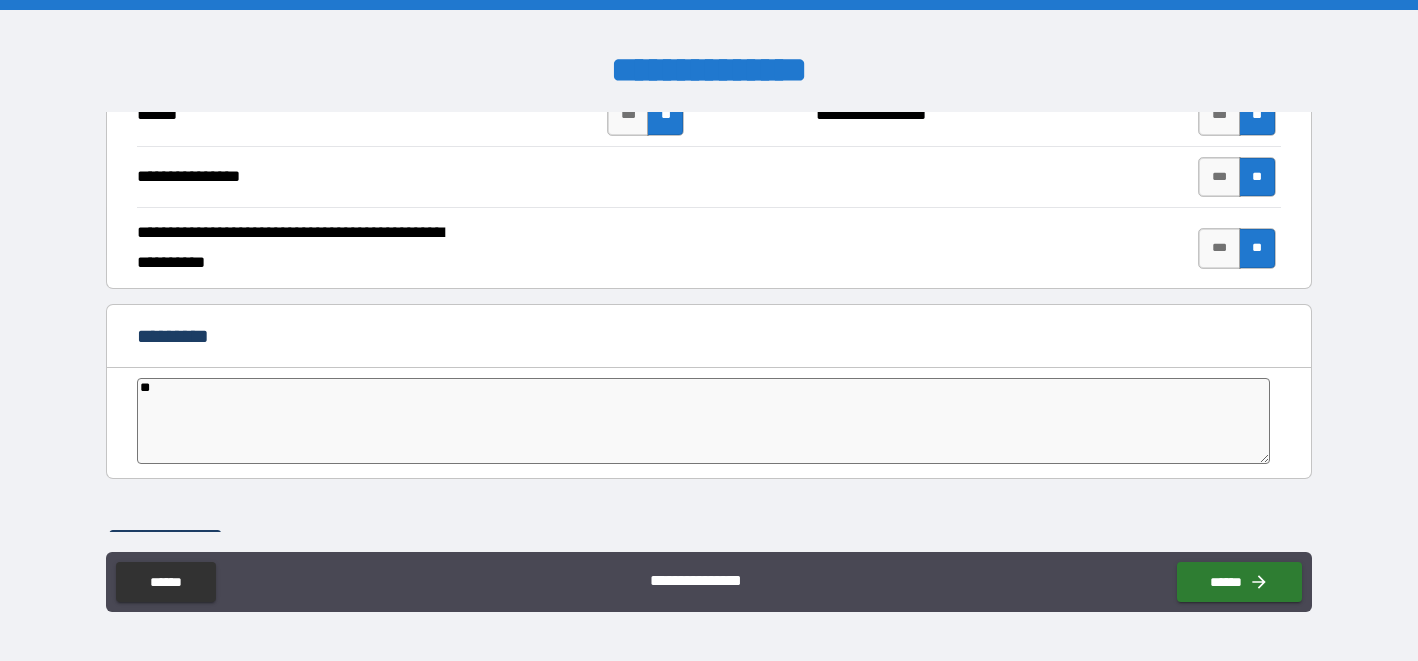 type on "*" 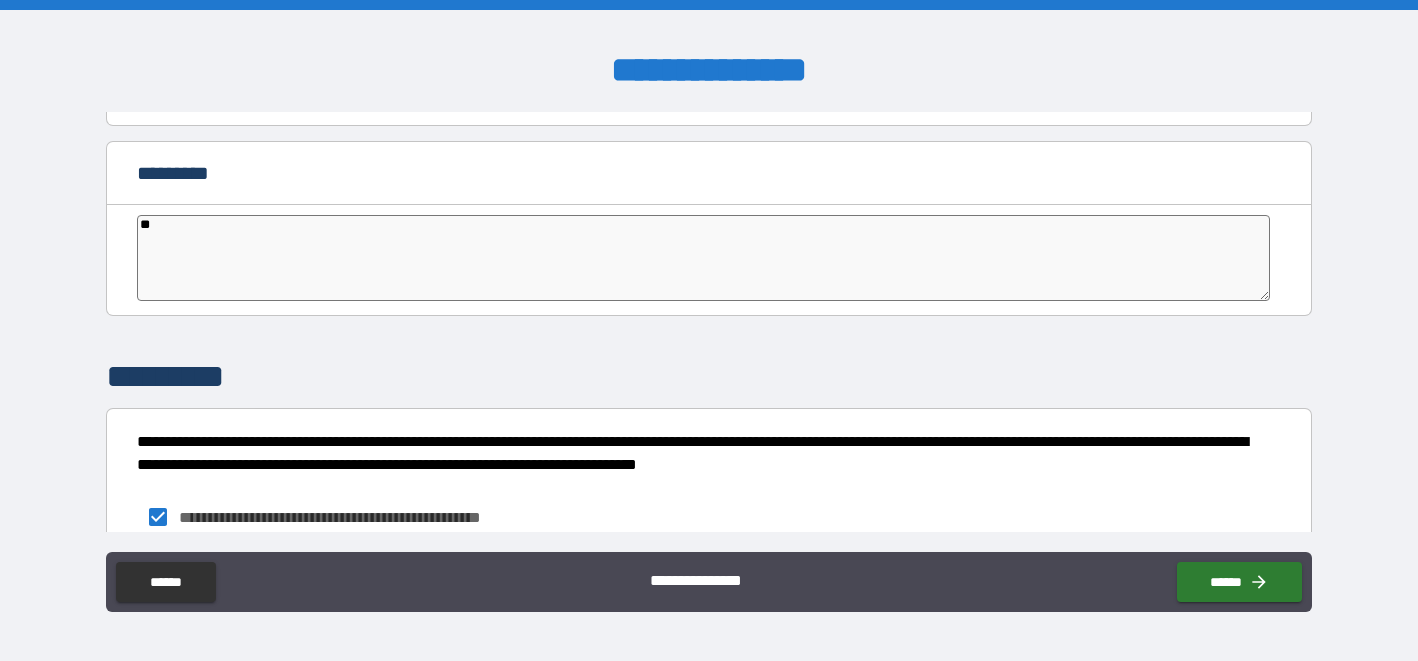 scroll, scrollTop: 4199, scrollLeft: 0, axis: vertical 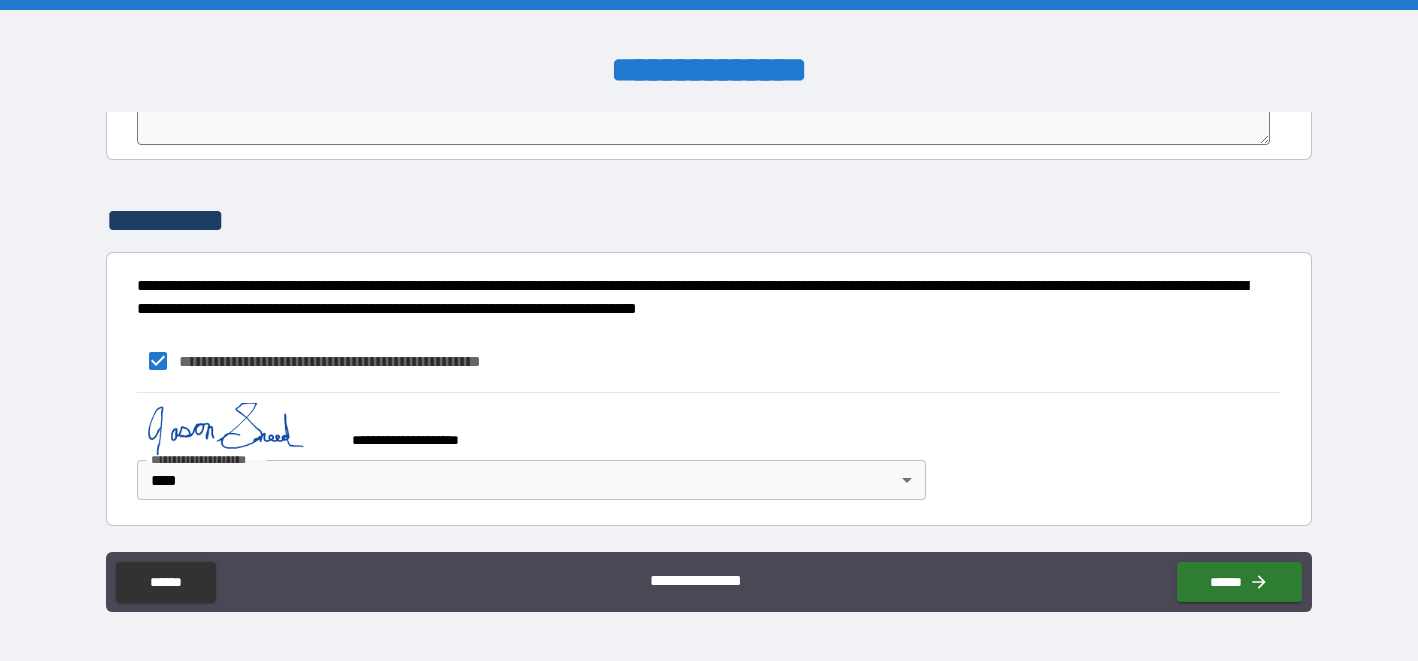 type on "**" 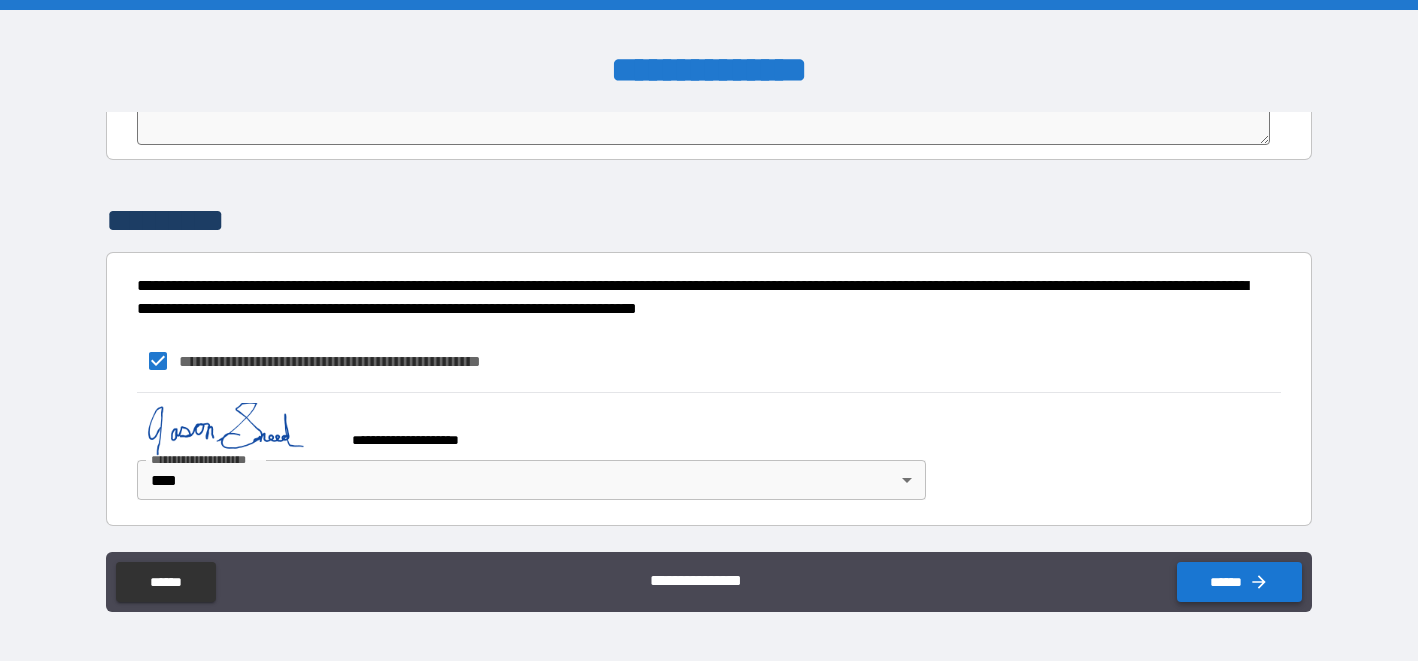 click on "******" at bounding box center (1239, 582) 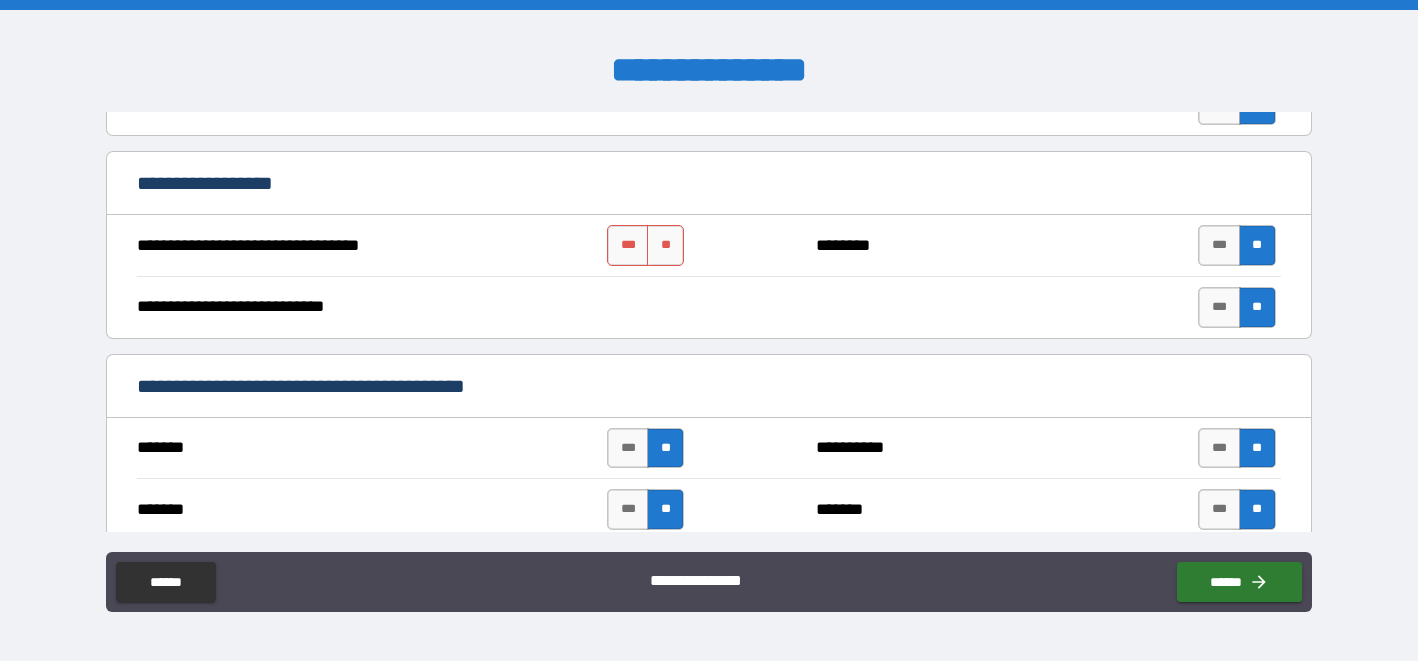 scroll, scrollTop: 786, scrollLeft: 0, axis: vertical 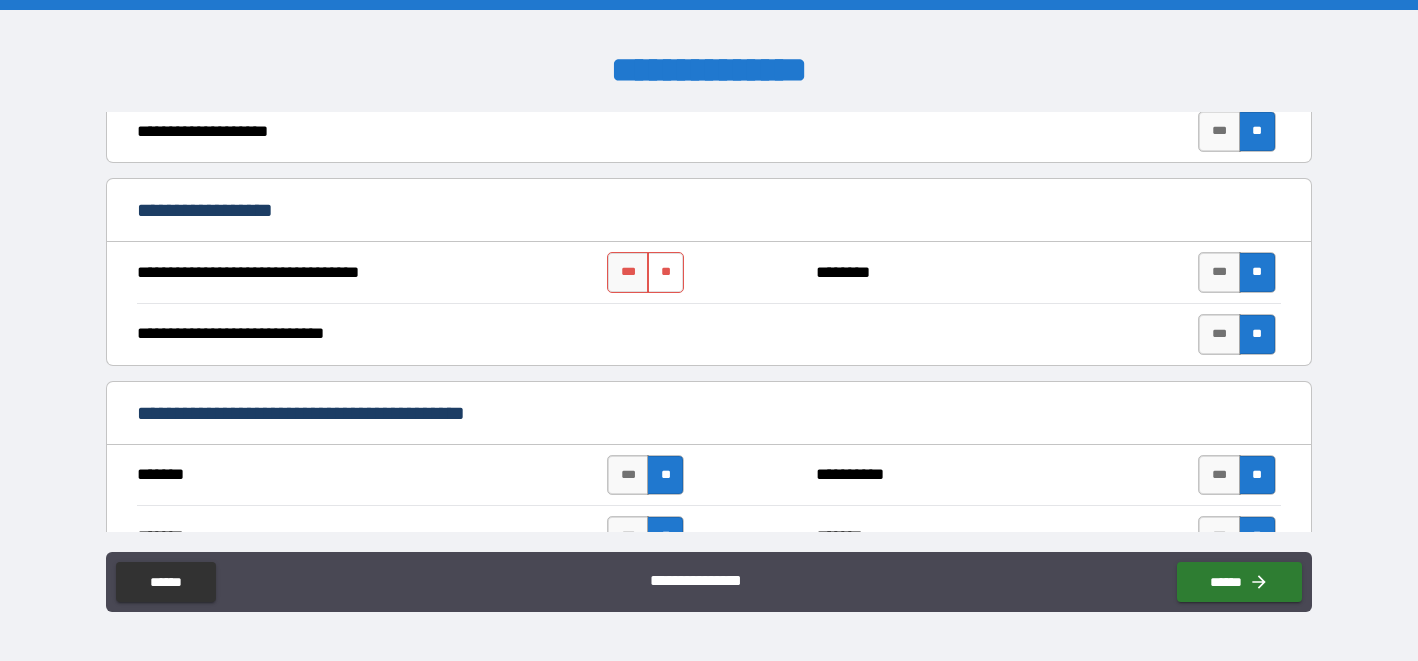 click on "**" at bounding box center (665, 272) 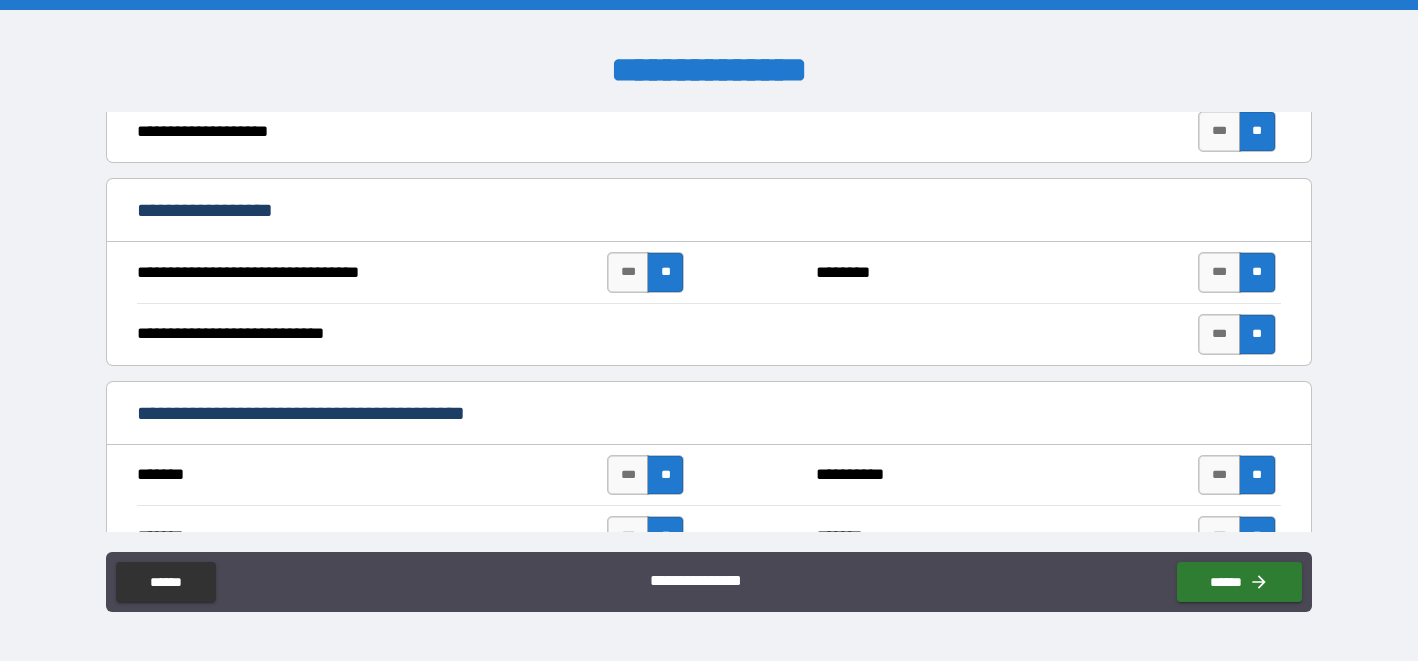 type on "*" 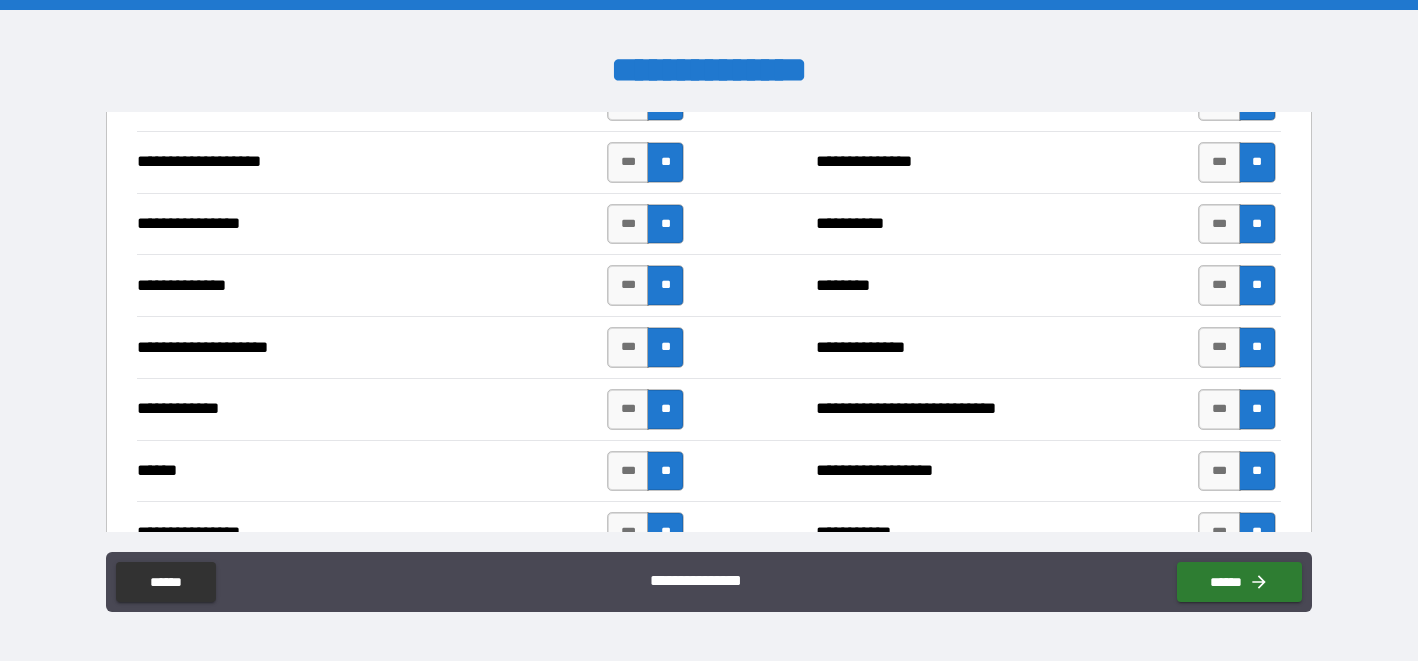 scroll, scrollTop: 4199, scrollLeft: 0, axis: vertical 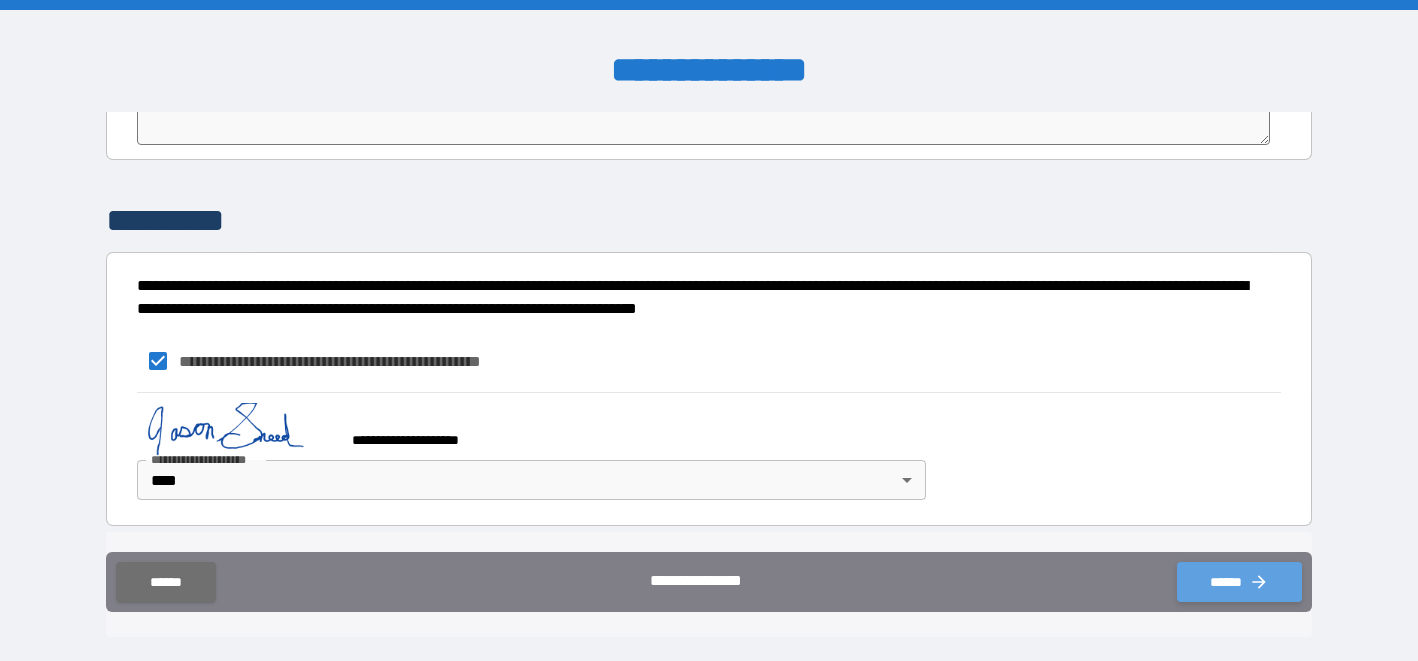click 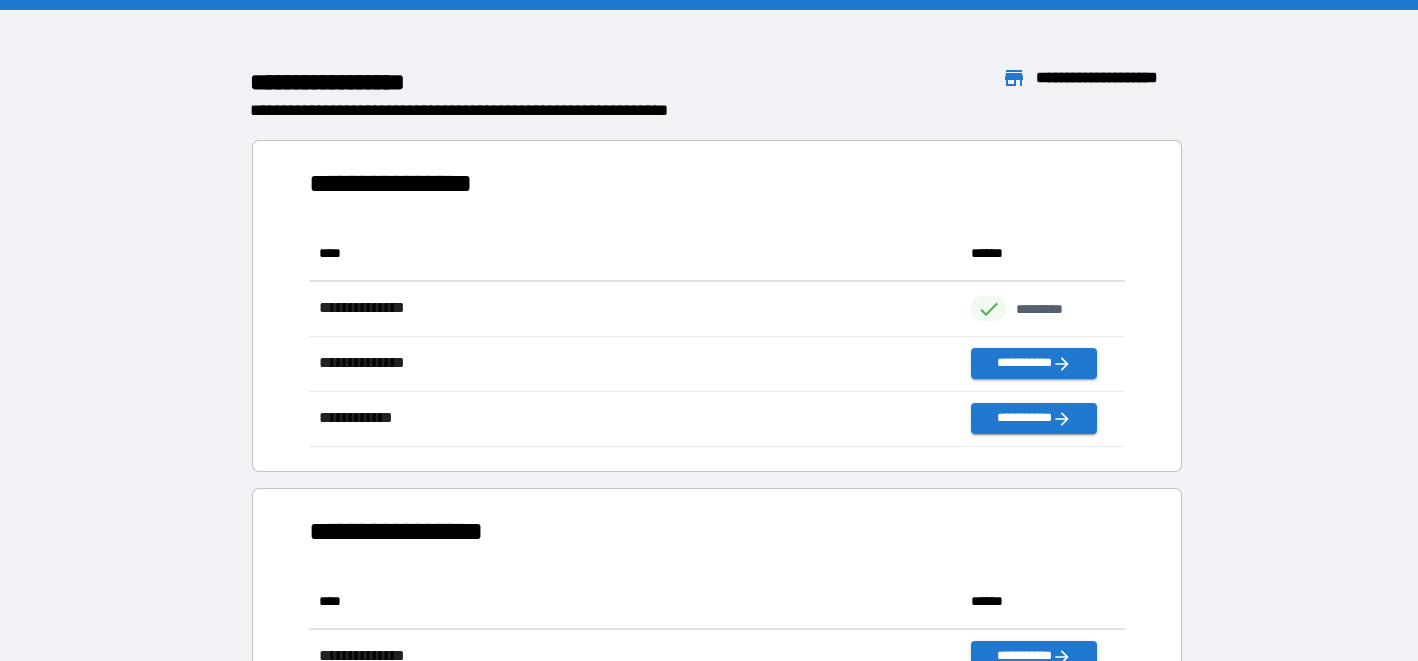 scroll, scrollTop: 1, scrollLeft: 0, axis: vertical 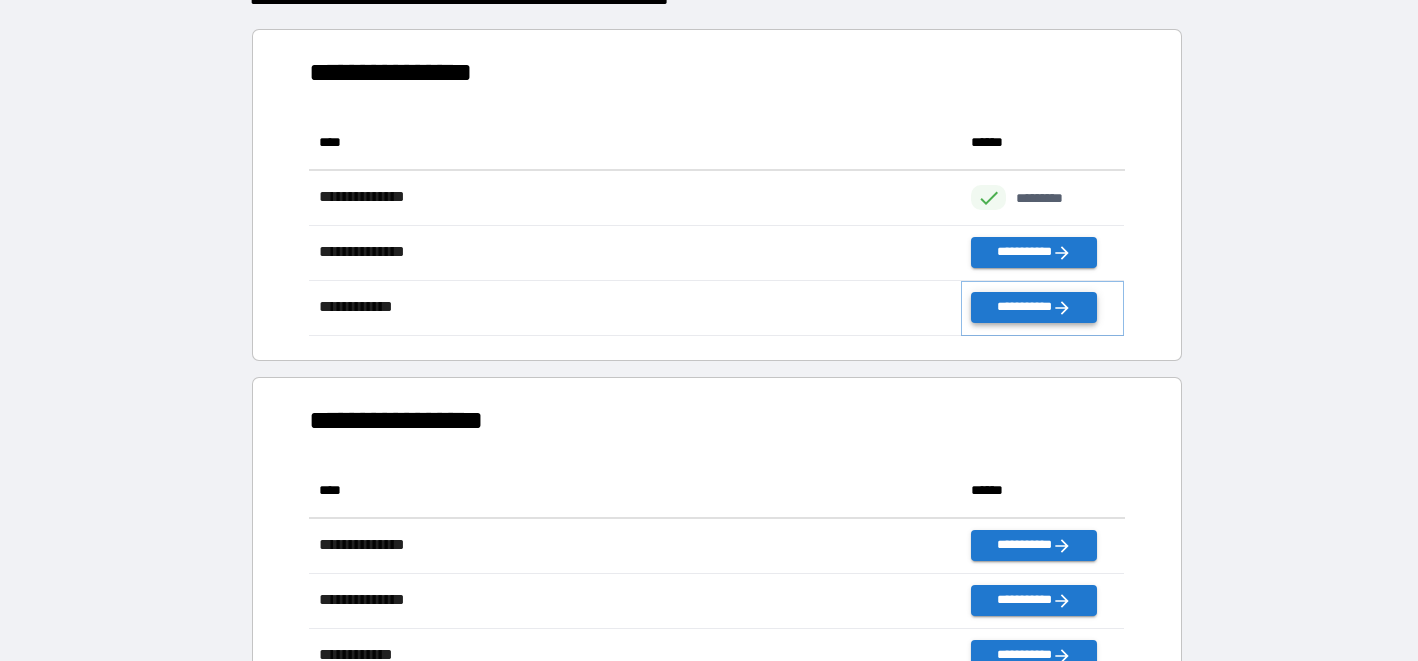 click on "**********" at bounding box center [1033, 307] 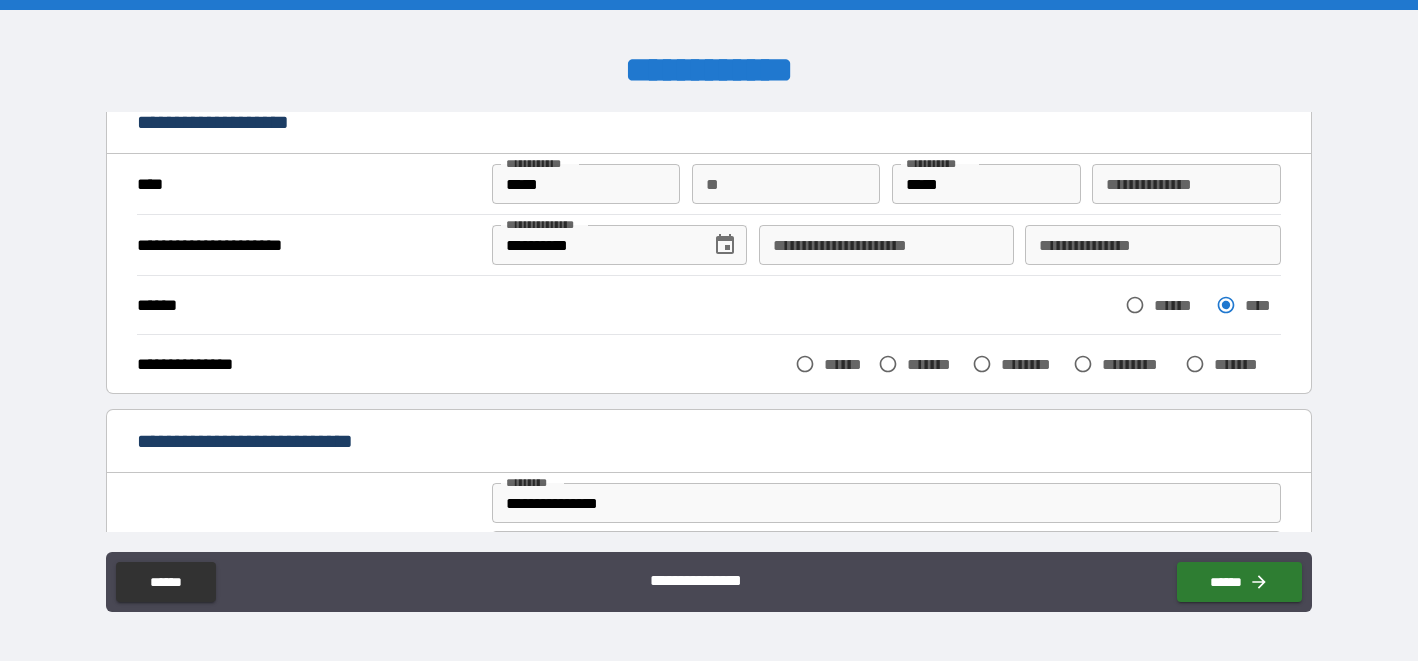 scroll, scrollTop: 99, scrollLeft: 0, axis: vertical 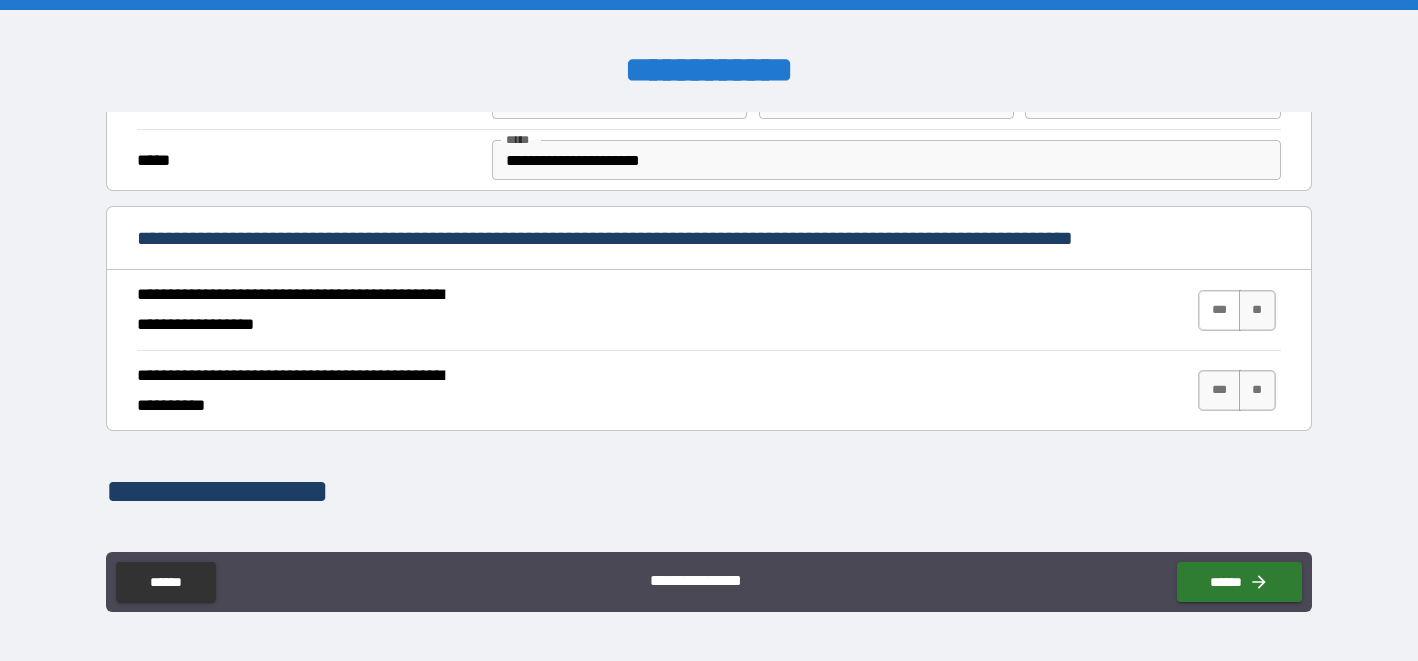 click on "***" at bounding box center [1219, 310] 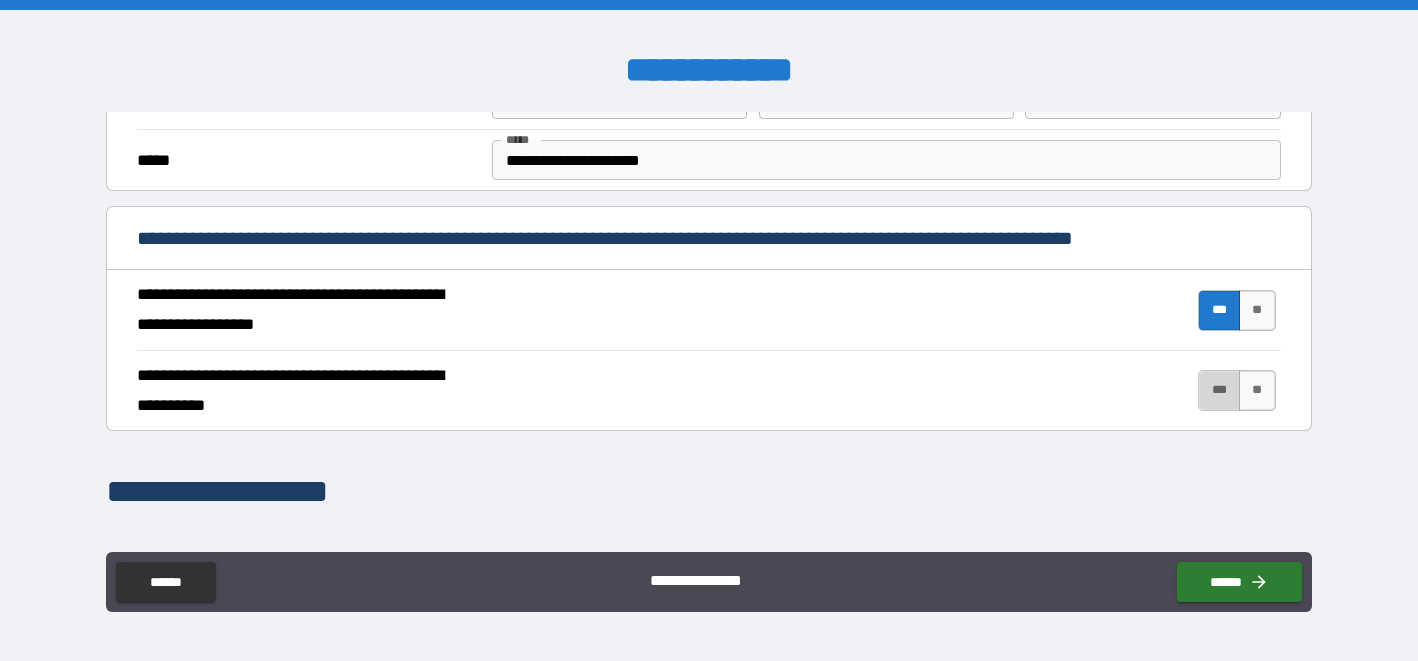 click on "***" at bounding box center (1219, 390) 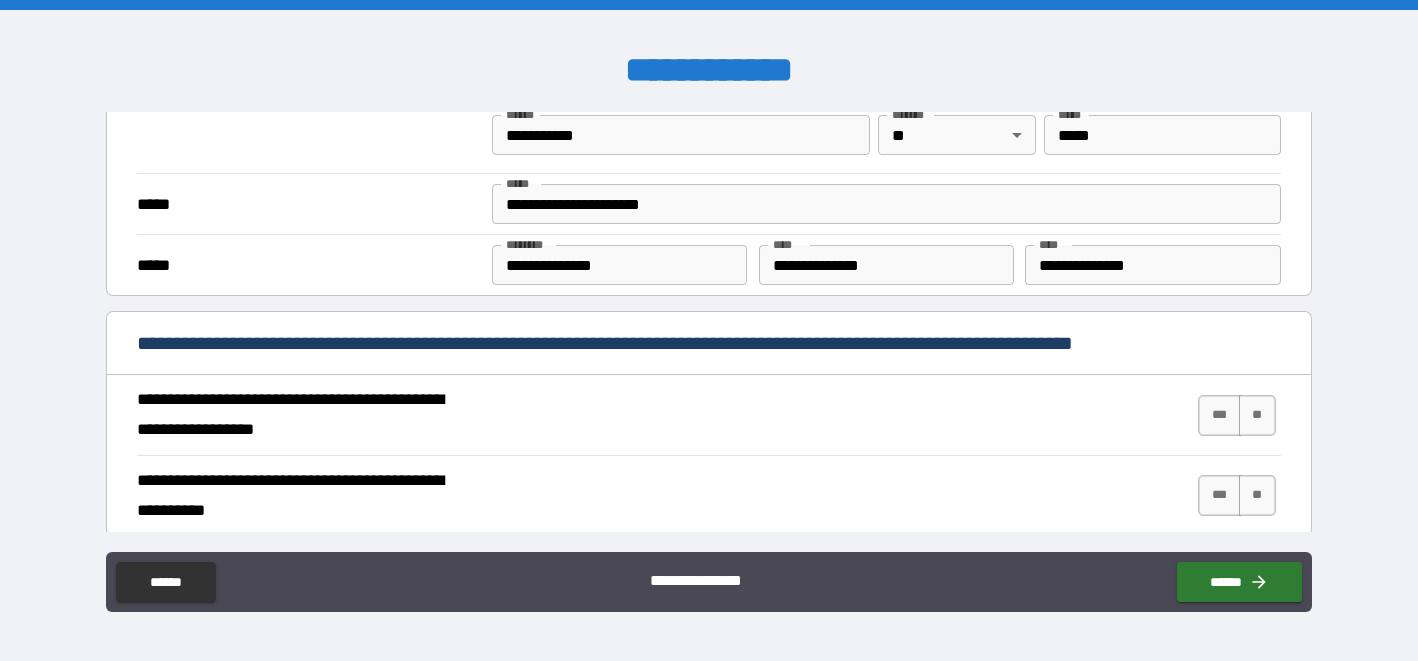 scroll, scrollTop: 1692, scrollLeft: 0, axis: vertical 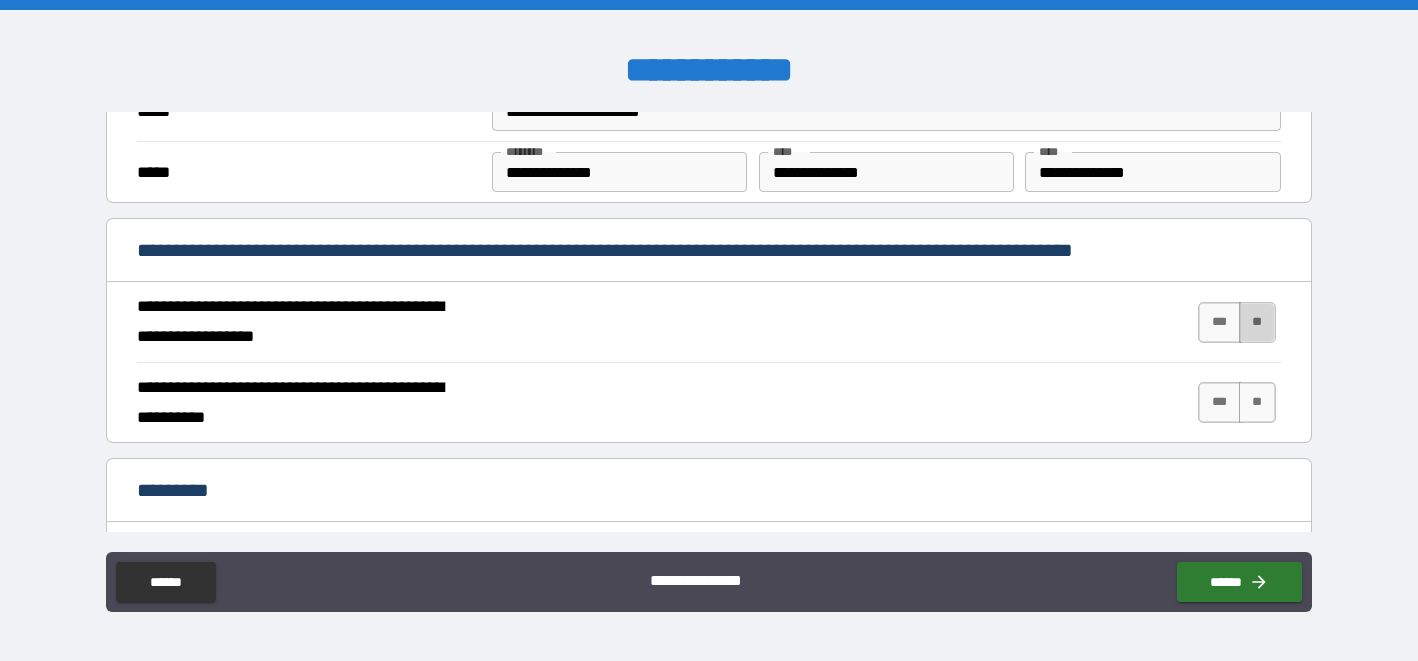 click on "**" at bounding box center (1257, 322) 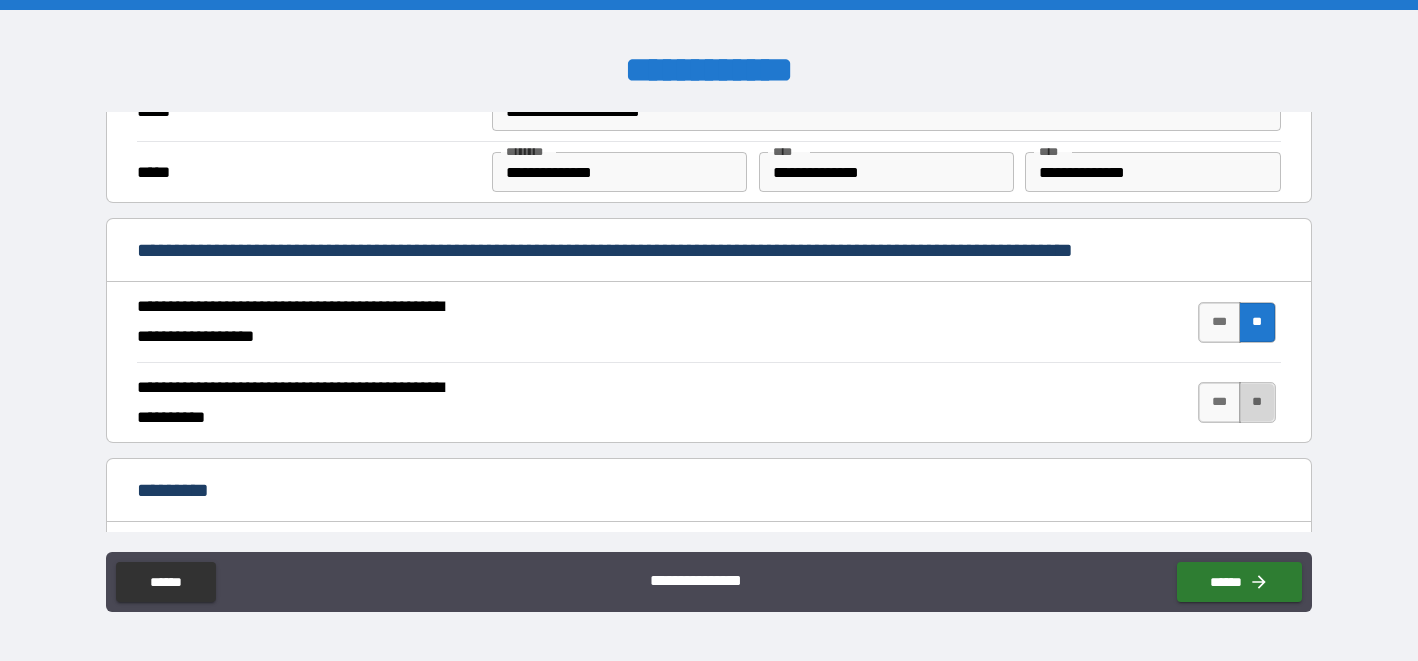 click on "**" at bounding box center (1257, 402) 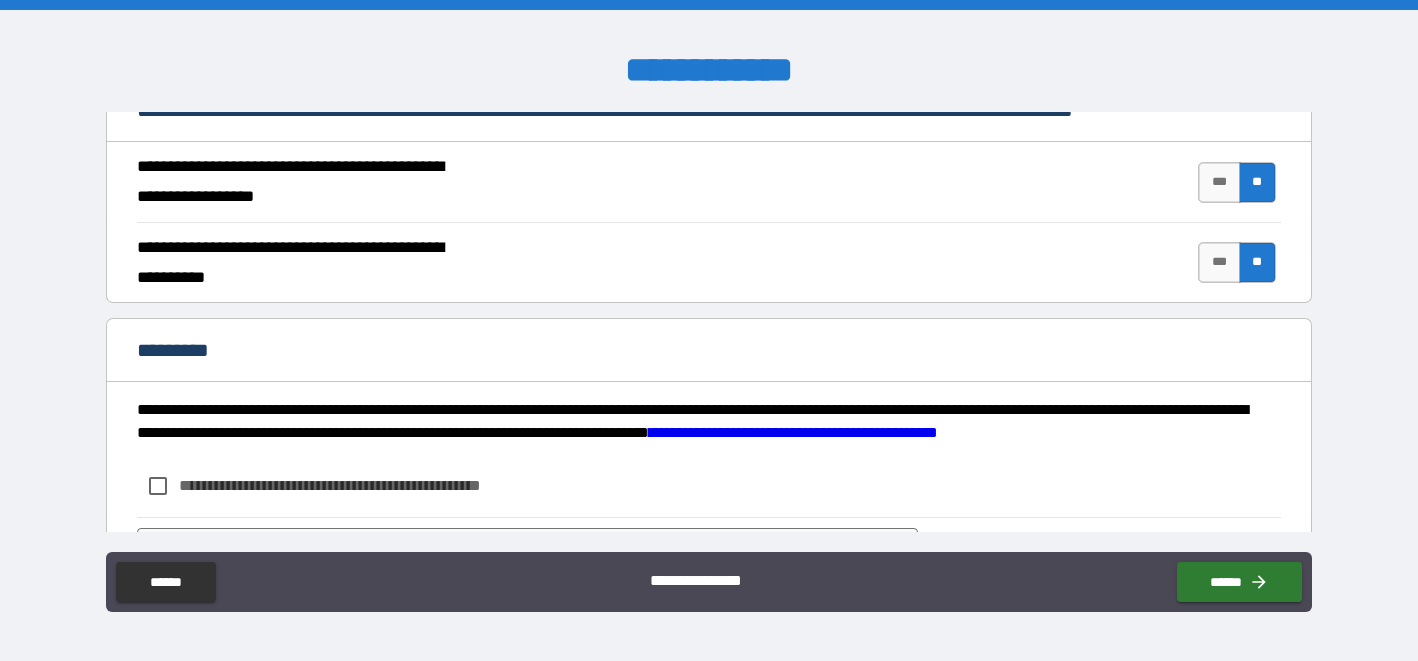 scroll, scrollTop: 1939, scrollLeft: 0, axis: vertical 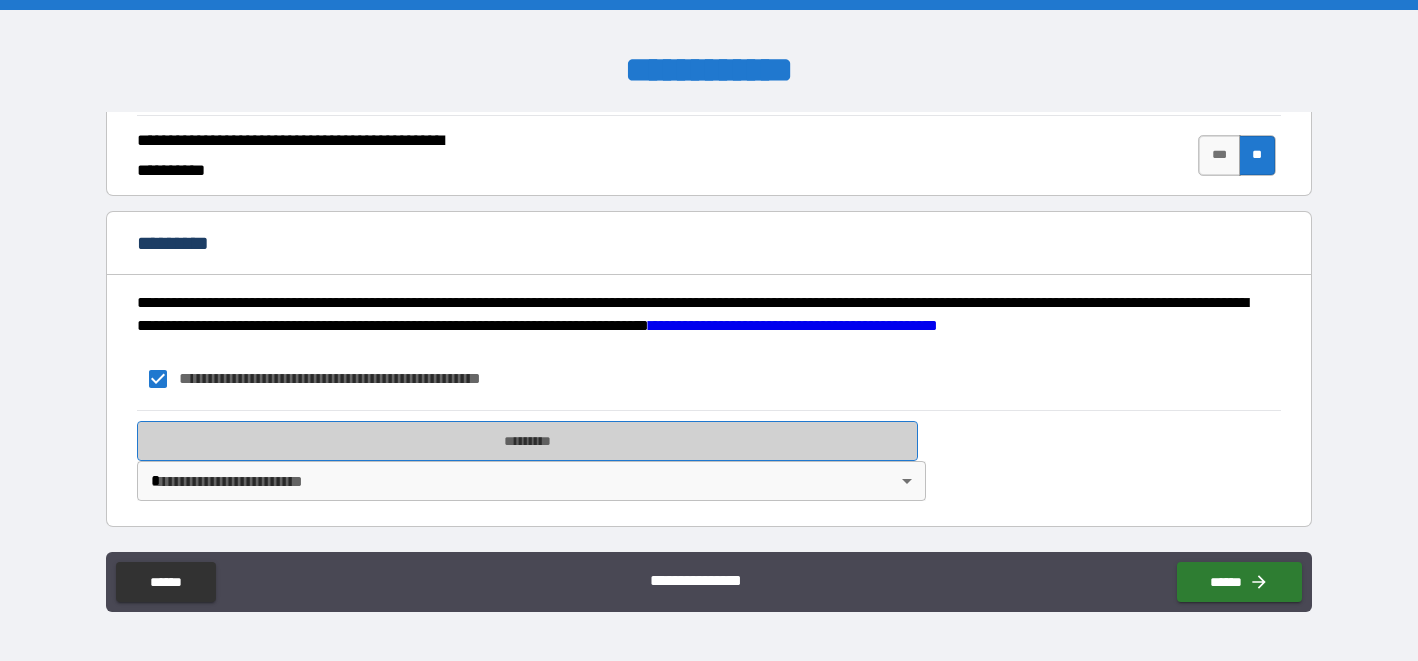 click on "*********" at bounding box center (527, 441) 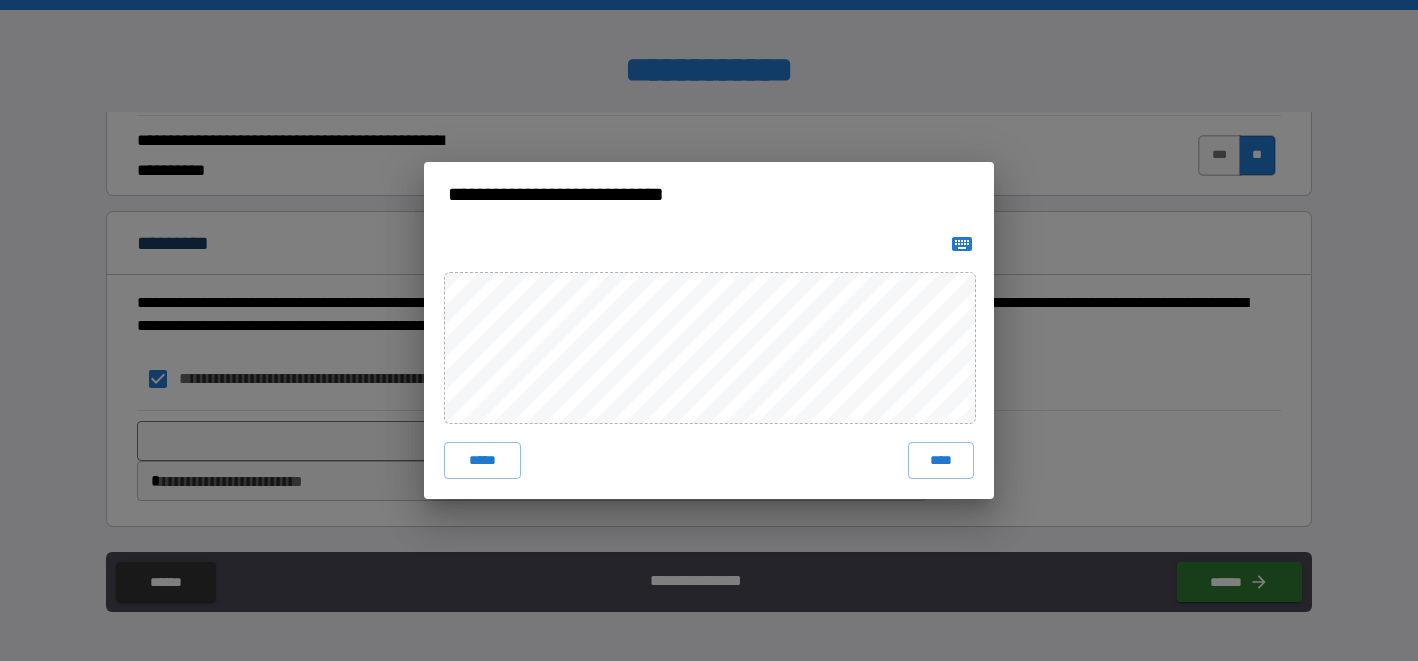 click on "***** ****" at bounding box center [709, 362] 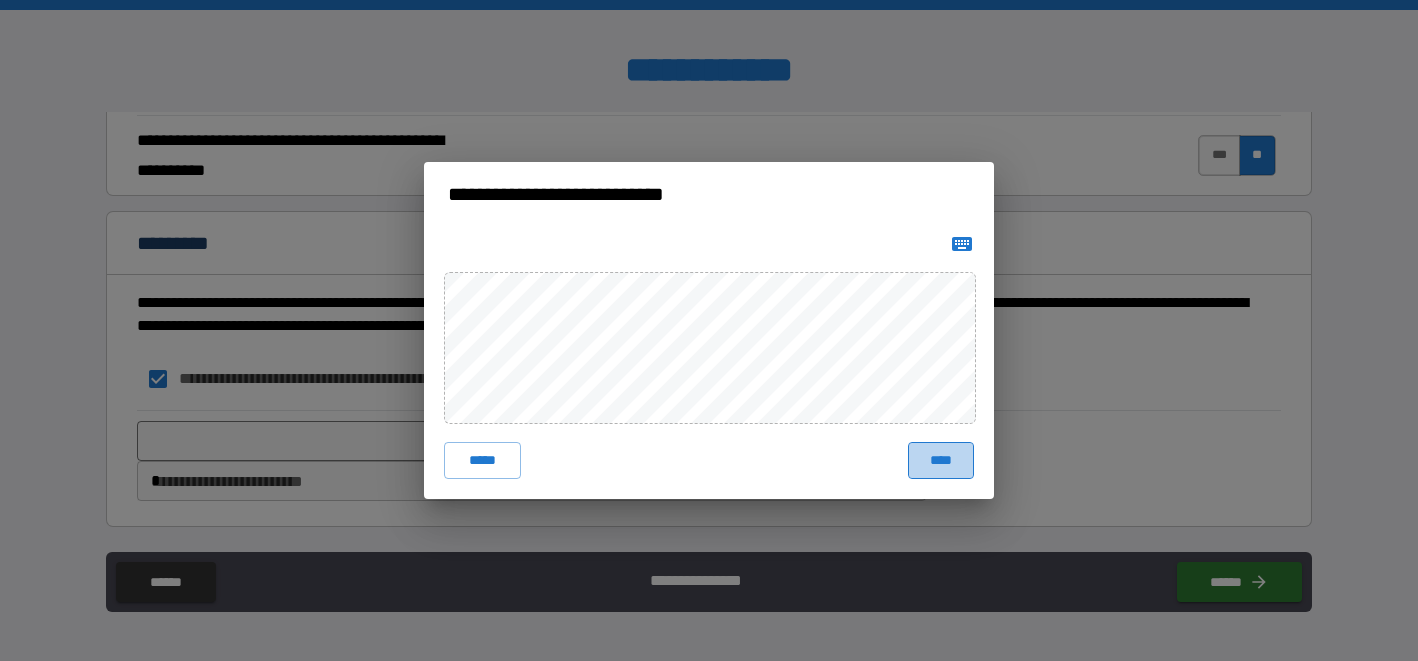 click on "****" at bounding box center [941, 460] 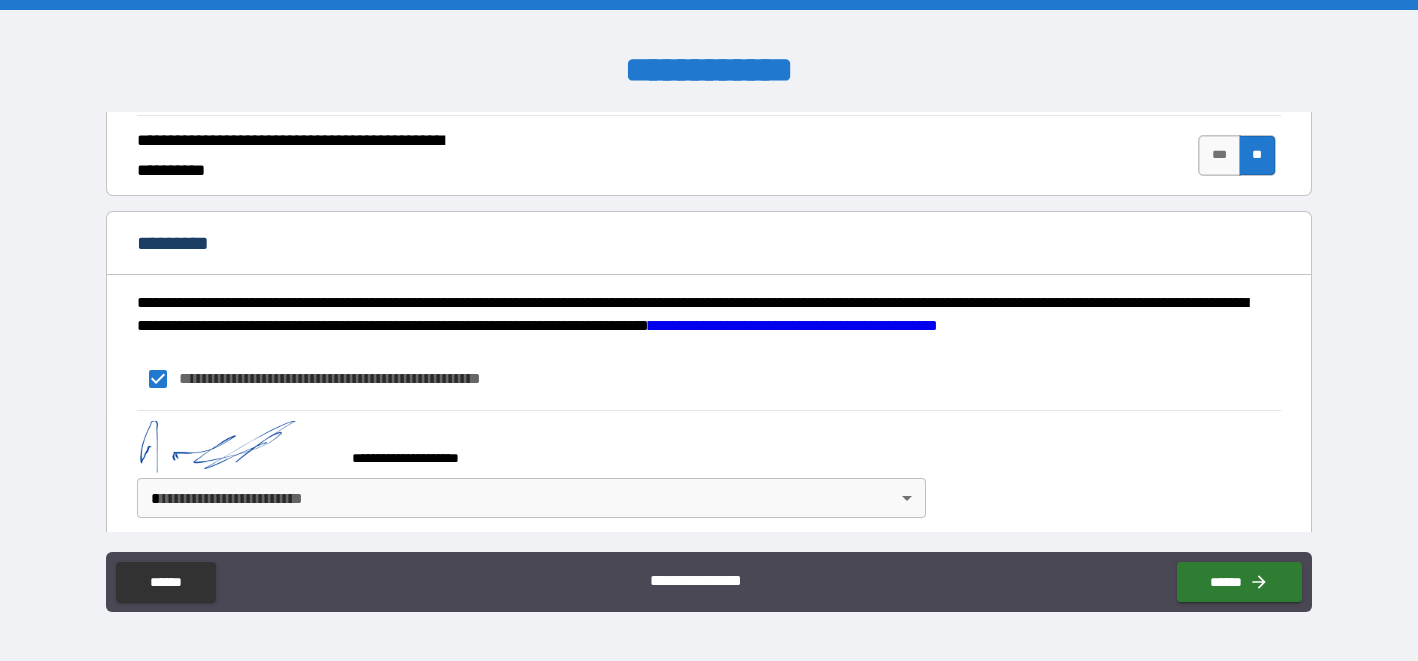 scroll, scrollTop: 1956, scrollLeft: 0, axis: vertical 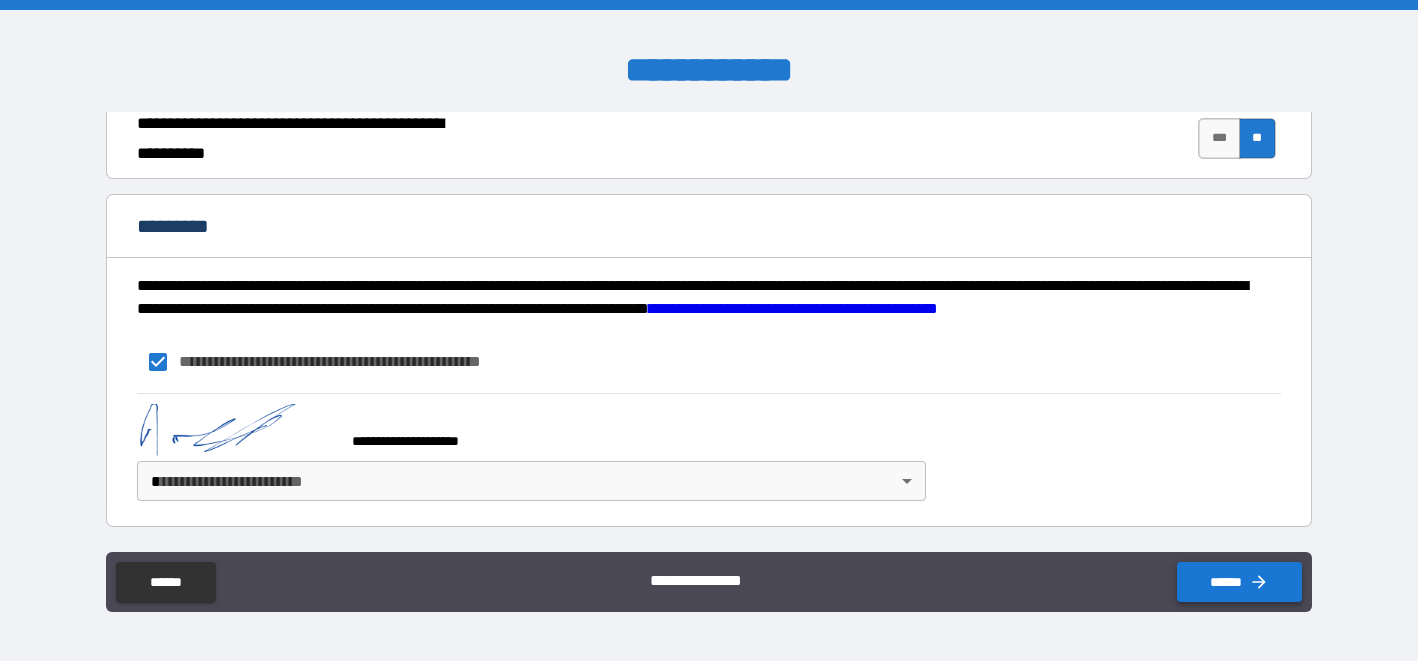 click 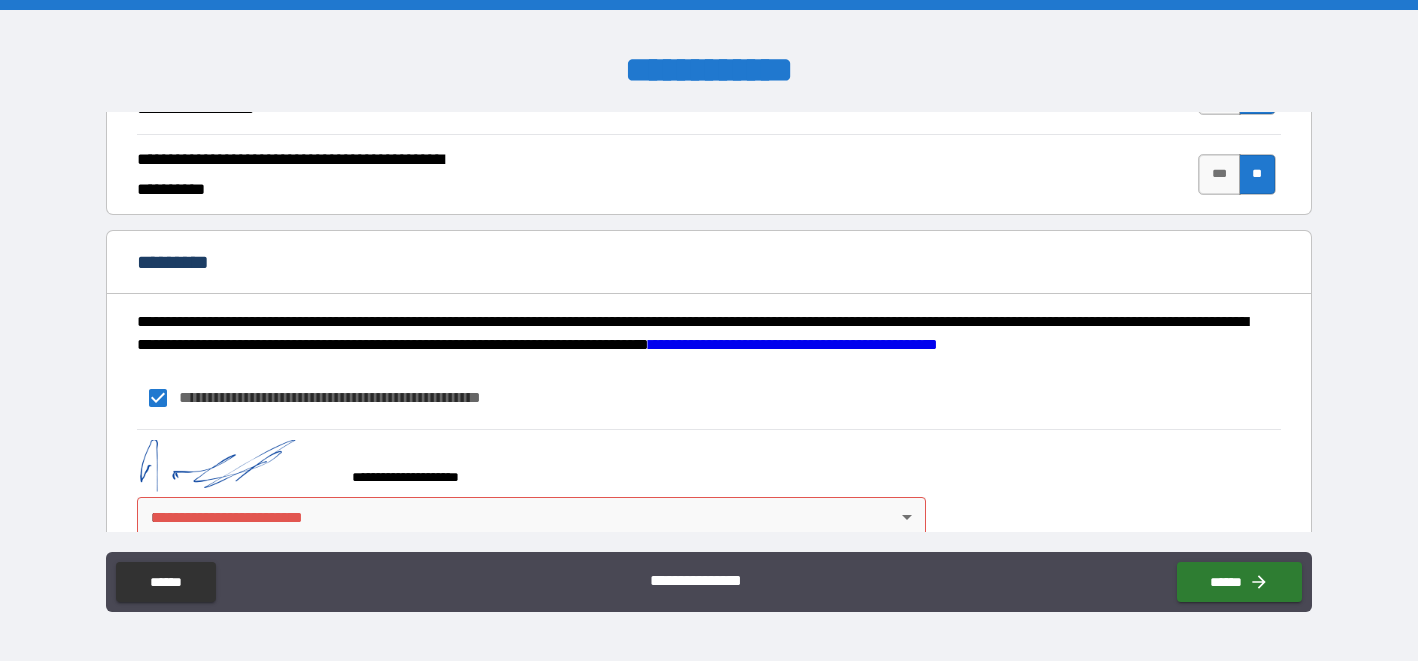 scroll, scrollTop: 1956, scrollLeft: 0, axis: vertical 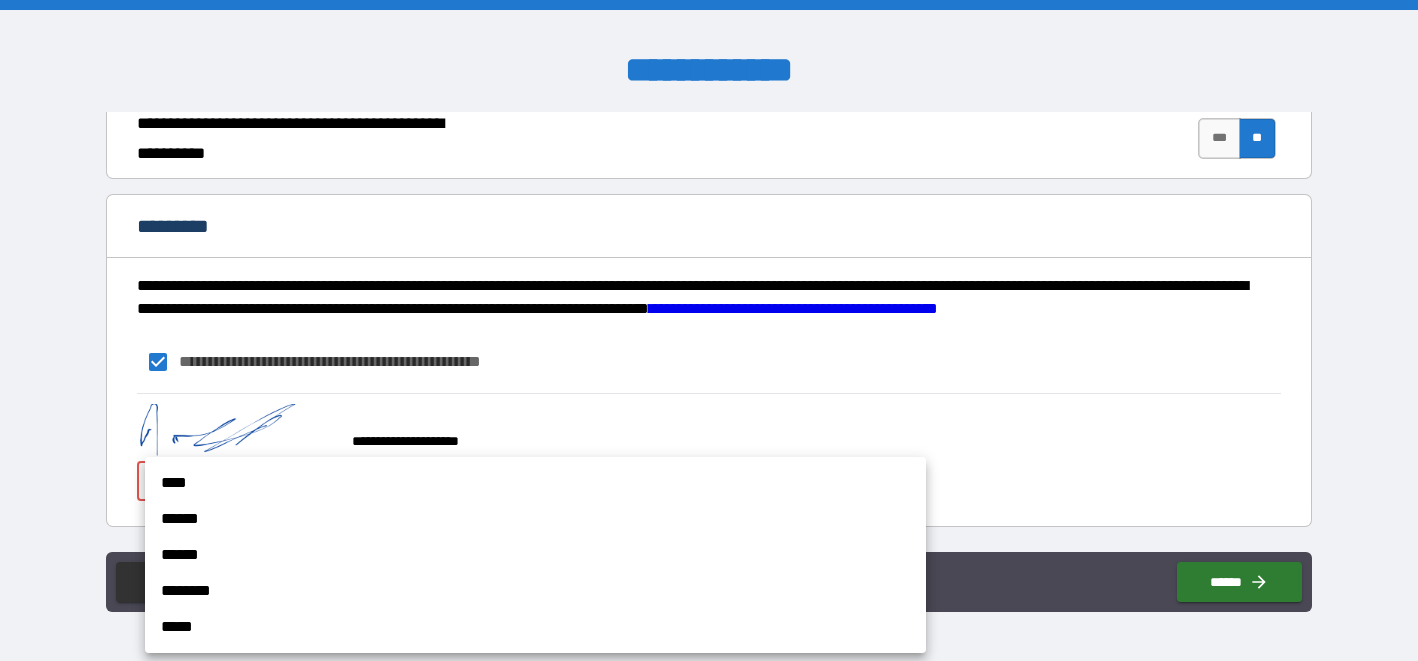 click on "**********" at bounding box center [709, 330] 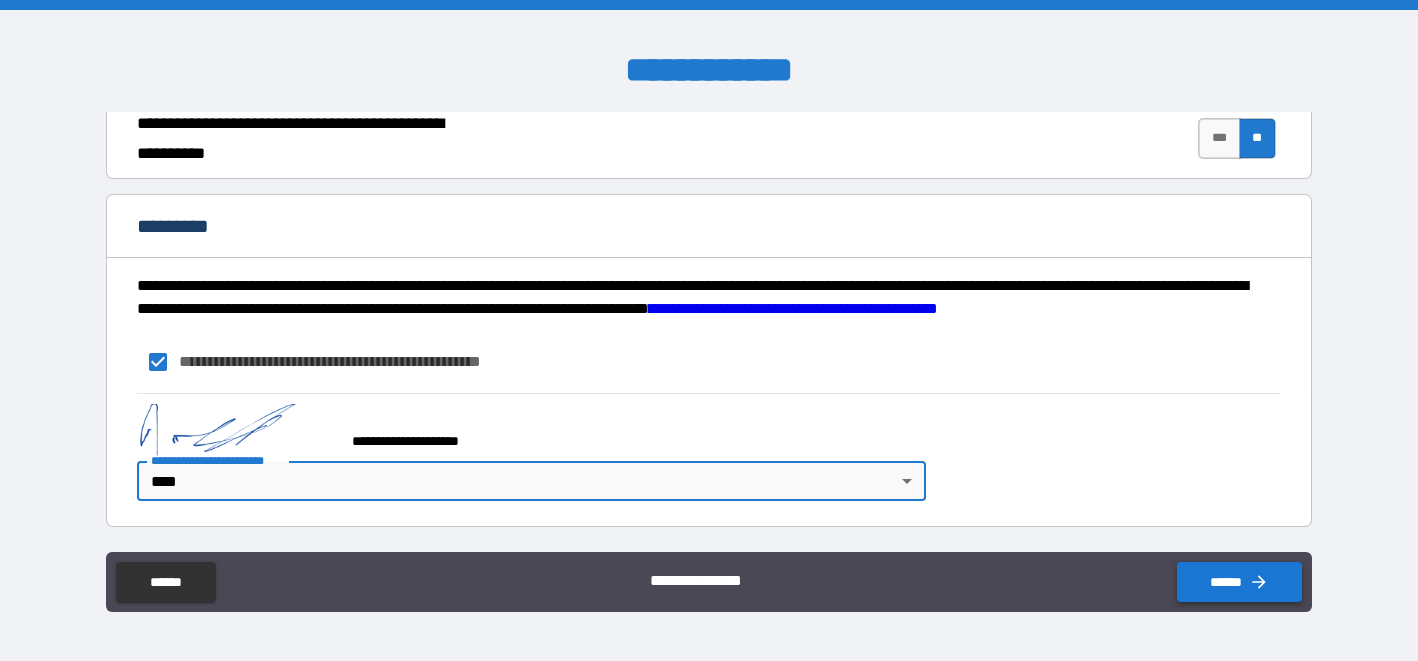 click on "******" at bounding box center [1239, 582] 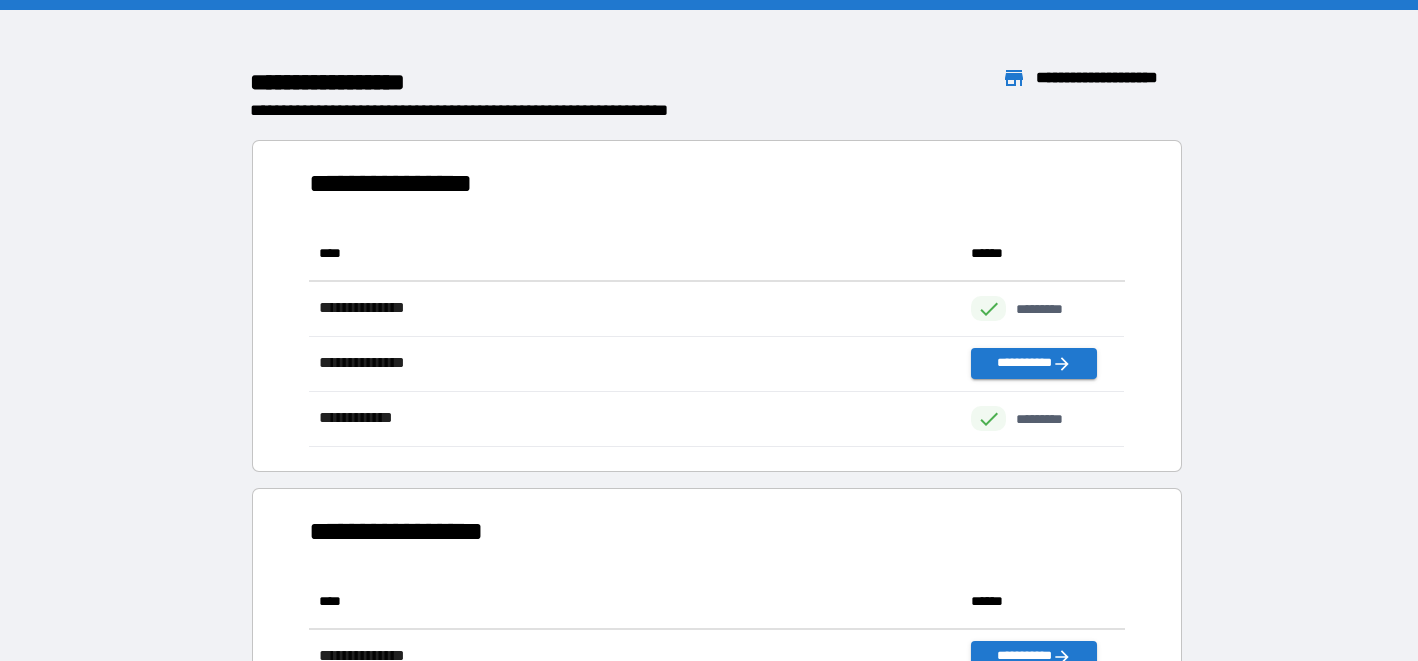 scroll, scrollTop: 1, scrollLeft: 0, axis: vertical 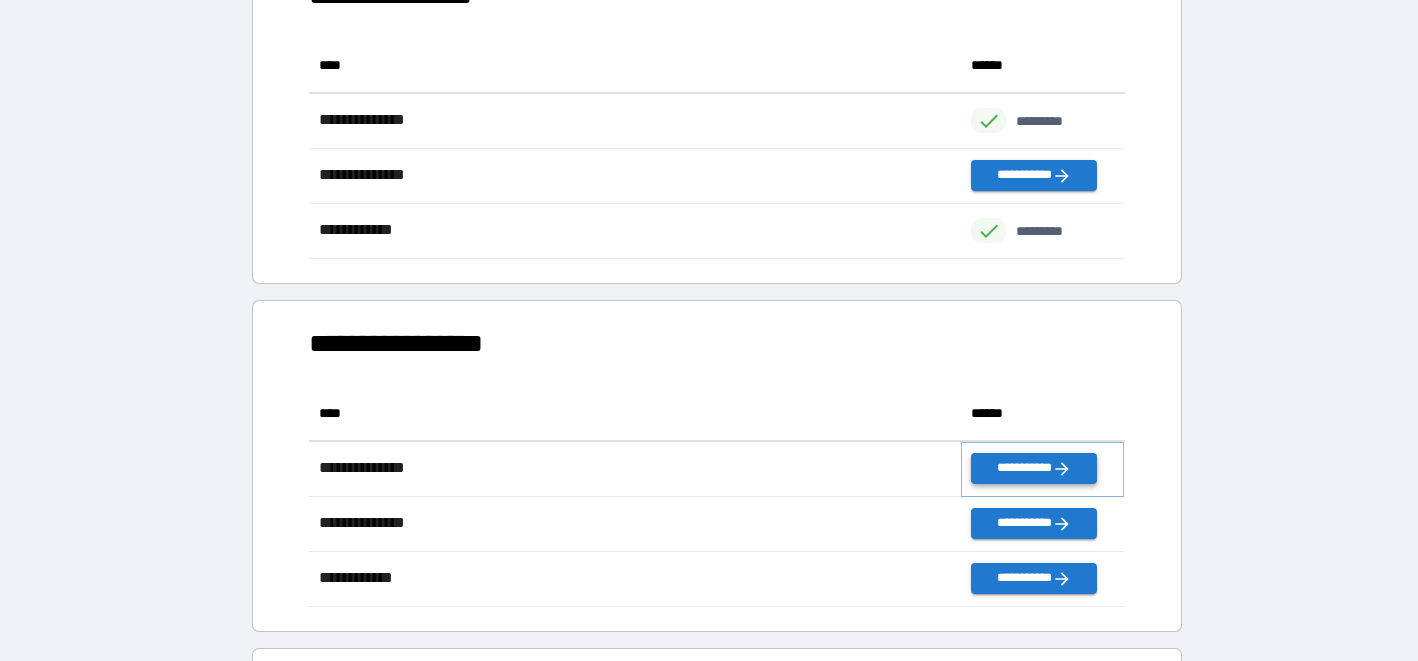 click on "**********" at bounding box center (1033, 468) 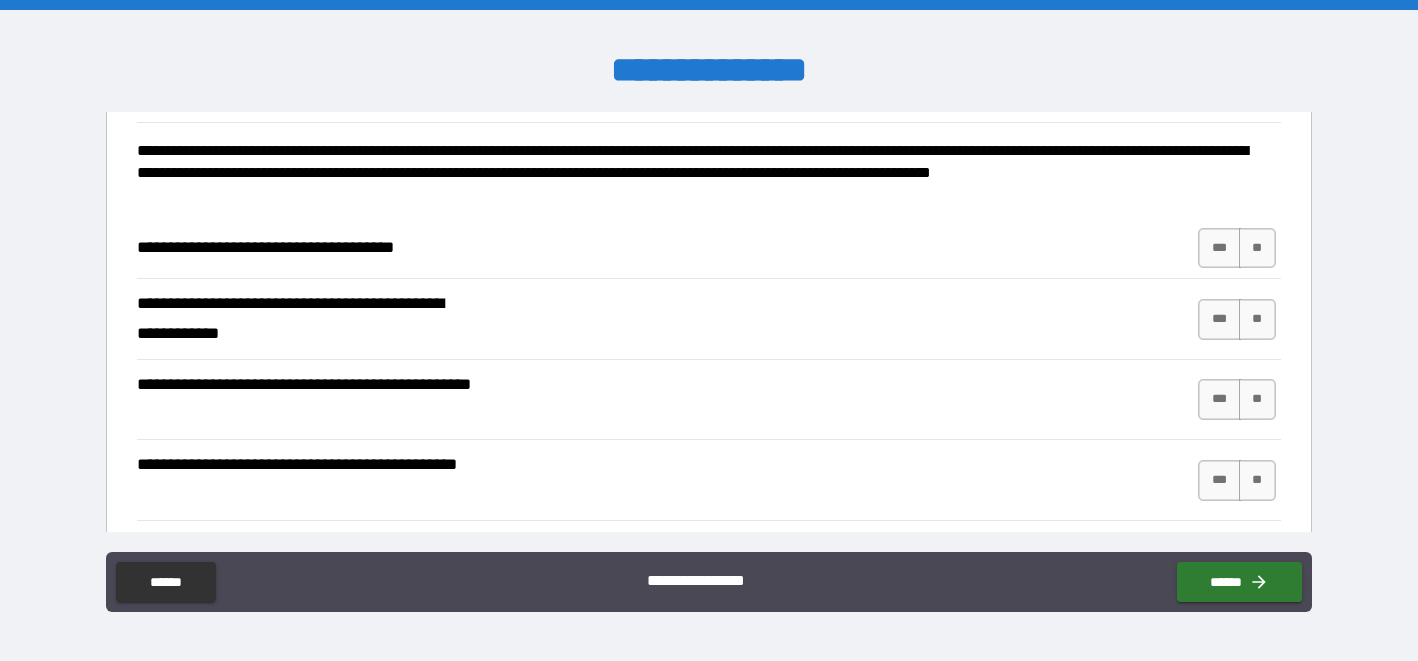 scroll, scrollTop: 123, scrollLeft: 0, axis: vertical 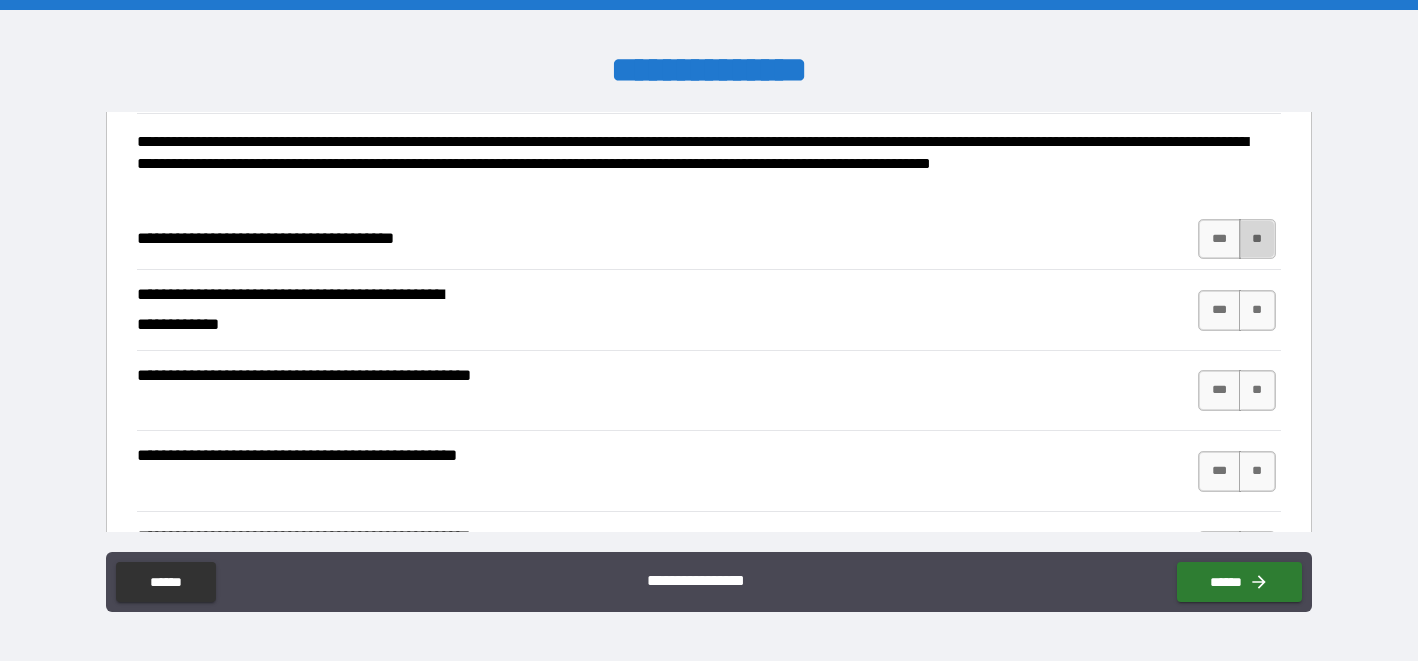click on "**" at bounding box center (1257, 239) 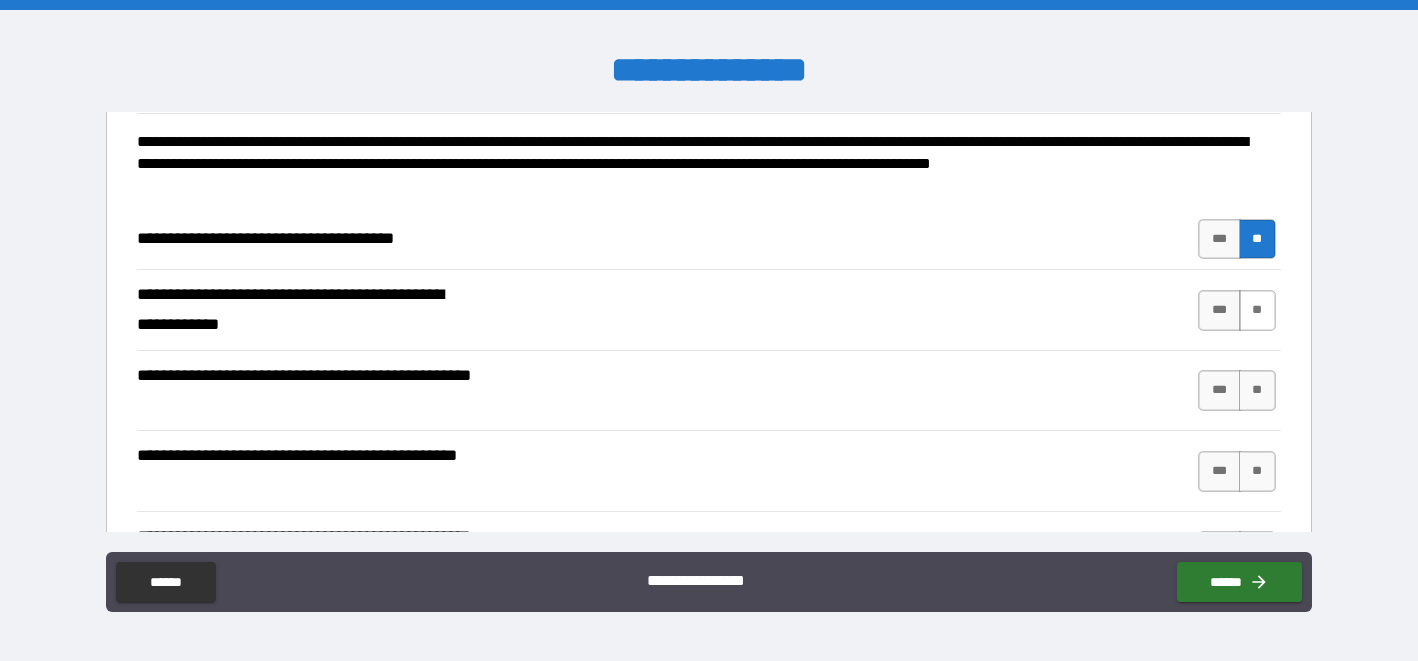 click on "**" at bounding box center [1257, 310] 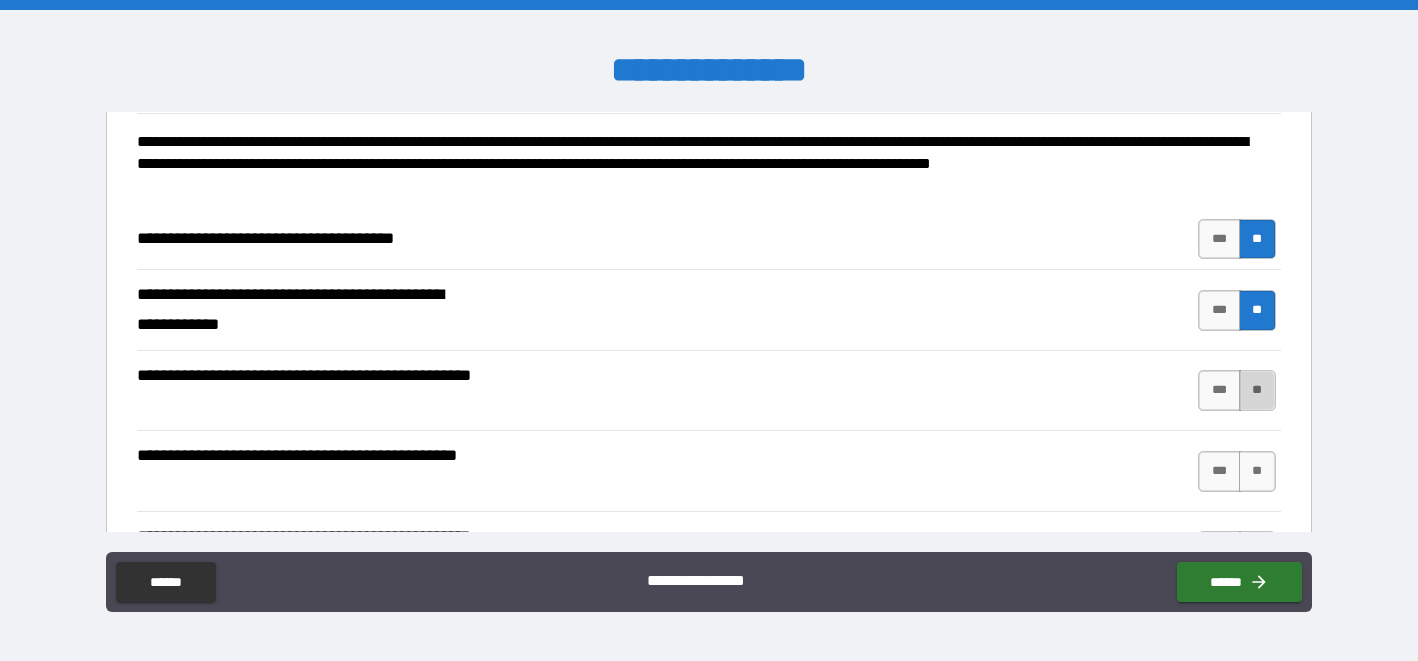 click on "**" at bounding box center (1257, 390) 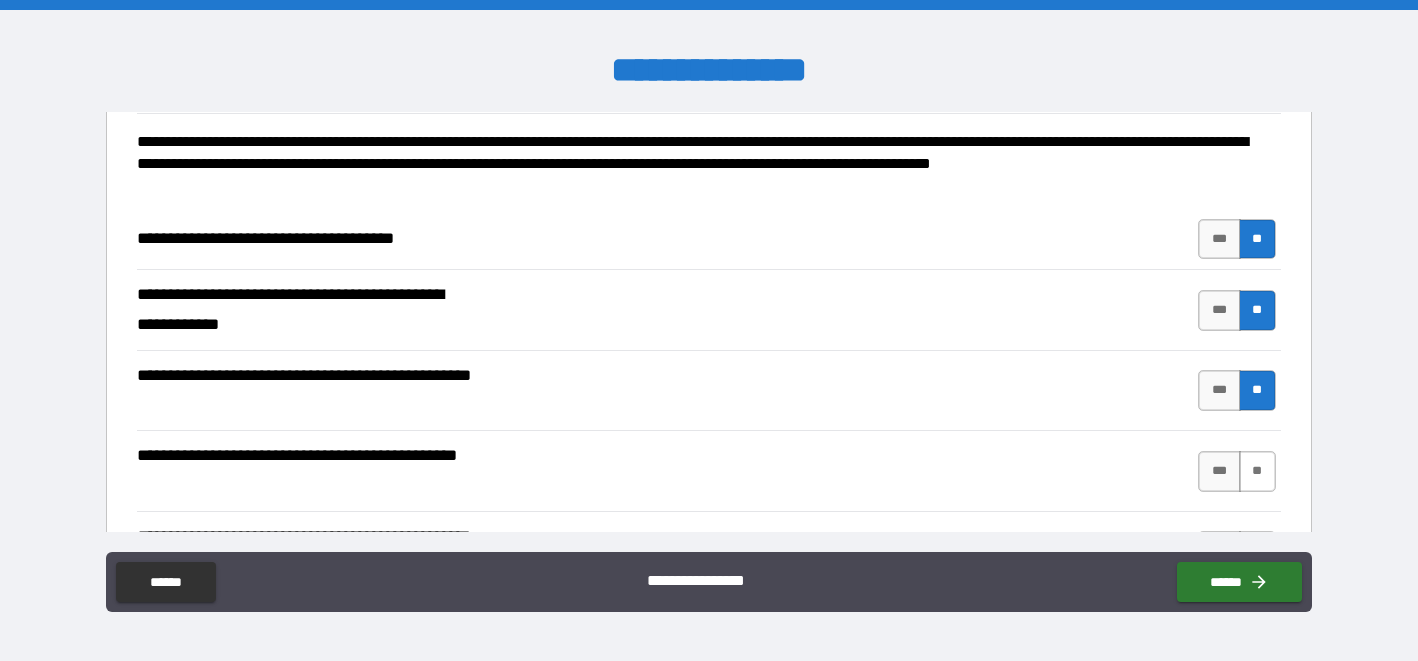 click on "**" at bounding box center [1257, 471] 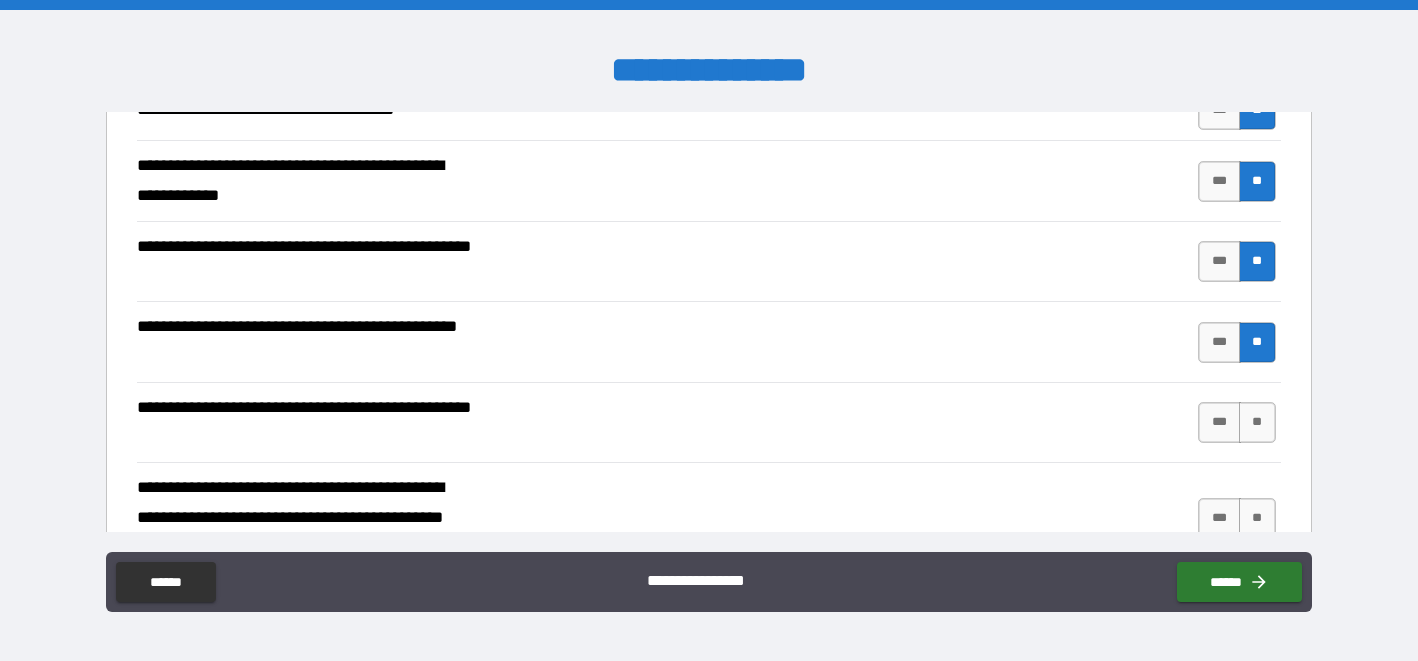 scroll, scrollTop: 266, scrollLeft: 0, axis: vertical 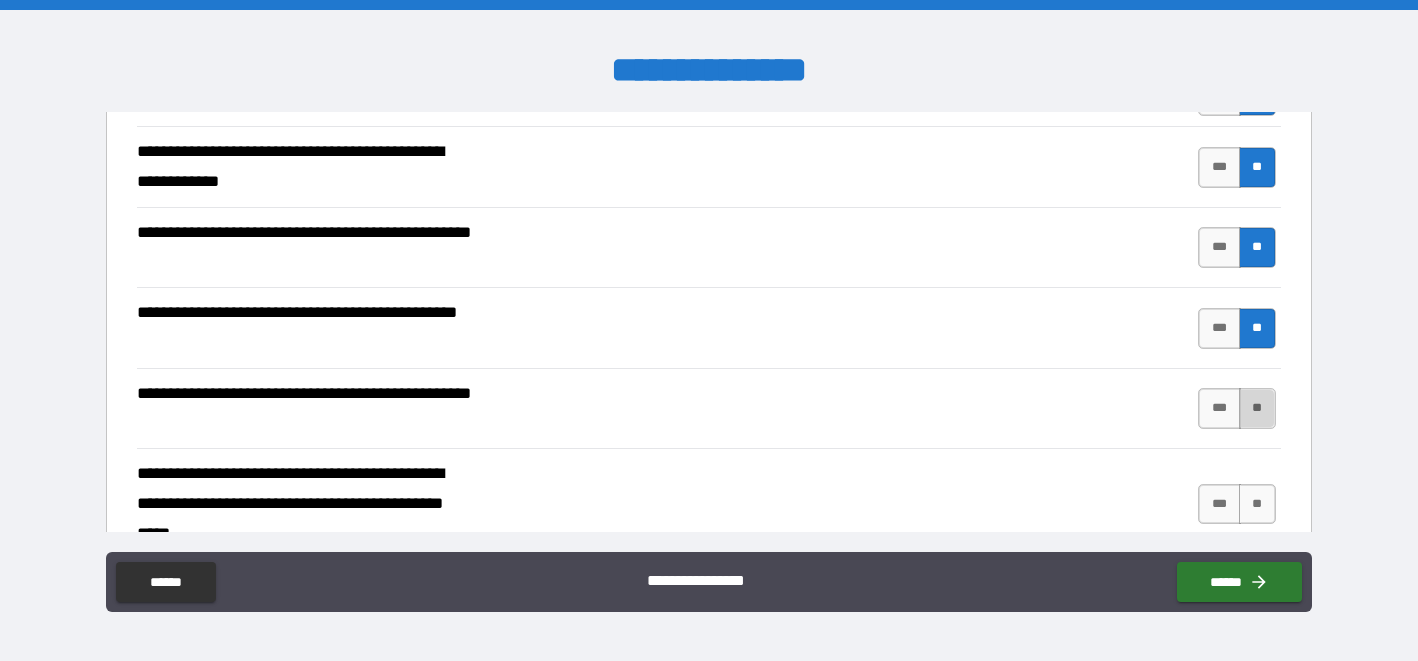 click on "**" at bounding box center (1257, 408) 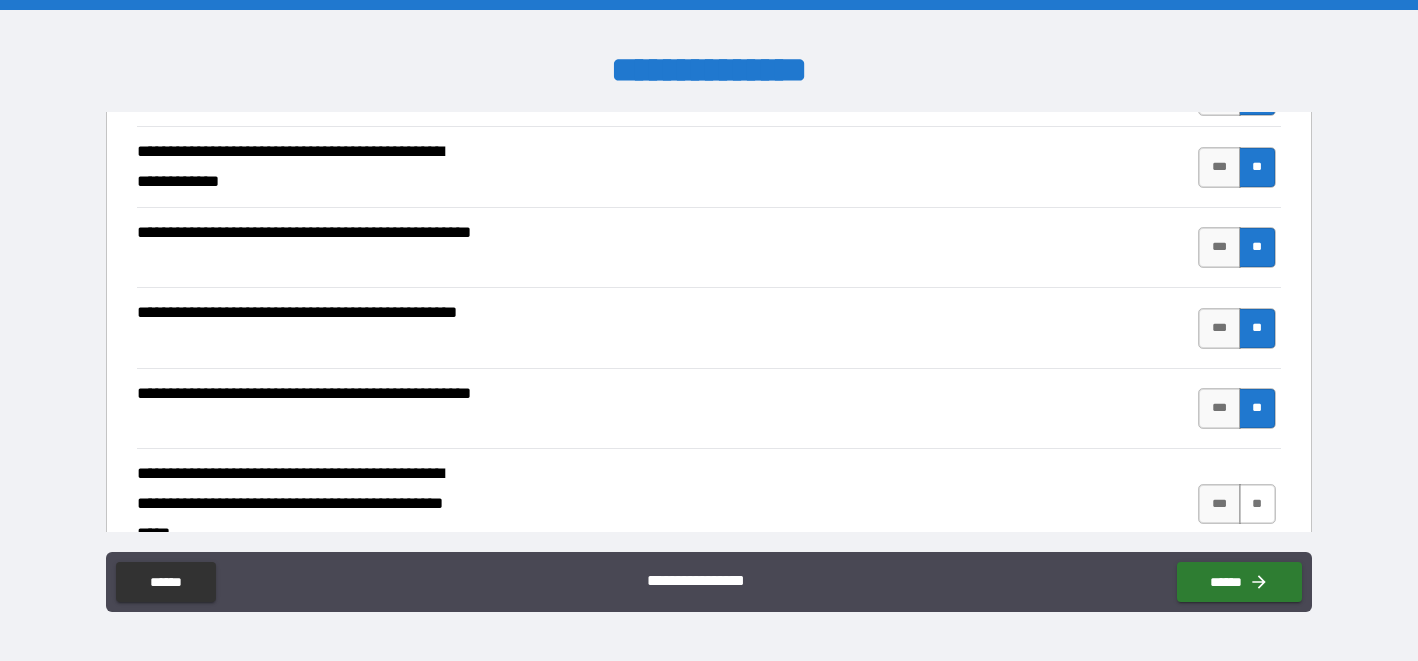 click on "**" at bounding box center [1257, 504] 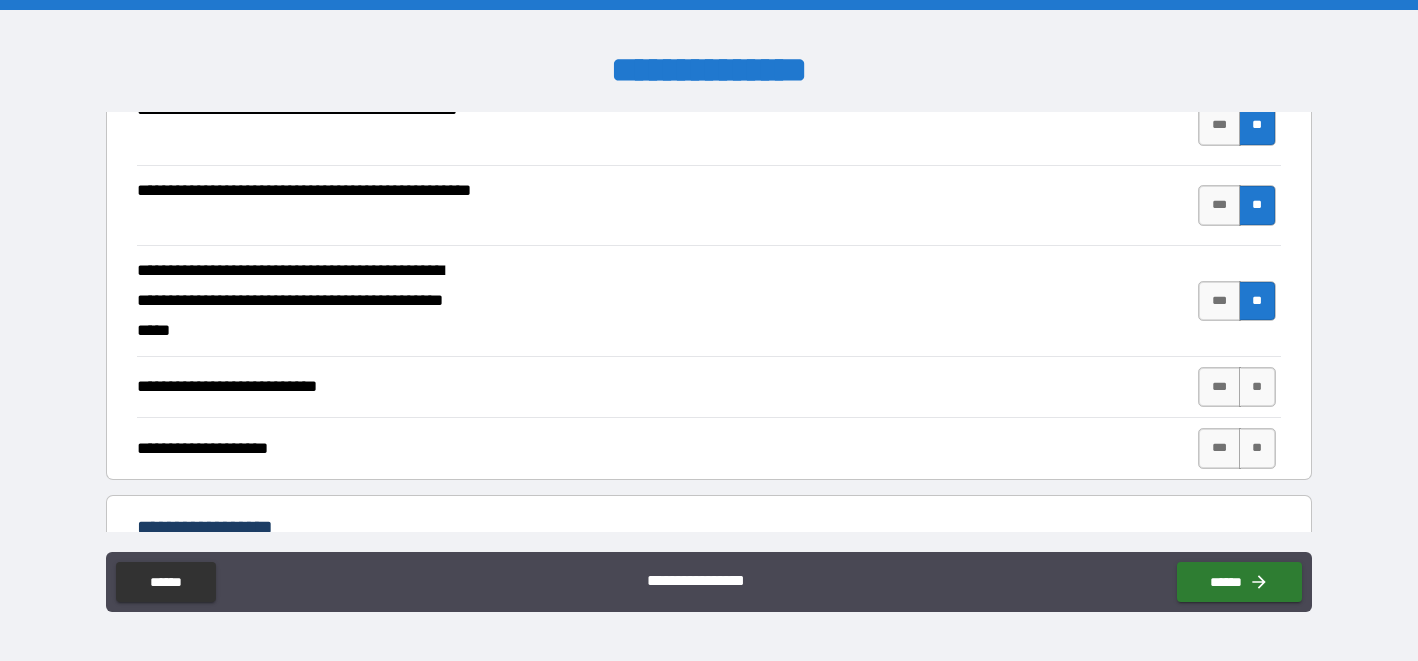 scroll, scrollTop: 508, scrollLeft: 0, axis: vertical 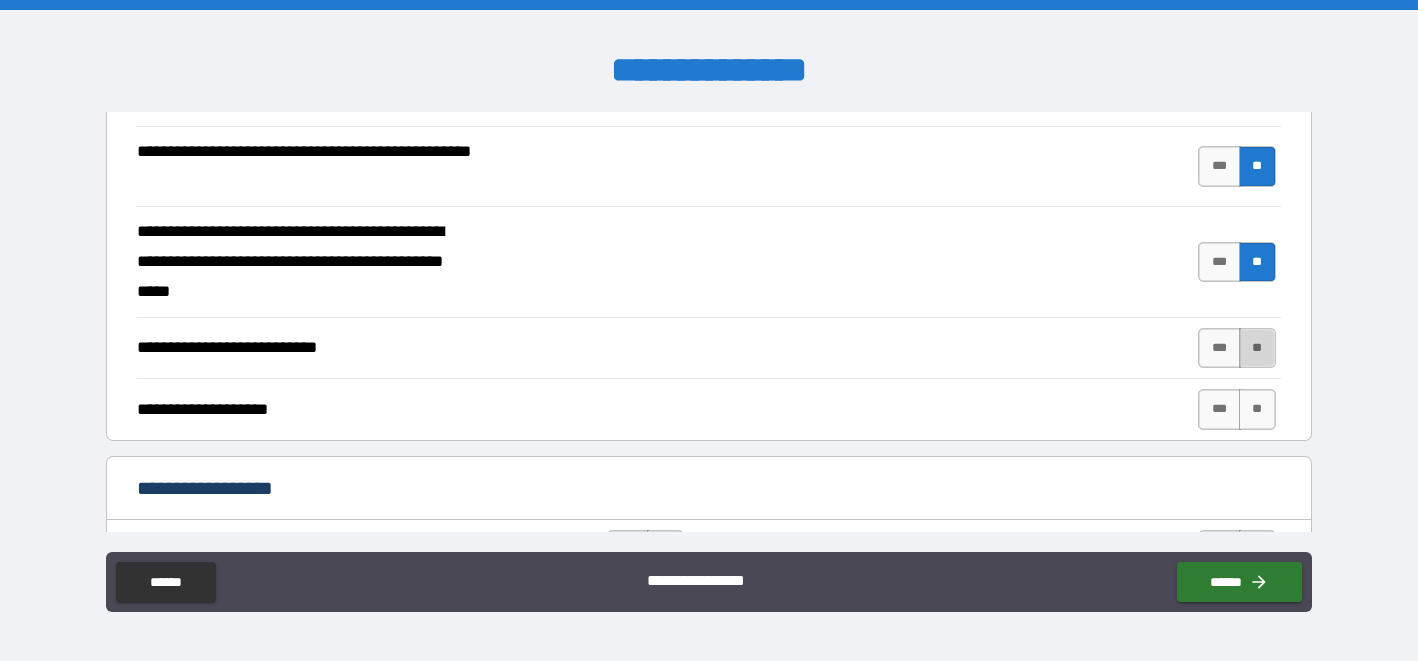 click on "**" at bounding box center (1257, 348) 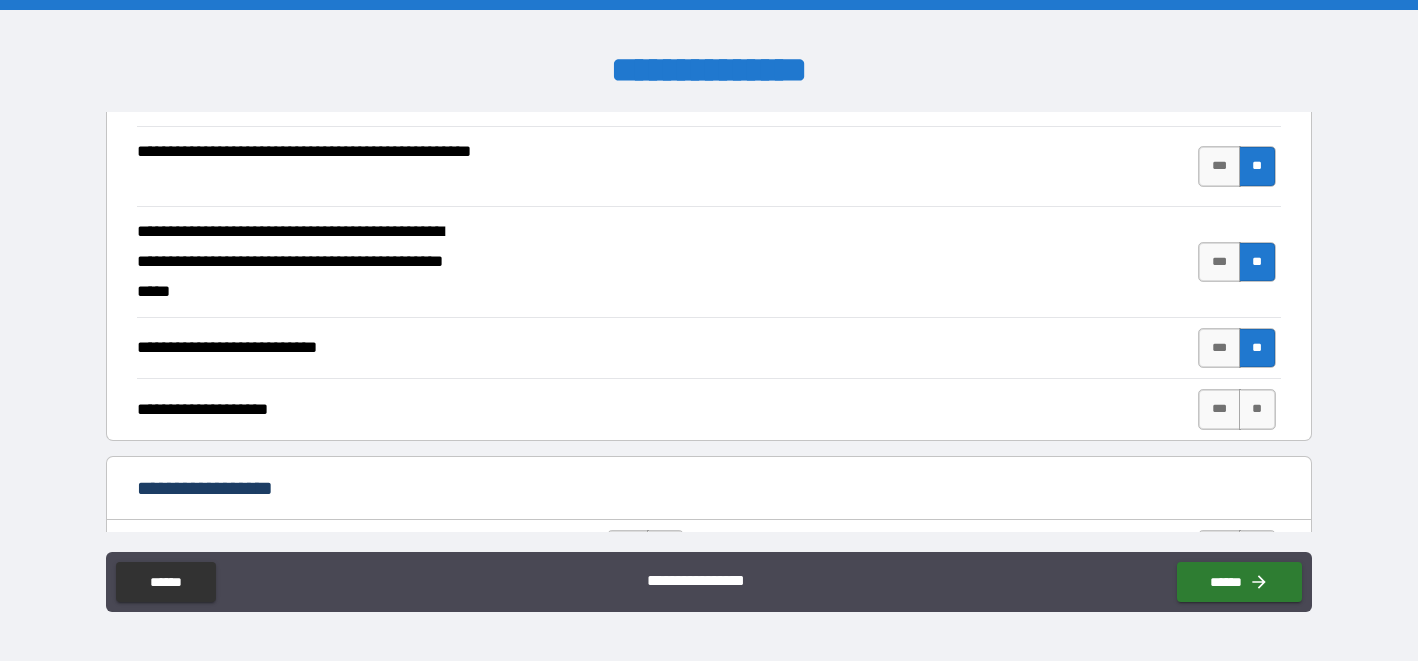 click on "**********" at bounding box center (708, 348) 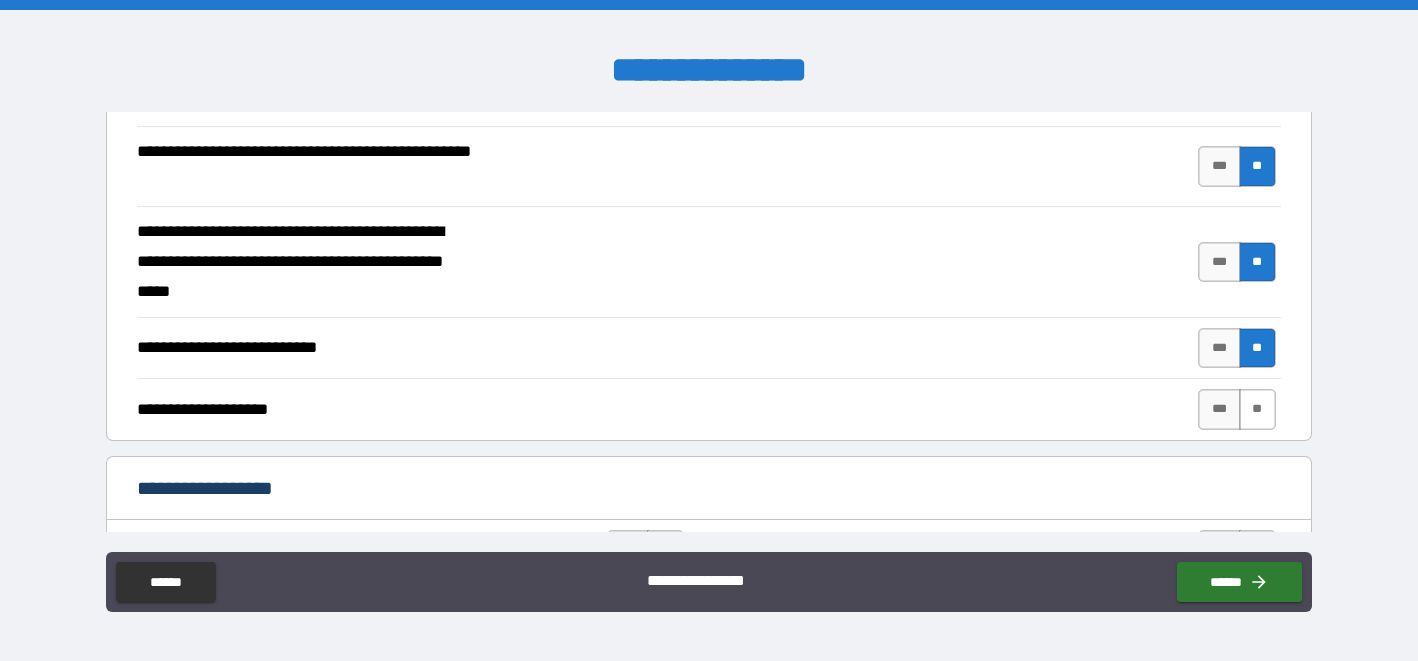 click on "**" at bounding box center [1257, 409] 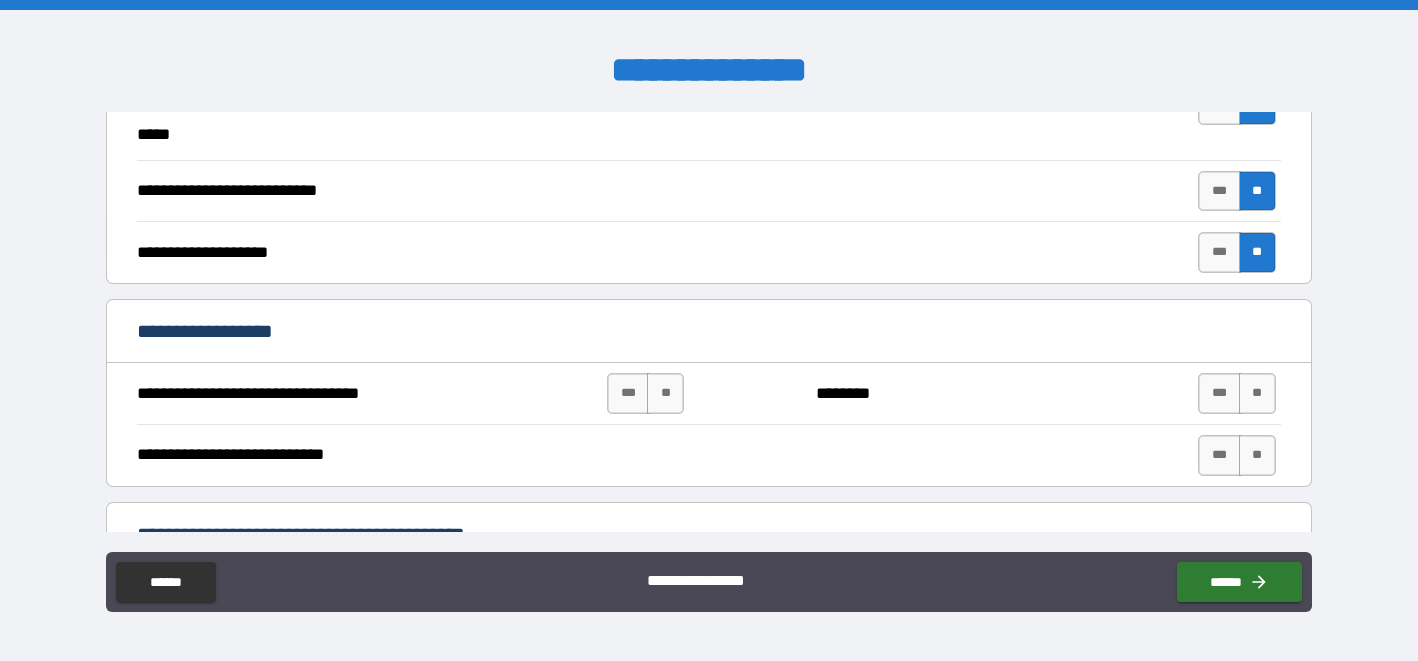 scroll, scrollTop: 719, scrollLeft: 0, axis: vertical 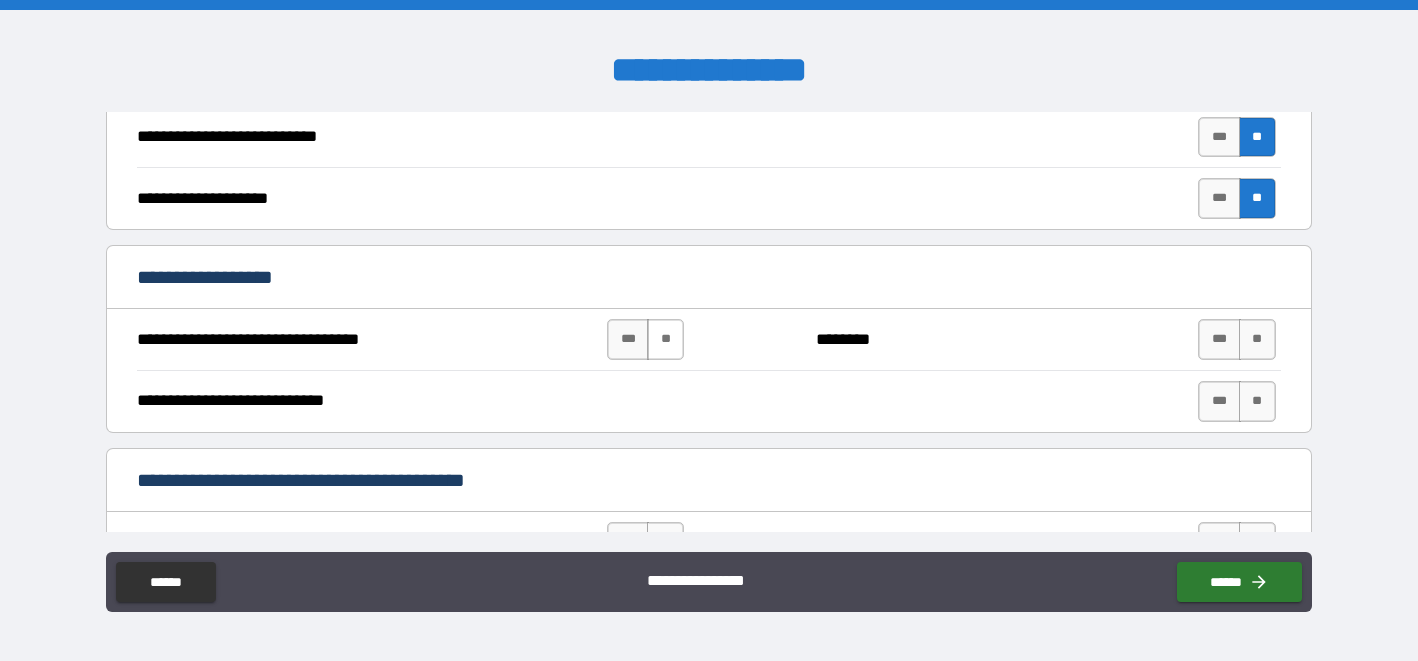 click on "**" at bounding box center (665, 339) 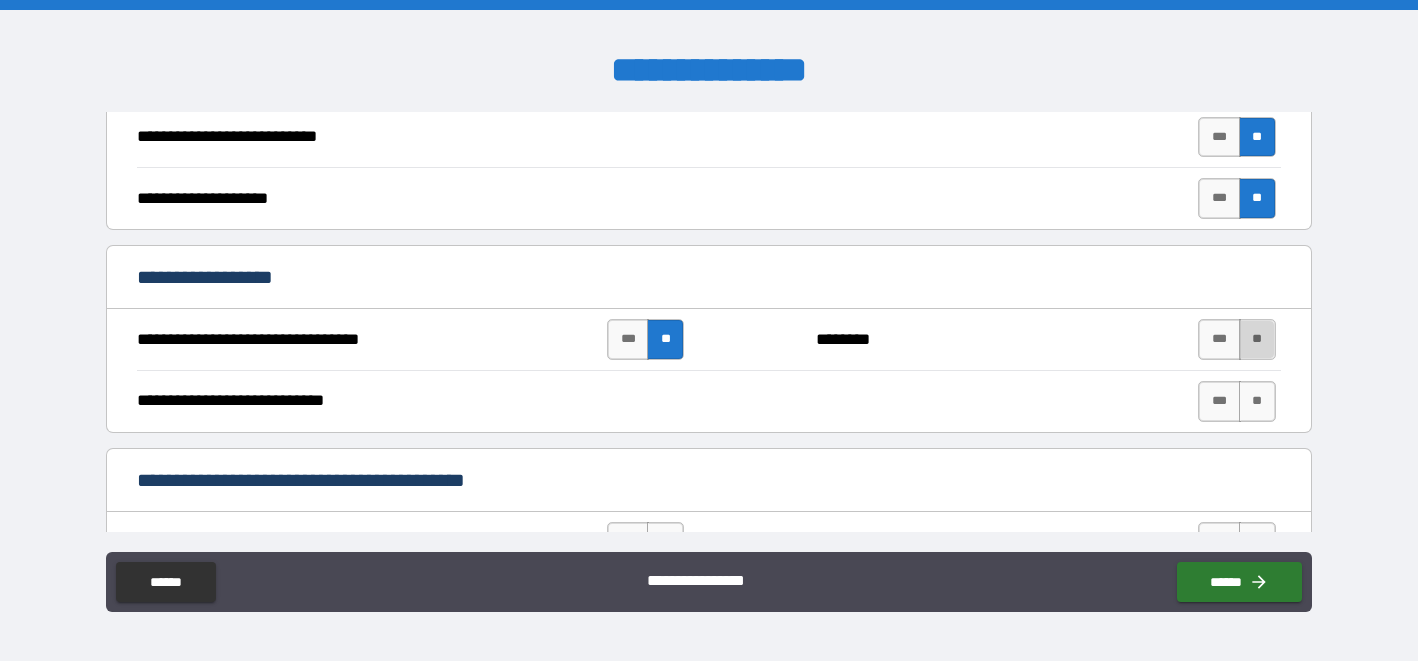 click on "**" at bounding box center (1257, 339) 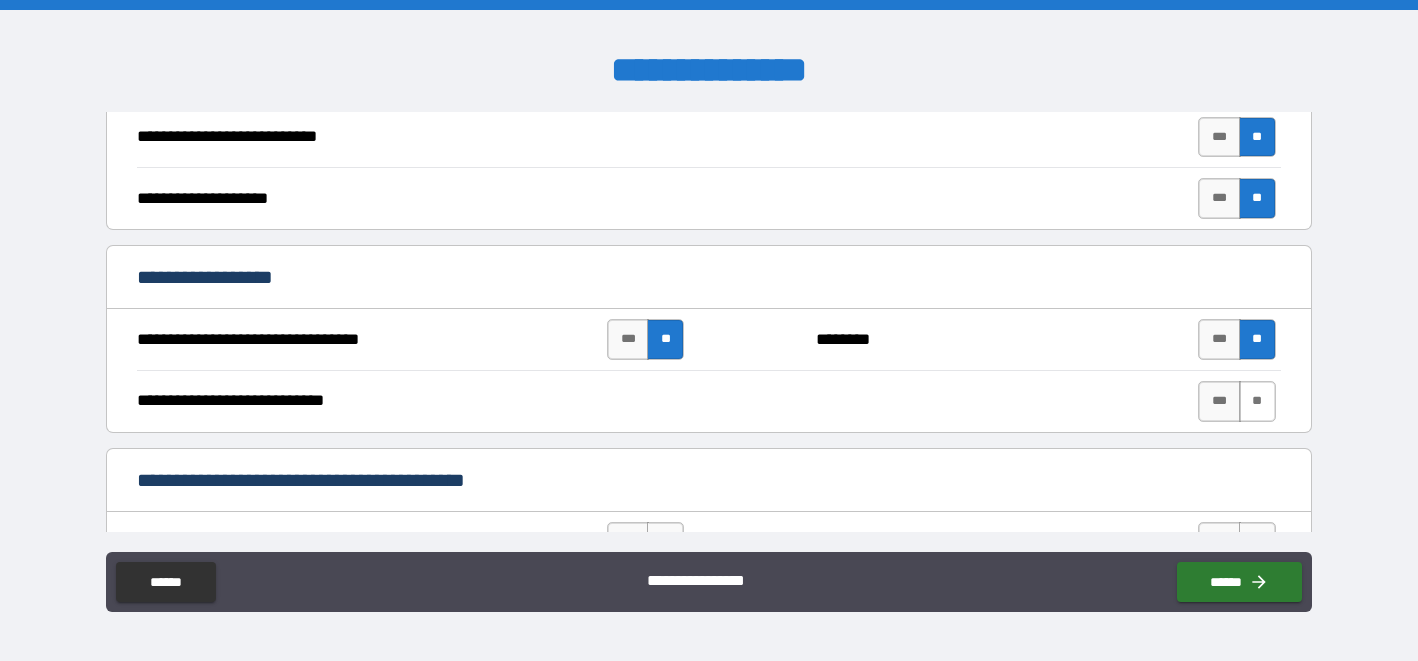 click on "**" at bounding box center (1257, 401) 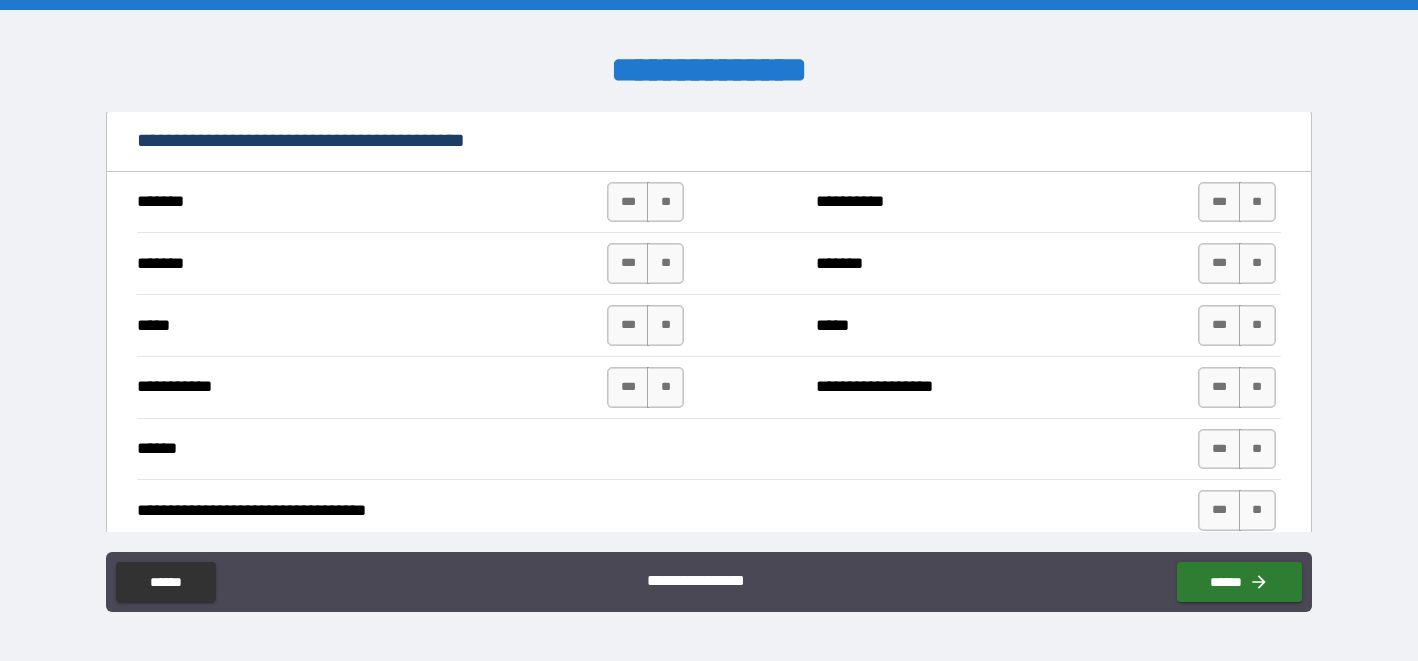 scroll, scrollTop: 992, scrollLeft: 0, axis: vertical 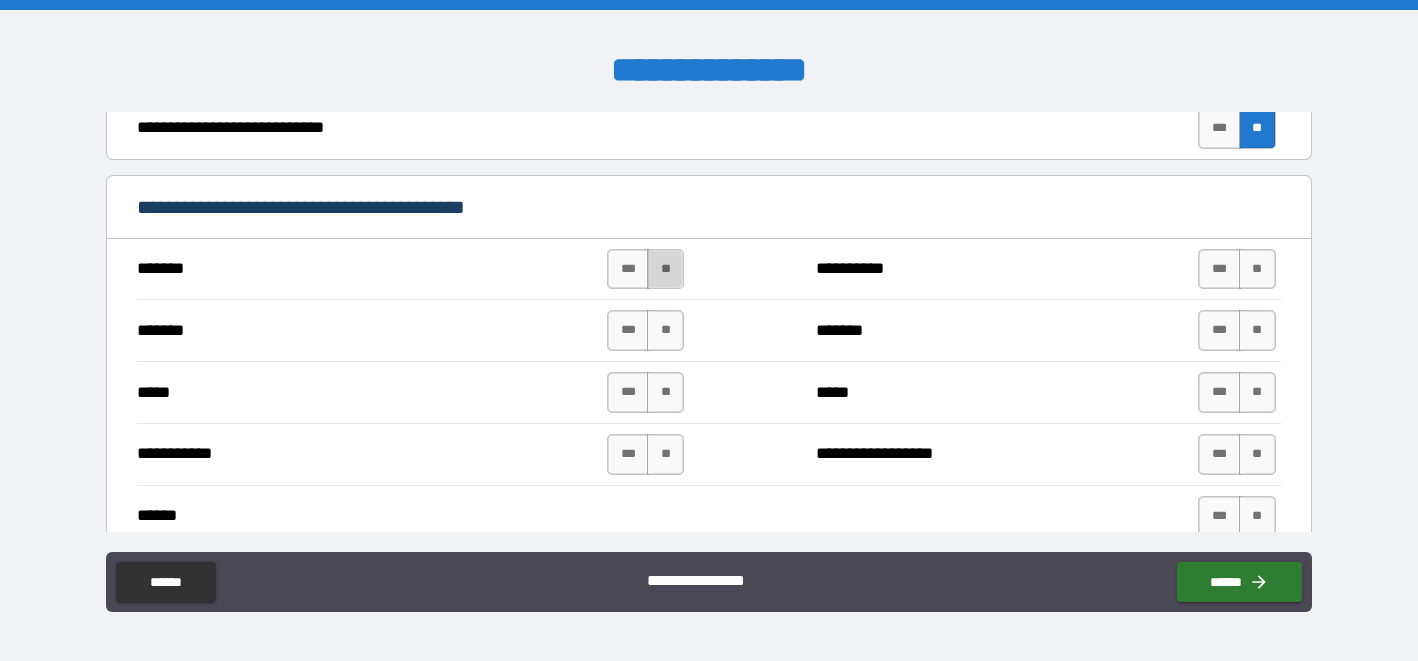 click on "**" at bounding box center [665, 269] 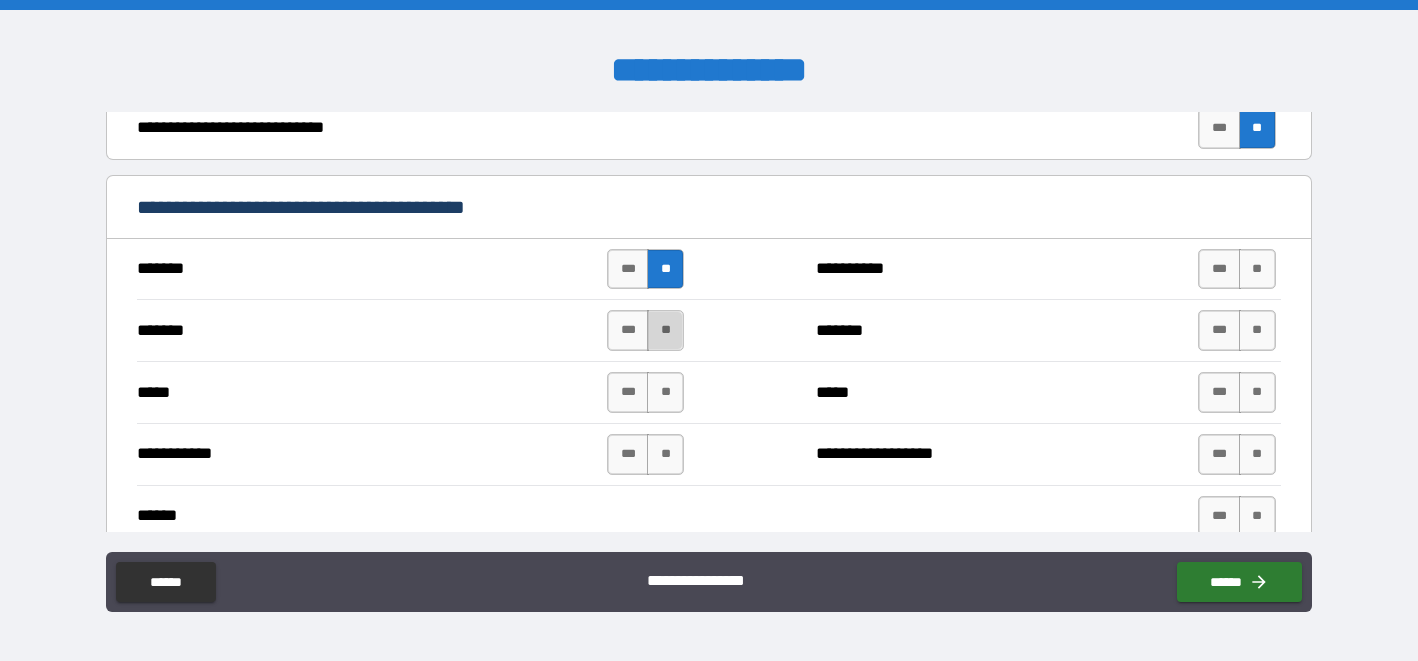 click on "**" at bounding box center [665, 330] 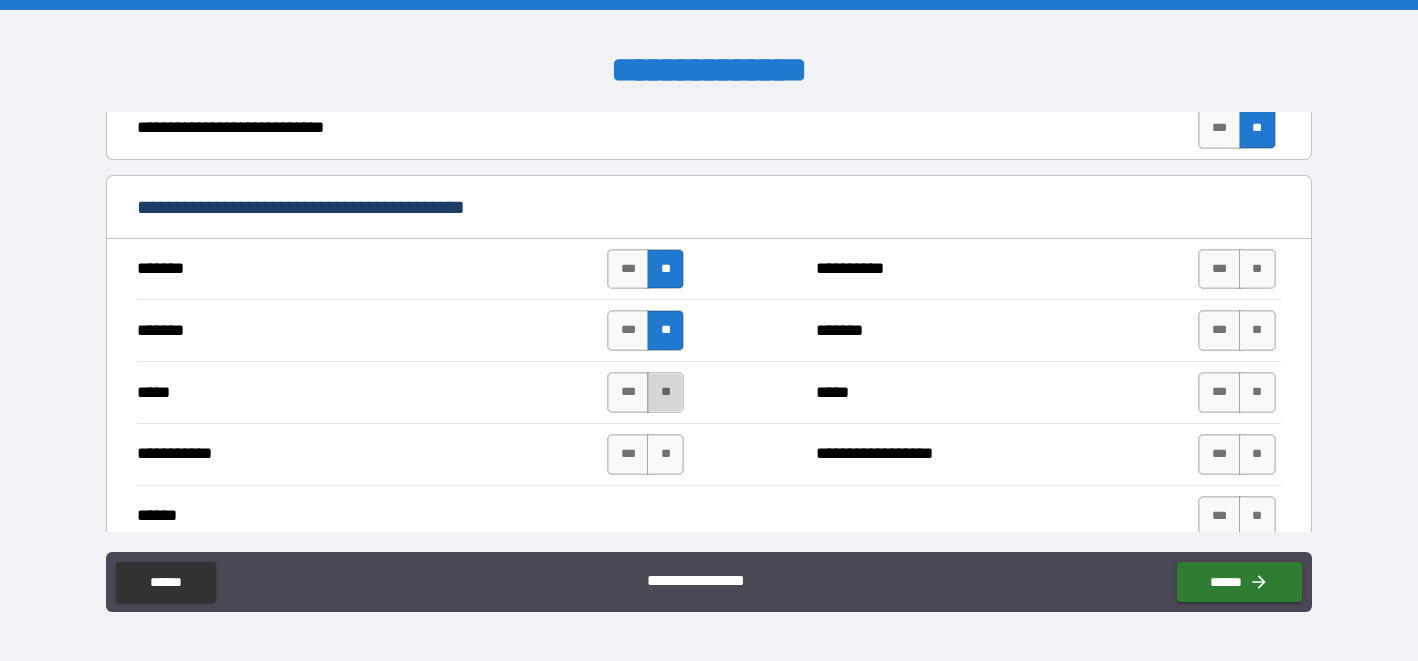 click on "**" at bounding box center (665, 392) 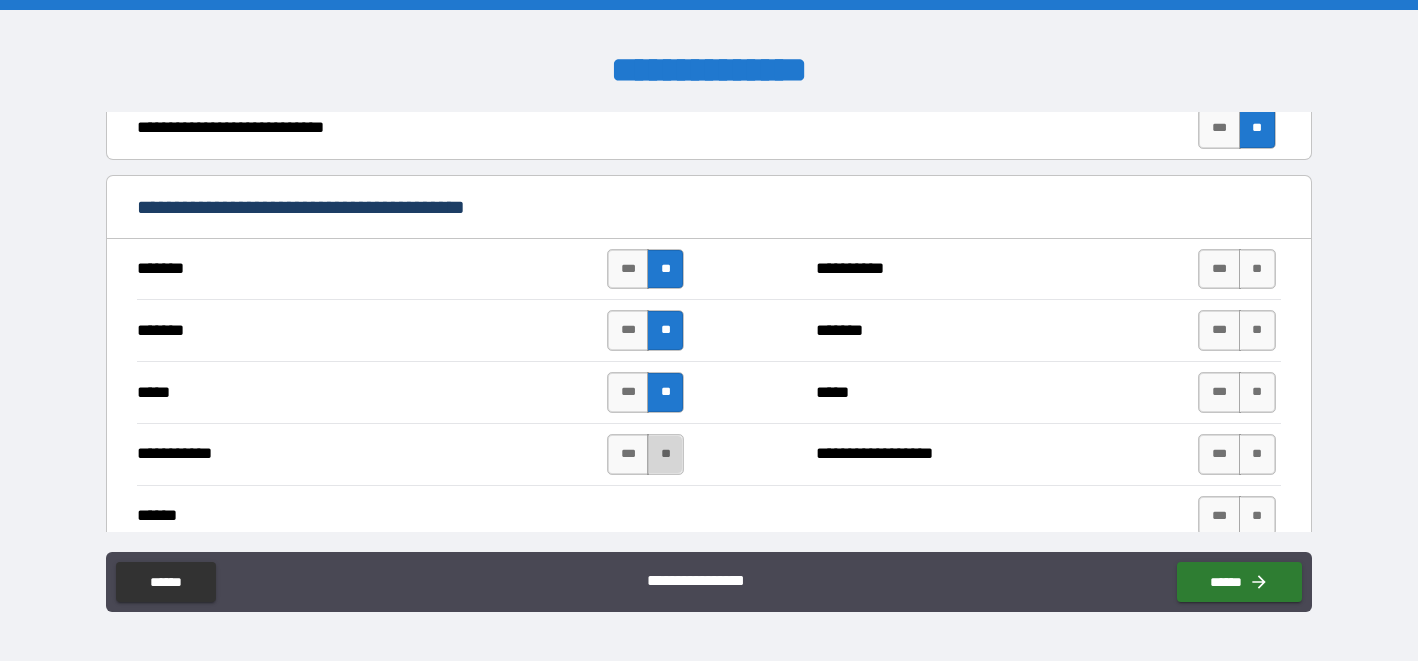 click on "**" at bounding box center (665, 454) 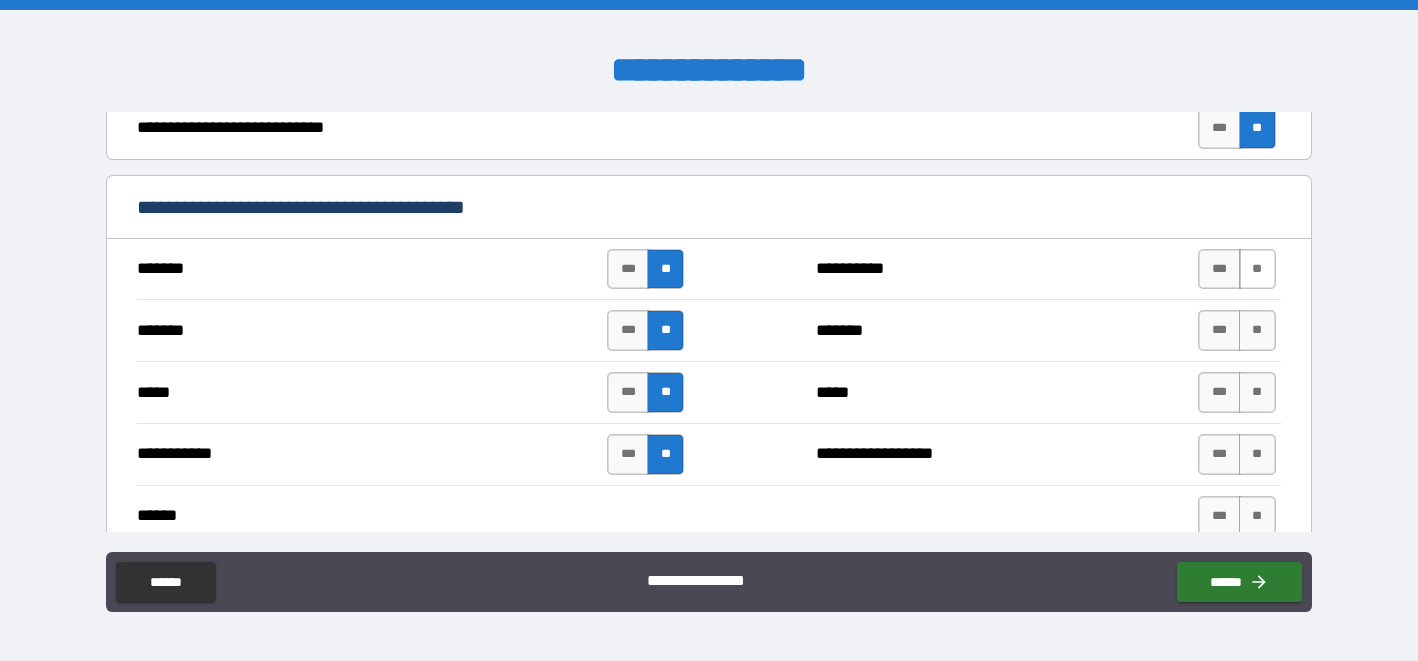 click on "**" at bounding box center (1257, 269) 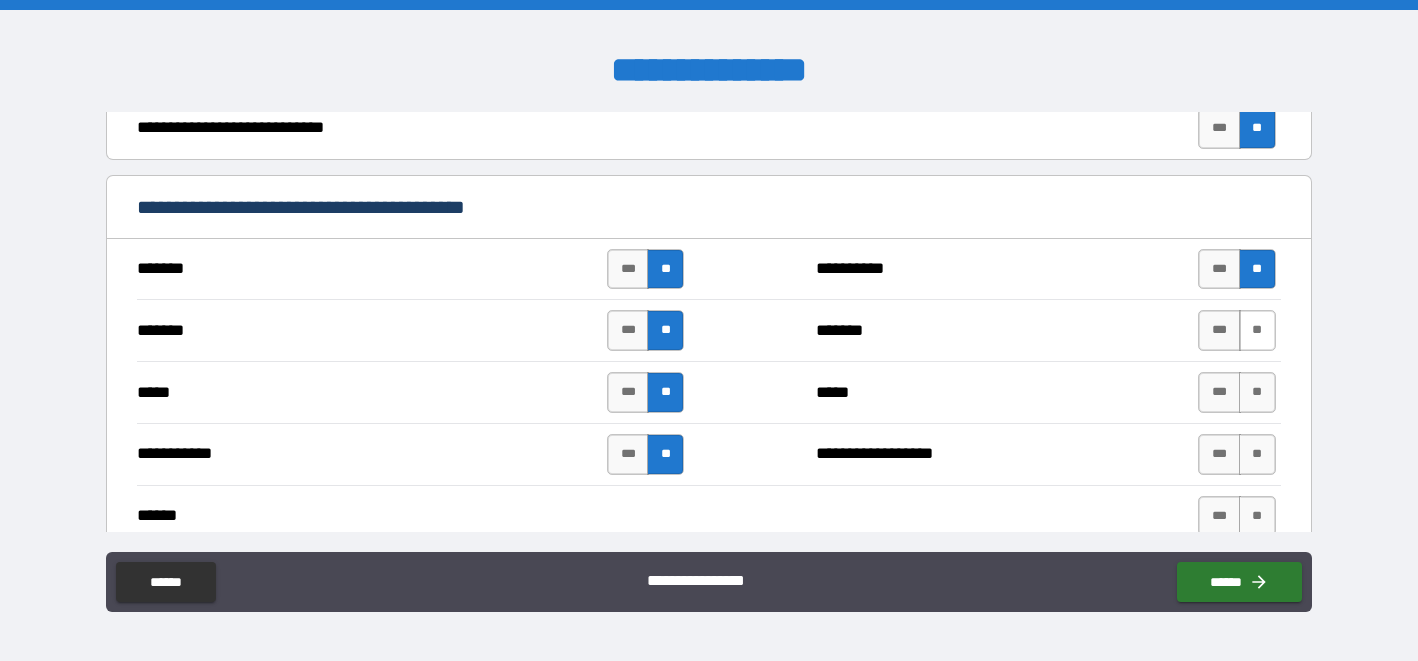 click on "**" at bounding box center (1257, 330) 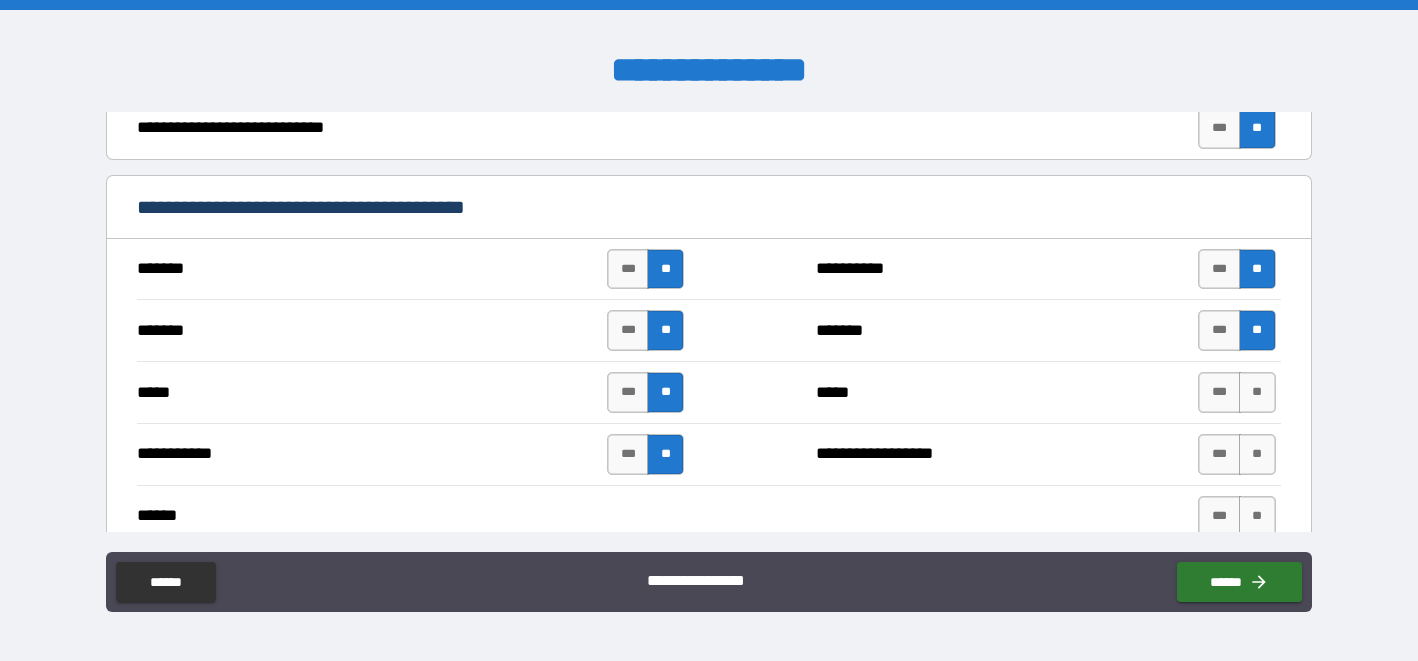 click on "*** **" at bounding box center [1236, 392] 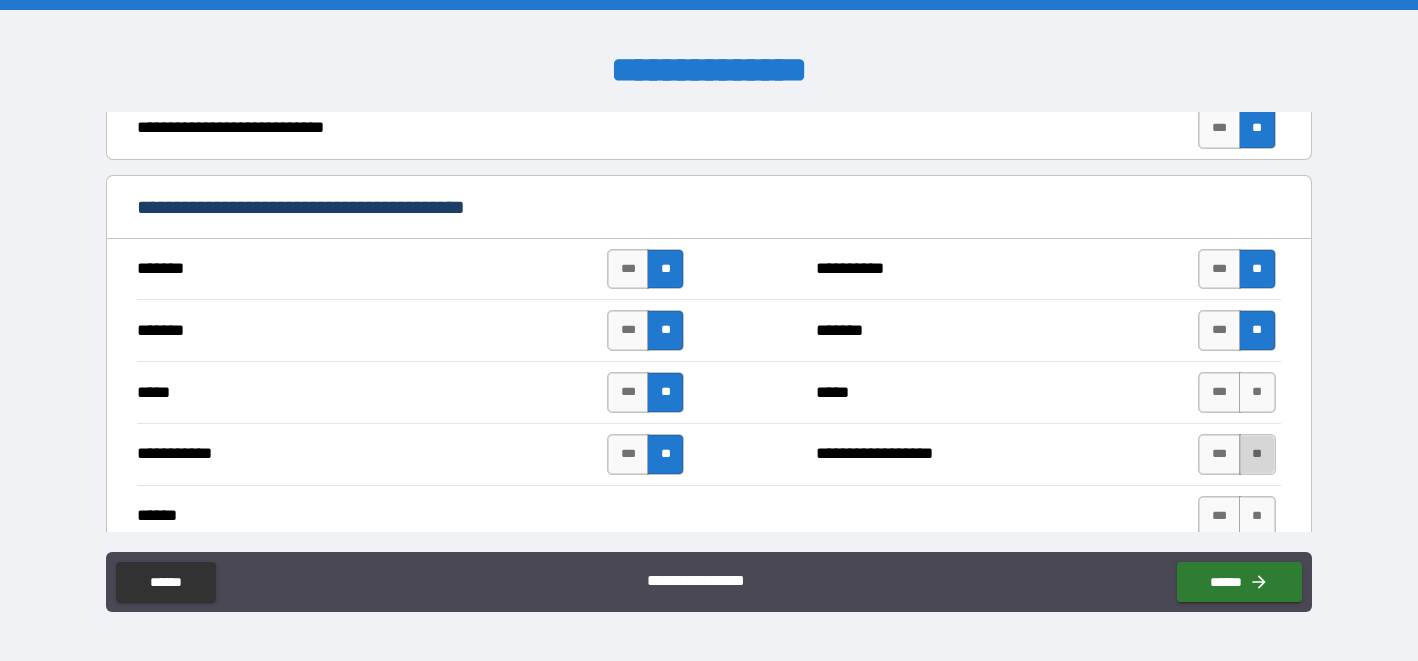 click on "**" at bounding box center [1257, 454] 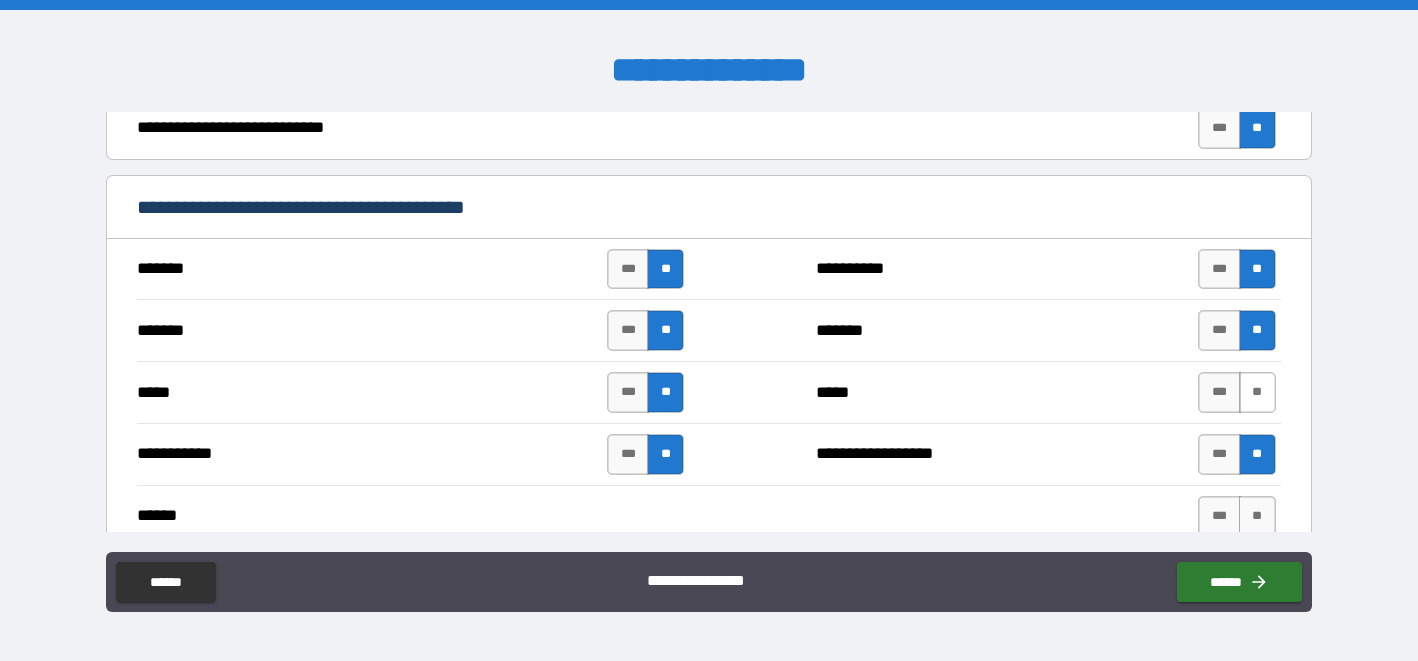 click on "**" at bounding box center [1257, 392] 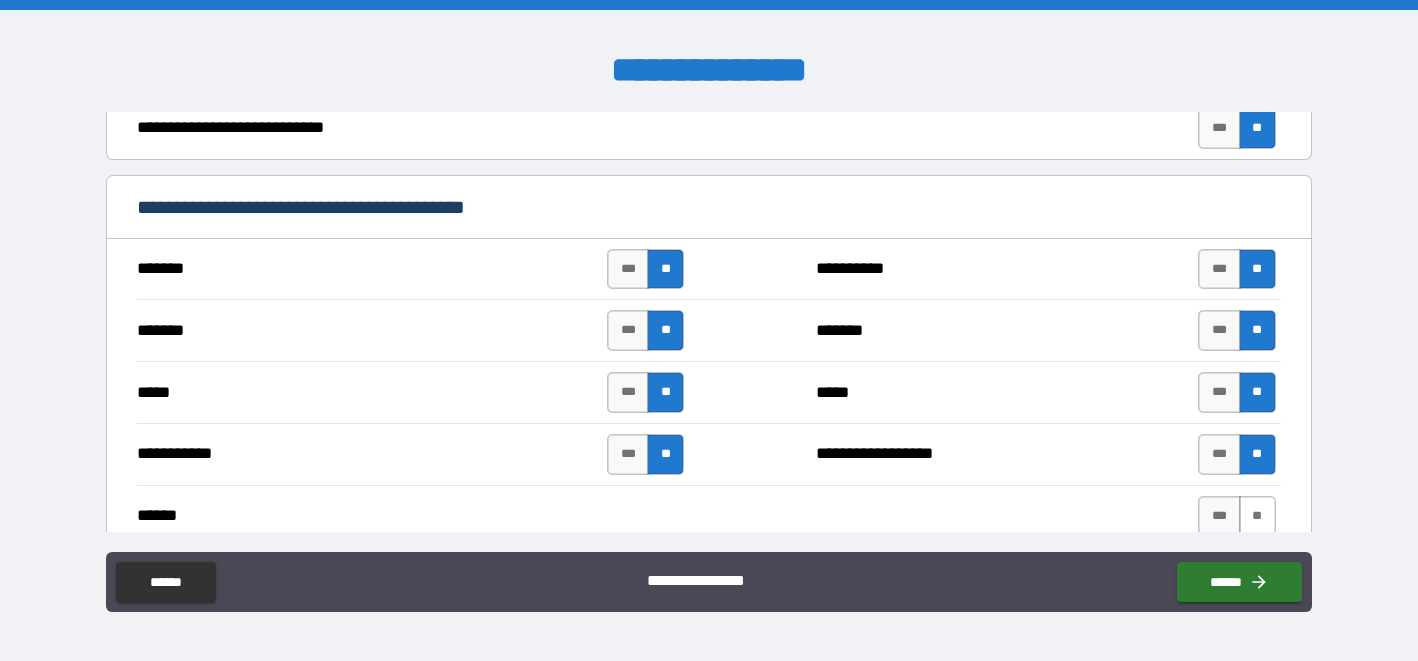 click on "**" at bounding box center (1257, 516) 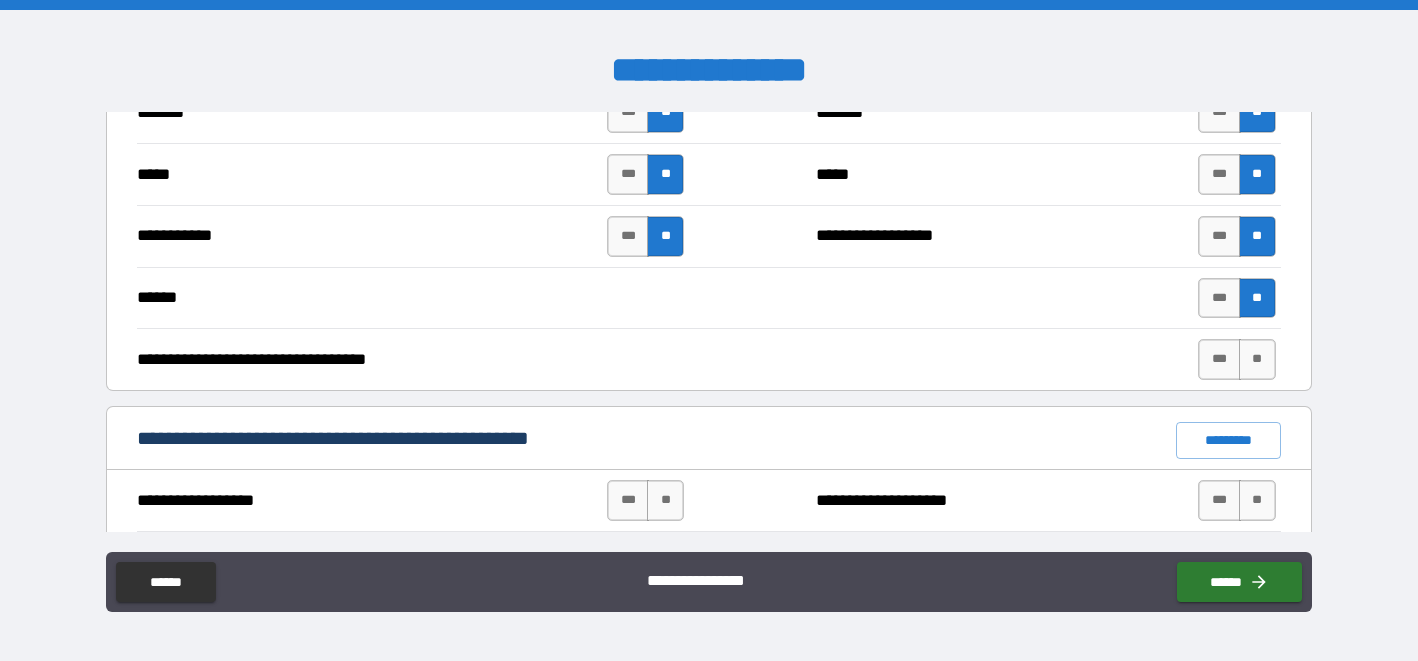 scroll, scrollTop: 1222, scrollLeft: 0, axis: vertical 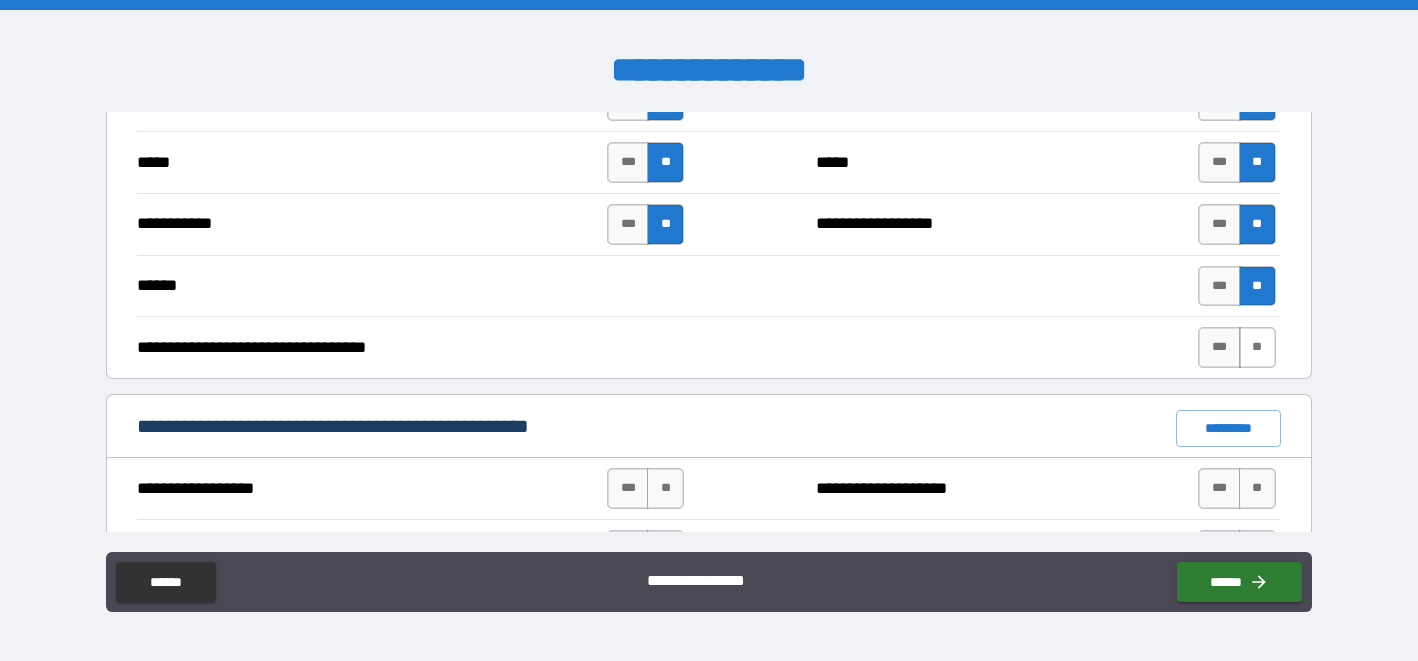 click on "**" at bounding box center [1257, 347] 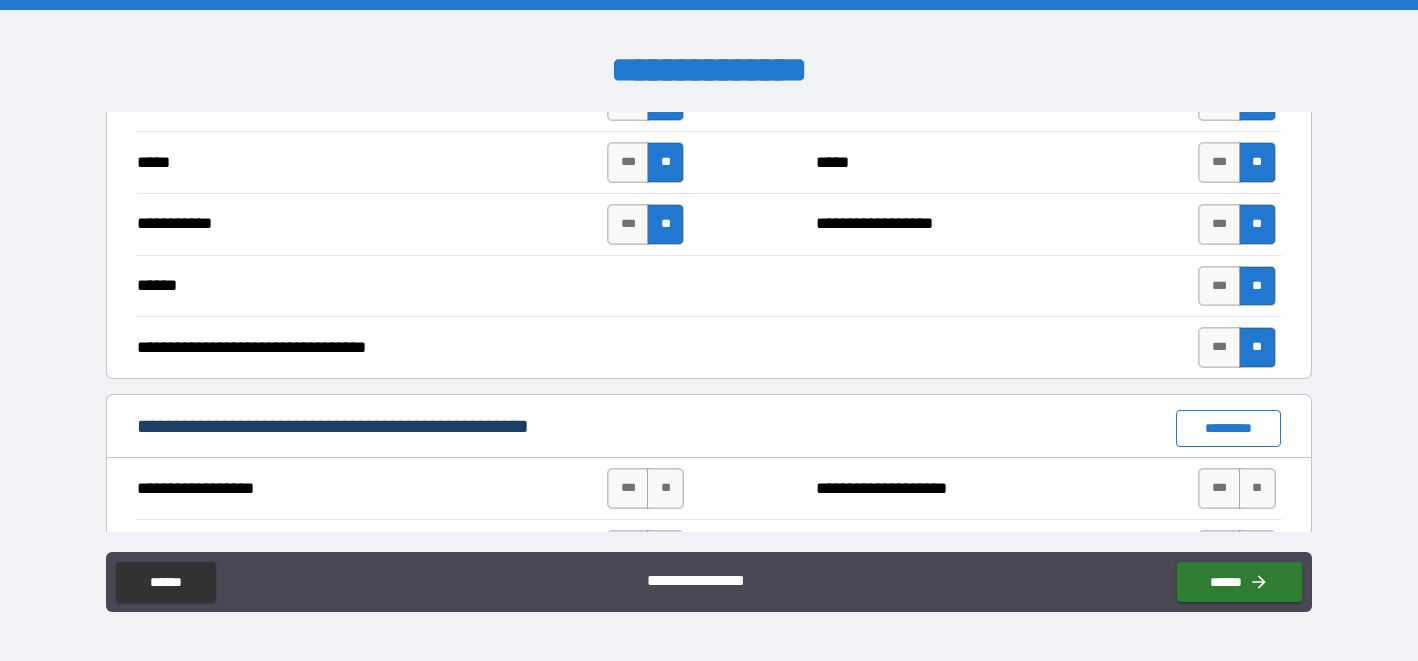 click on "*********" at bounding box center [1228, 428] 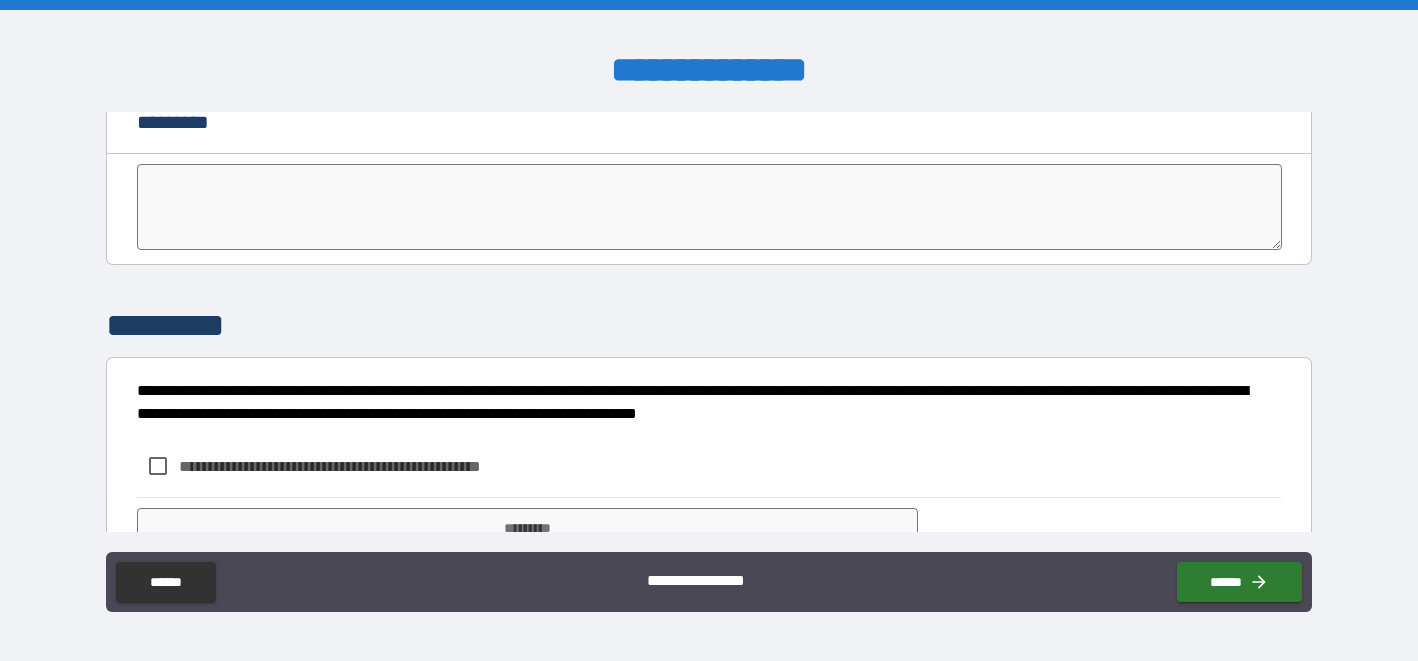 scroll, scrollTop: 4182, scrollLeft: 0, axis: vertical 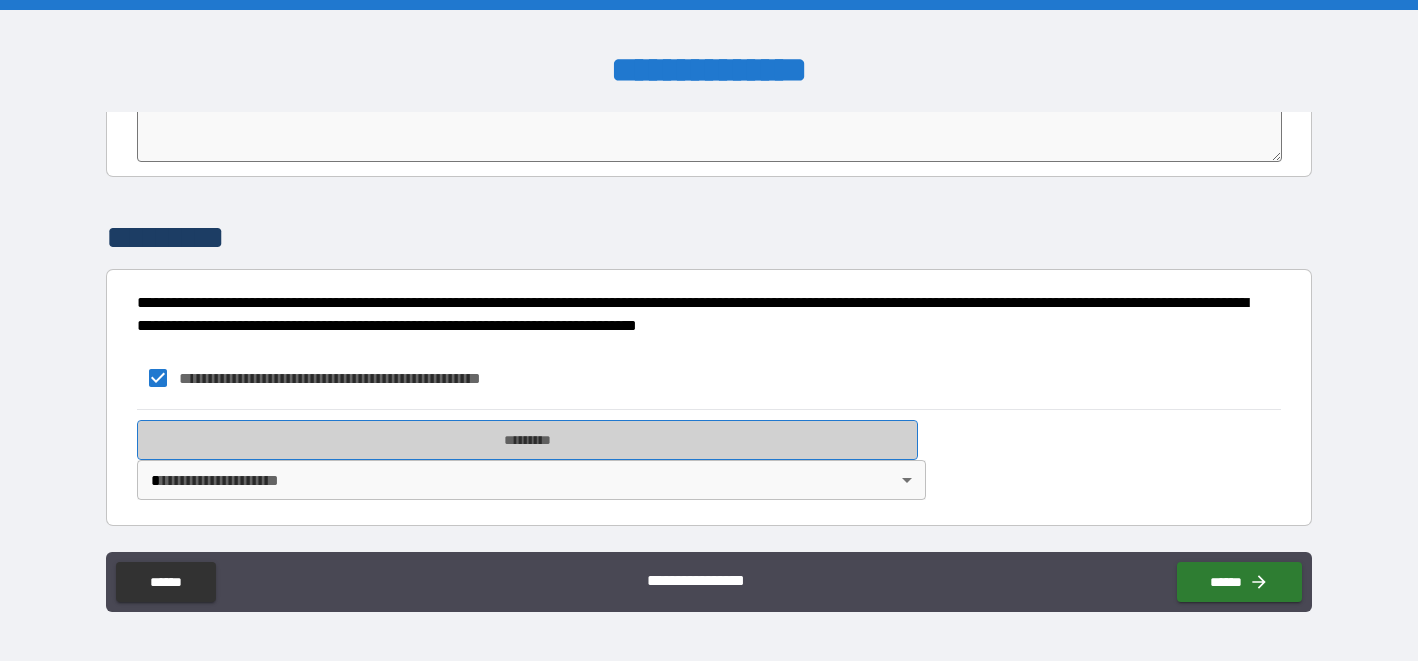 click on "*********" at bounding box center (527, 440) 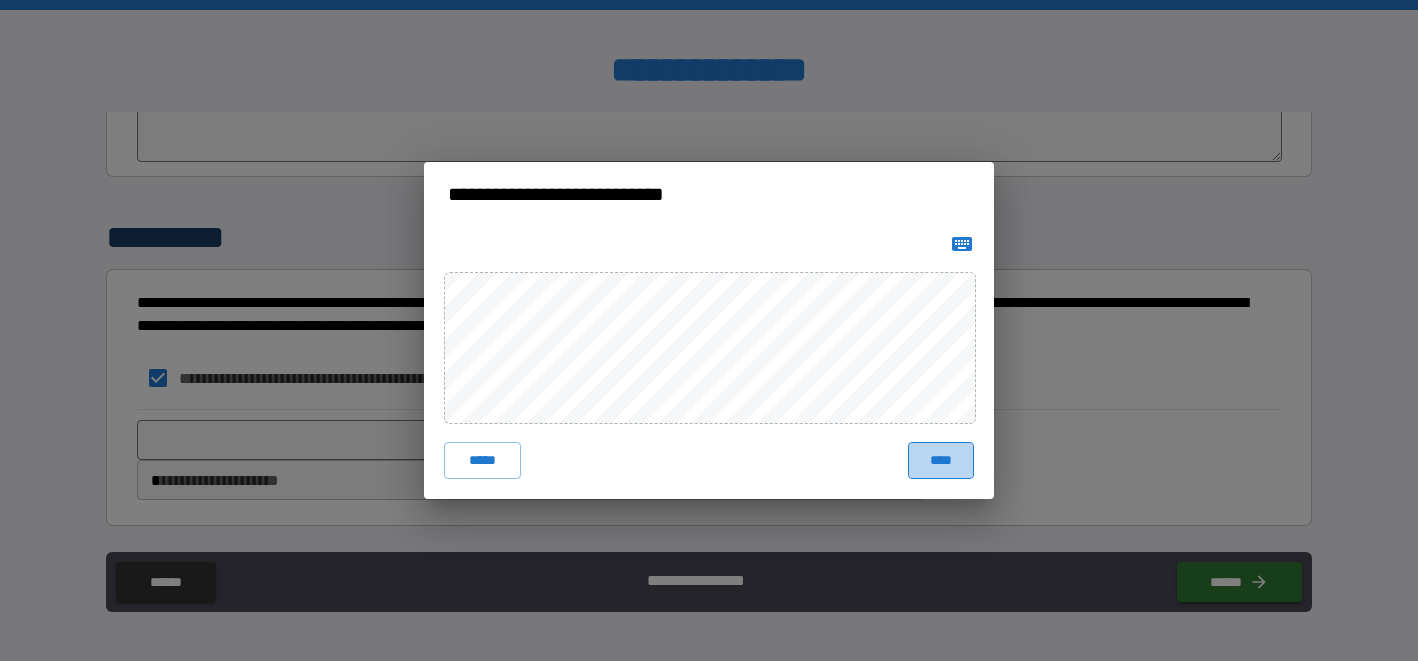 click on "****" at bounding box center [941, 460] 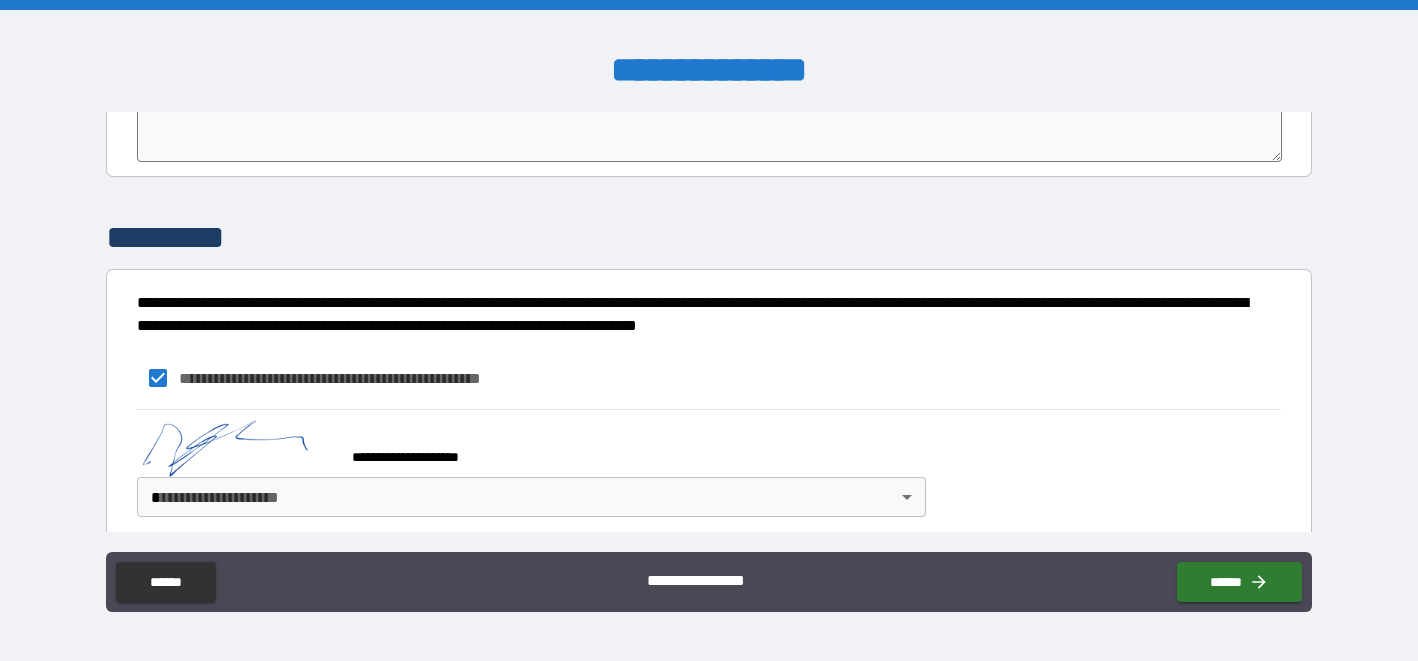 scroll, scrollTop: 4199, scrollLeft: 0, axis: vertical 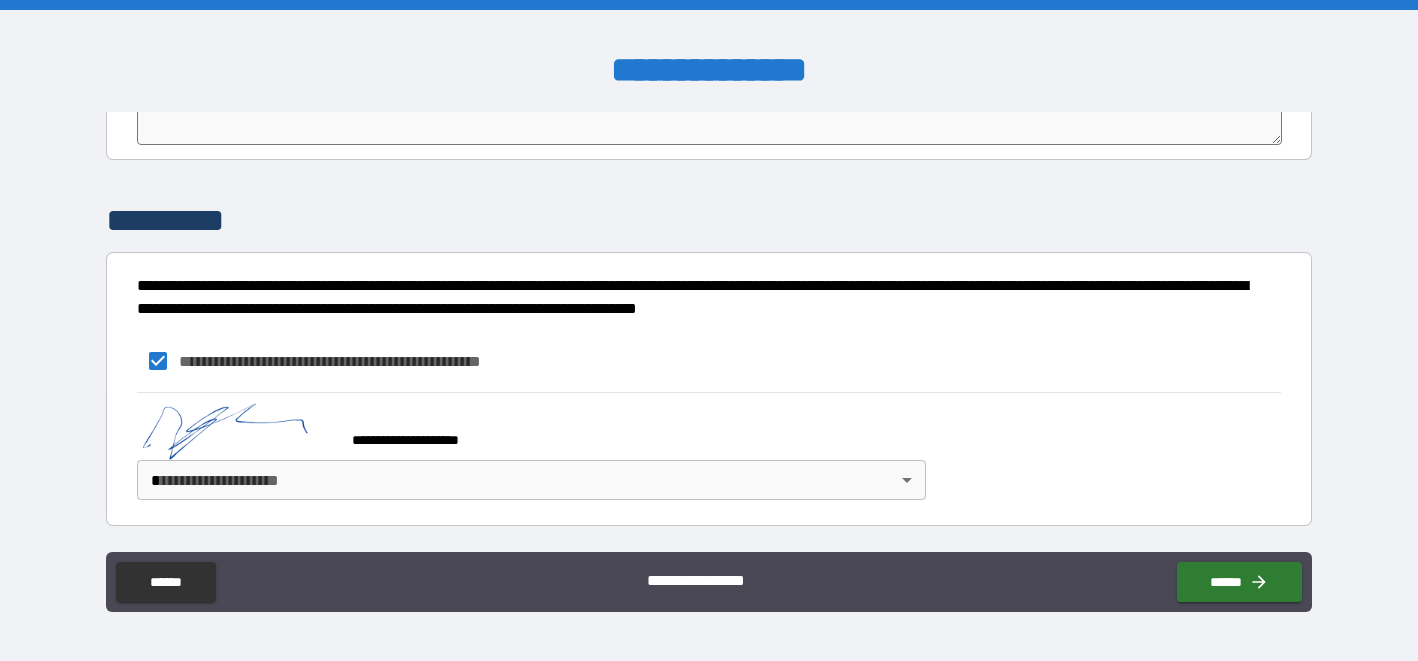 click on "**********" at bounding box center (709, 330) 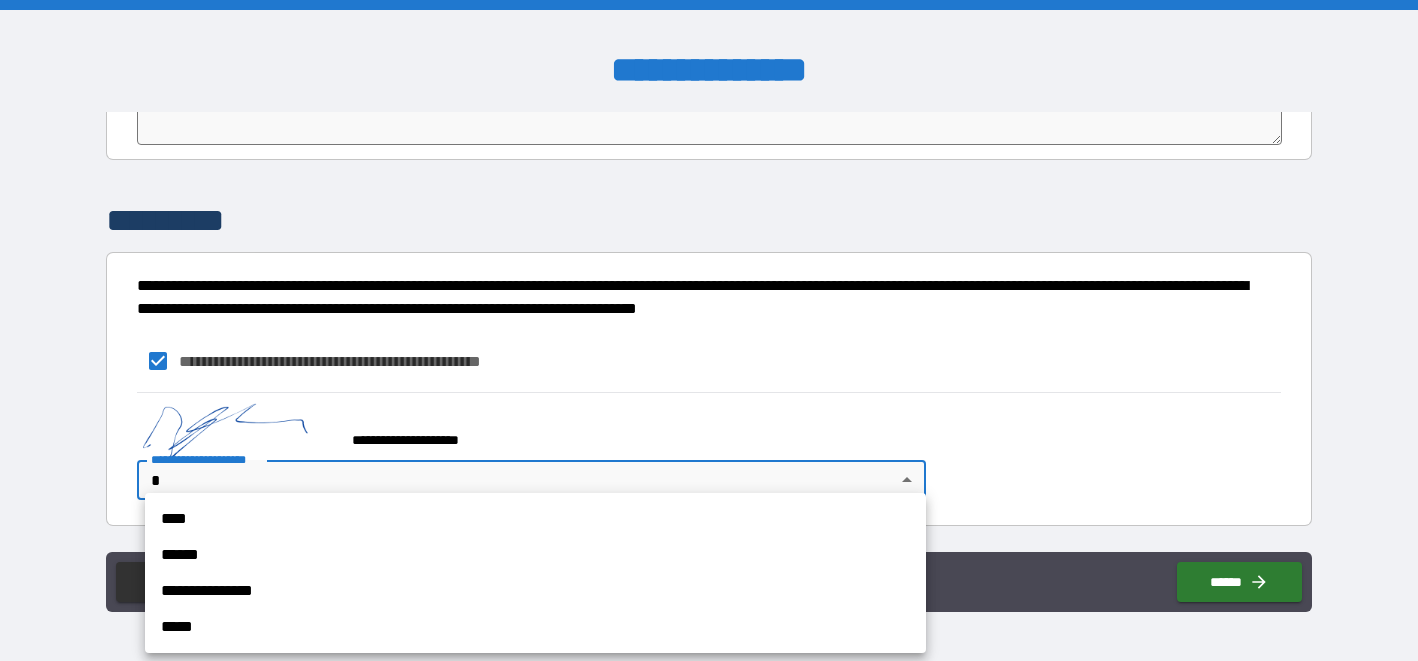 click on "**********" at bounding box center [535, 591] 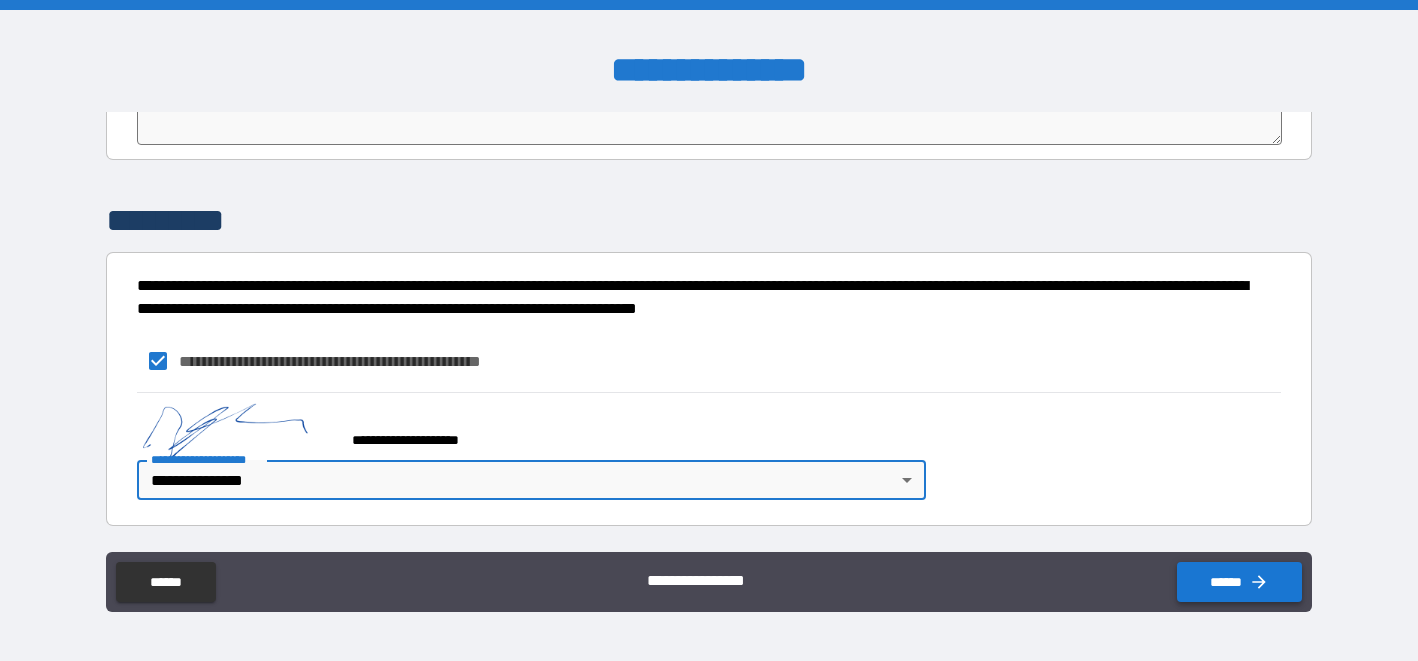 click on "******" at bounding box center [1239, 582] 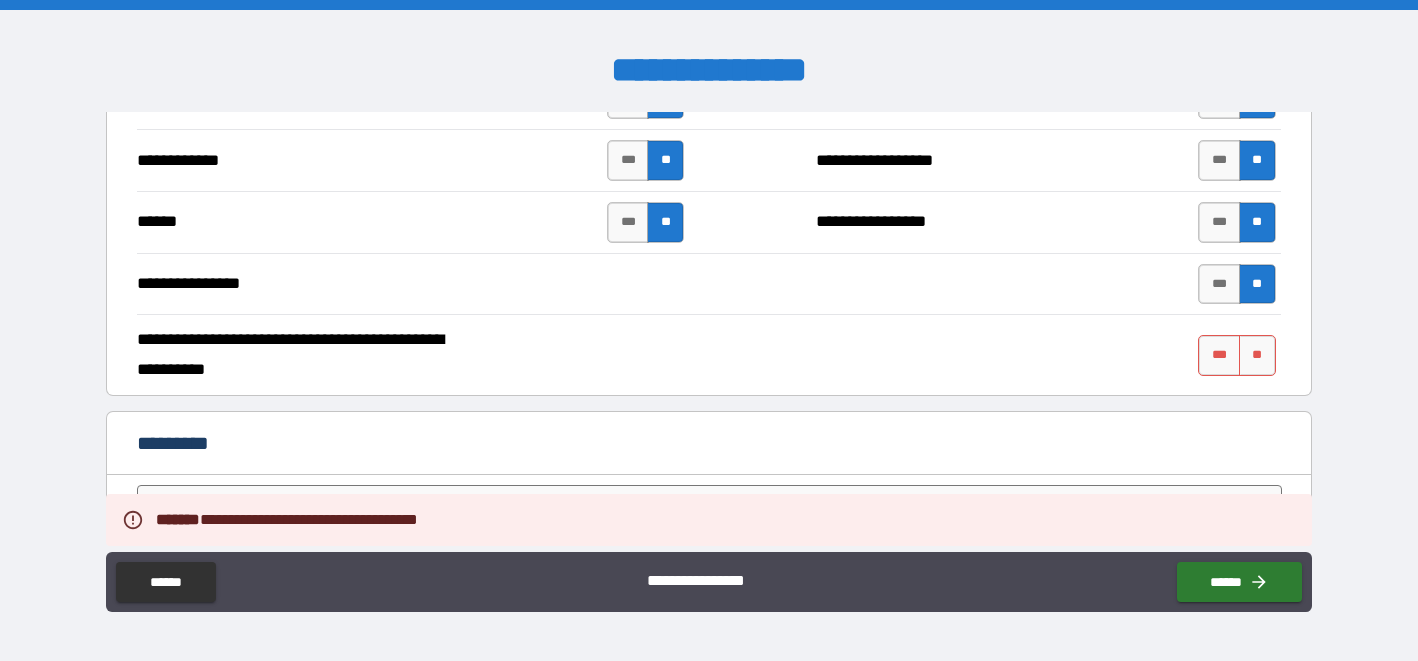 scroll, scrollTop: 3764, scrollLeft: 0, axis: vertical 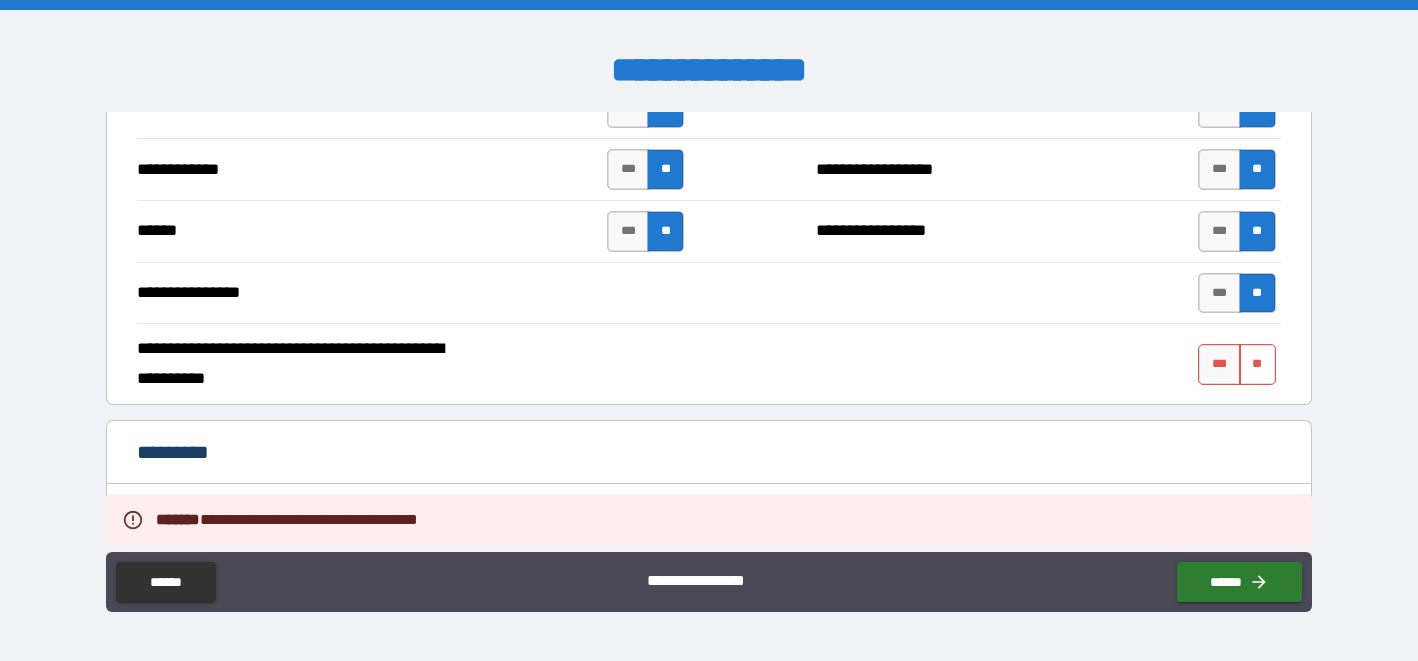 click on "**" at bounding box center (1257, 364) 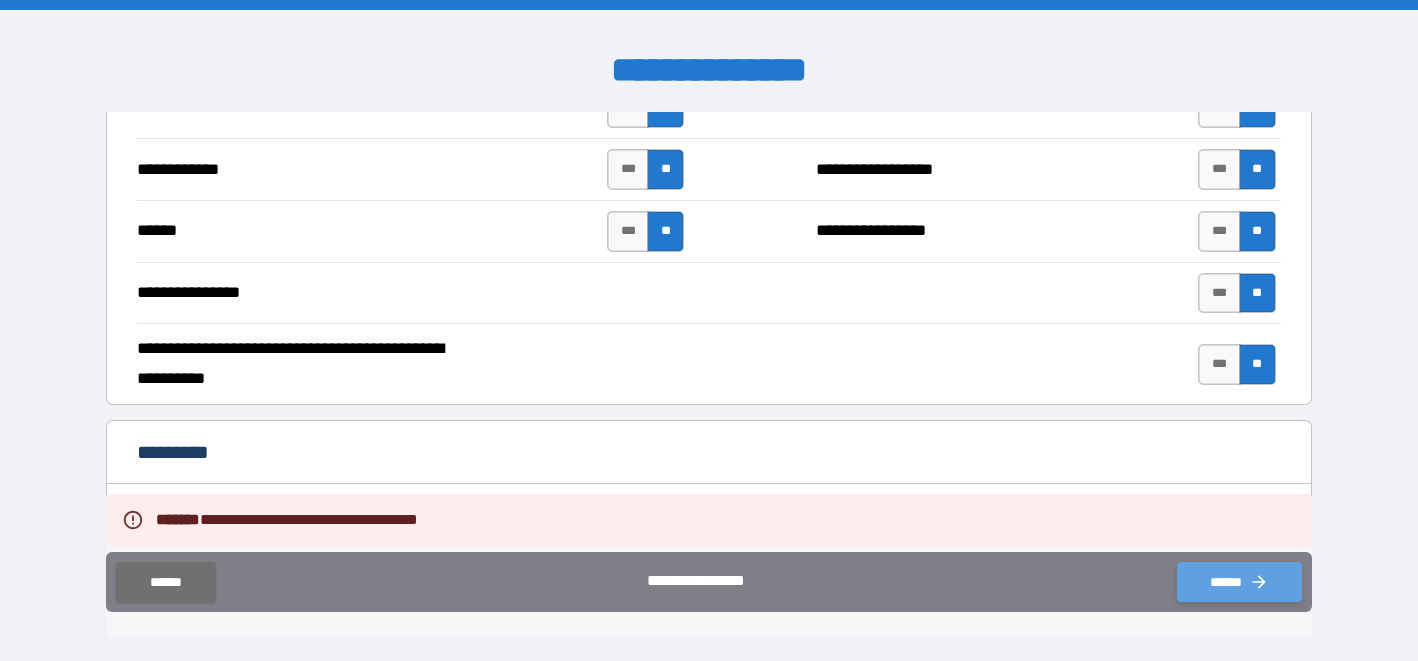 click 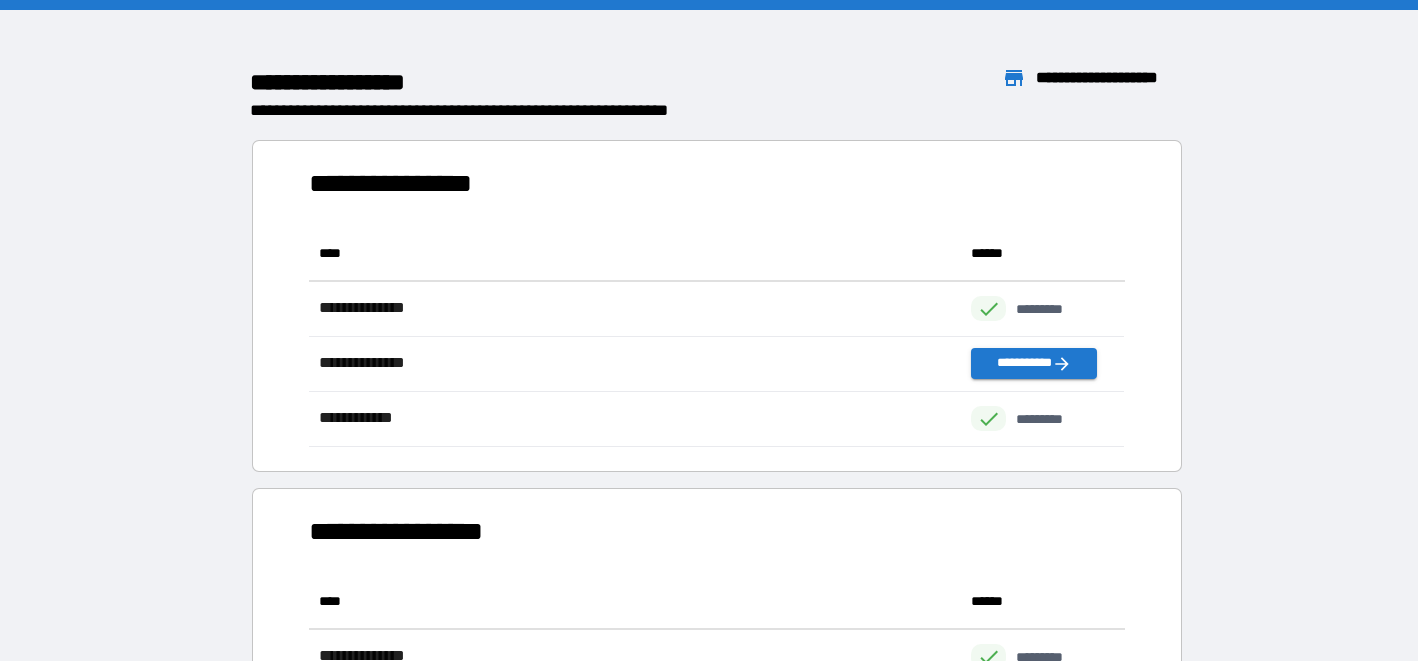 scroll, scrollTop: 1, scrollLeft: 0, axis: vertical 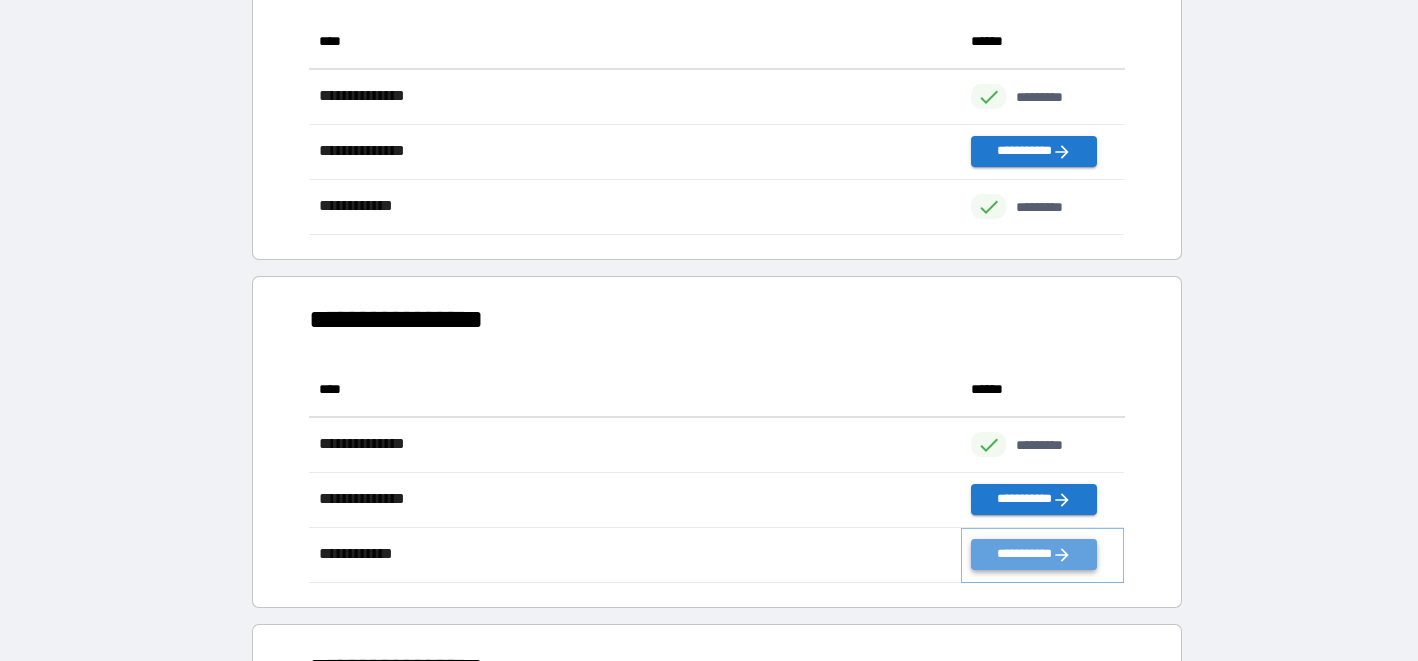 click on "**********" at bounding box center [1033, 554] 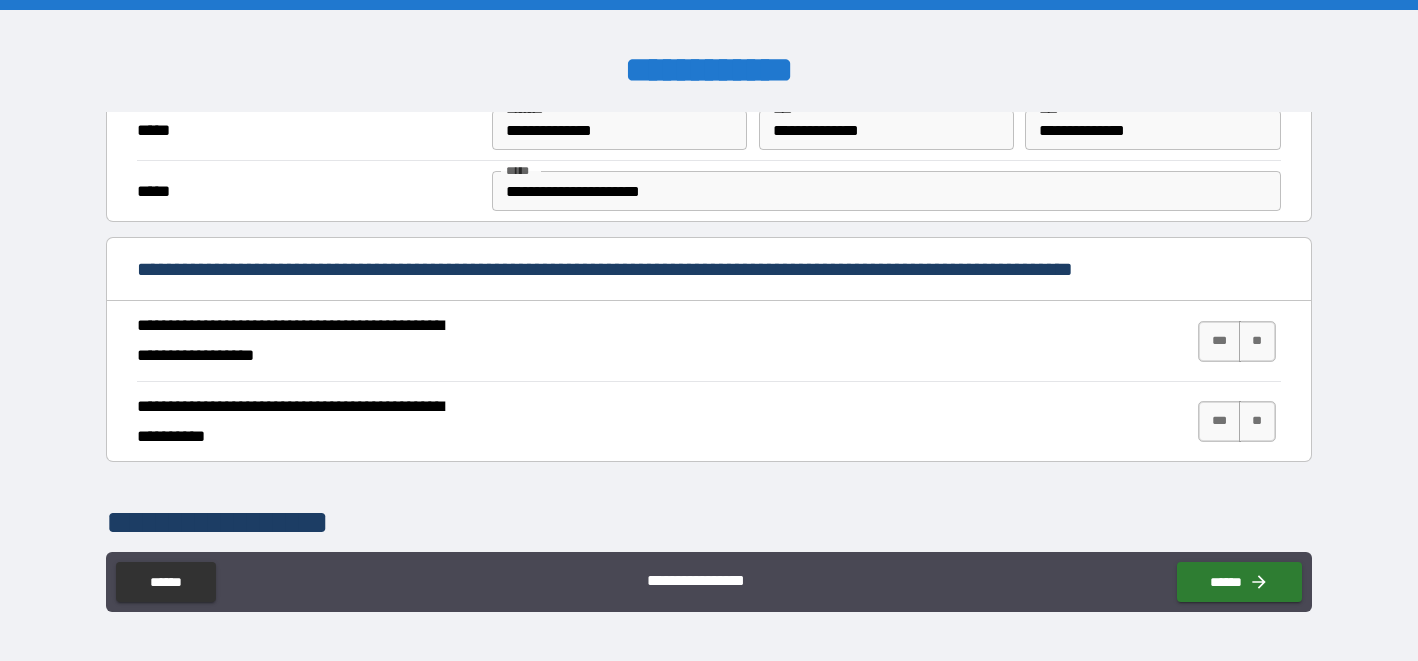 scroll, scrollTop: 730, scrollLeft: 0, axis: vertical 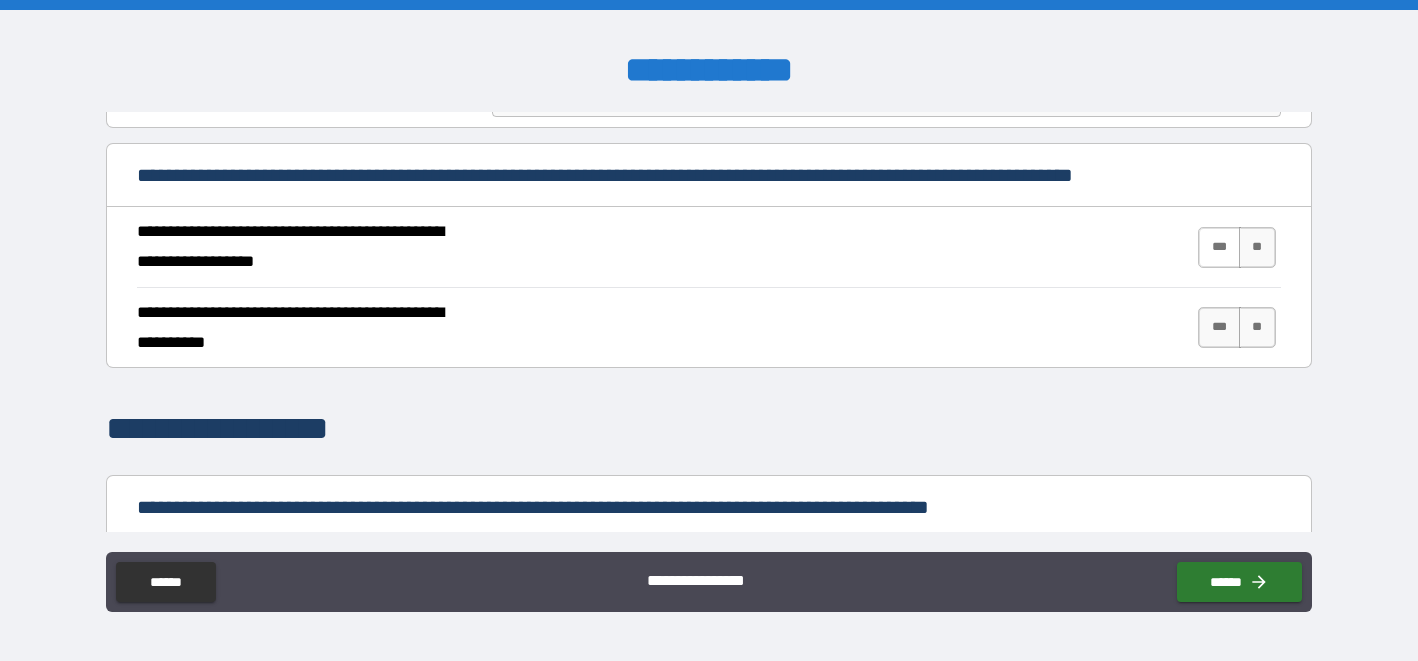 click on "***" at bounding box center [1219, 247] 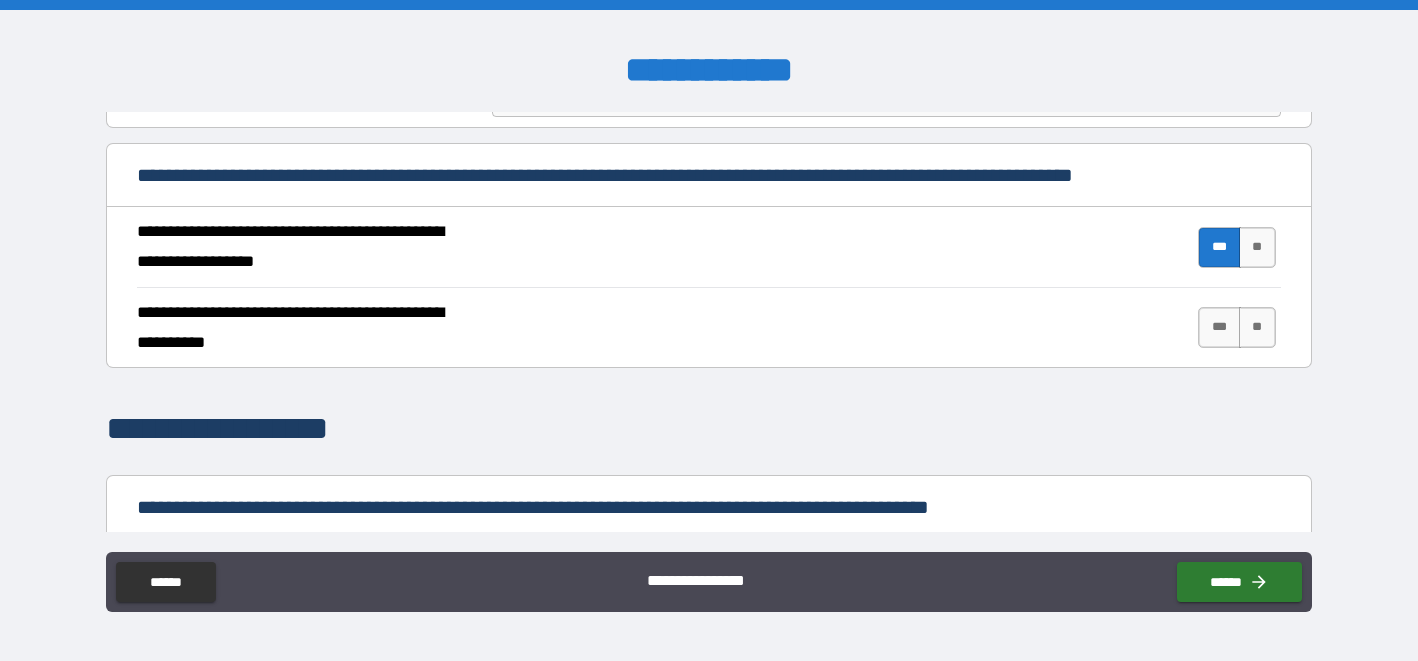 click on "**********" at bounding box center [708, 327] 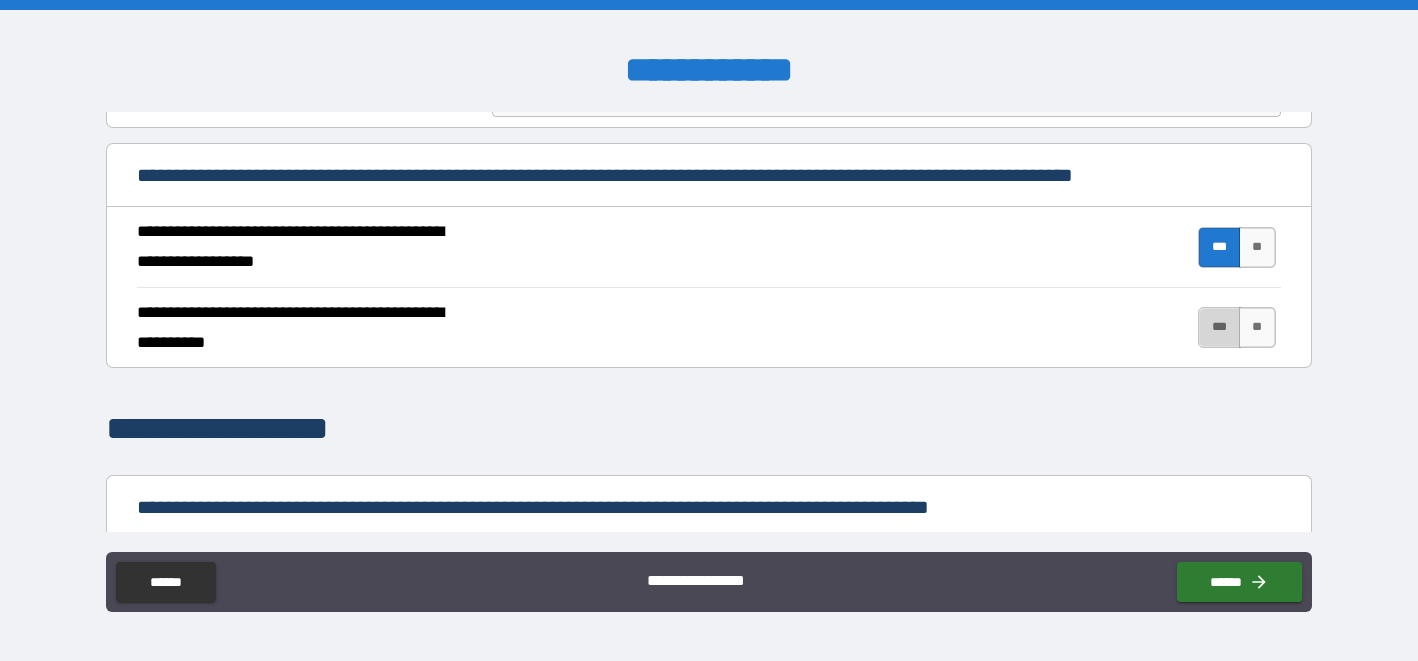 click on "***" at bounding box center [1219, 327] 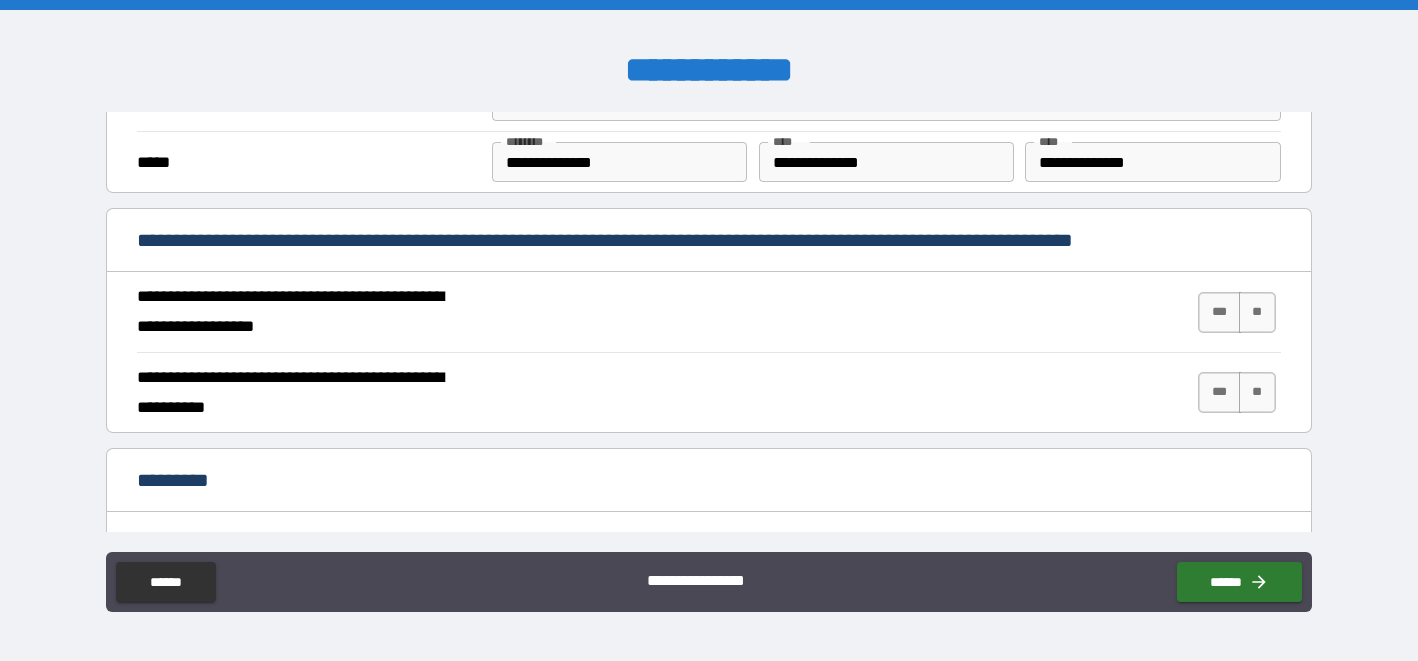 scroll, scrollTop: 1707, scrollLeft: 0, axis: vertical 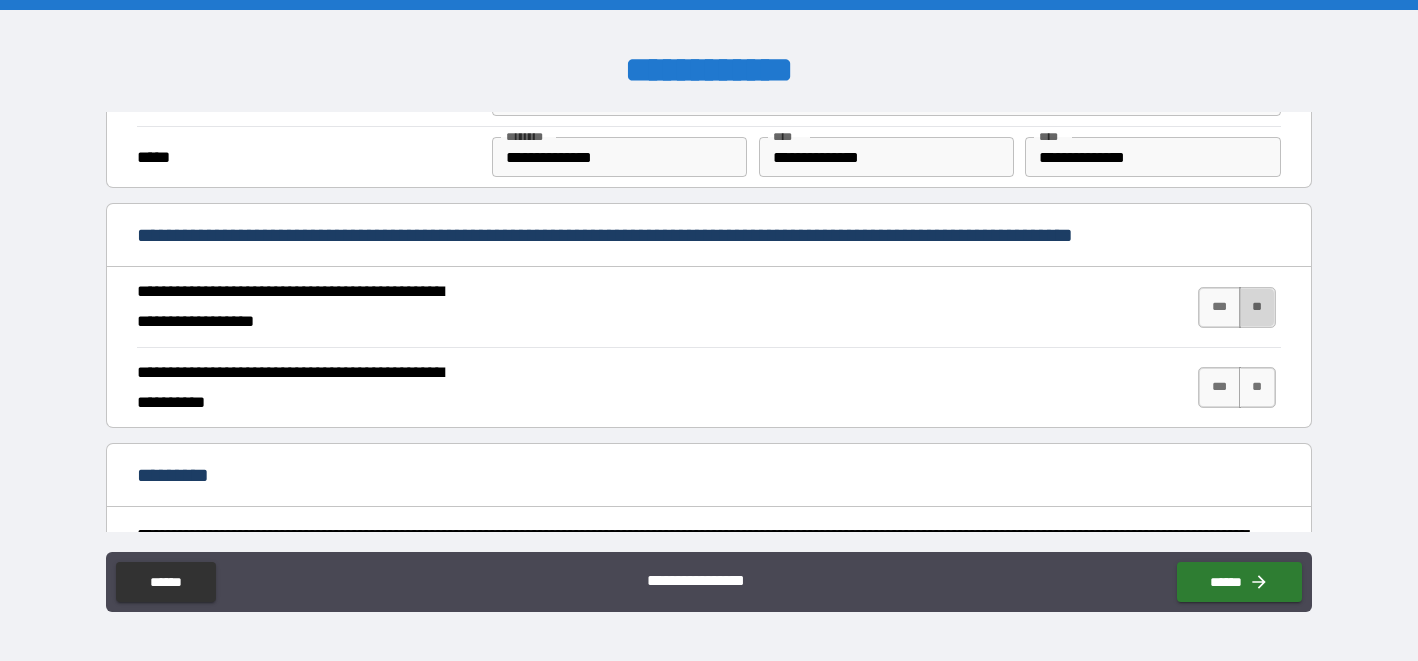 click on "**" at bounding box center [1257, 307] 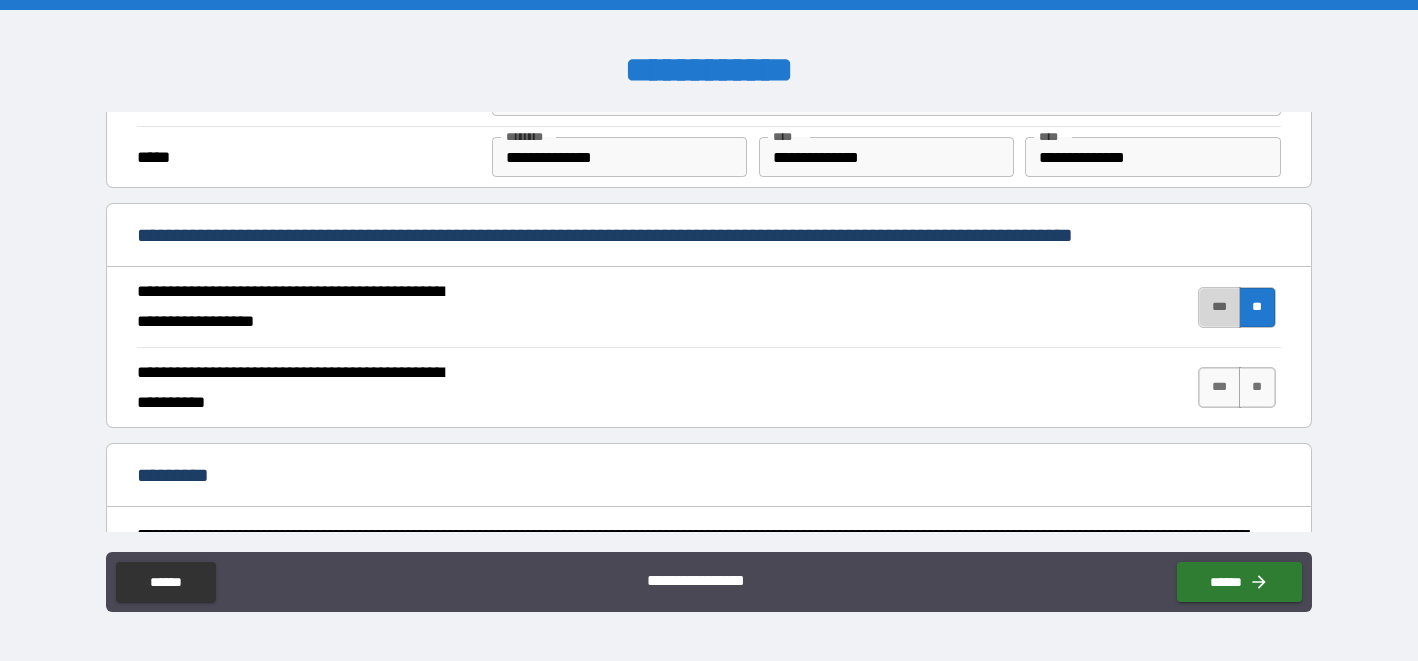 click on "***" at bounding box center (1219, 307) 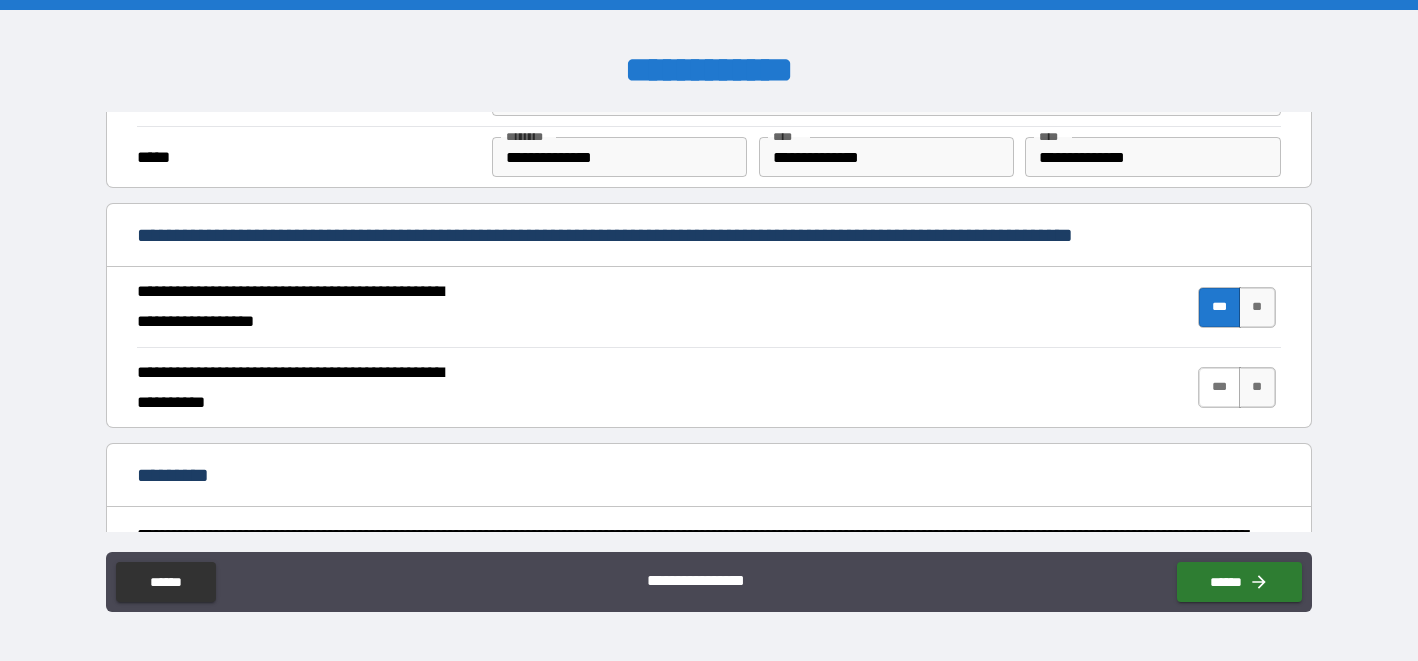 click on "***" at bounding box center [1219, 387] 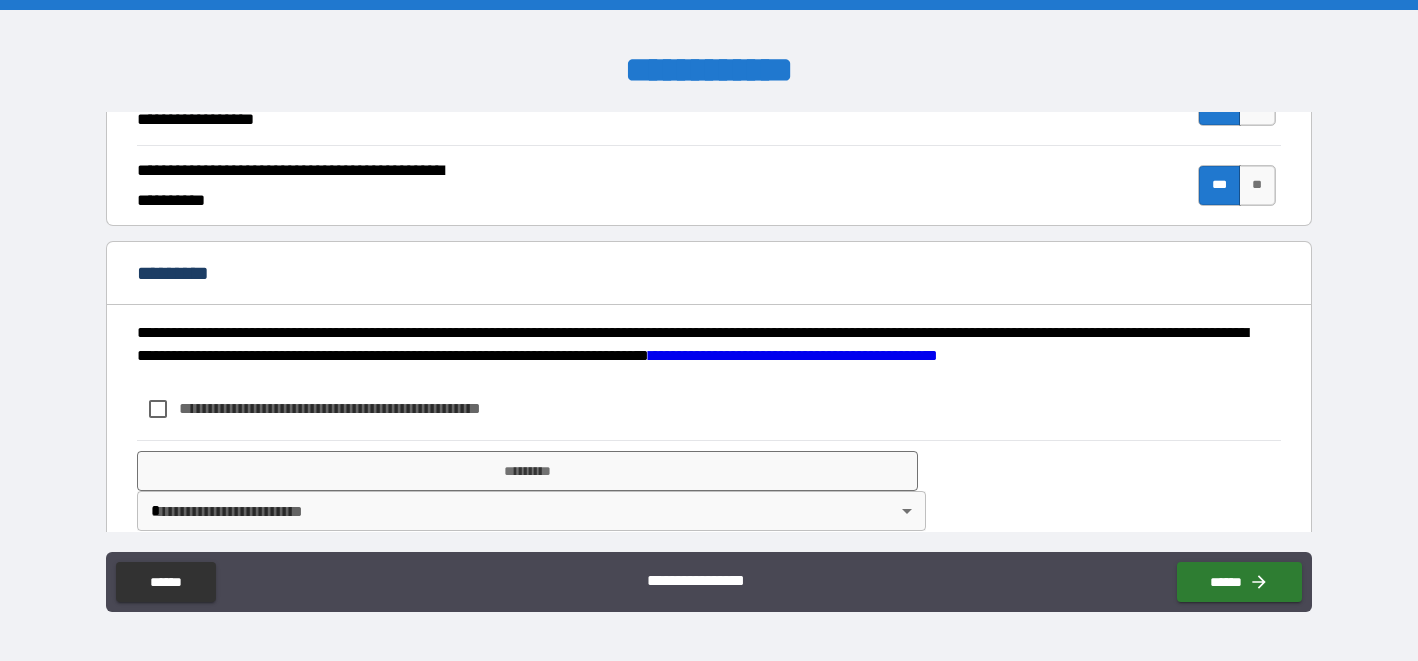 scroll, scrollTop: 1939, scrollLeft: 0, axis: vertical 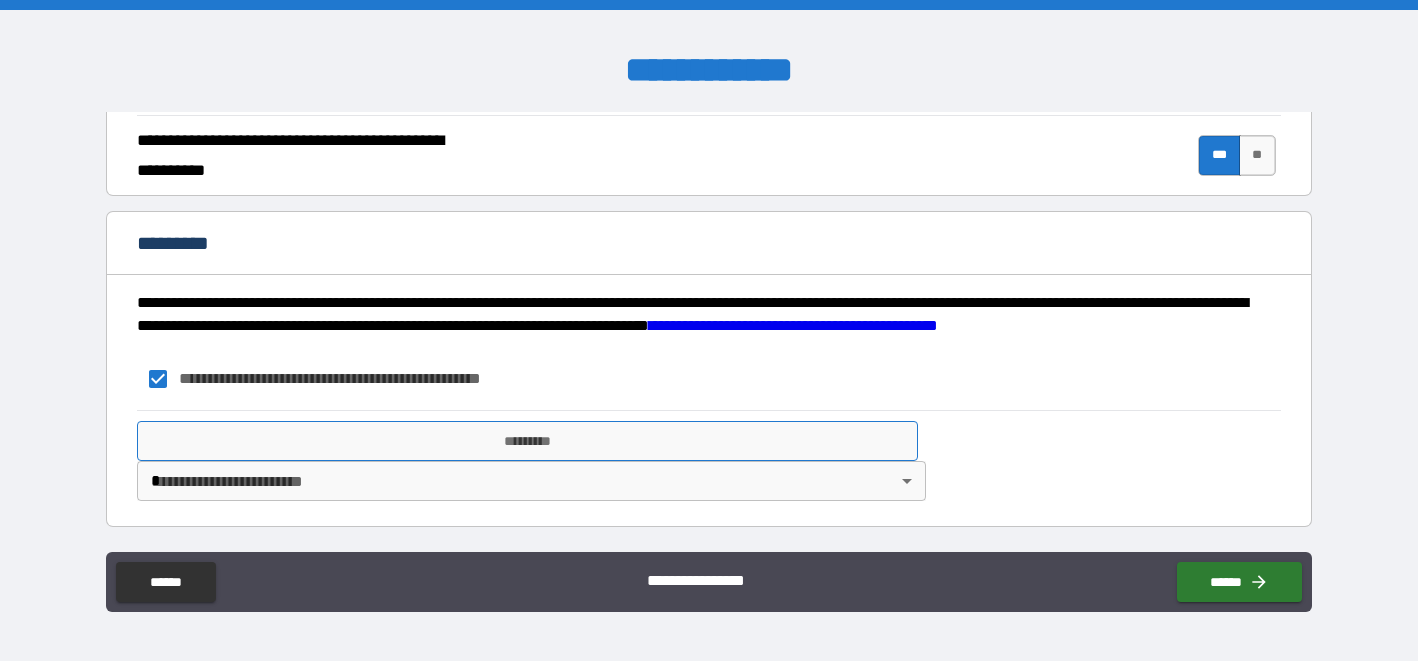 click on "*********" at bounding box center (527, 441) 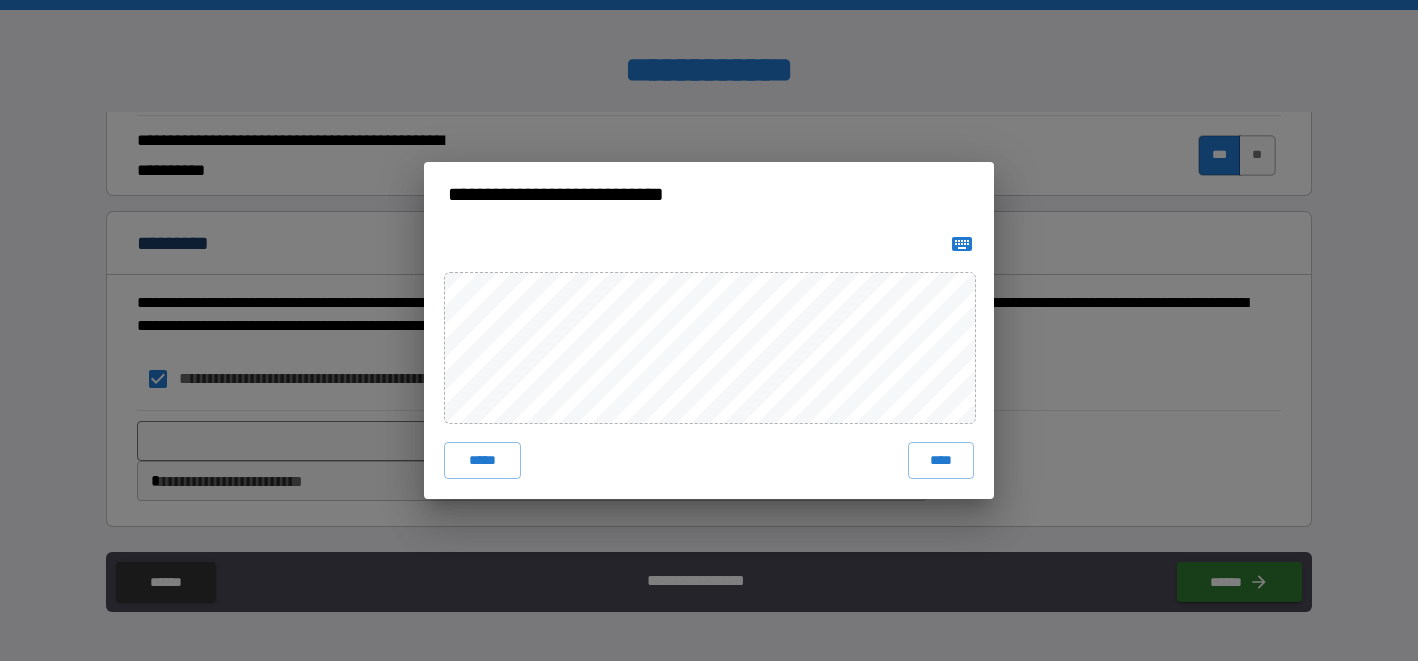 click on "**********" at bounding box center [709, 330] 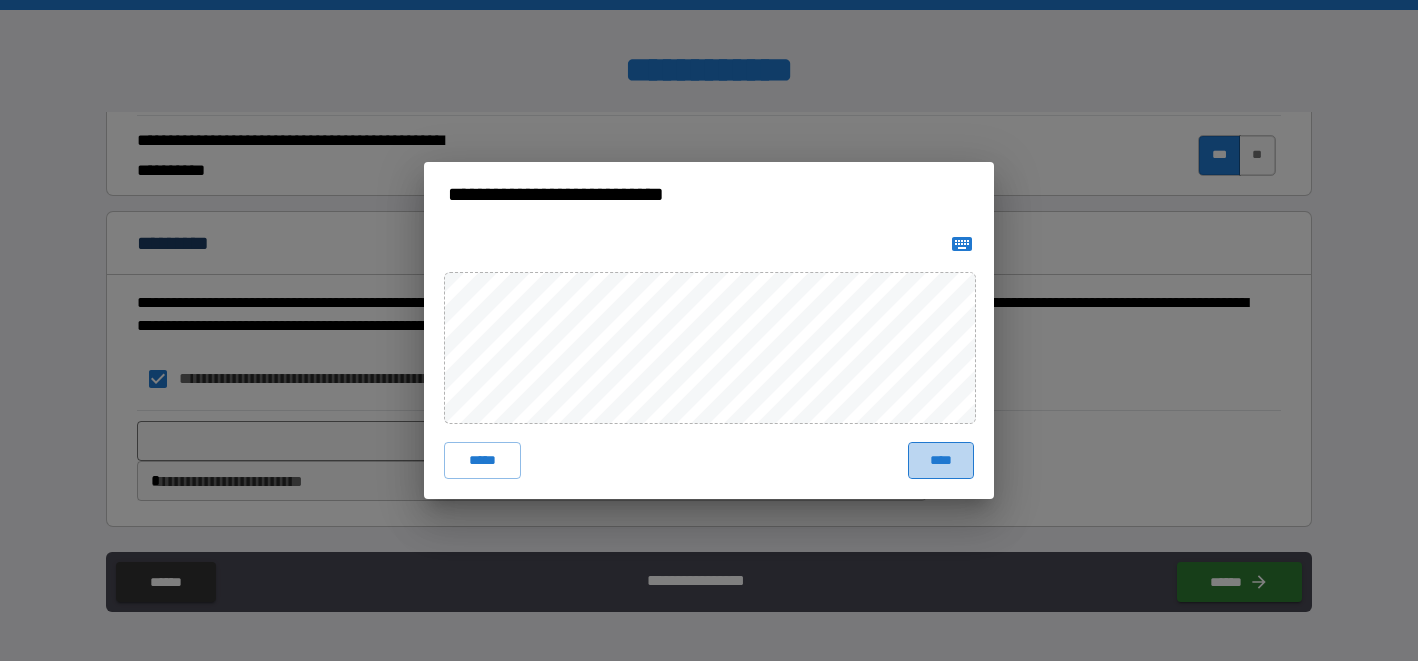 click on "****" at bounding box center [941, 460] 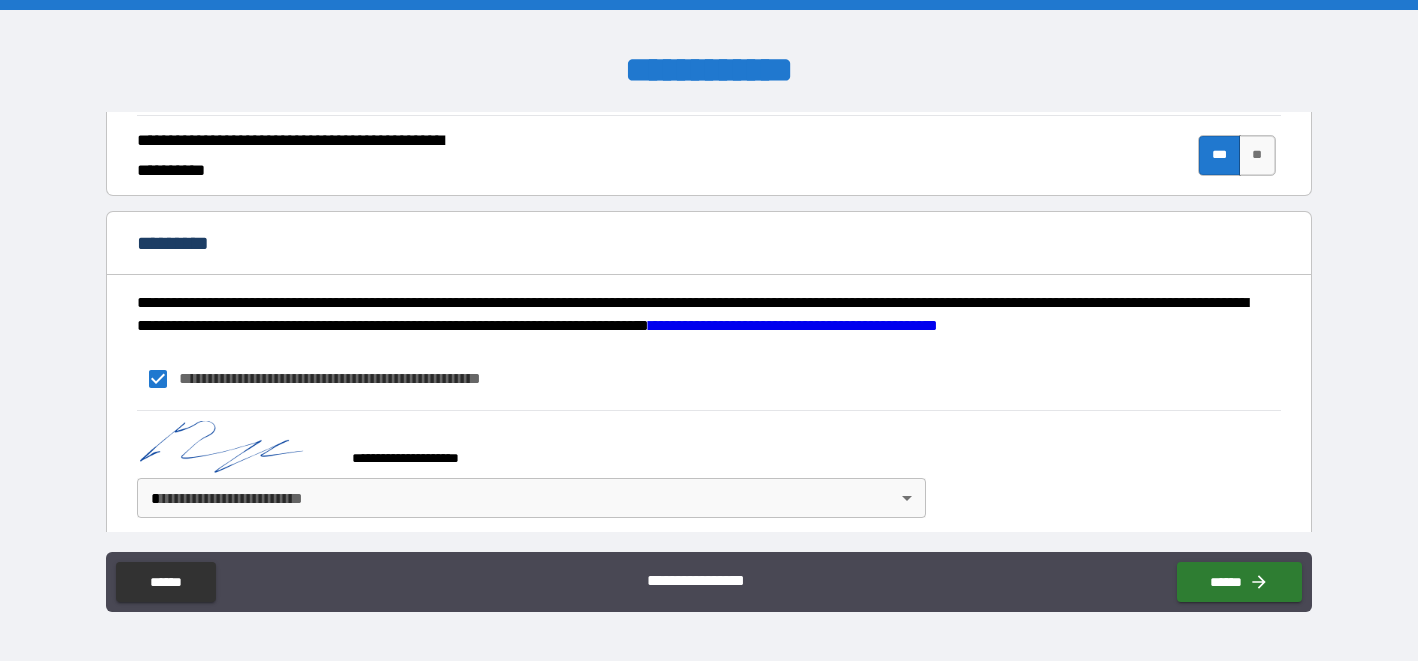 scroll, scrollTop: 1956, scrollLeft: 0, axis: vertical 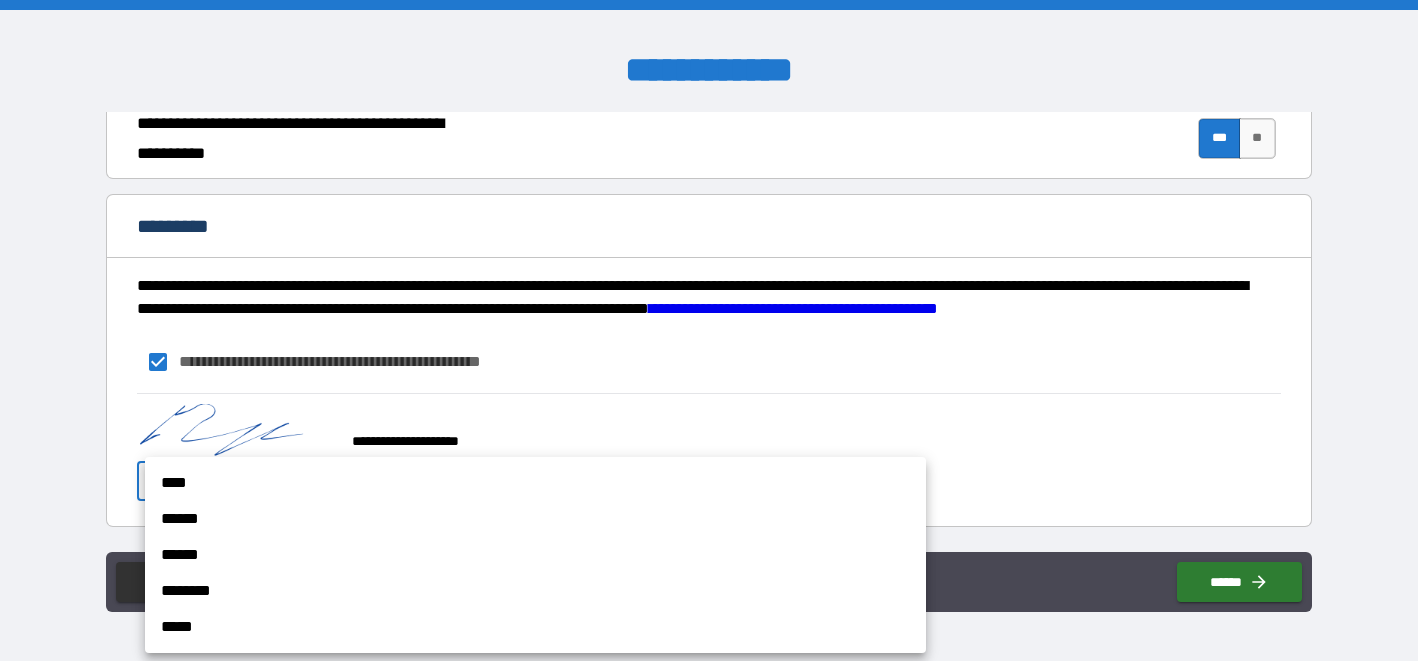 click on "**********" at bounding box center [709, 330] 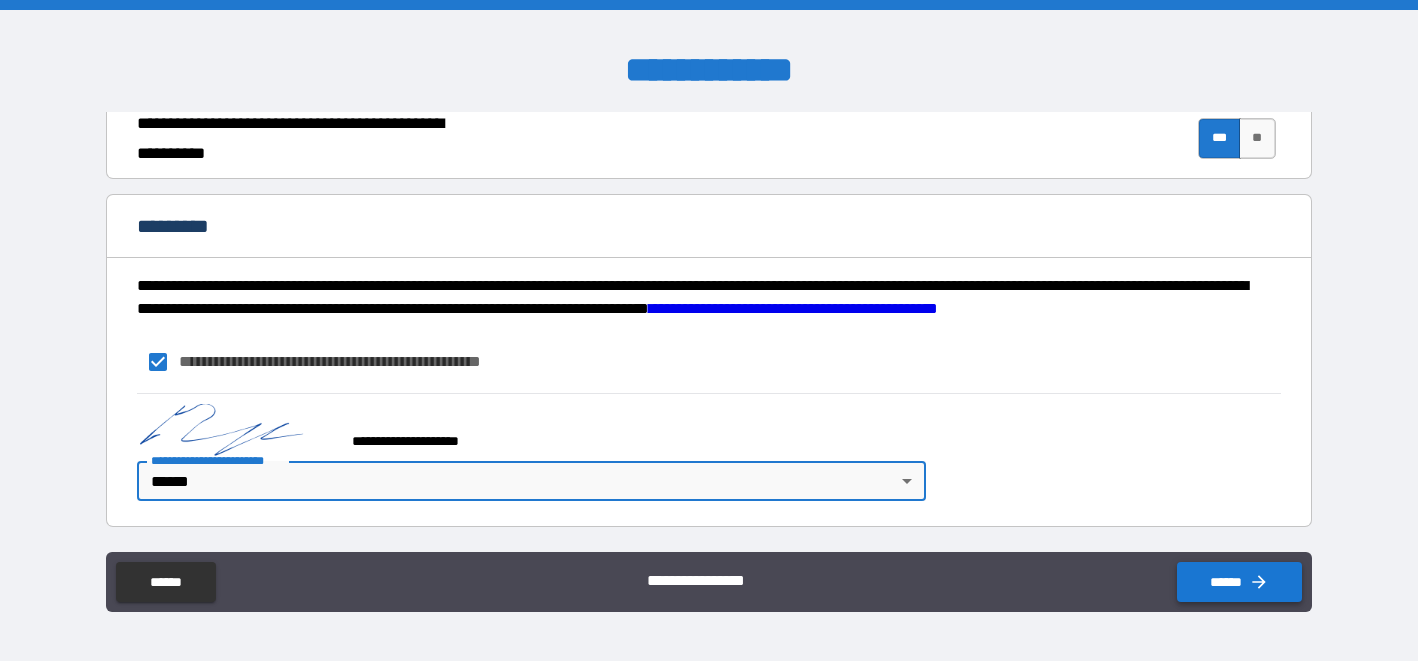click on "******" at bounding box center (1239, 582) 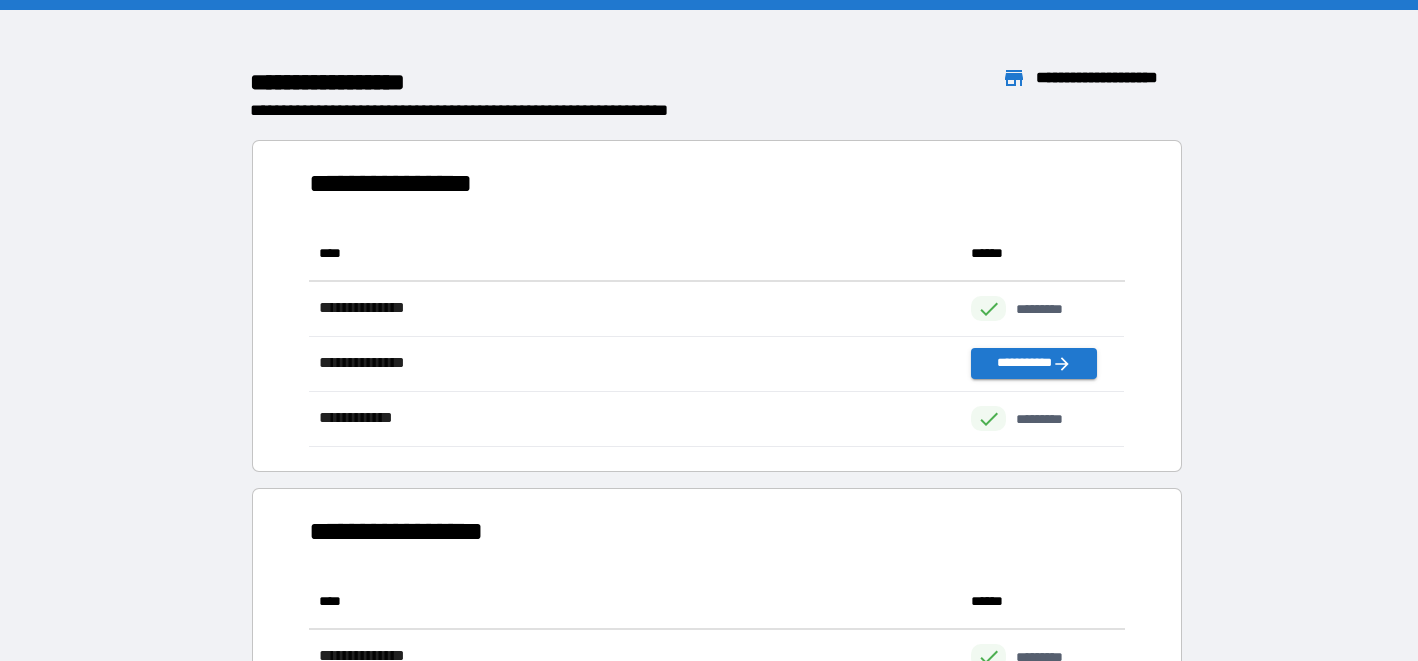 scroll, scrollTop: 1, scrollLeft: 0, axis: vertical 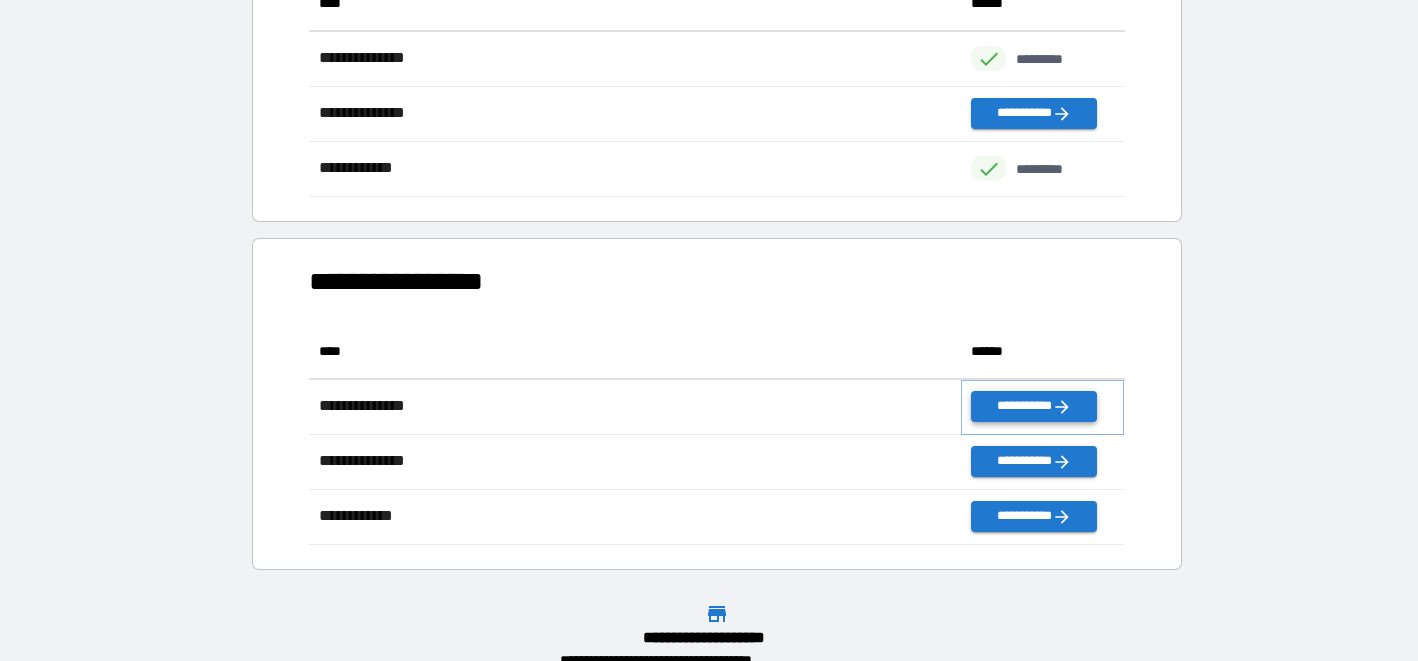 click on "**********" at bounding box center (1033, 406) 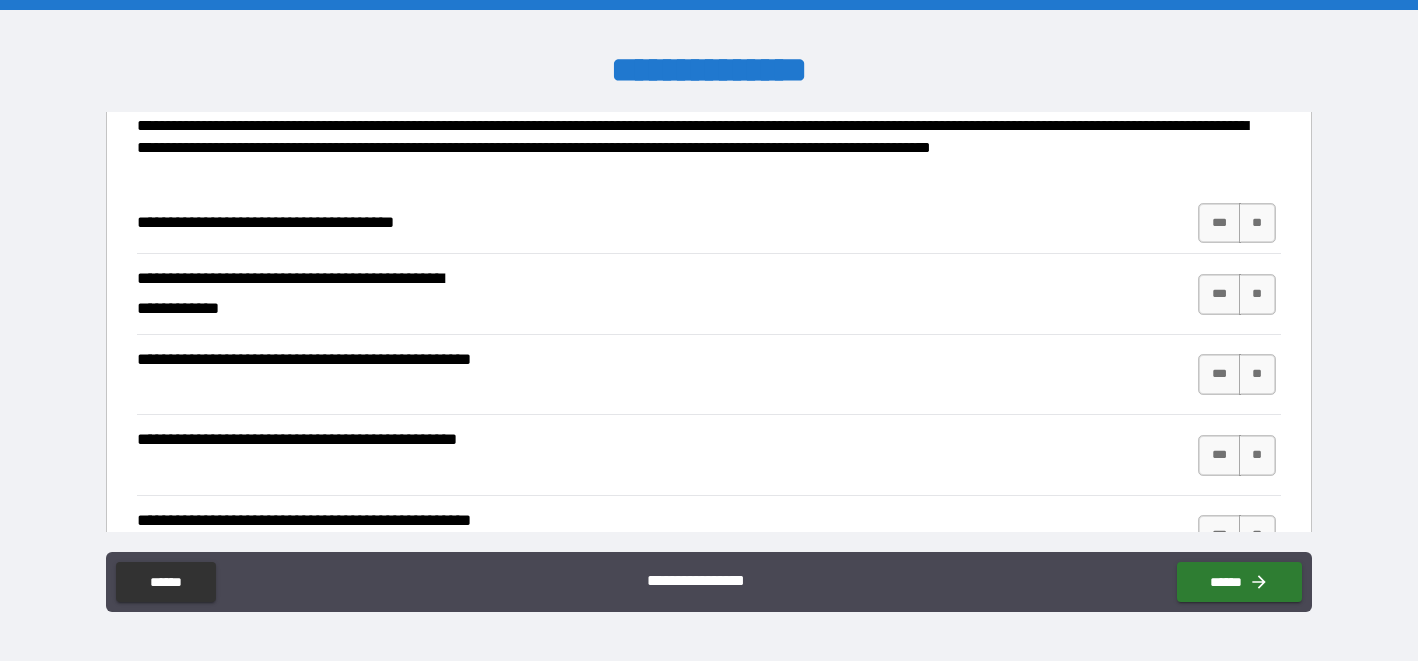 scroll, scrollTop: 145, scrollLeft: 0, axis: vertical 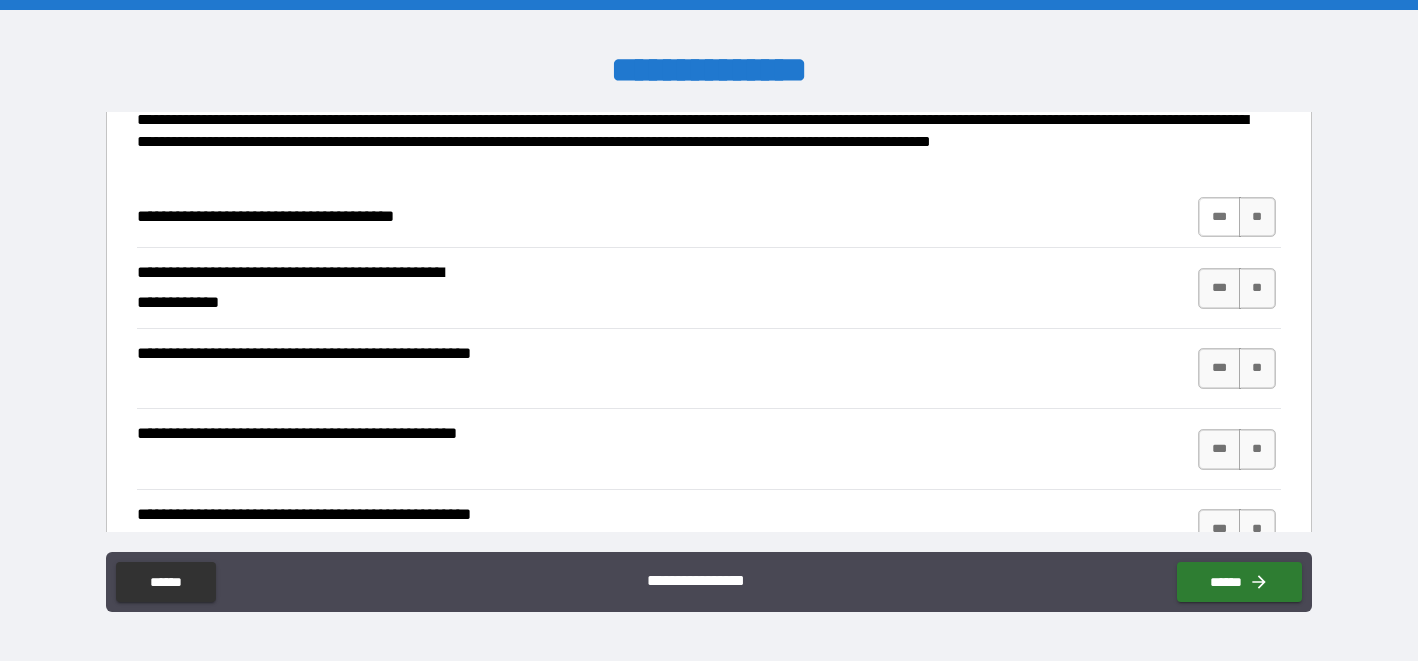 click on "***" at bounding box center [1219, 217] 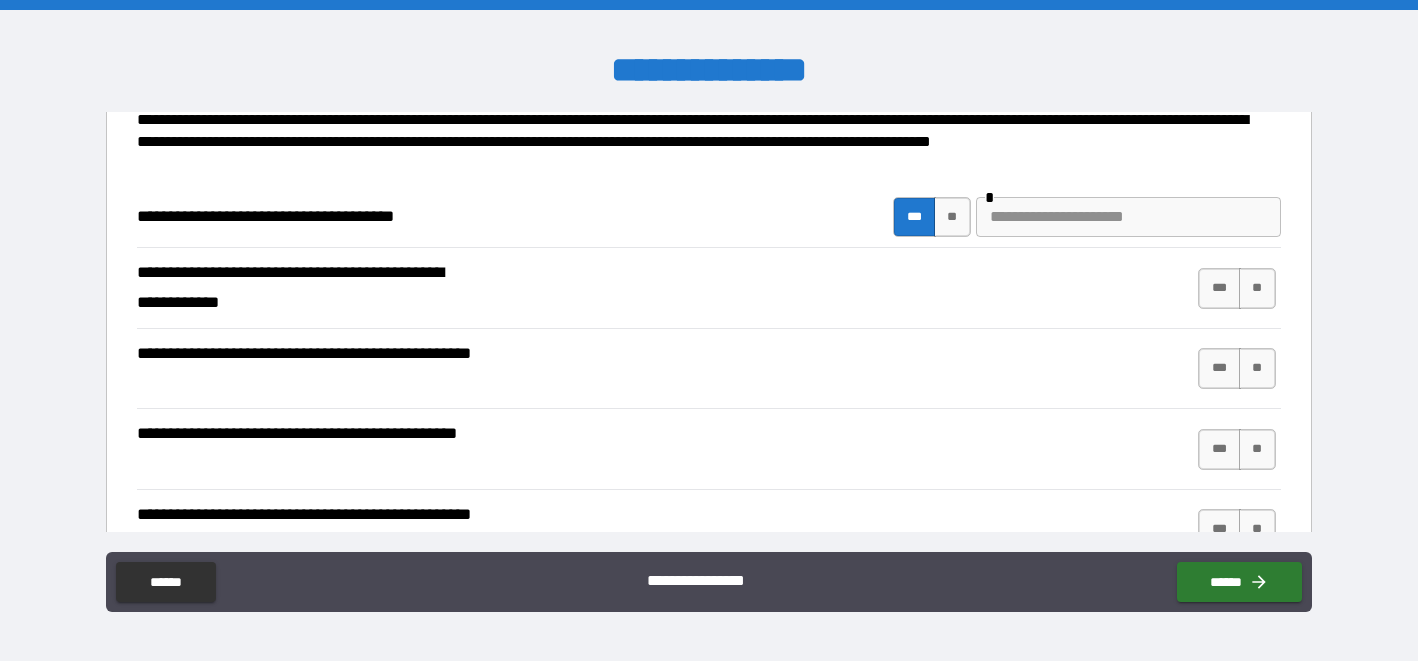 click on "**" at bounding box center (952, 217) 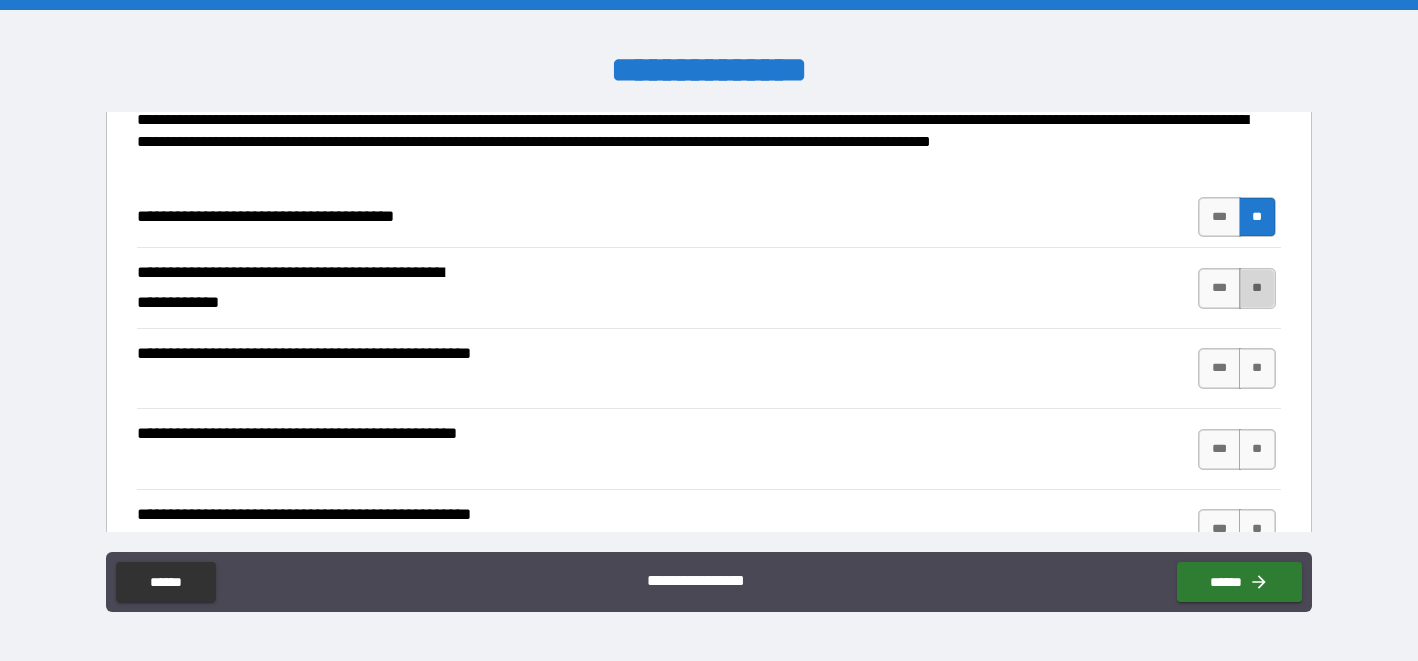 click on "**" at bounding box center [1257, 288] 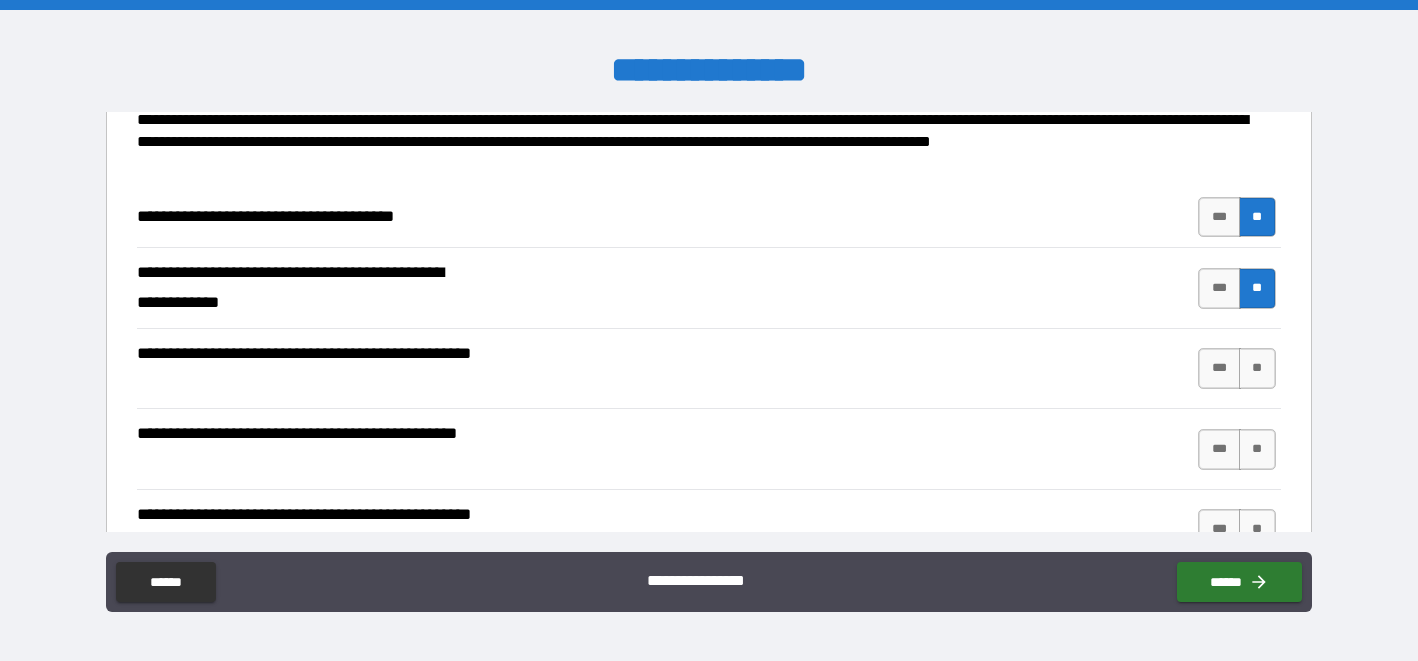 click on "*** **" at bounding box center (1239, 368) 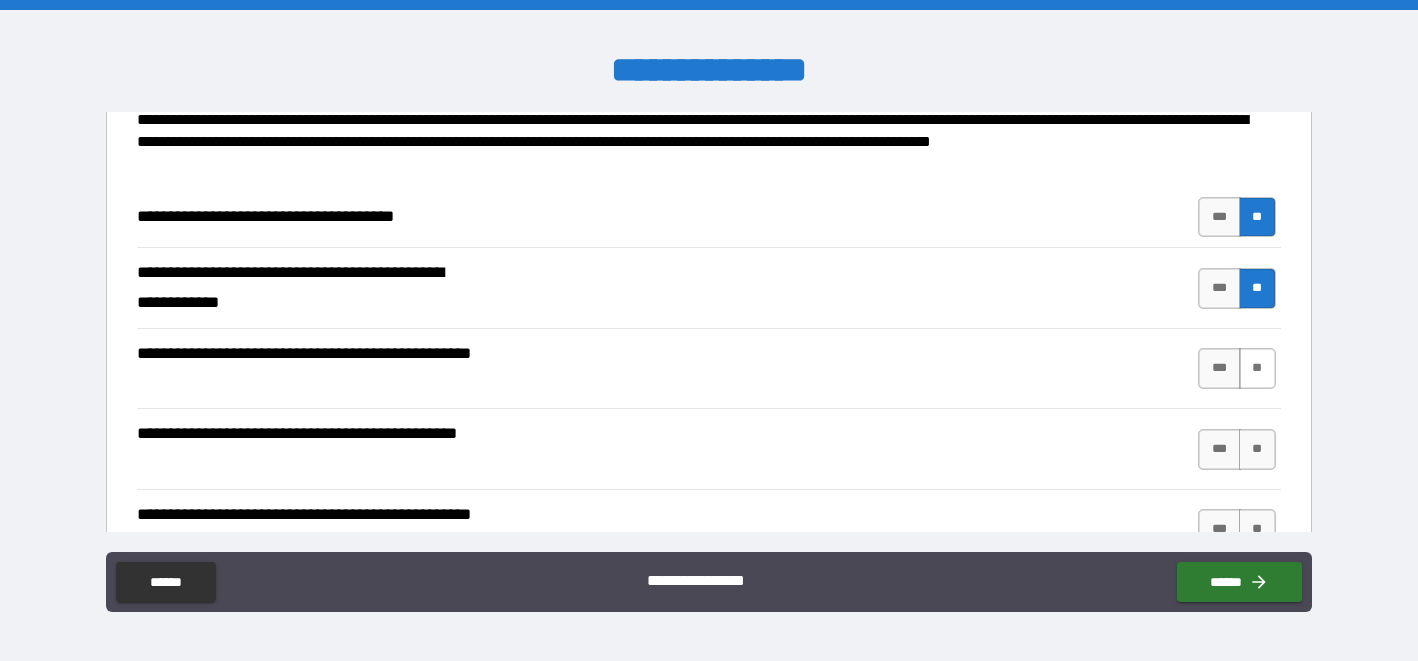 click on "**" at bounding box center [1257, 368] 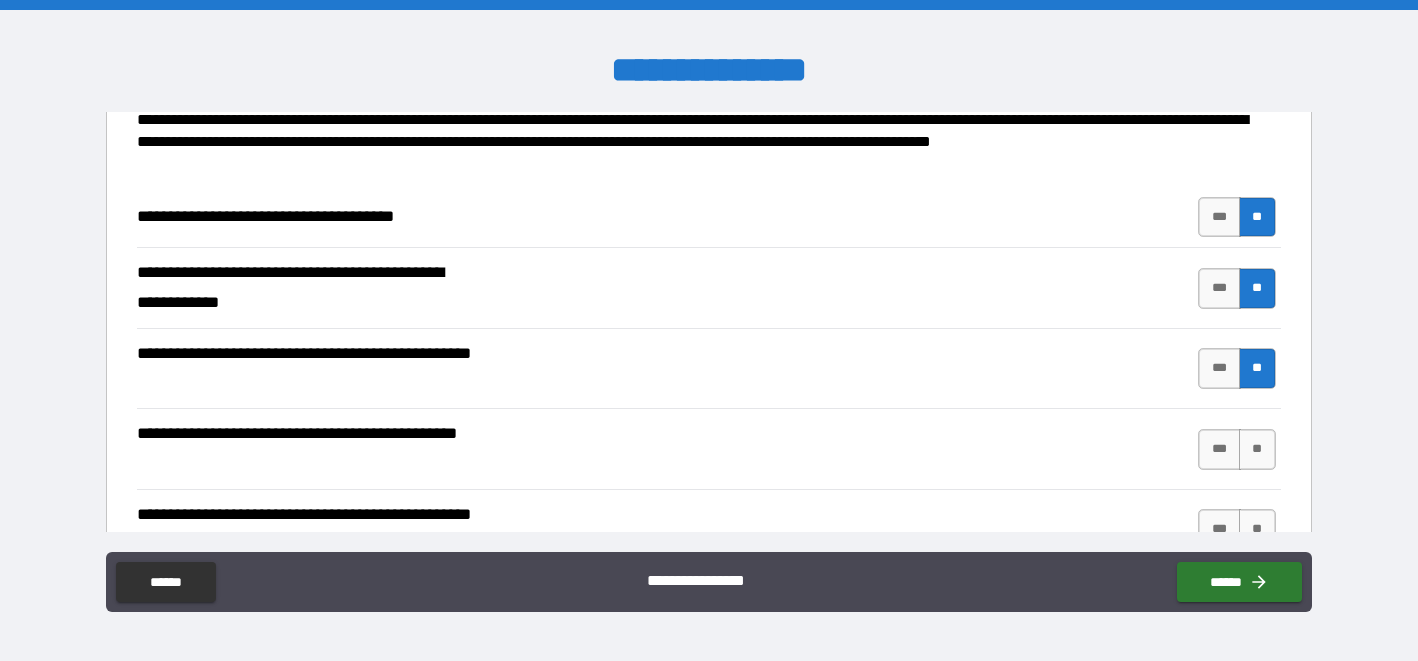 click on "*** **" at bounding box center (1239, 449) 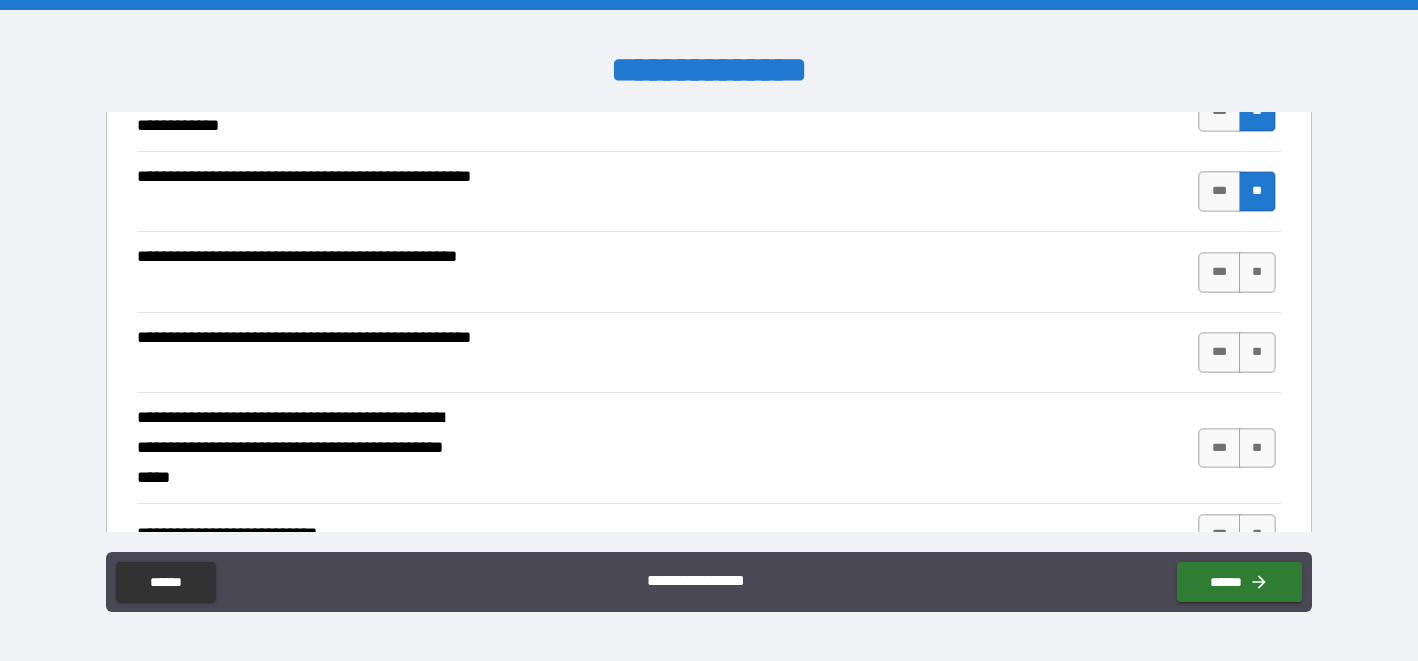scroll, scrollTop: 335, scrollLeft: 0, axis: vertical 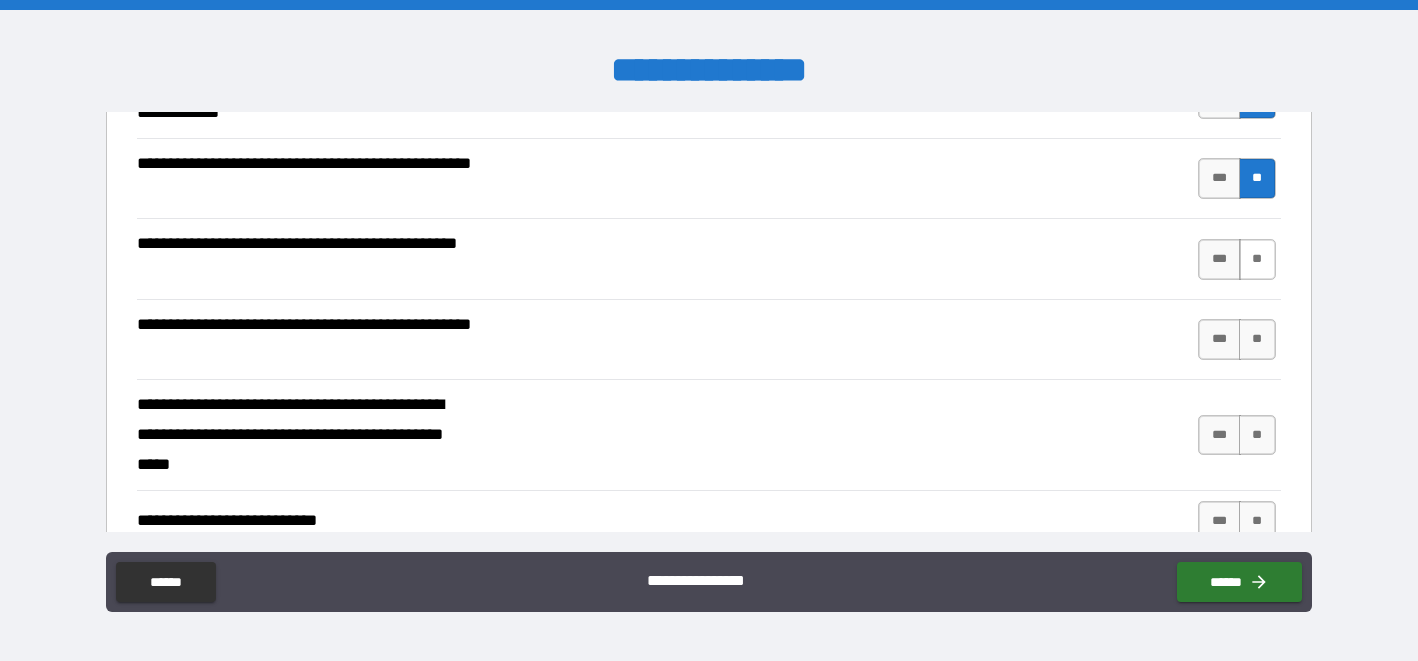 click on "**" at bounding box center [1257, 259] 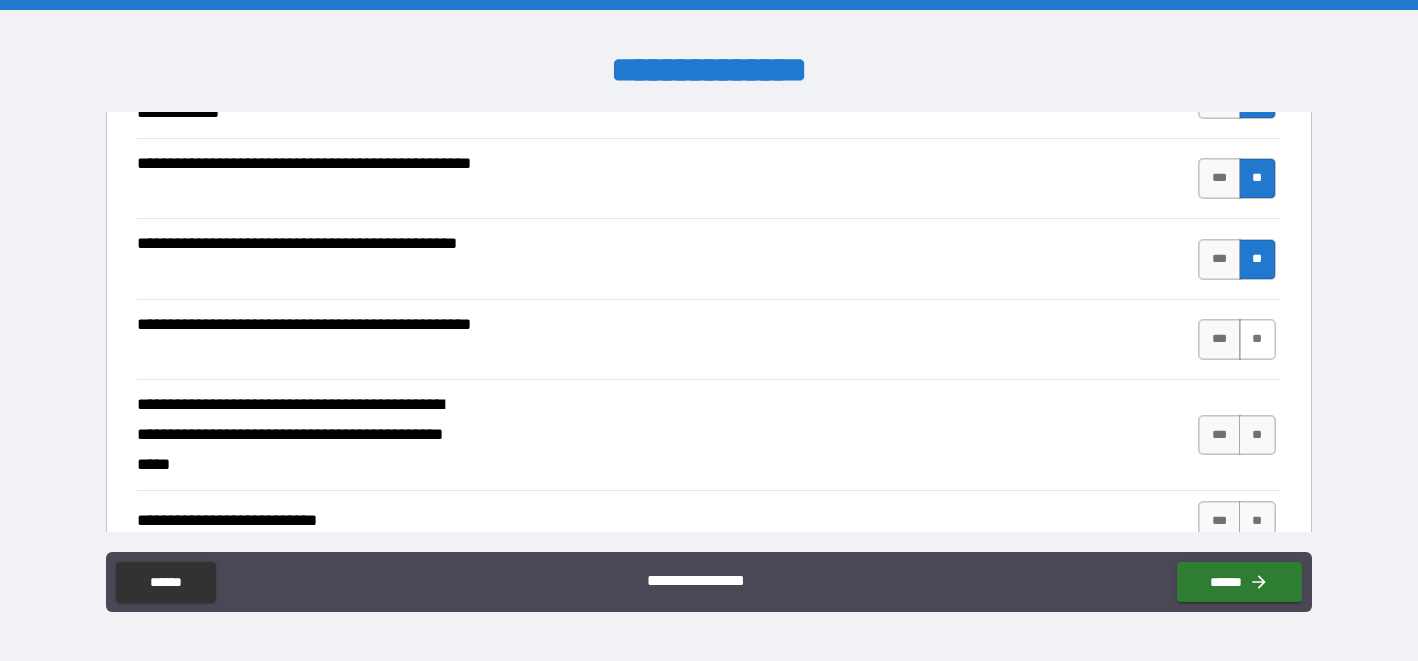 click on "**" at bounding box center [1257, 339] 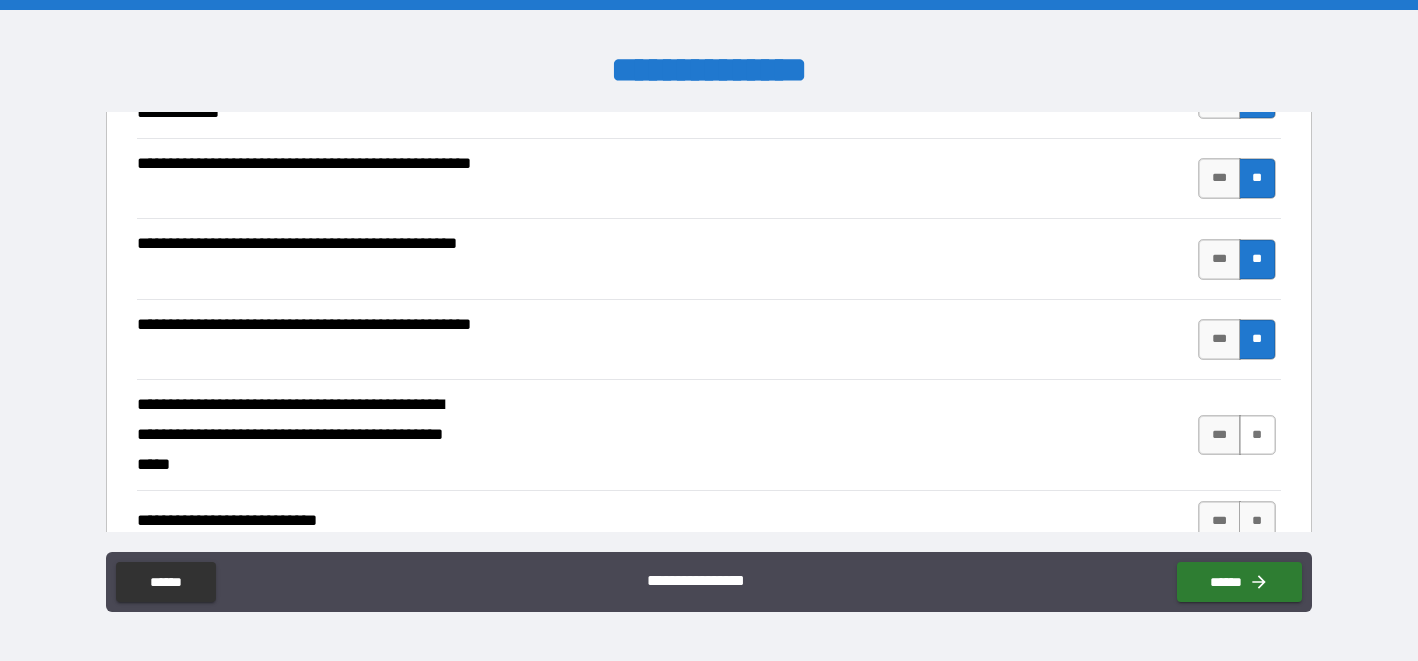 click on "**" at bounding box center [1257, 435] 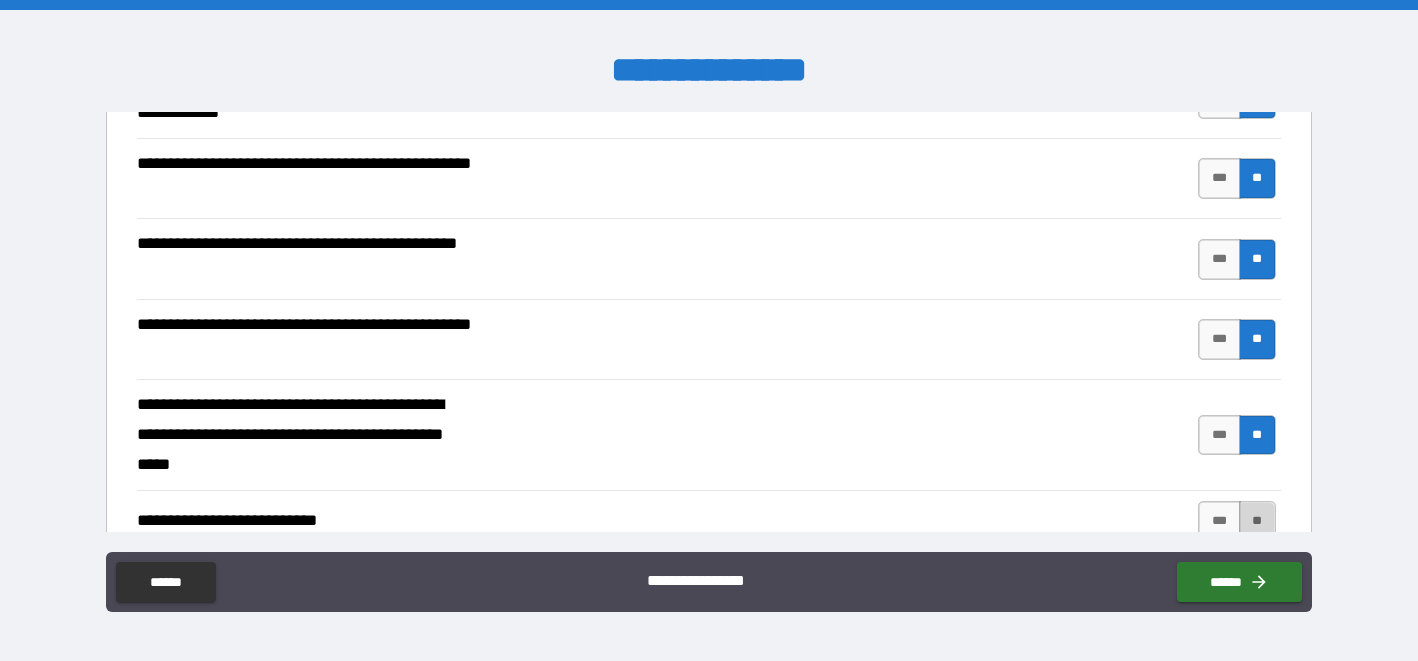 click on "**" at bounding box center [1257, 521] 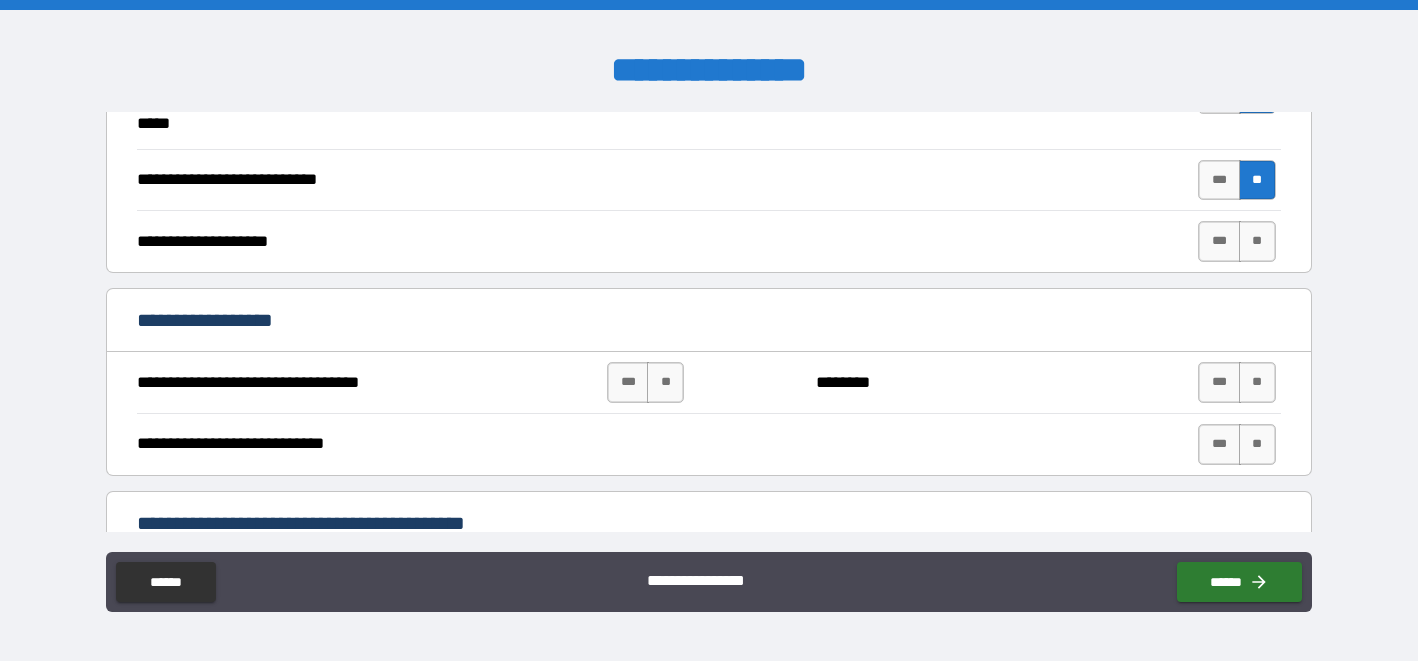 scroll, scrollTop: 683, scrollLeft: 0, axis: vertical 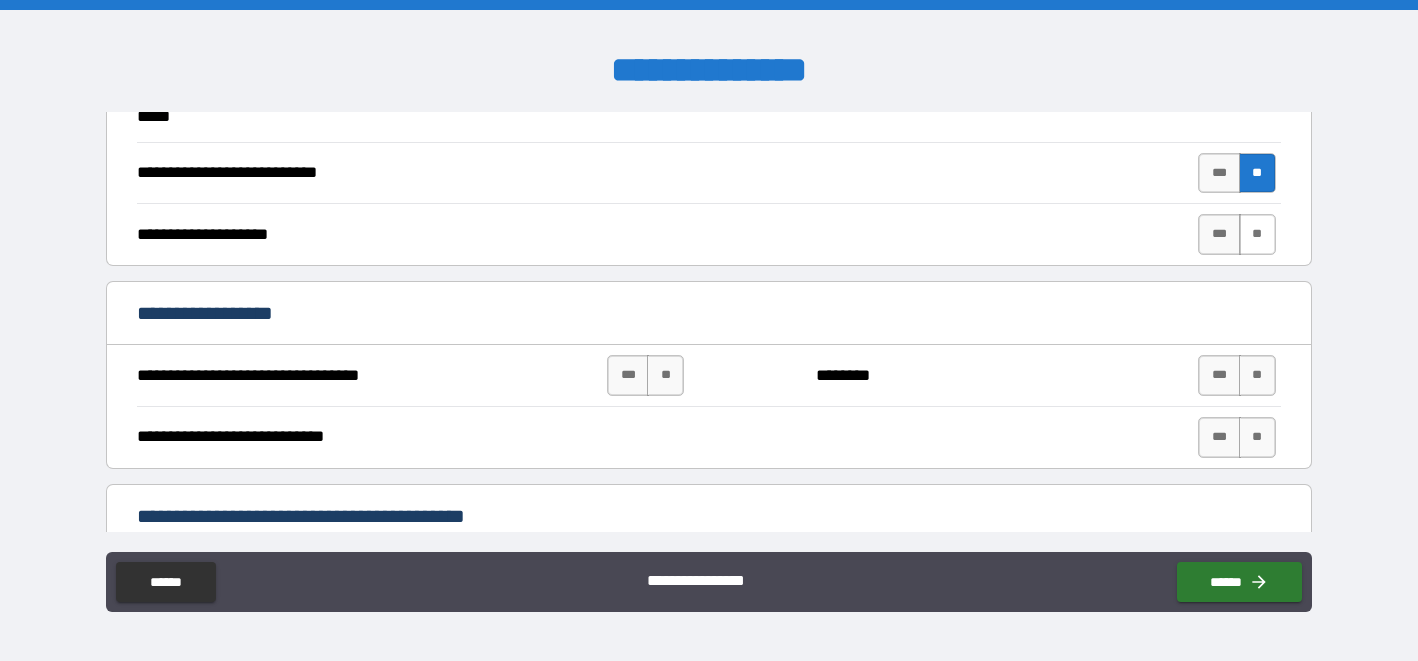 click on "**" at bounding box center [1257, 234] 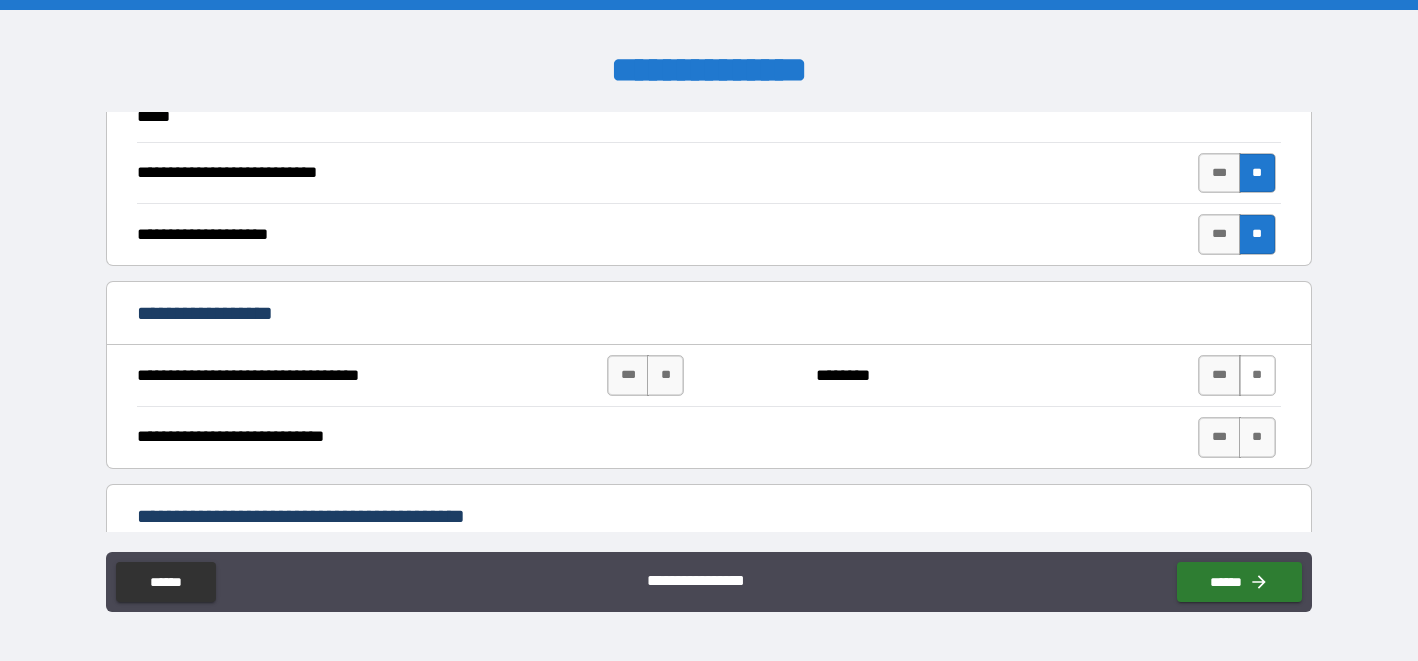 click on "**" at bounding box center (1257, 375) 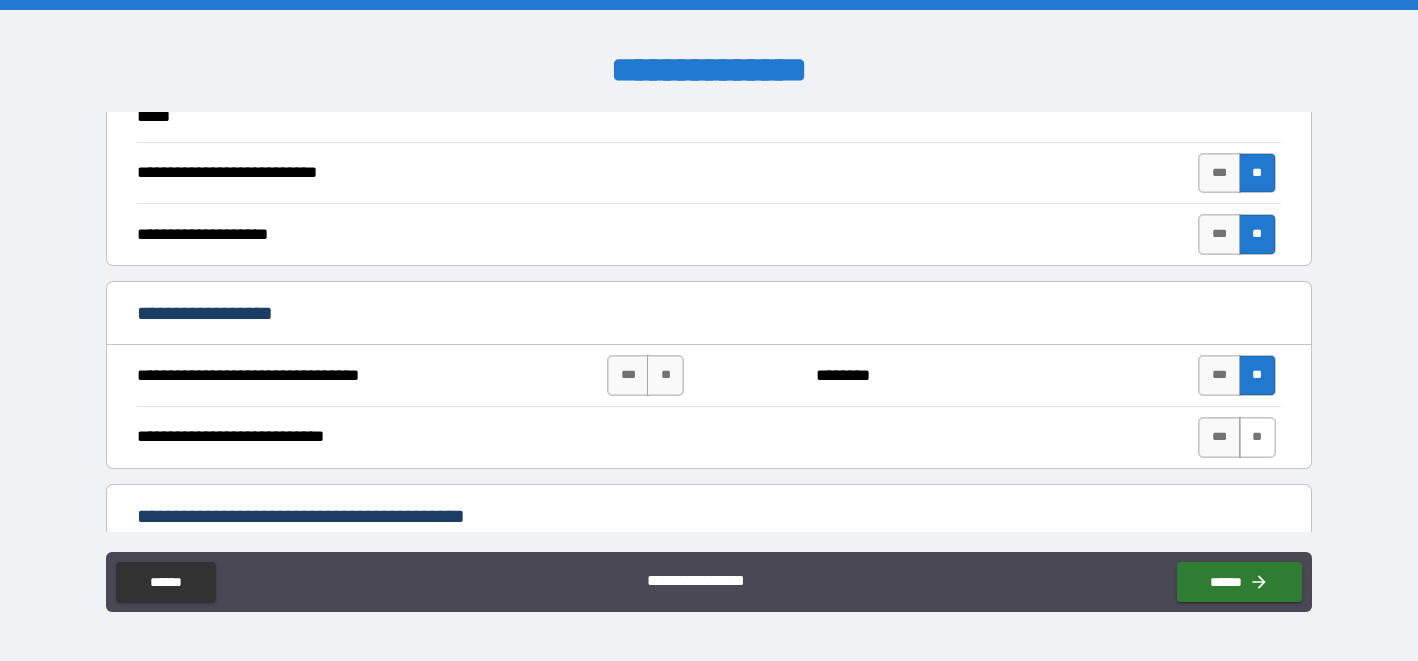 click on "**" at bounding box center (1257, 437) 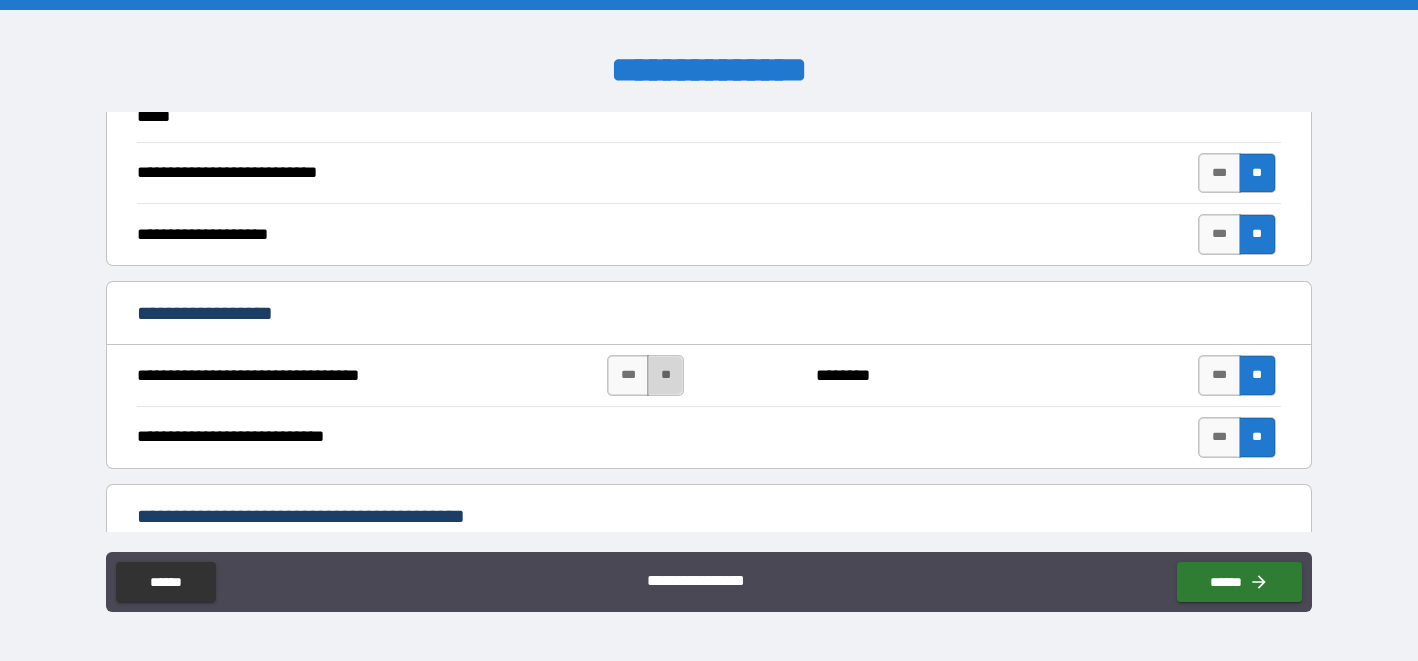 click on "**" at bounding box center [665, 375] 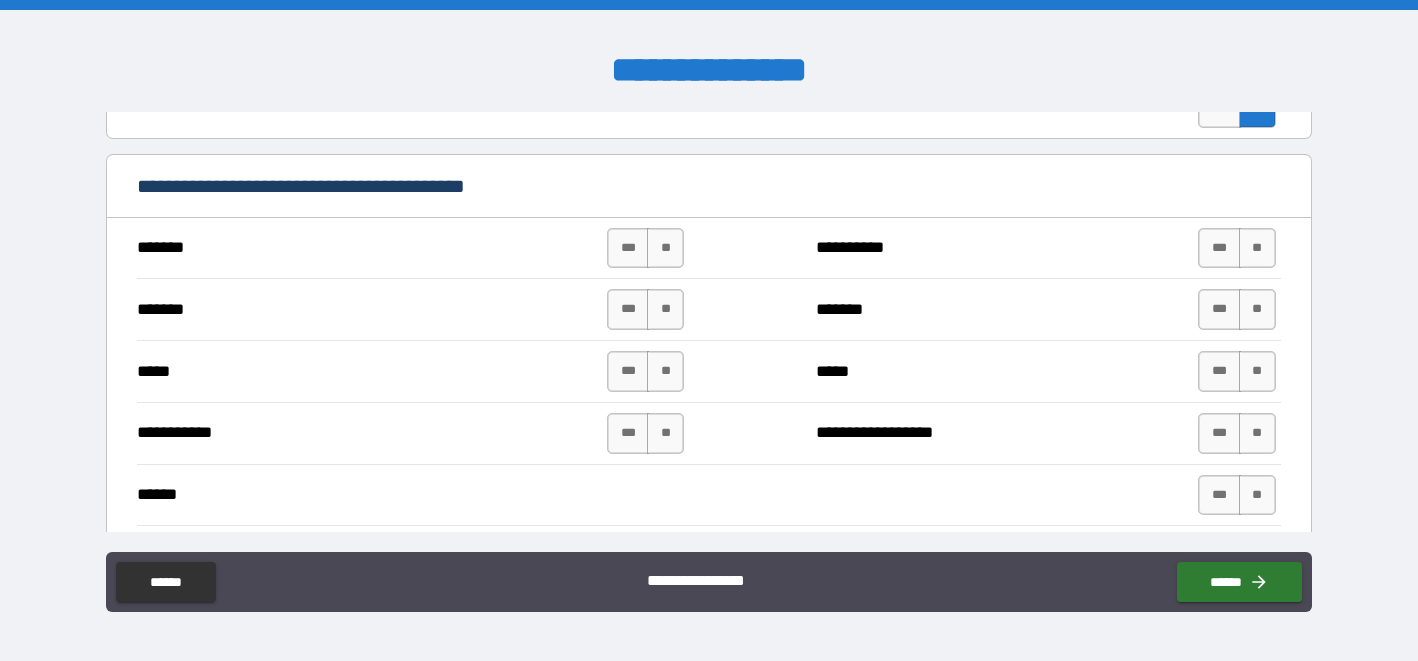 scroll, scrollTop: 1064, scrollLeft: 0, axis: vertical 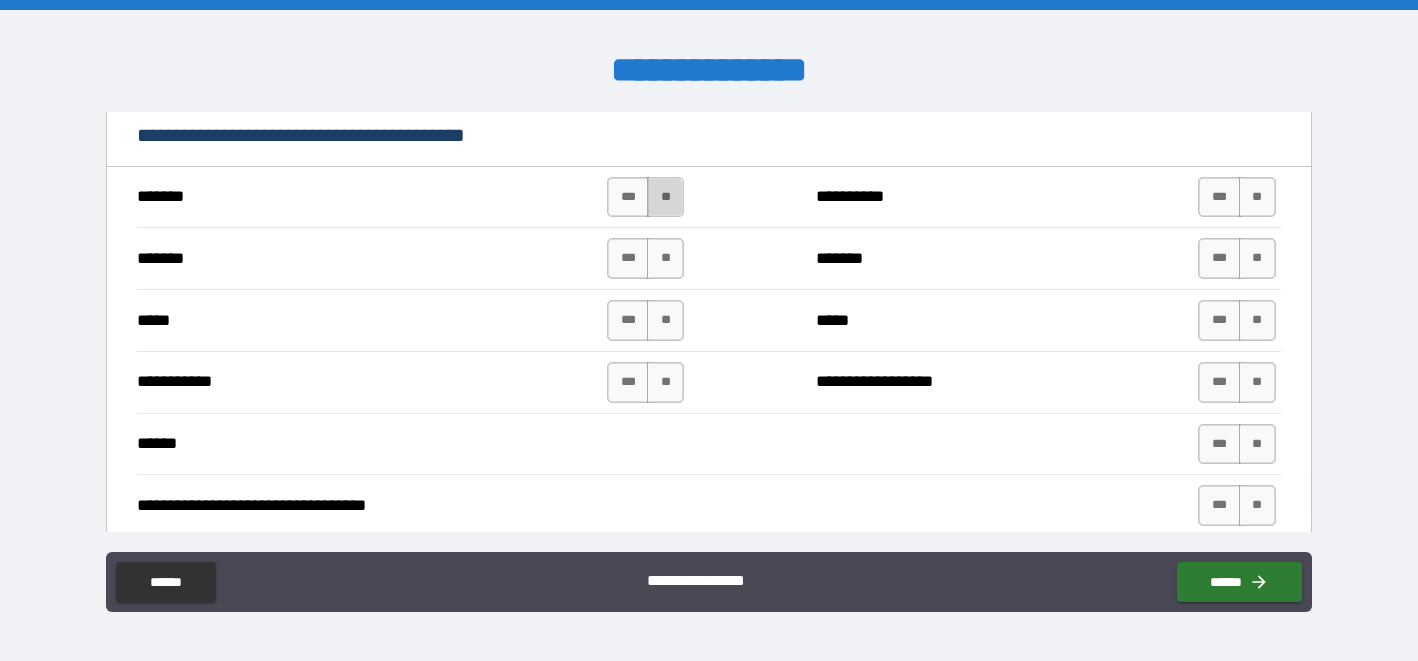 click on "**" at bounding box center [665, 197] 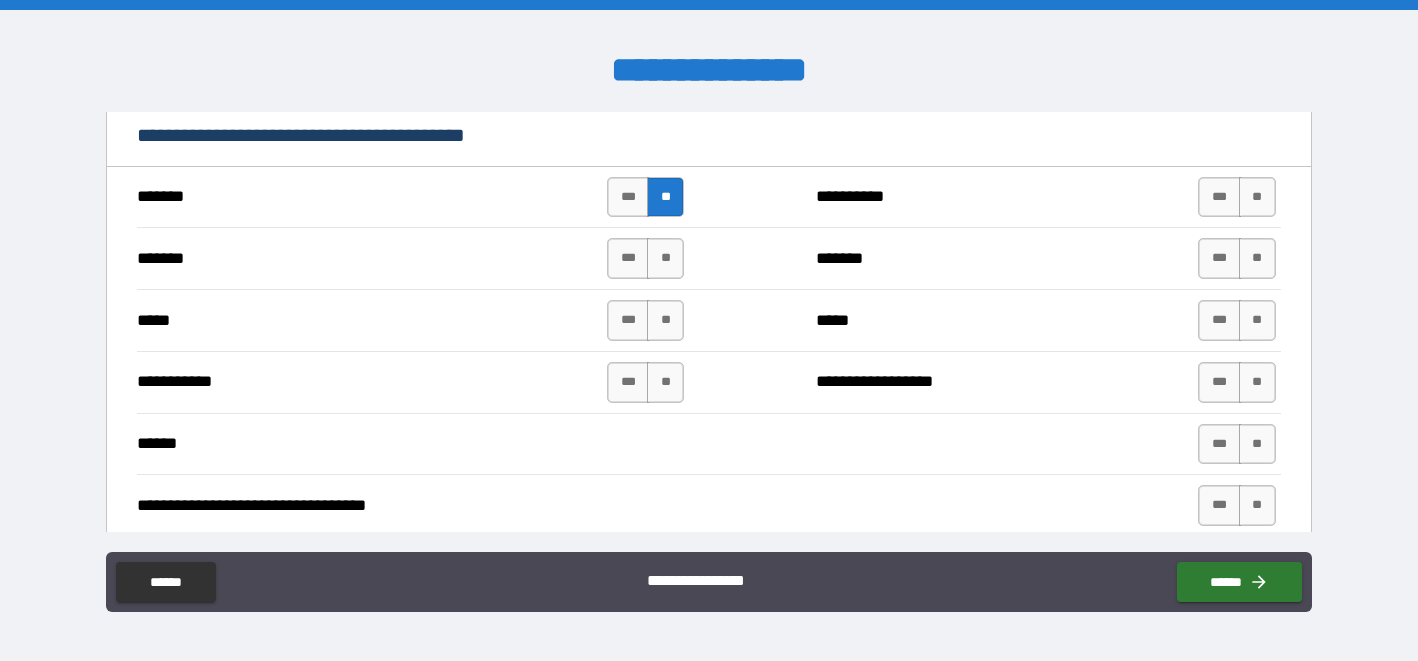 click on "*** **" at bounding box center [645, 258] 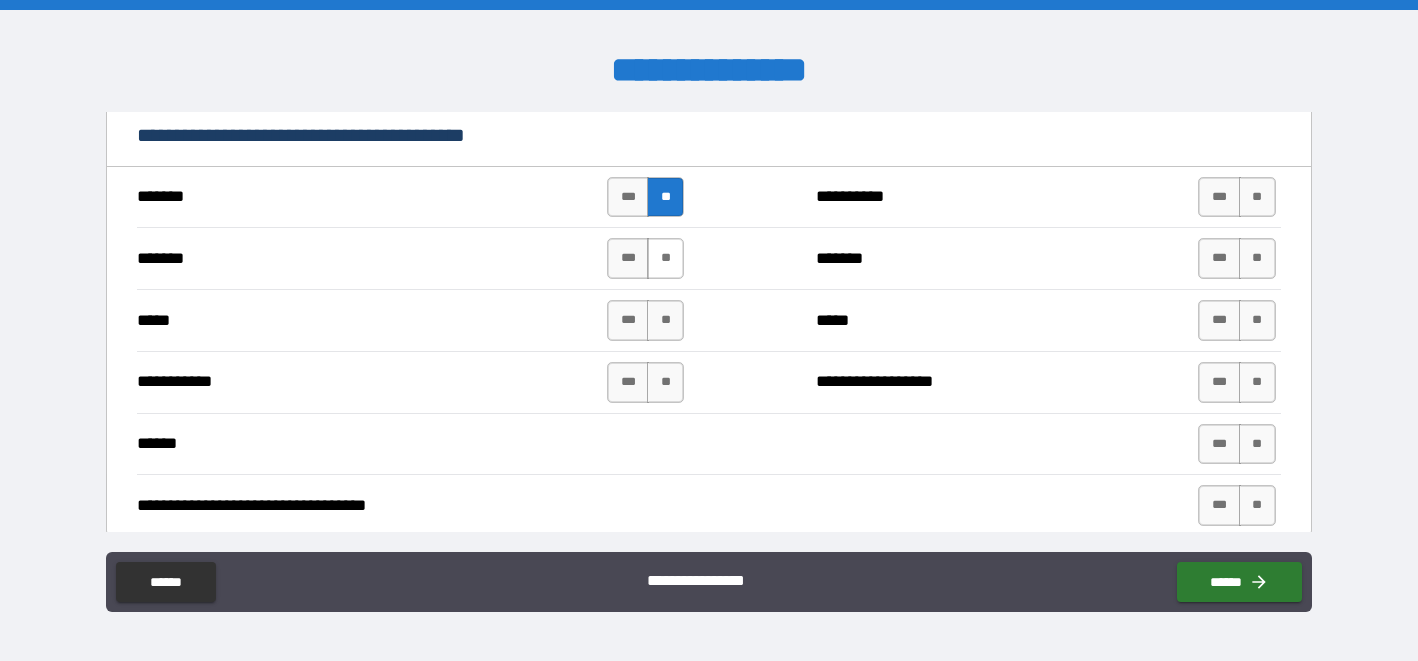 click on "**" at bounding box center [665, 258] 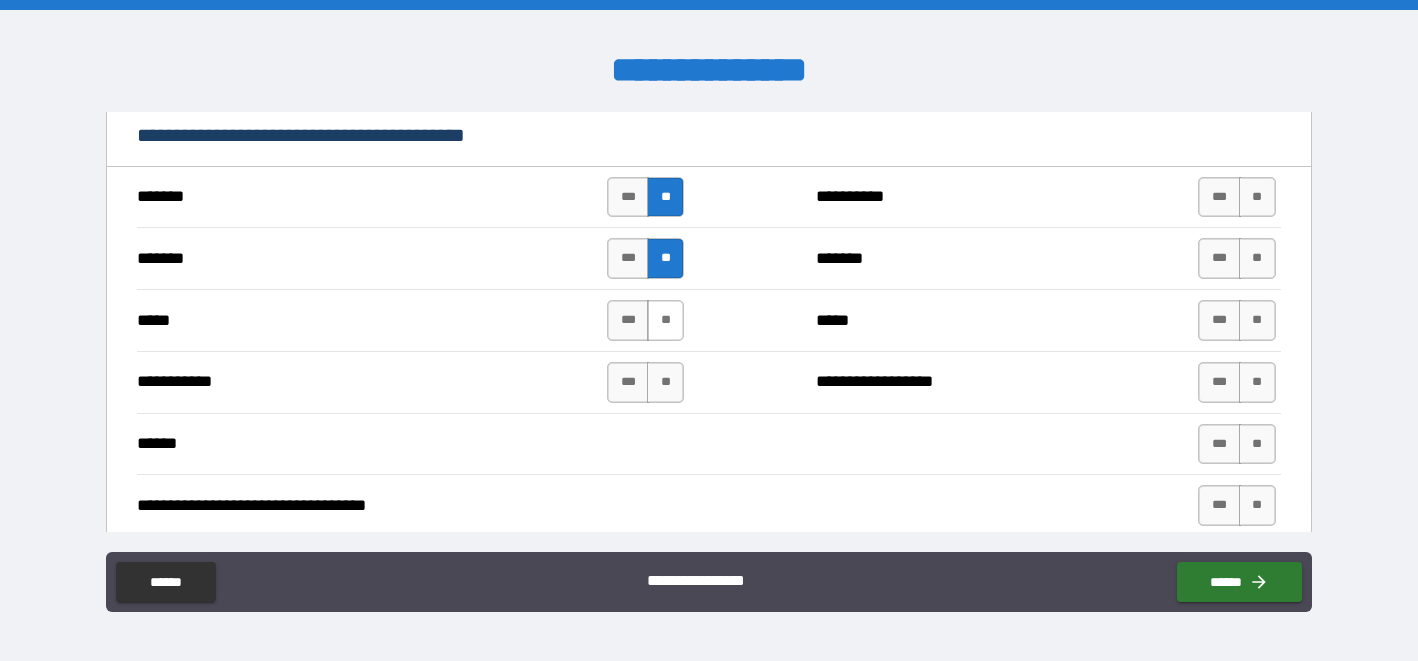 click on "**" at bounding box center [665, 320] 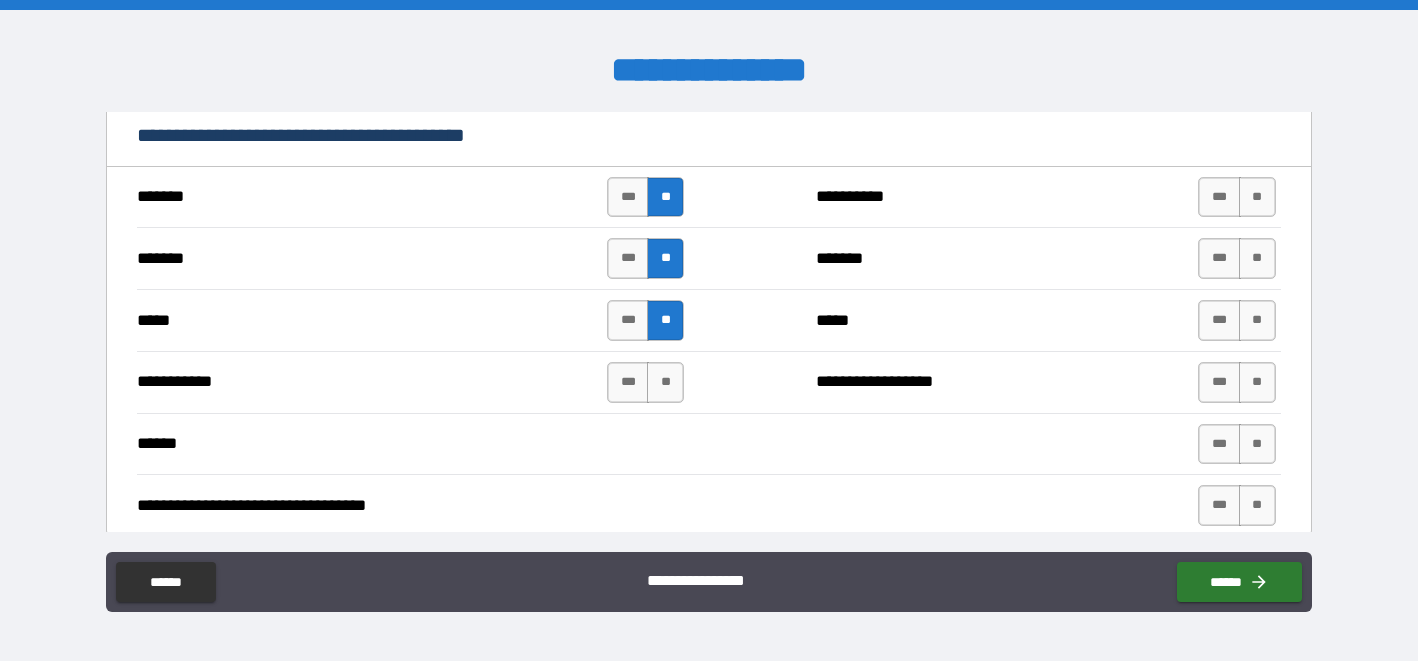 click on "*** **" at bounding box center (645, 382) 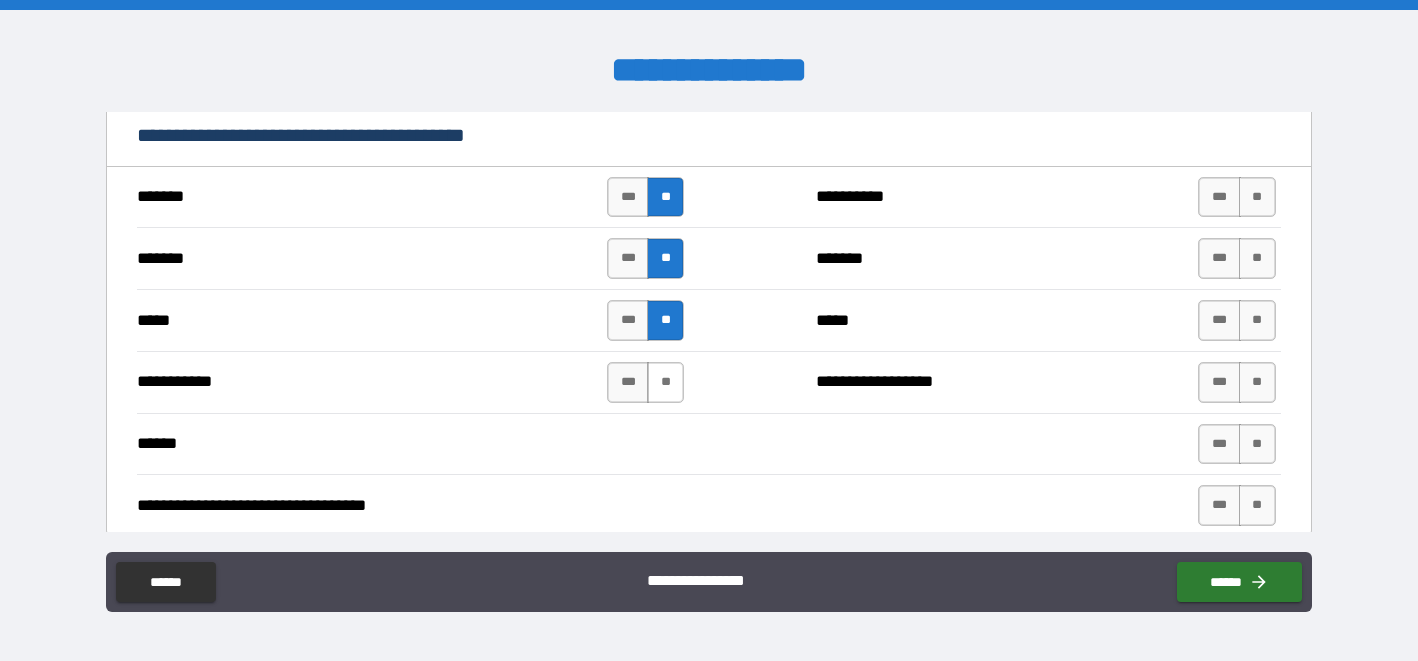 click on "**" at bounding box center [665, 382] 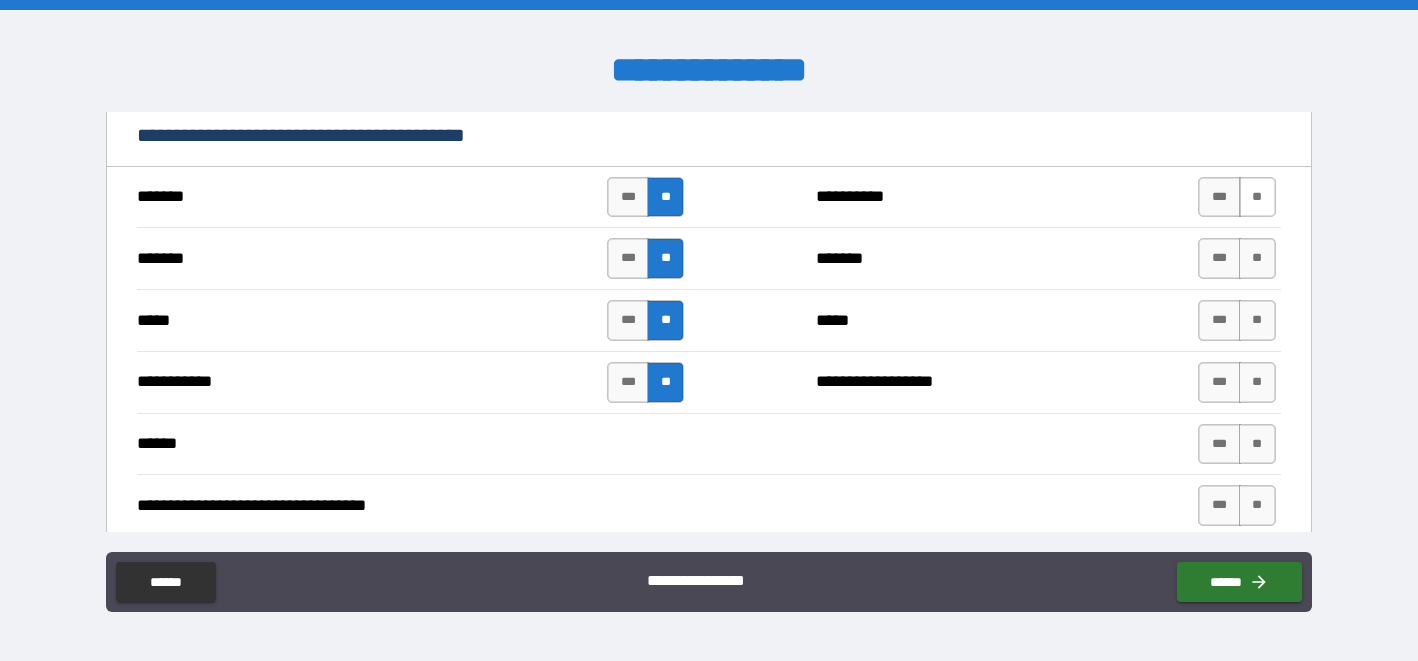click on "**" at bounding box center [1257, 197] 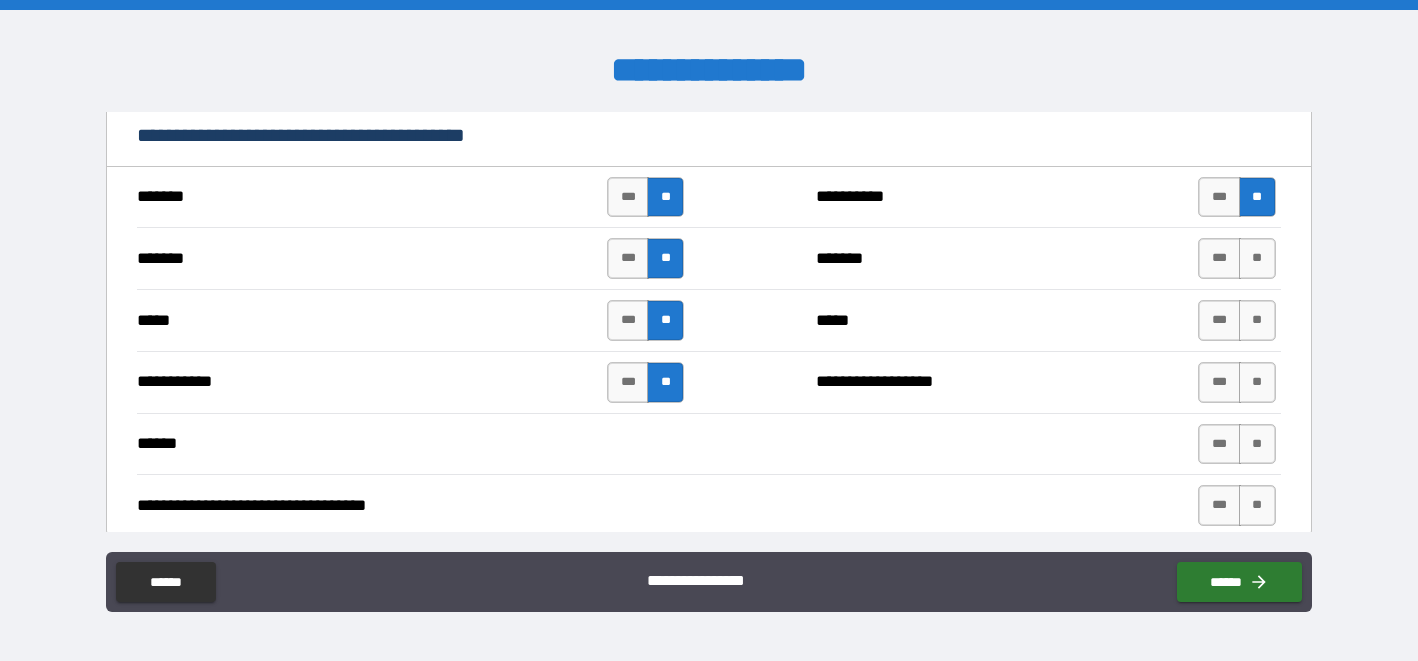 click on "******* *** ** ******* *** **" at bounding box center [708, 258] 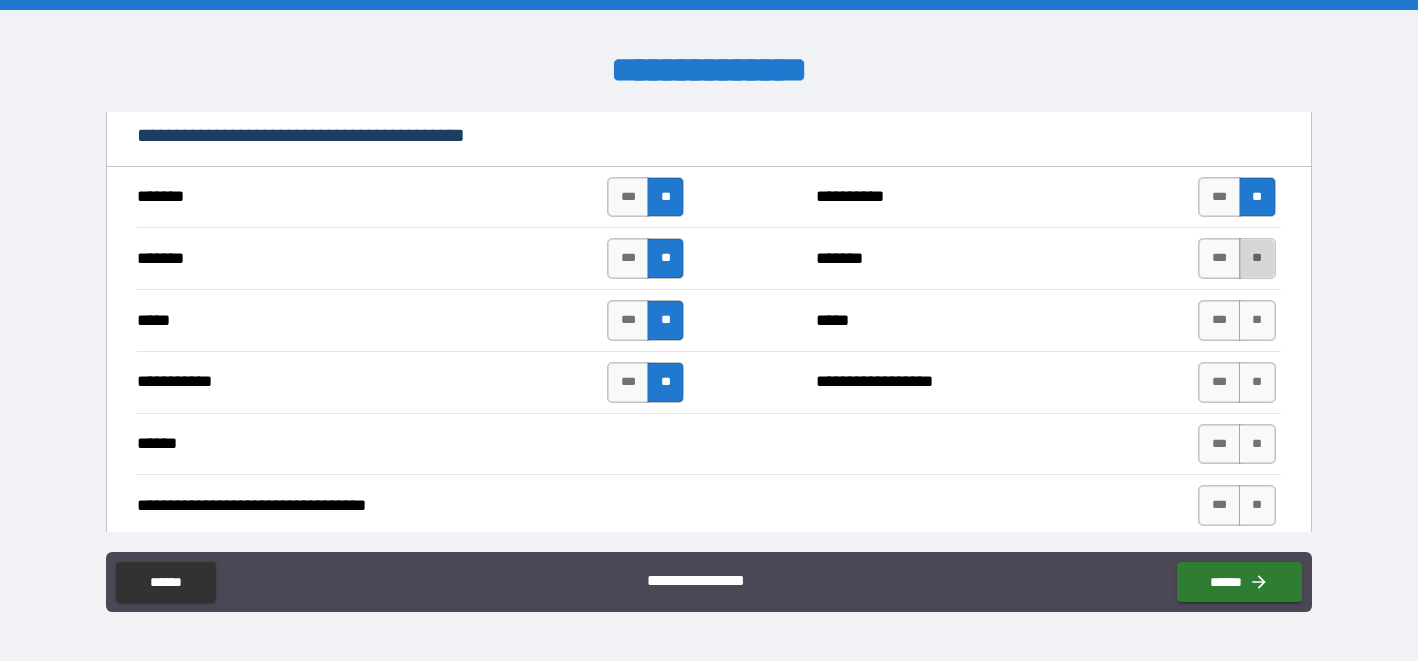click on "**" at bounding box center [1257, 258] 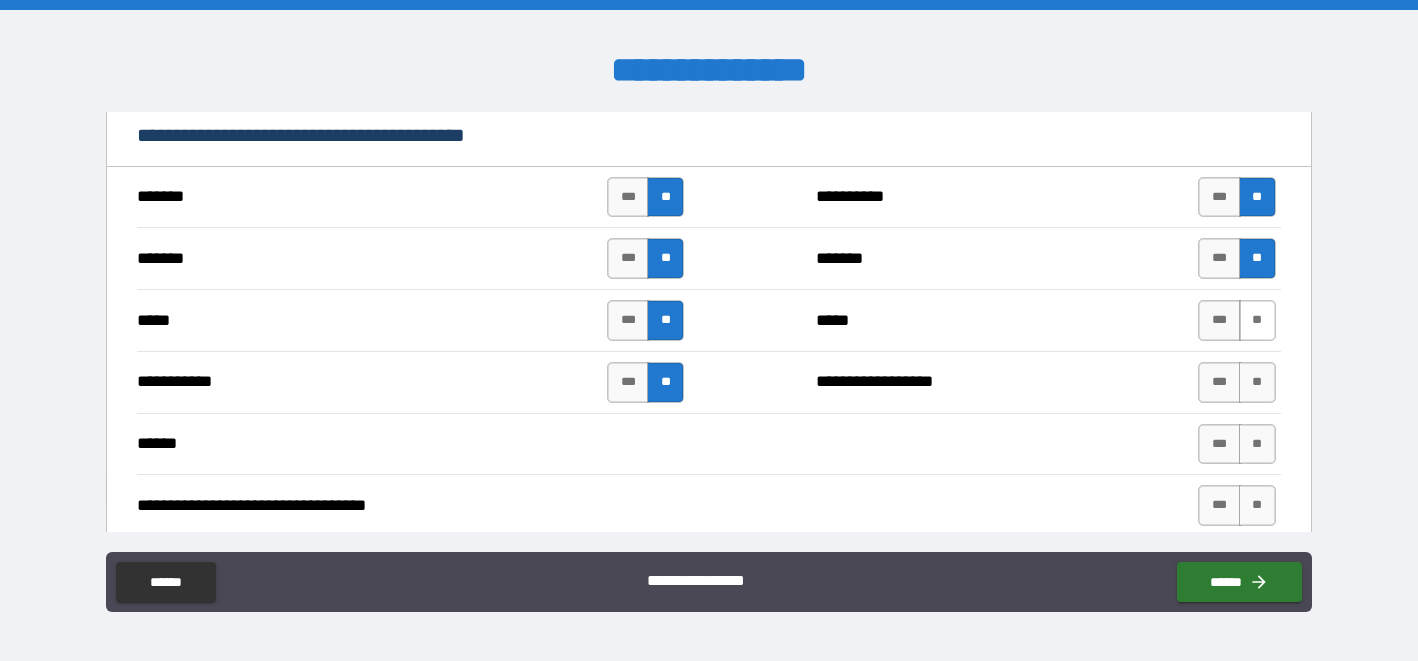 click on "**" at bounding box center [1257, 320] 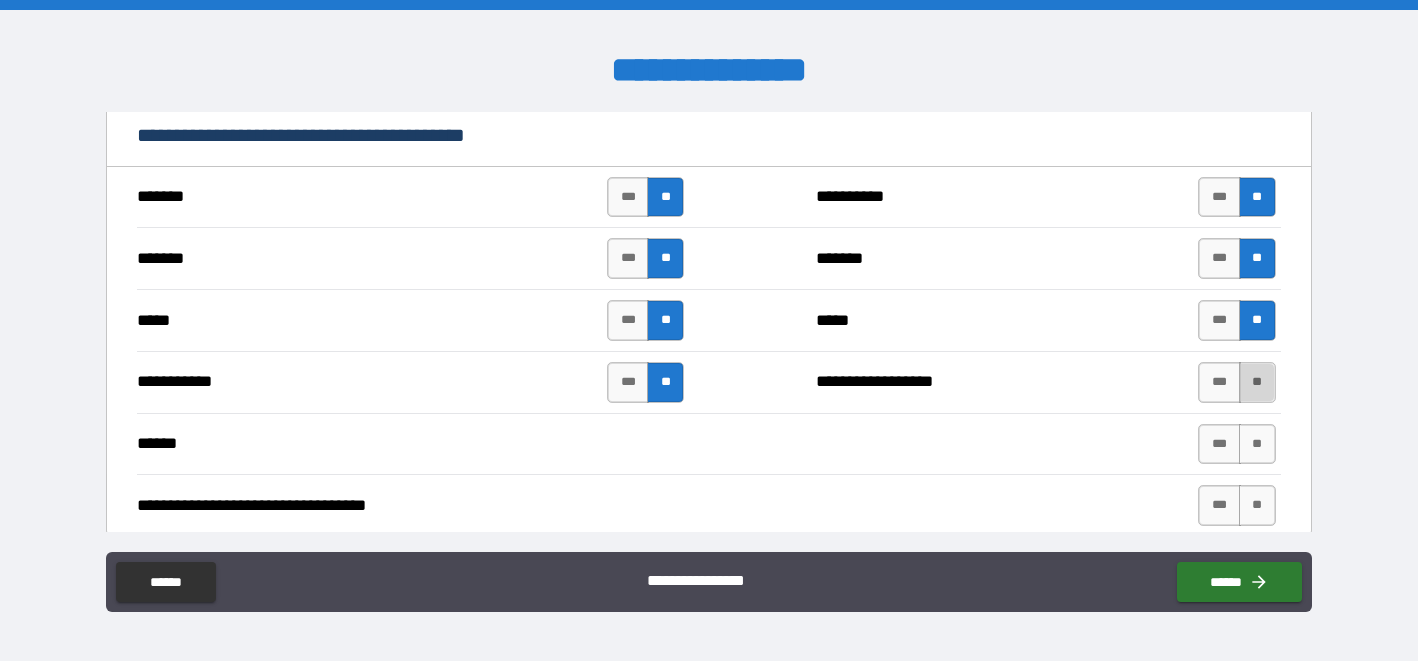 click on "**" at bounding box center (1257, 382) 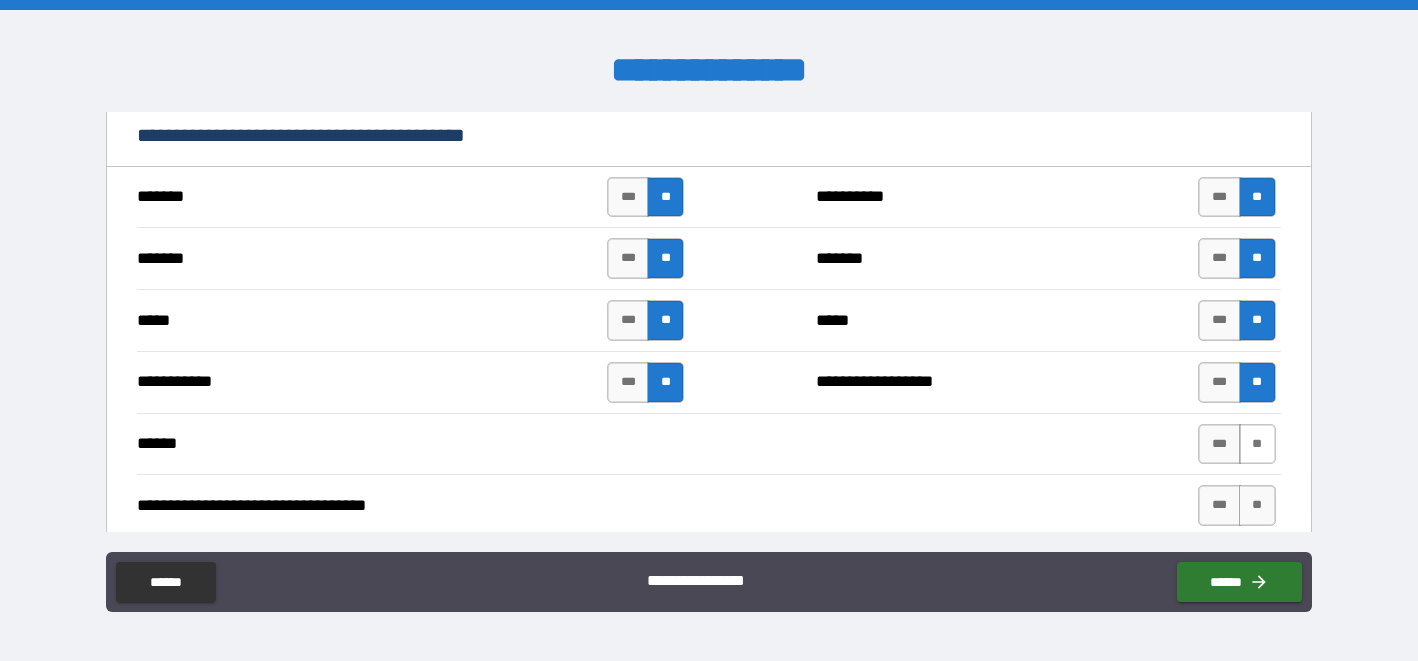 click on "**" at bounding box center (1257, 444) 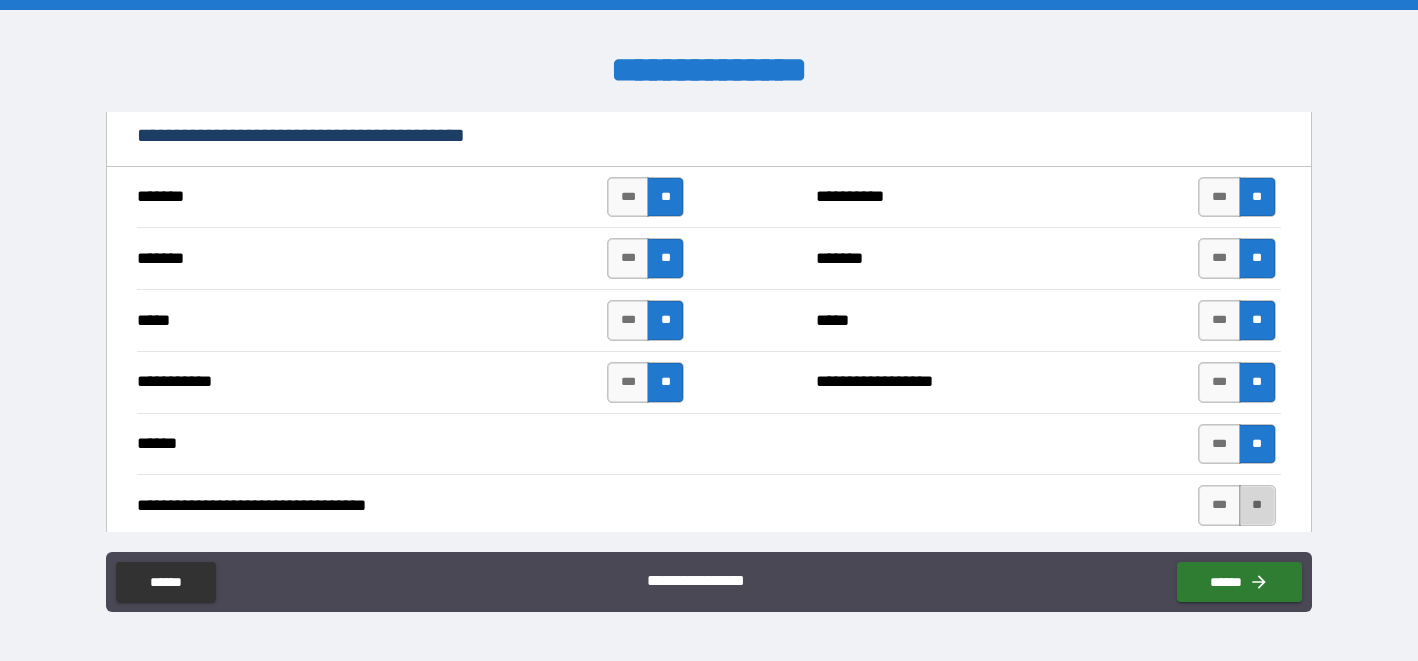 click on "**" at bounding box center [1257, 505] 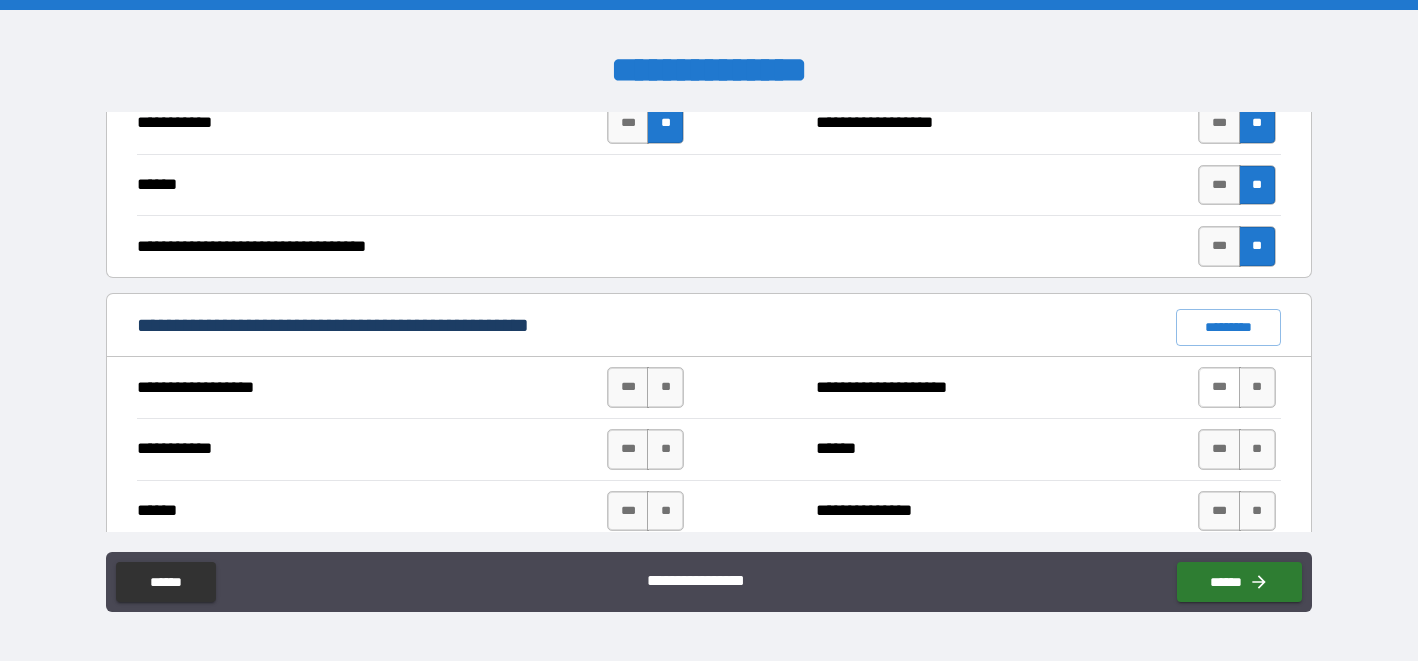 scroll, scrollTop: 1324, scrollLeft: 0, axis: vertical 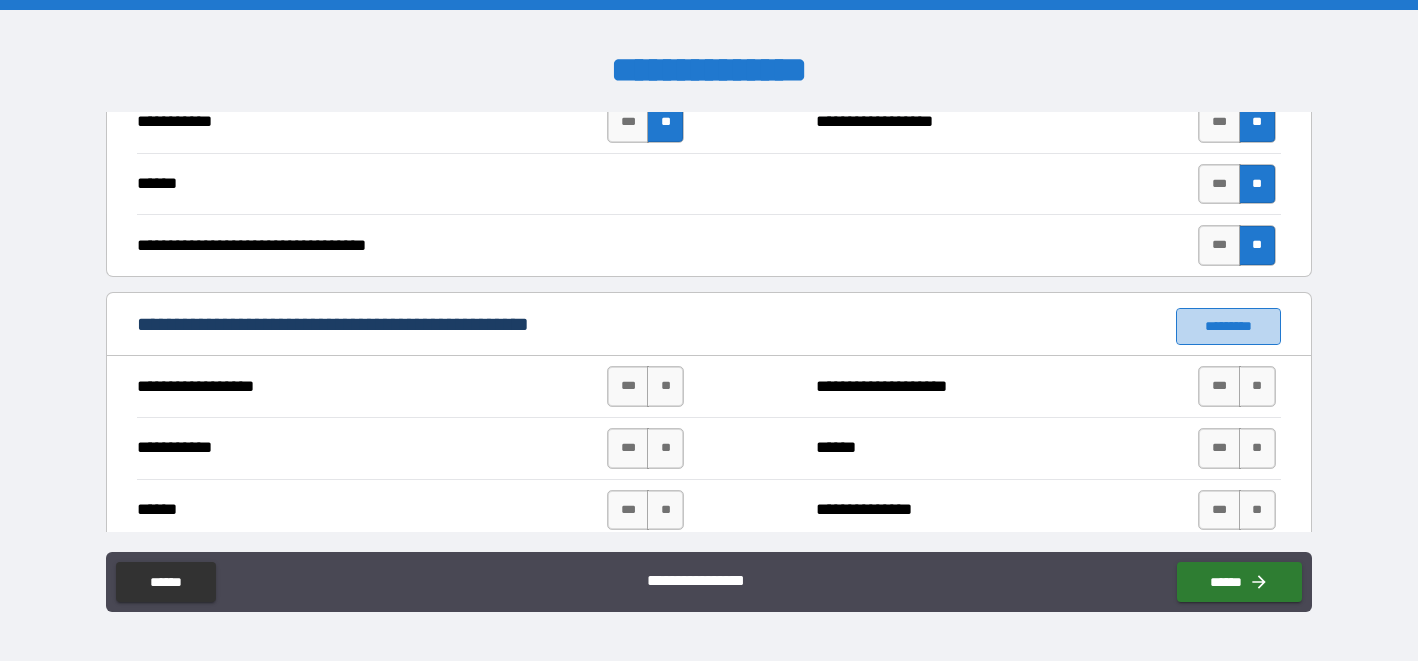 click on "*********" at bounding box center (1228, 326) 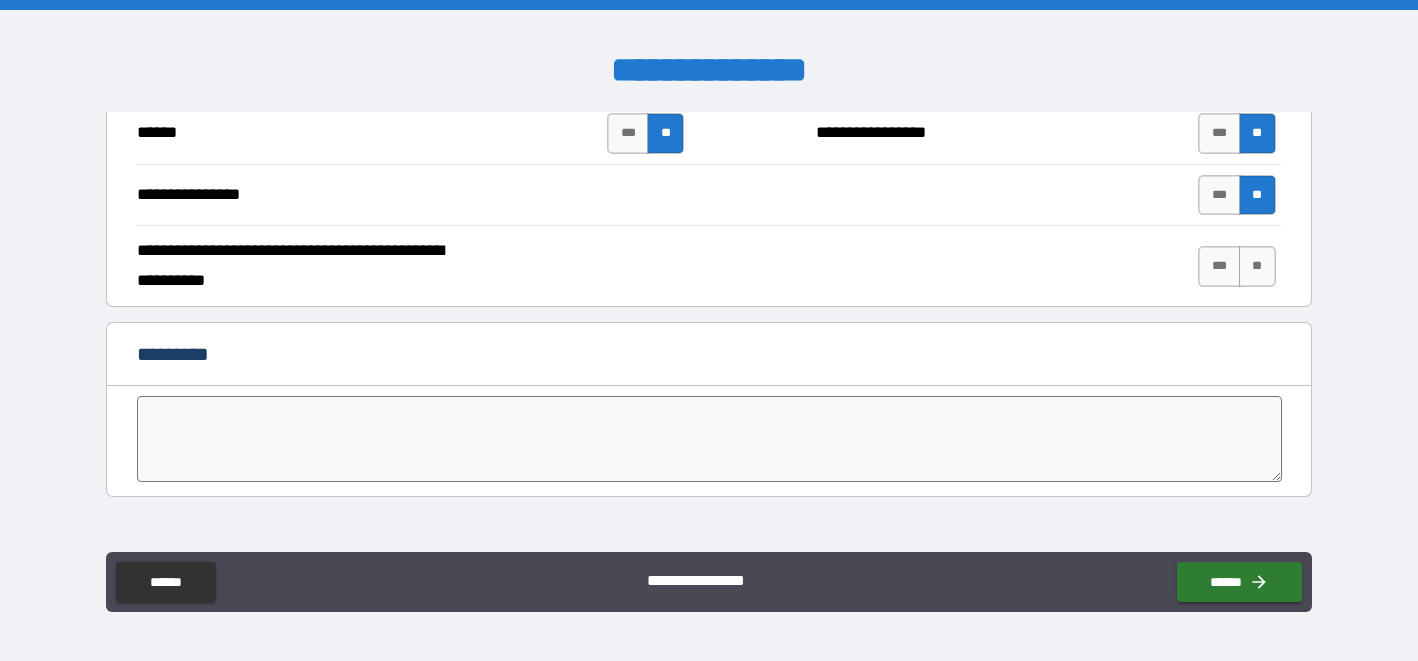 scroll, scrollTop: 3872, scrollLeft: 0, axis: vertical 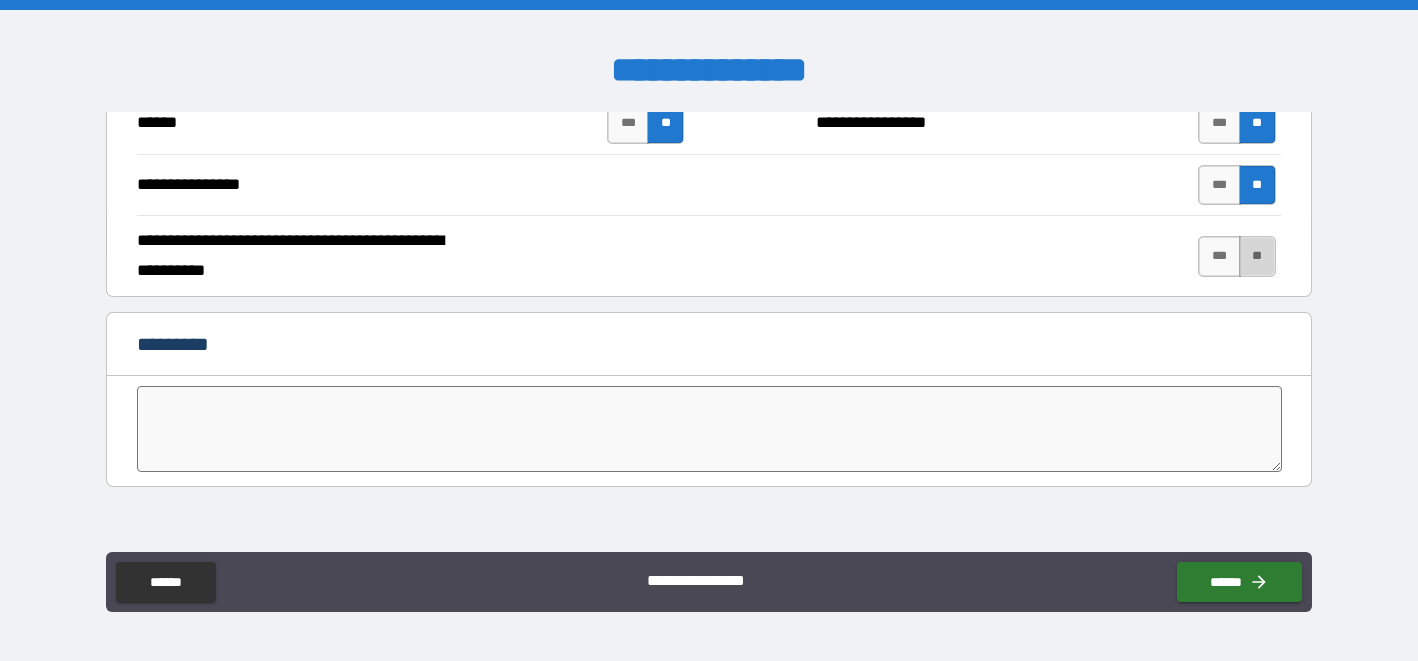 click on "**" at bounding box center (1257, 256) 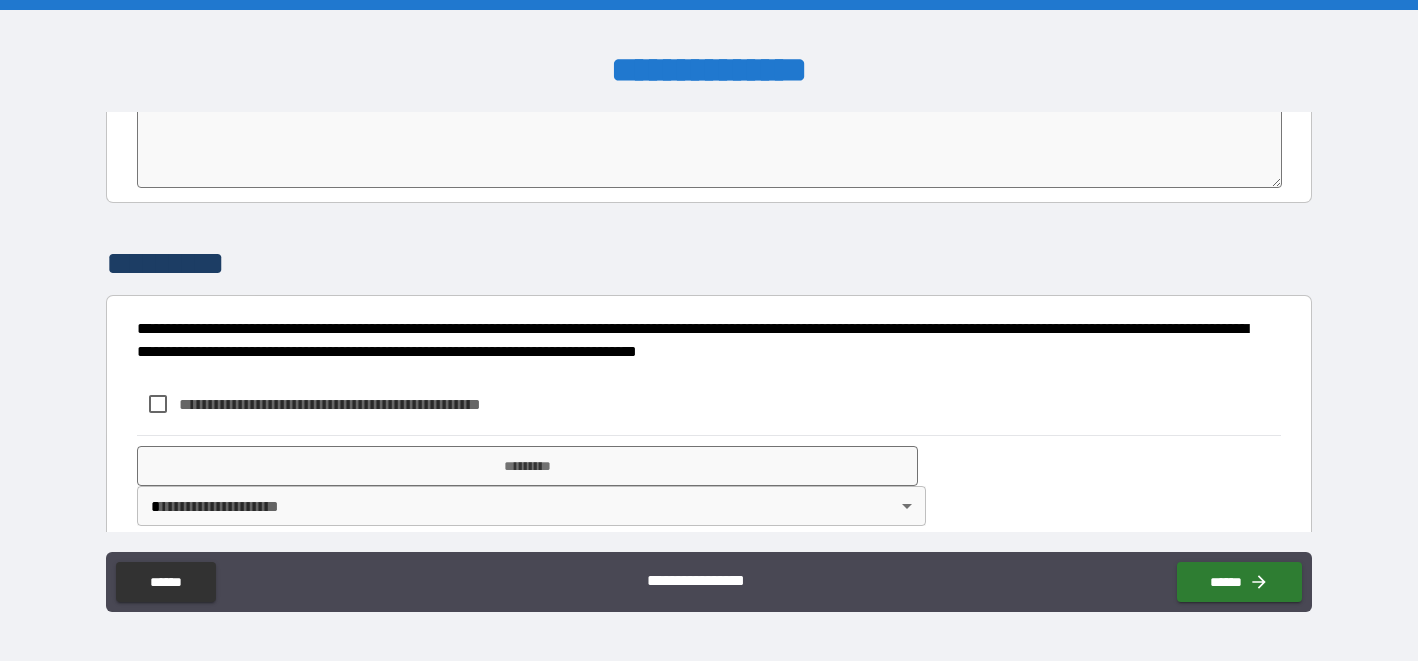 scroll, scrollTop: 4182, scrollLeft: 0, axis: vertical 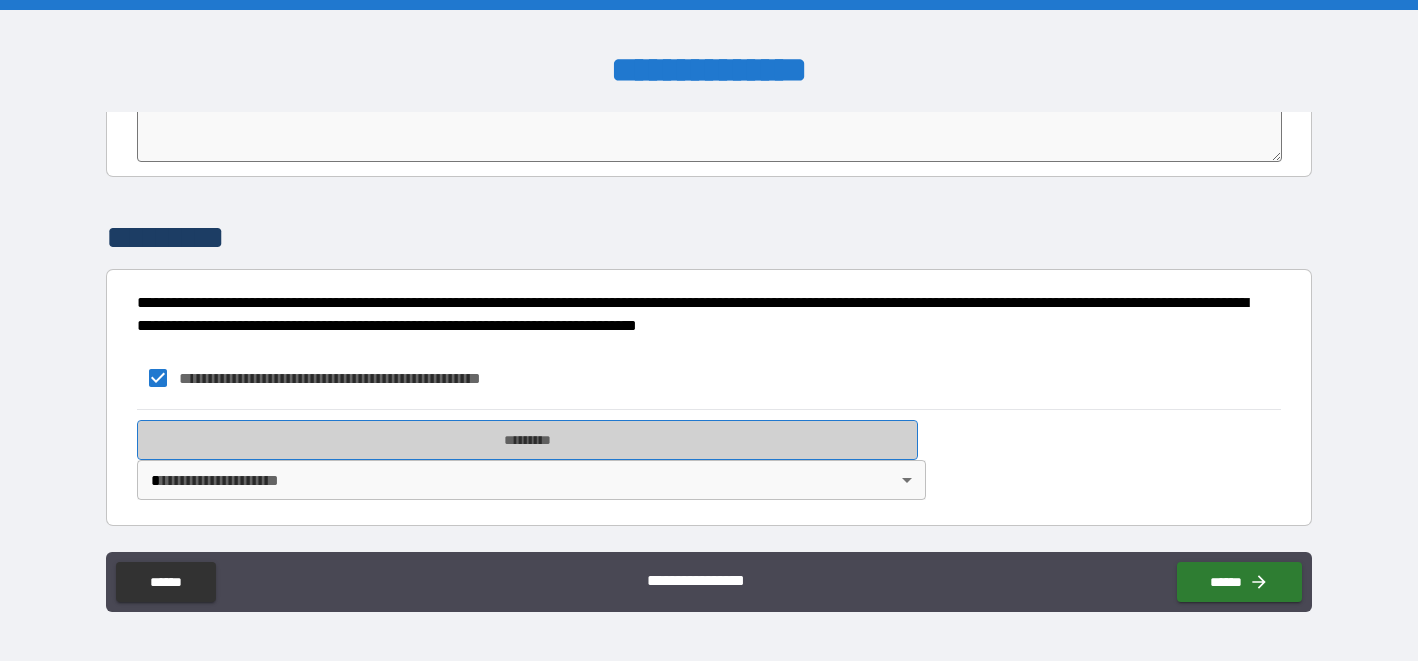 click on "*********" at bounding box center [527, 440] 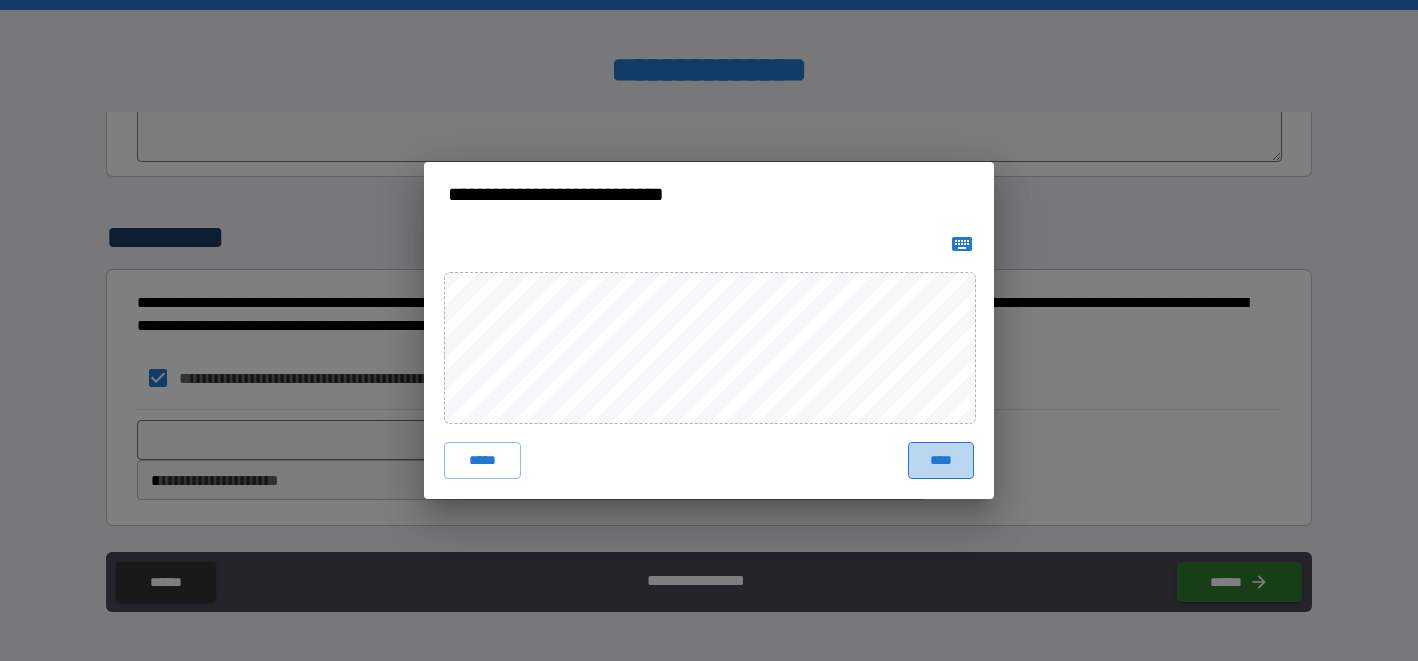 click on "****" at bounding box center (941, 460) 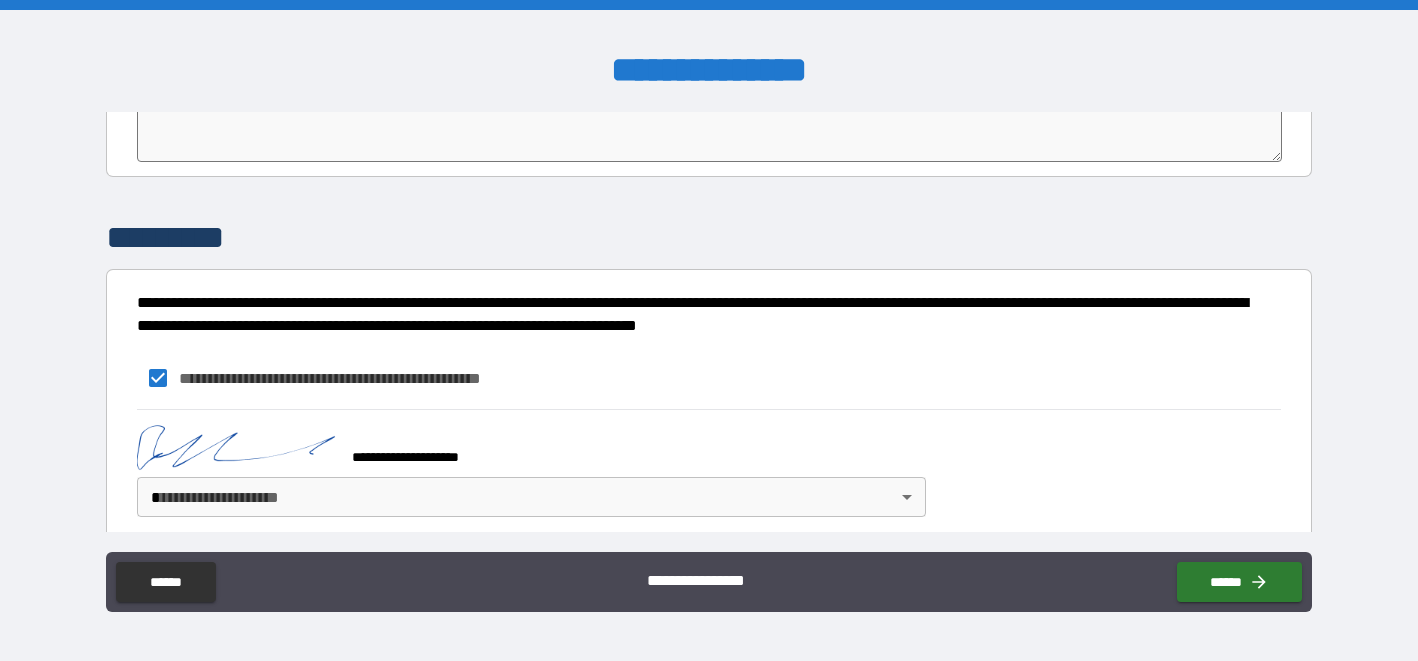 scroll, scrollTop: 4199, scrollLeft: 0, axis: vertical 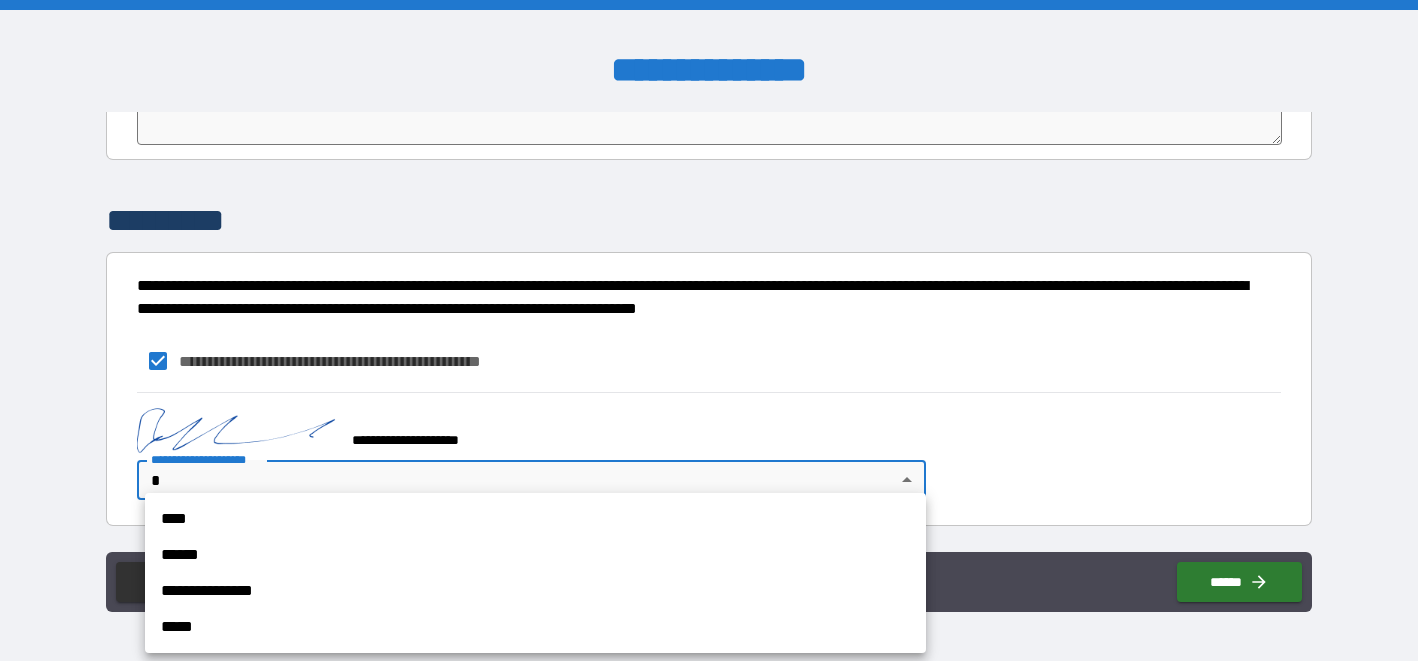 click on "**********" at bounding box center [709, 330] 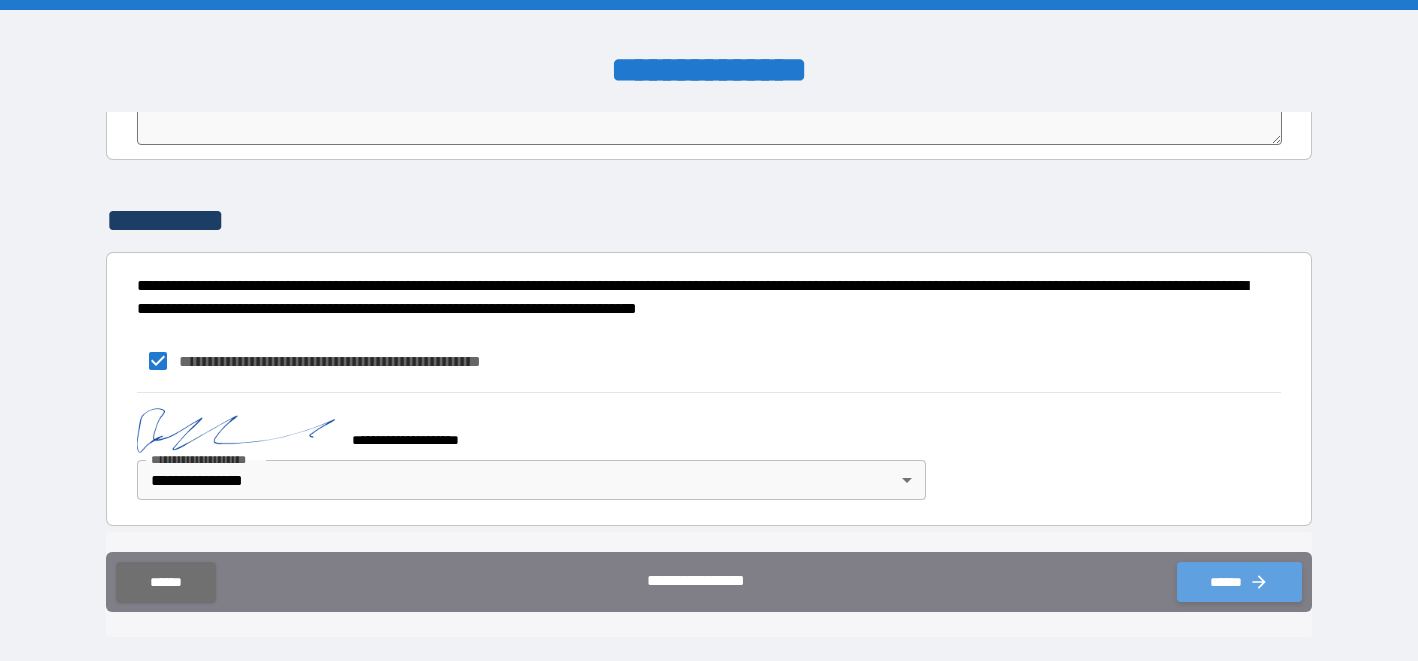 click 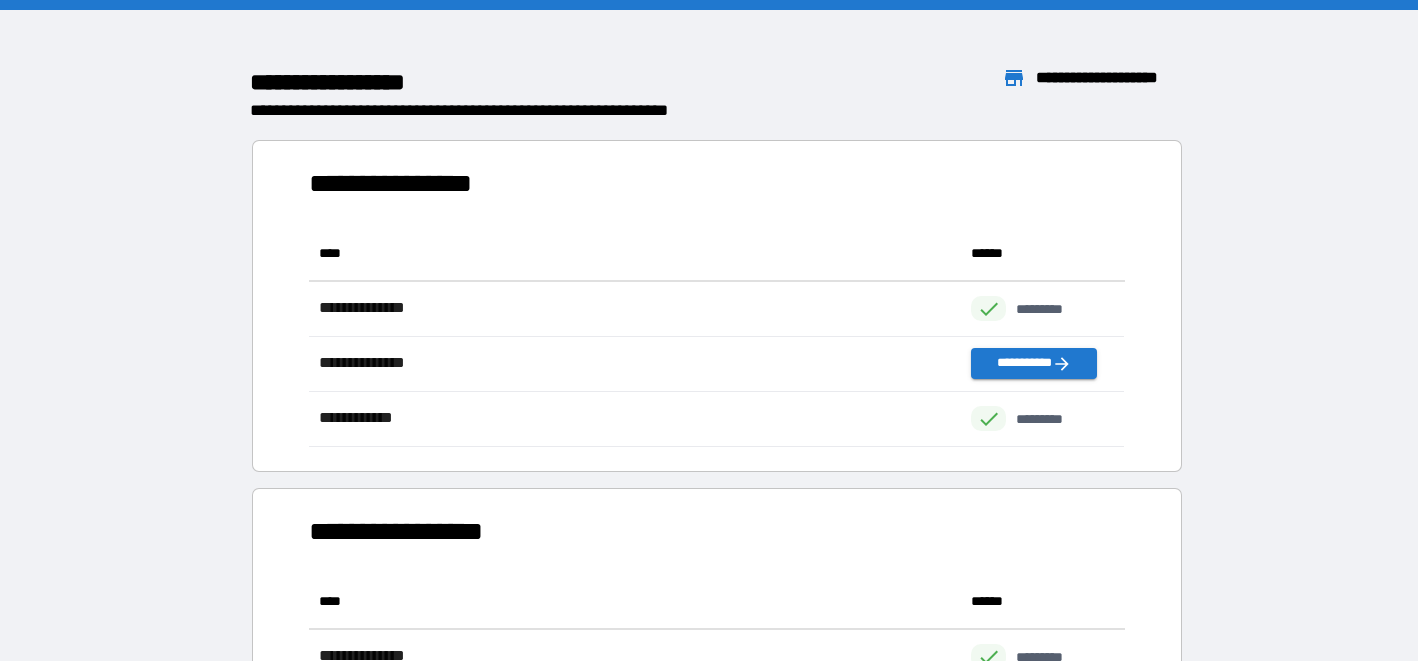 scroll, scrollTop: 1, scrollLeft: 0, axis: vertical 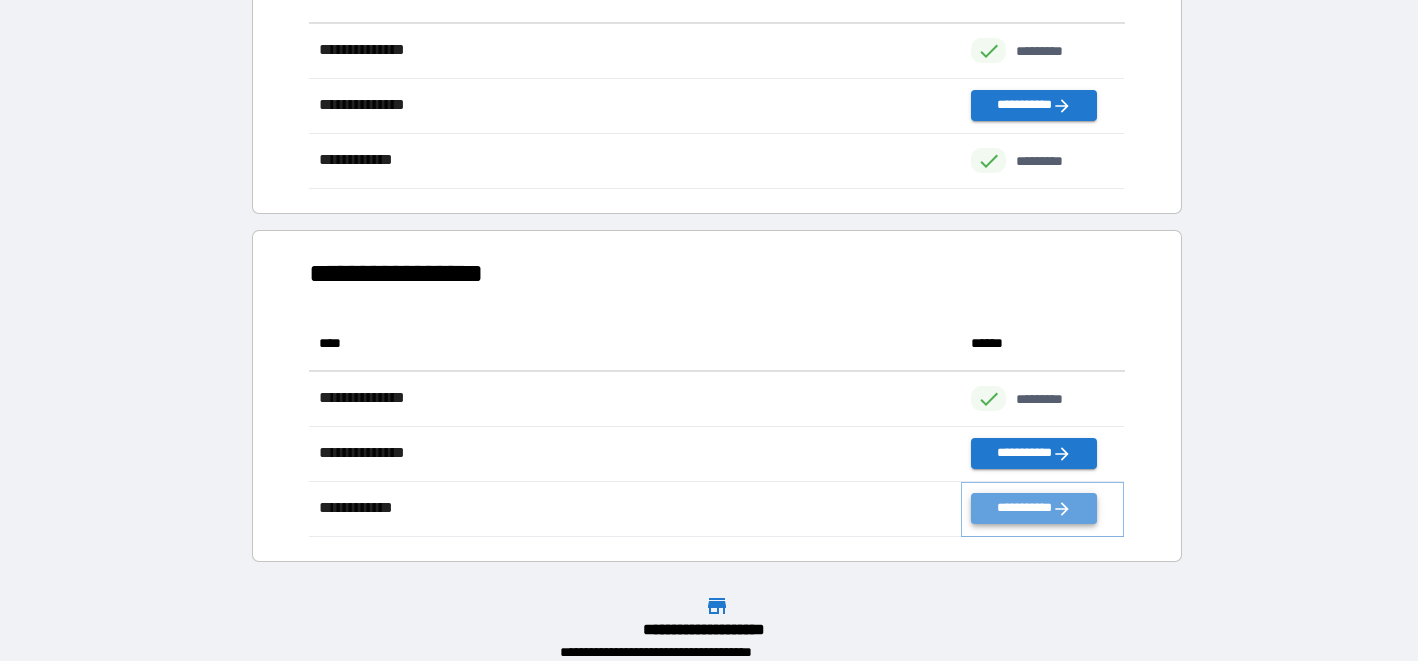 click on "**********" at bounding box center (1033, 508) 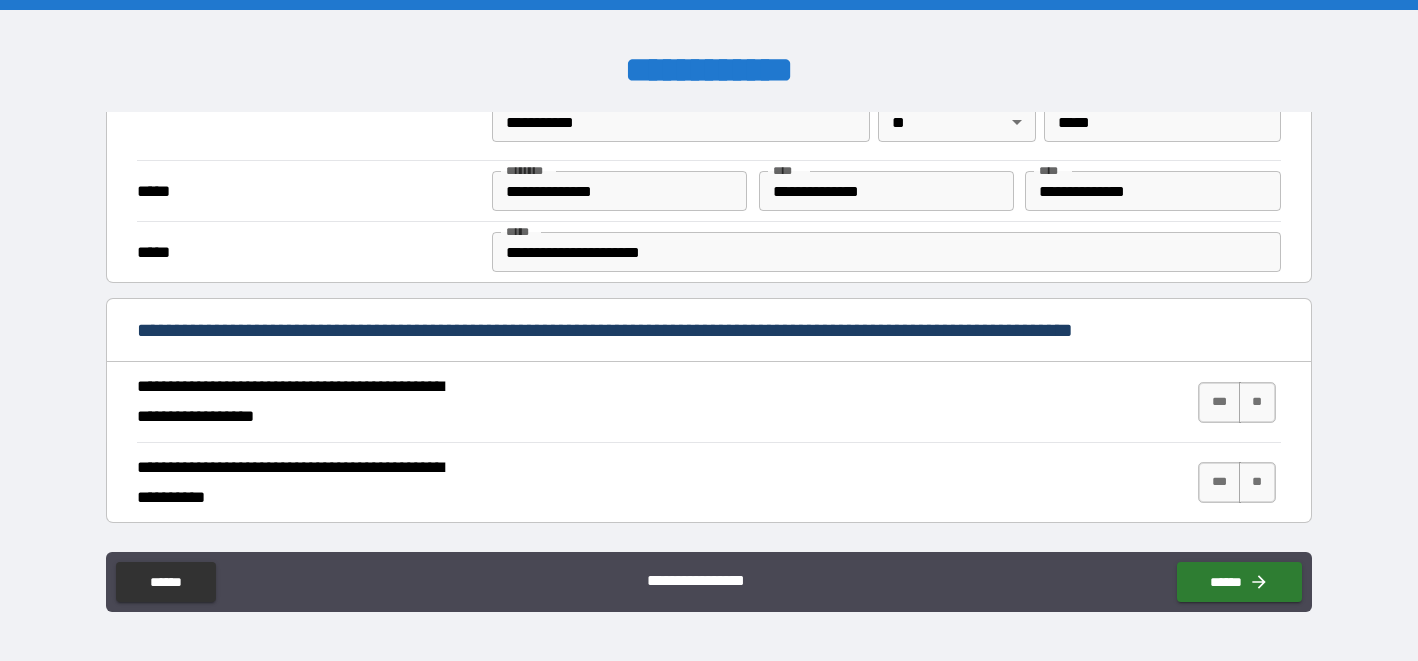 scroll, scrollTop: 739, scrollLeft: 0, axis: vertical 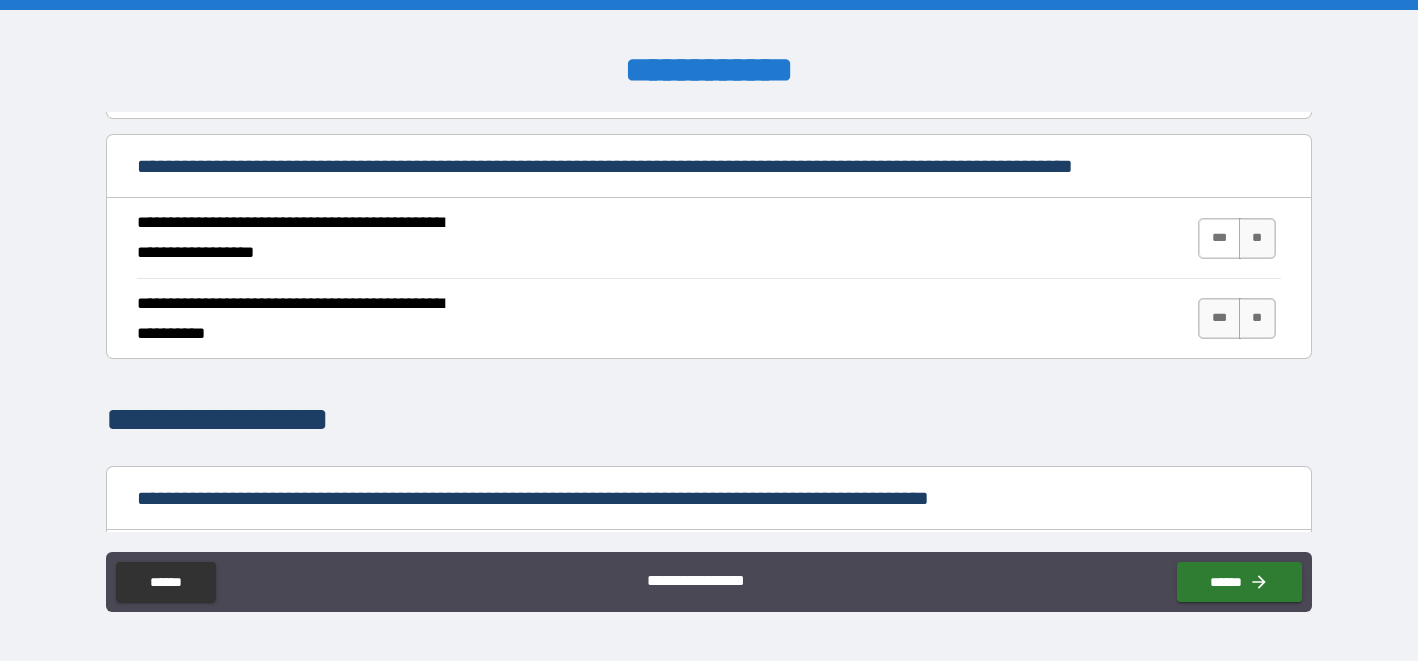 click on "***" at bounding box center (1219, 238) 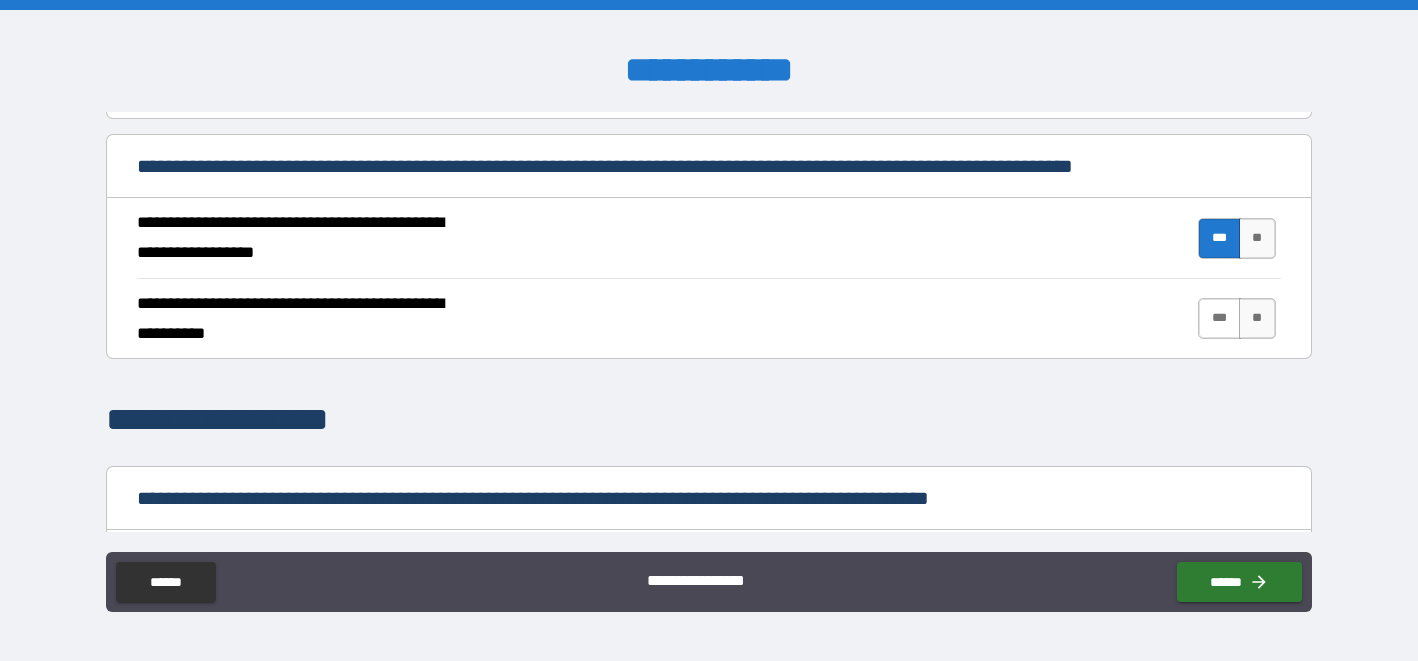 click on "***" at bounding box center [1219, 318] 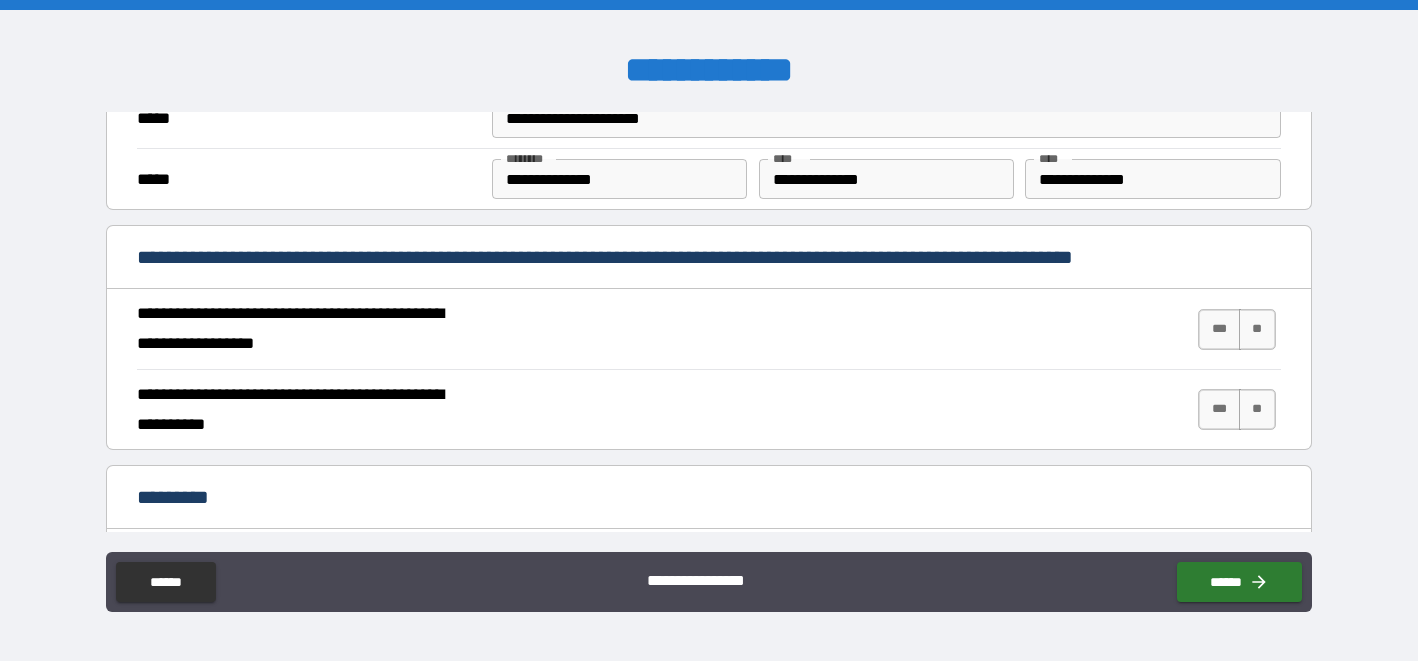scroll, scrollTop: 1687, scrollLeft: 0, axis: vertical 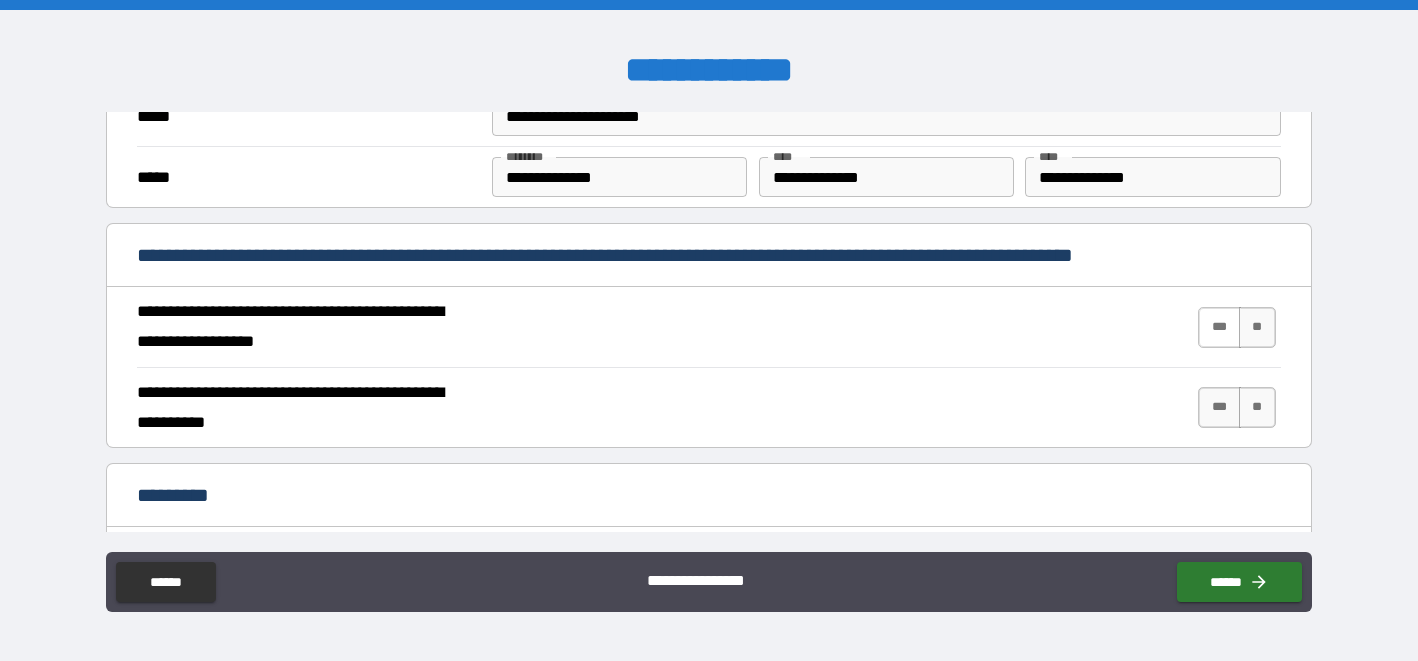 click on "***" at bounding box center (1219, 327) 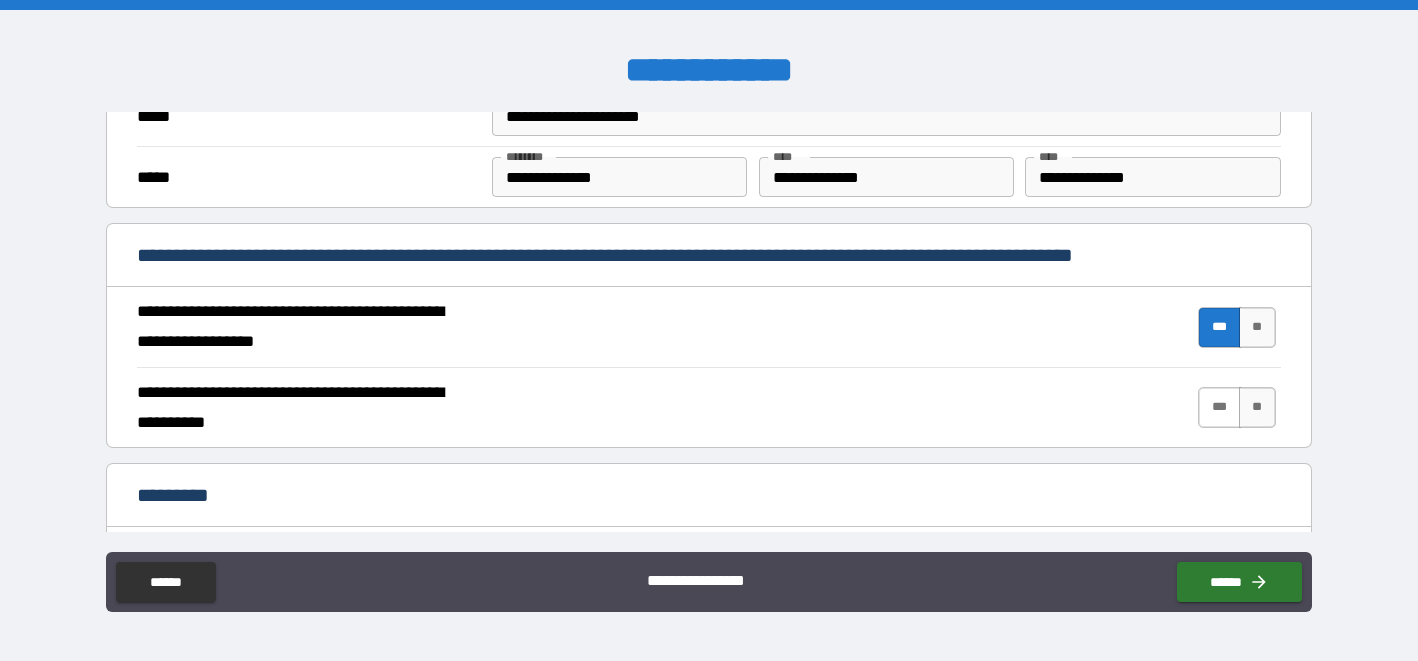 click on "***" at bounding box center (1219, 407) 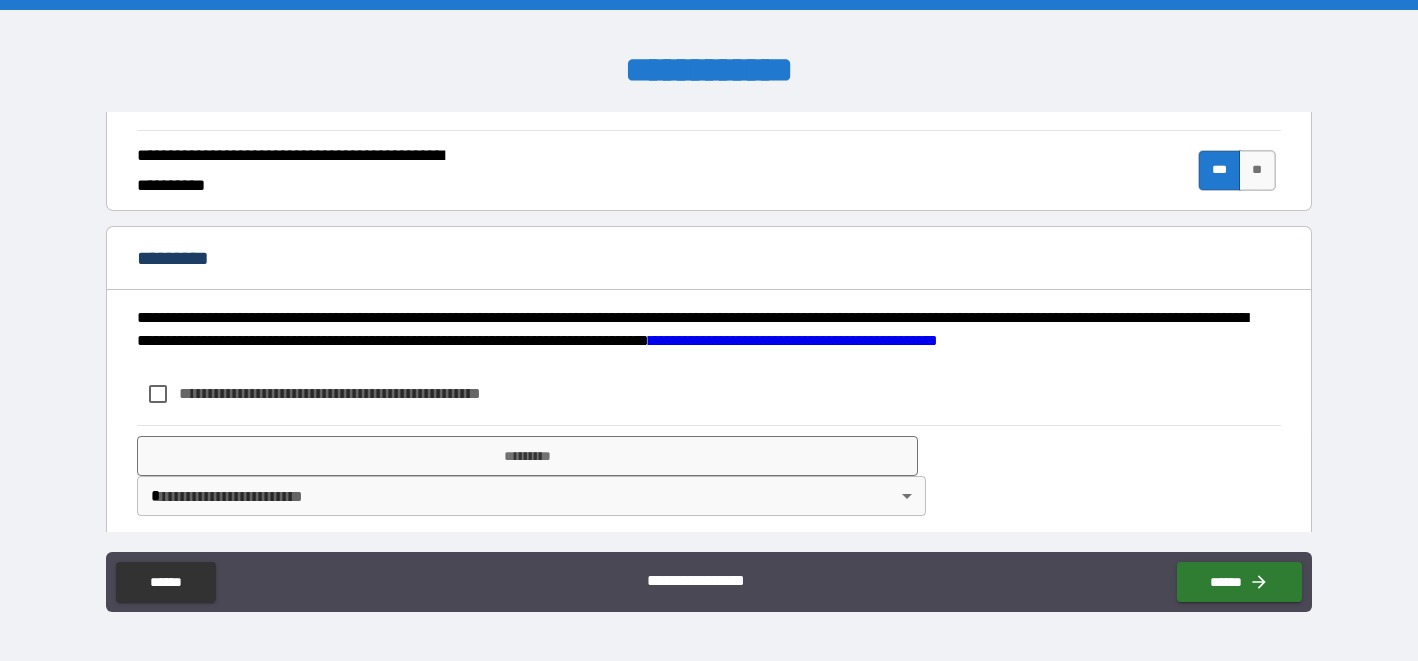 scroll, scrollTop: 1939, scrollLeft: 0, axis: vertical 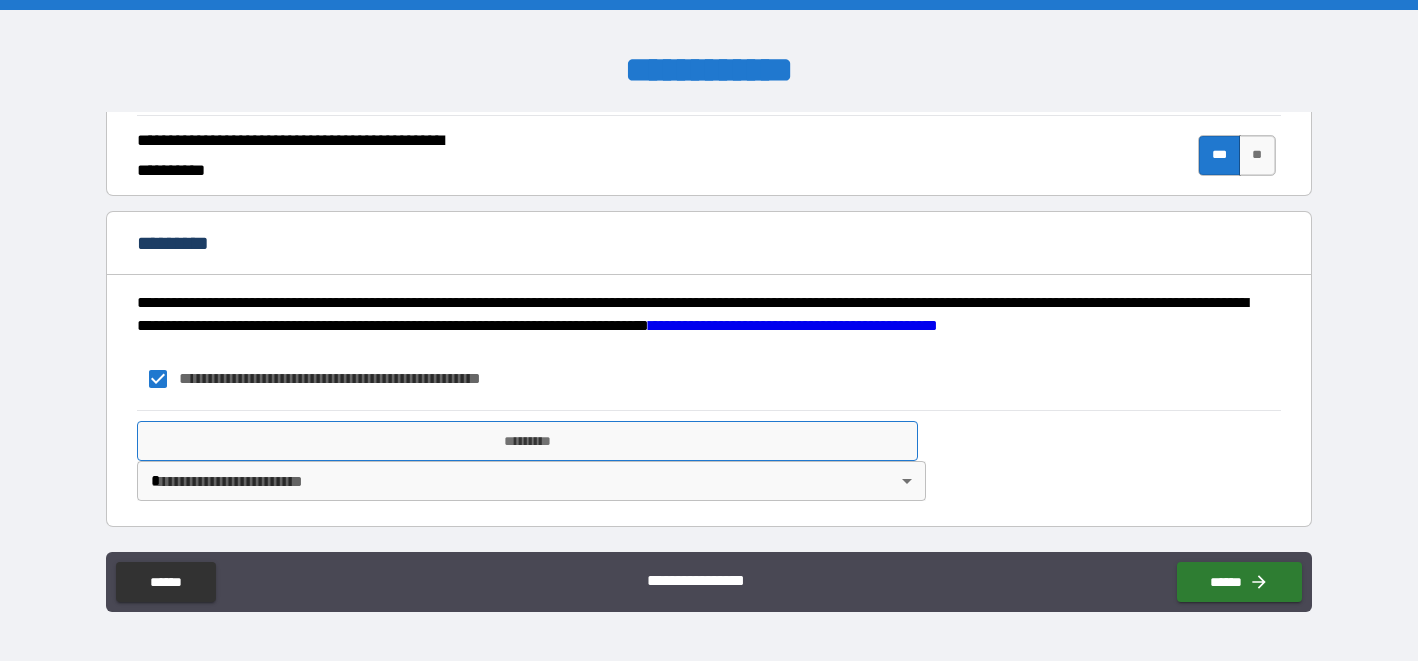 click on "*********" at bounding box center [527, 441] 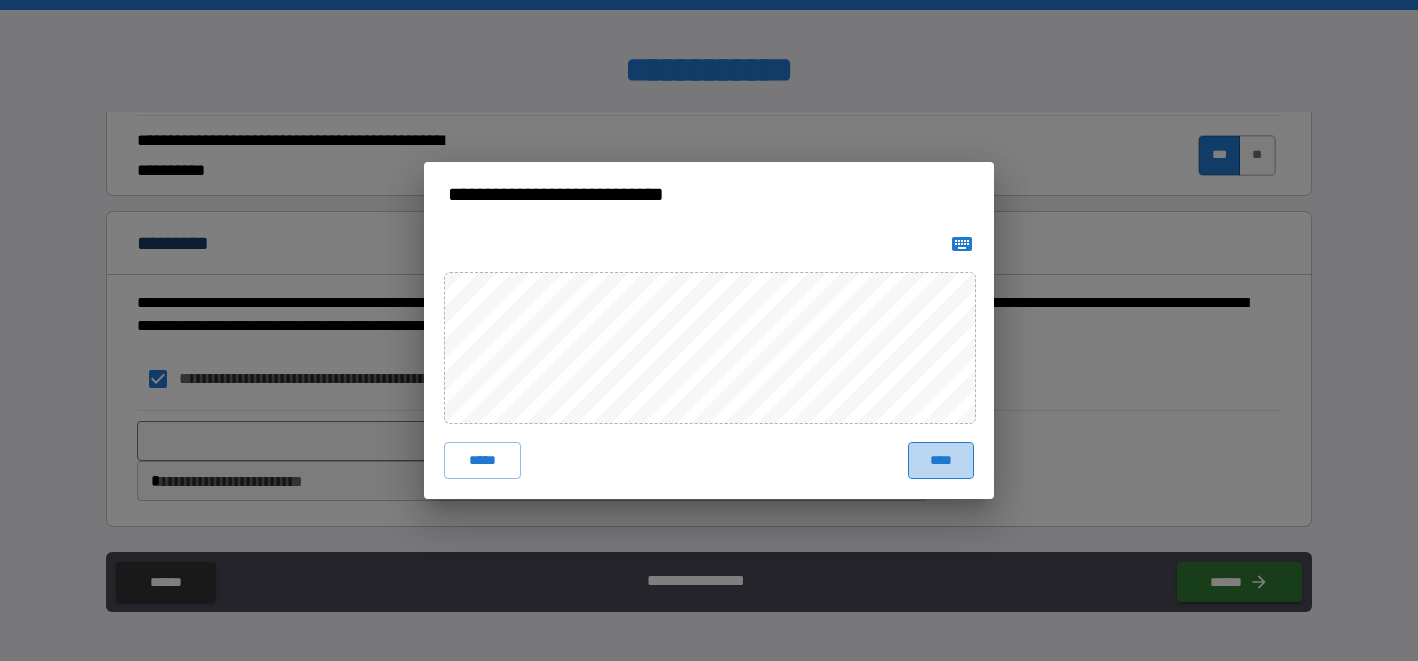 click on "****" at bounding box center [941, 460] 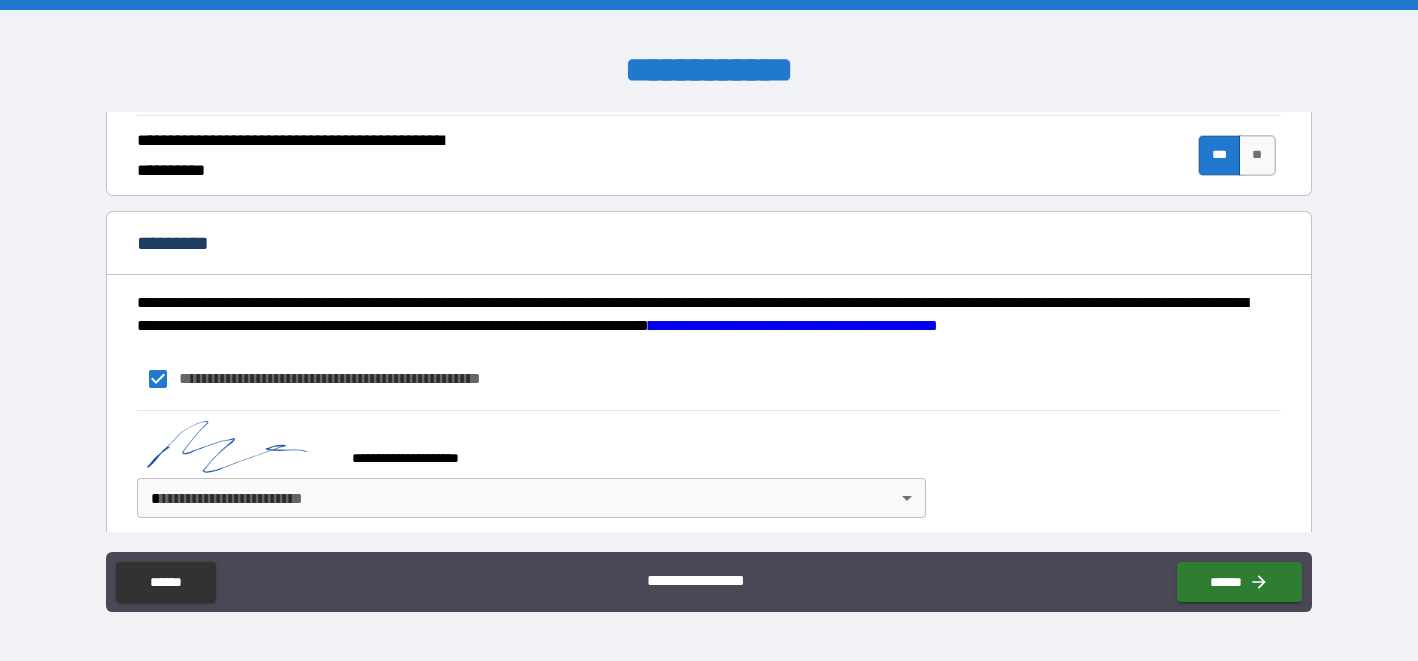 click on "**********" at bounding box center (709, 330) 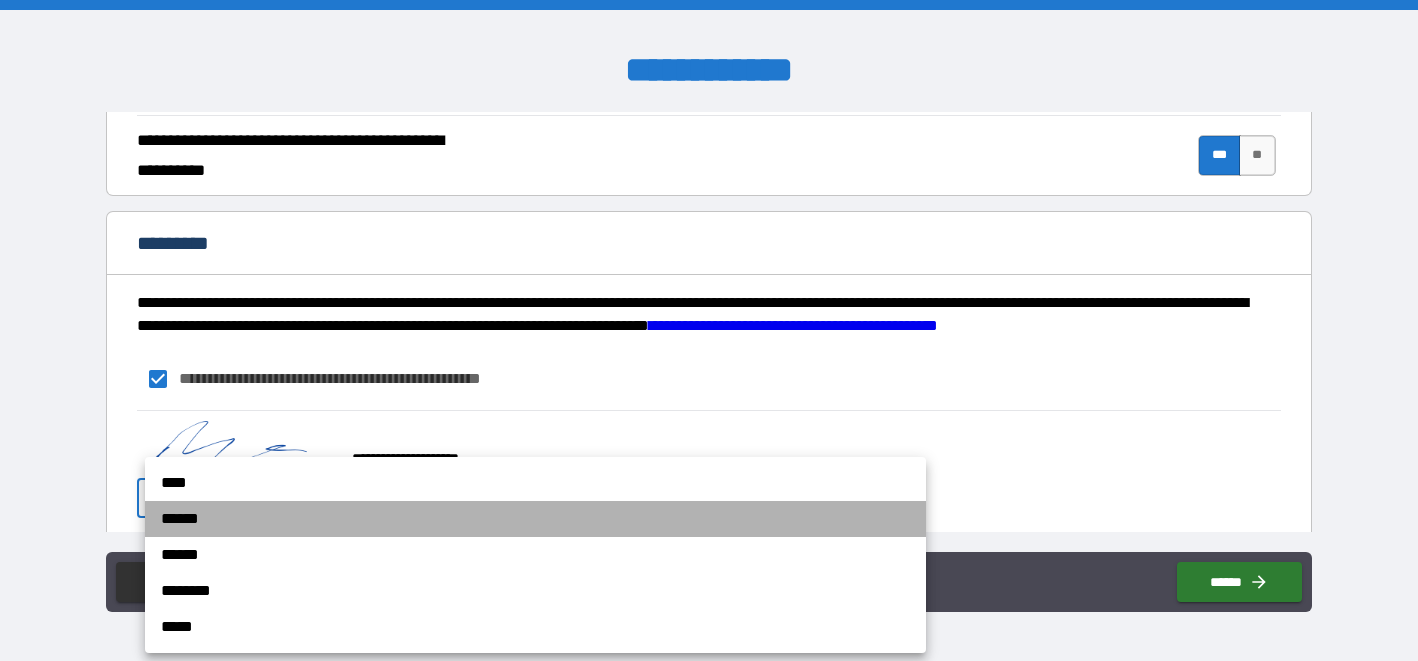 click on "******" at bounding box center [535, 519] 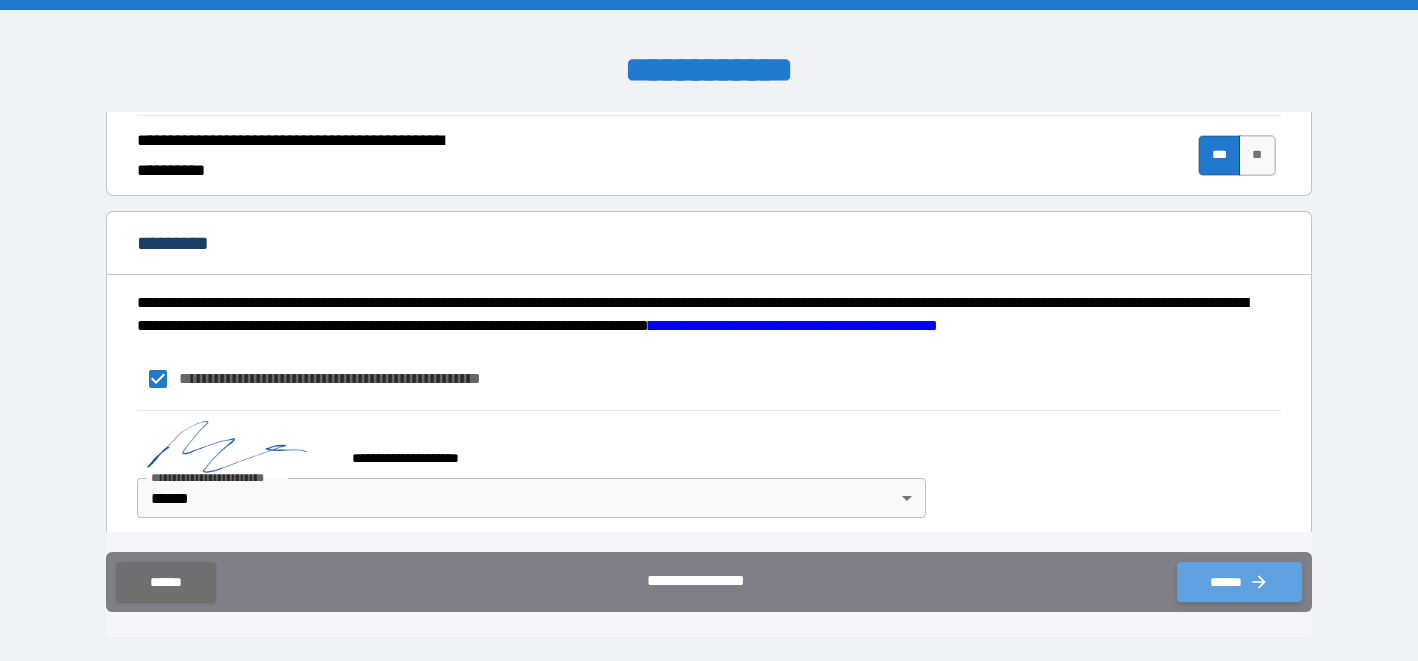 click 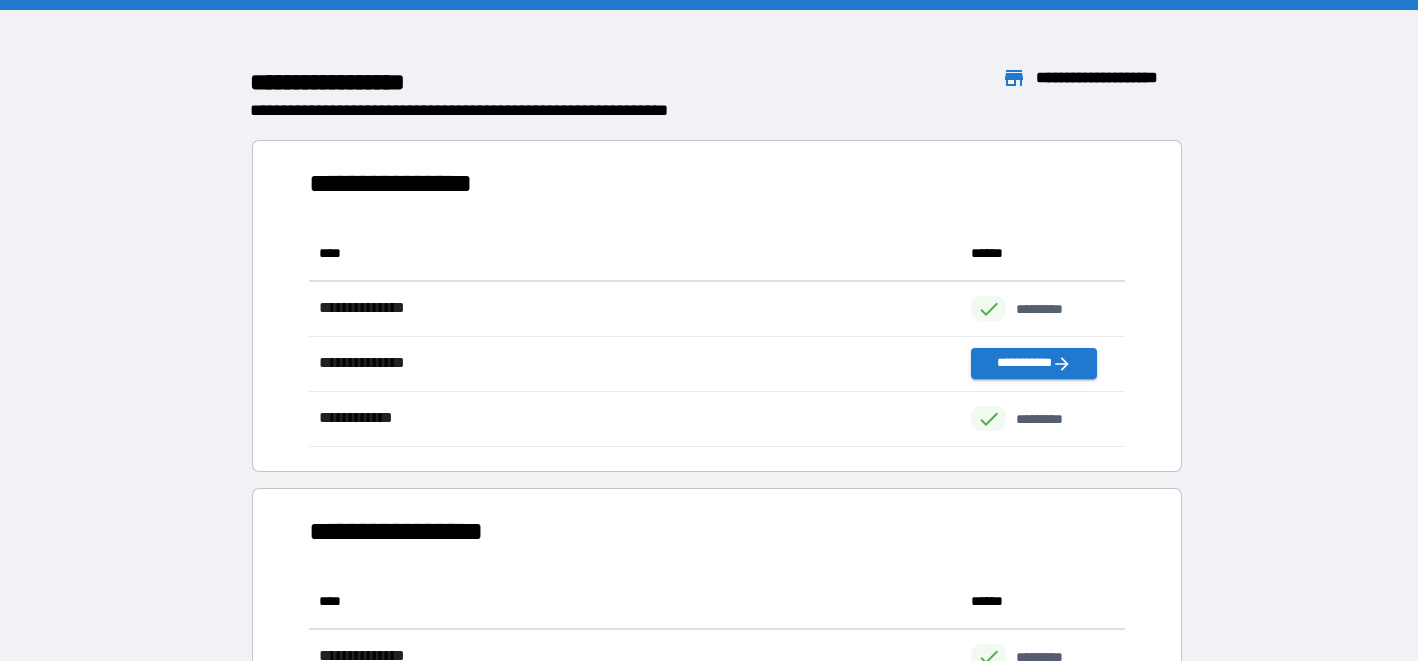 scroll, scrollTop: 1, scrollLeft: 0, axis: vertical 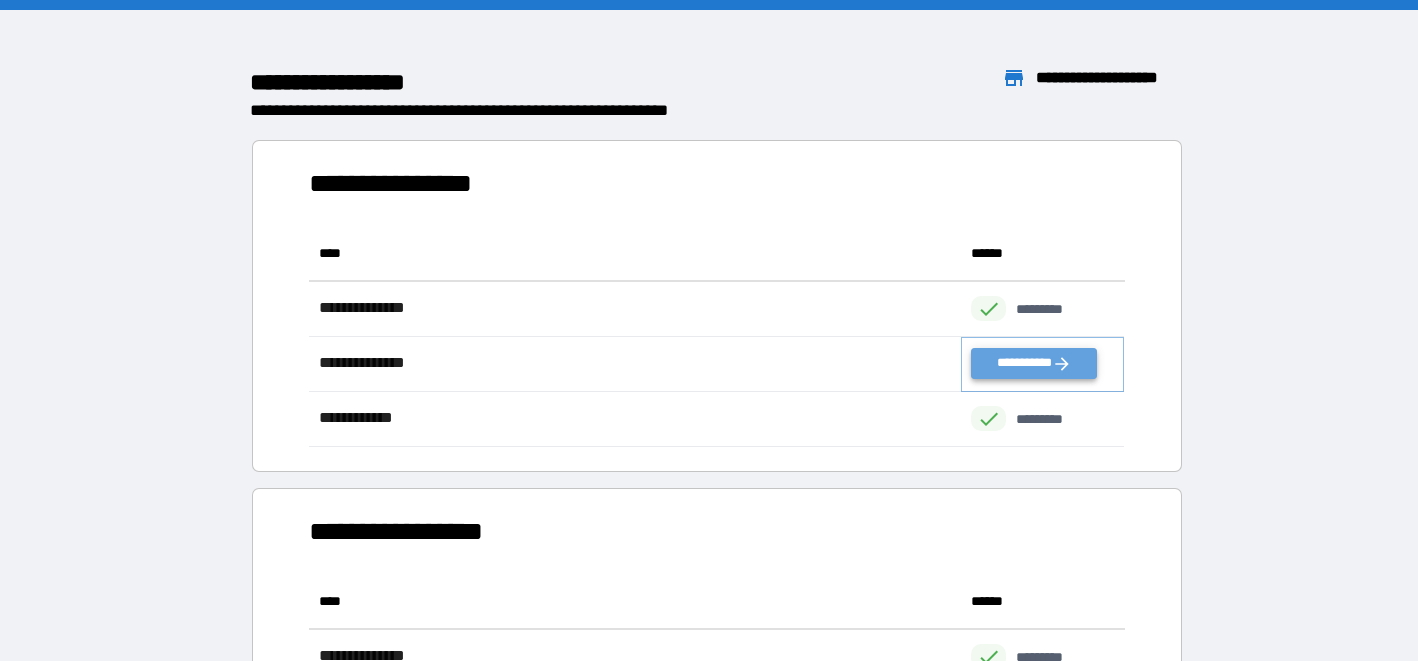 click on "**********" at bounding box center (1033, 363) 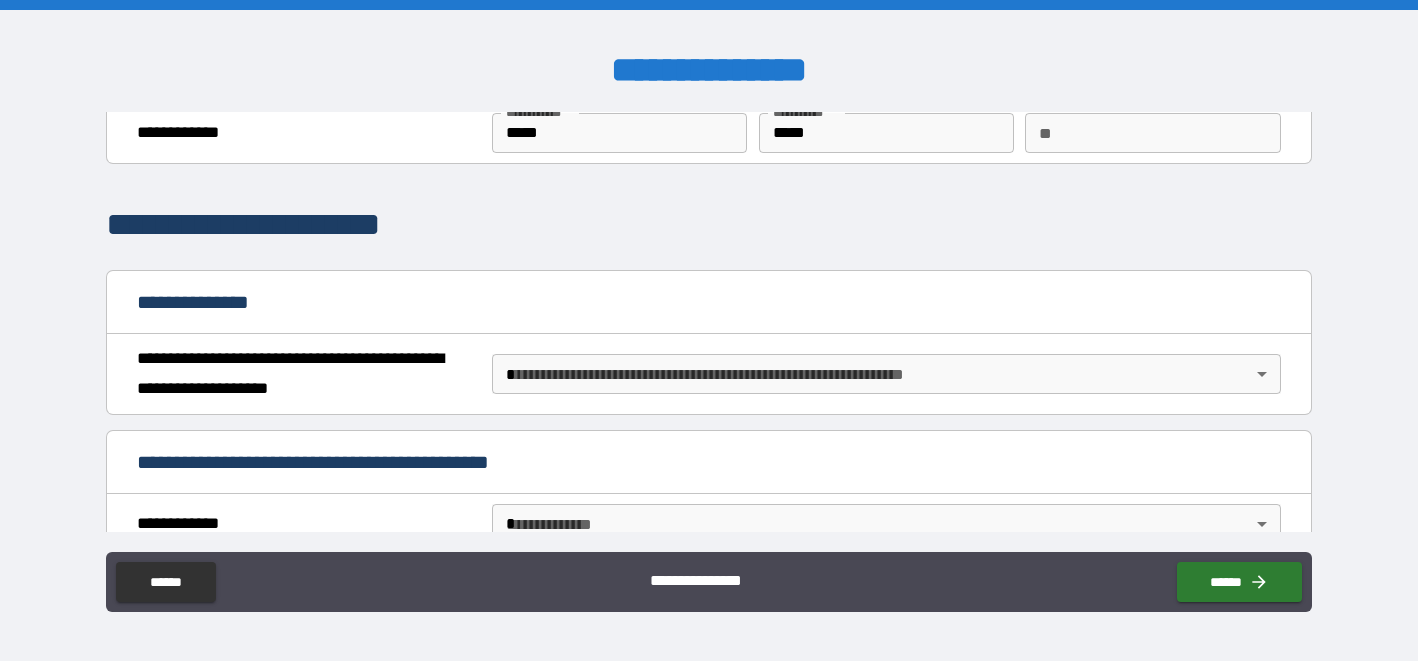 scroll, scrollTop: 112, scrollLeft: 0, axis: vertical 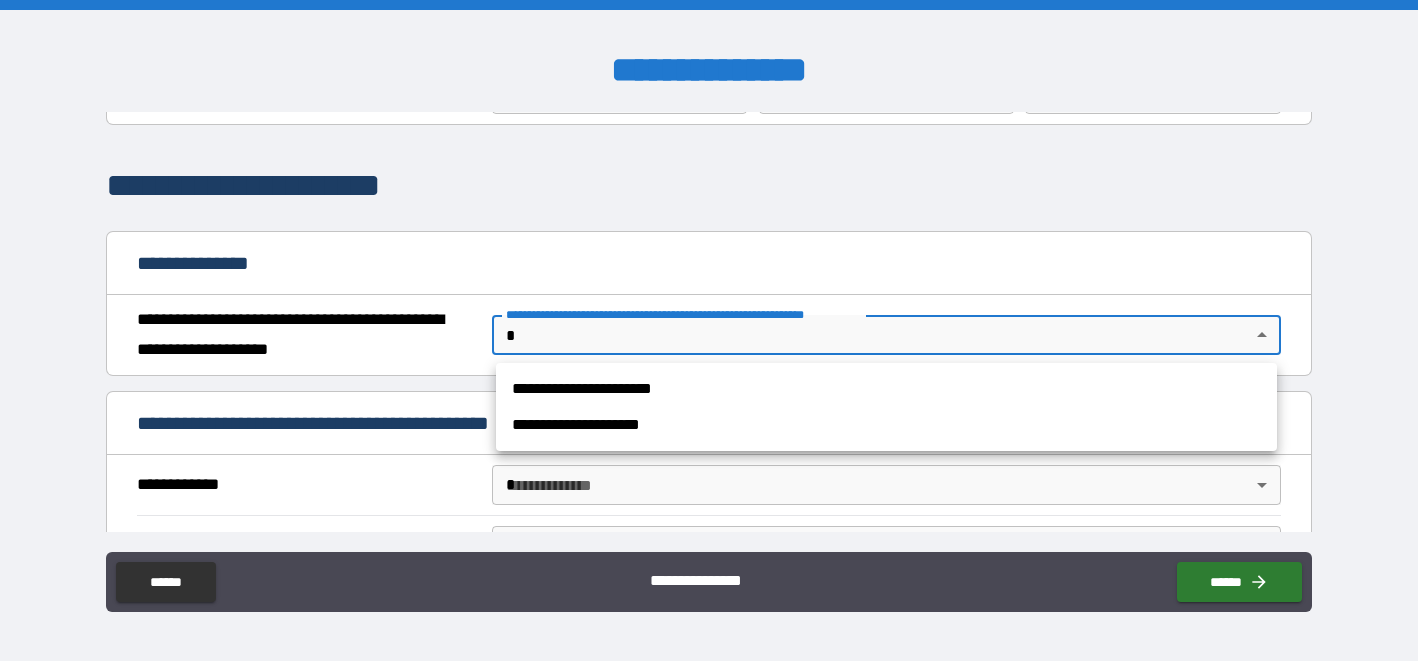 click on "**********" at bounding box center [709, 330] 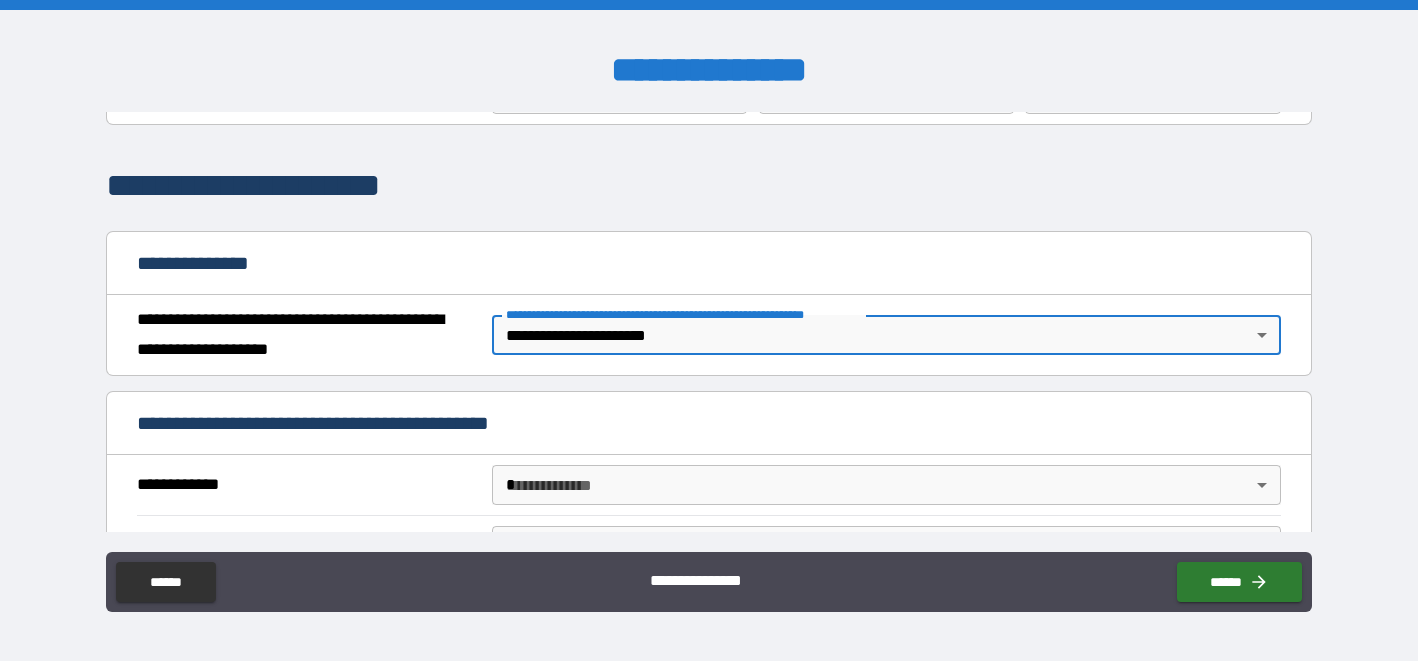 scroll, scrollTop: 229, scrollLeft: 0, axis: vertical 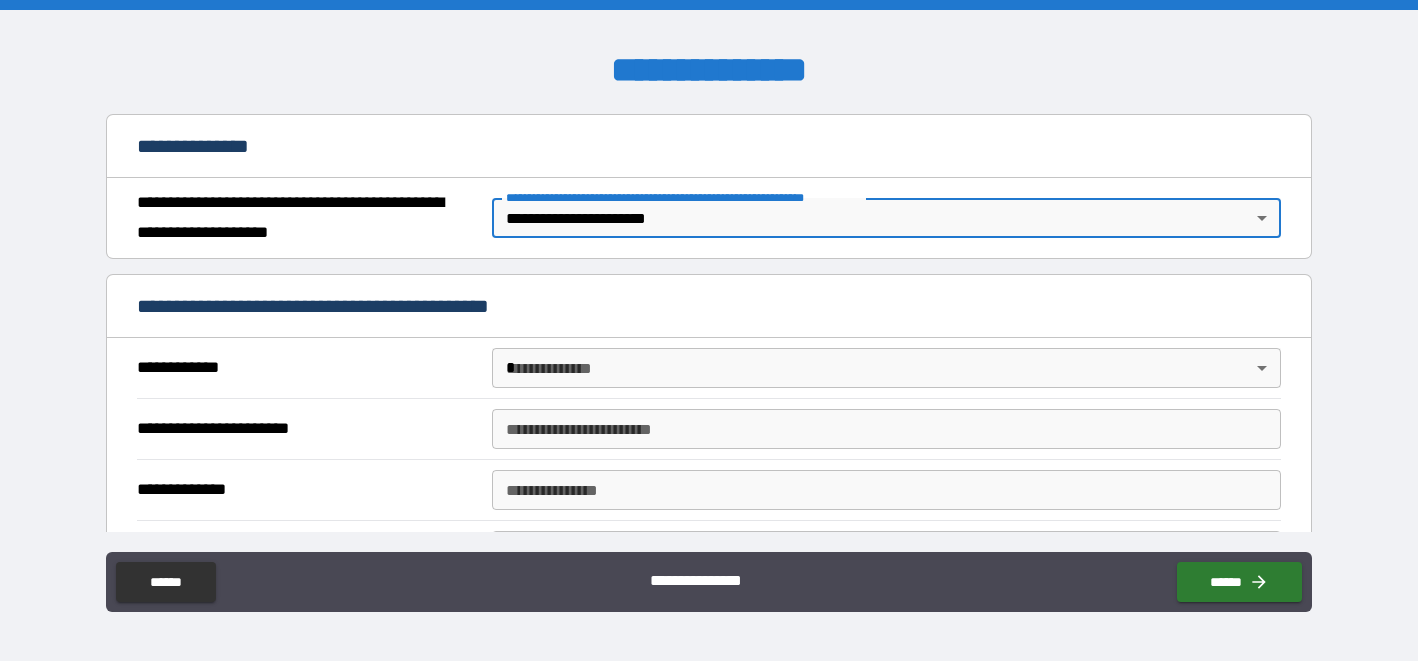 click on "**********" at bounding box center (709, 330) 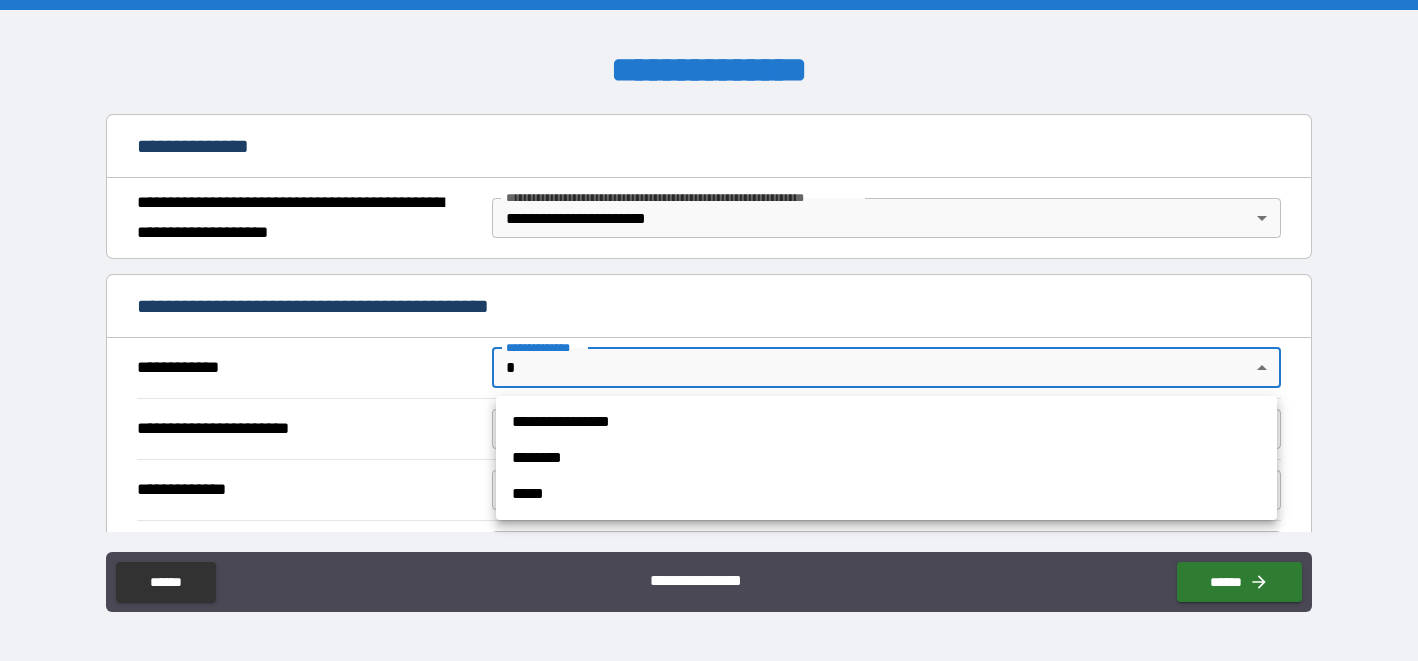 click at bounding box center (709, 330) 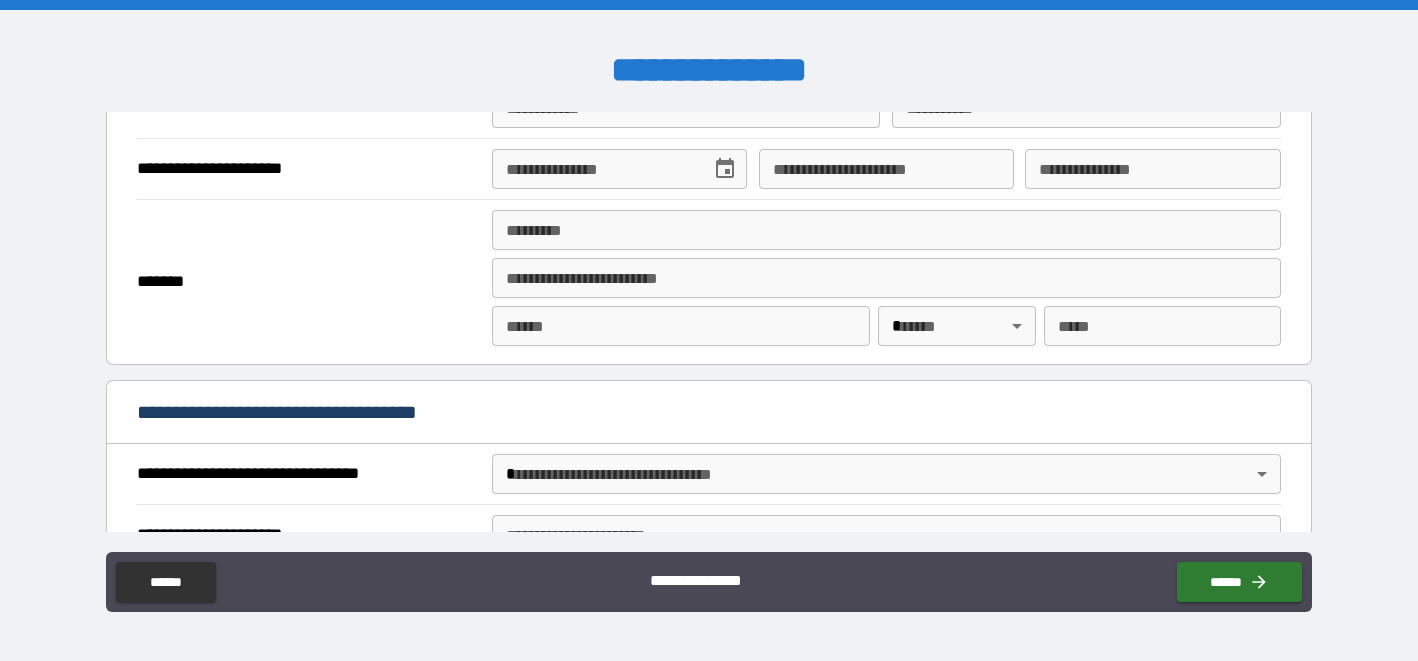 scroll, scrollTop: 879, scrollLeft: 0, axis: vertical 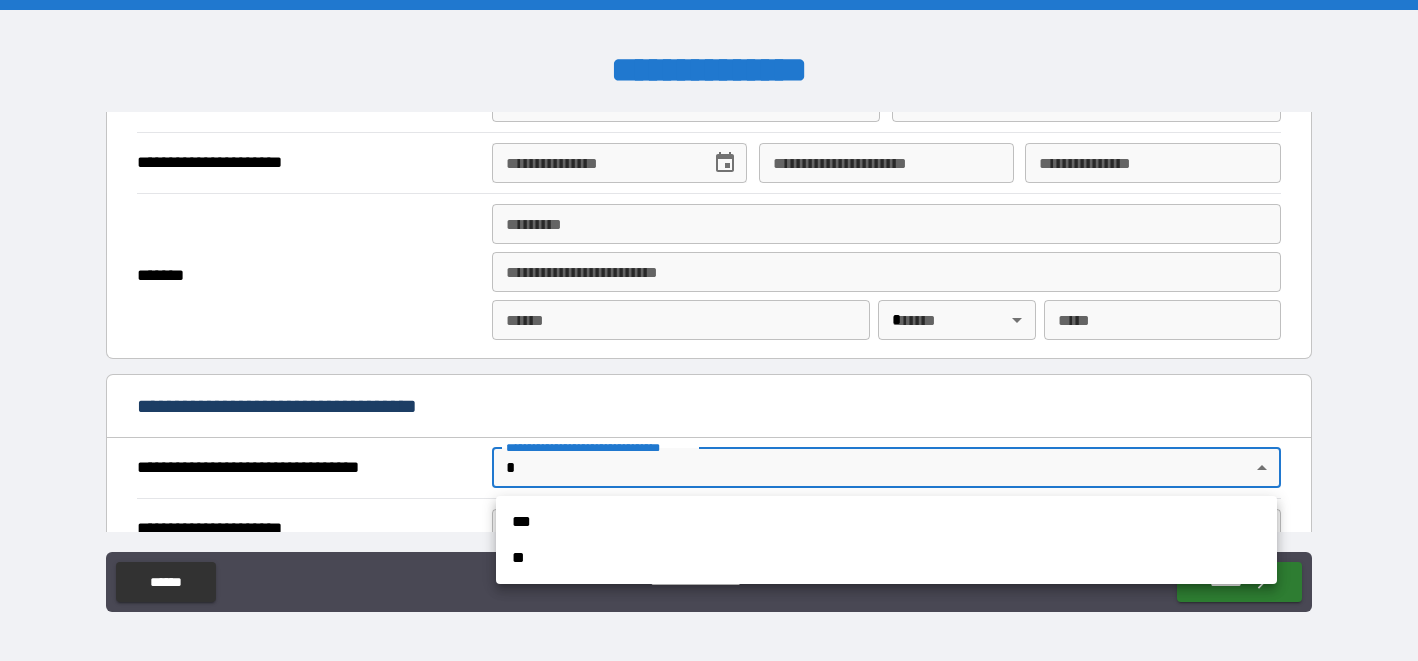 click on "**********" at bounding box center [709, 330] 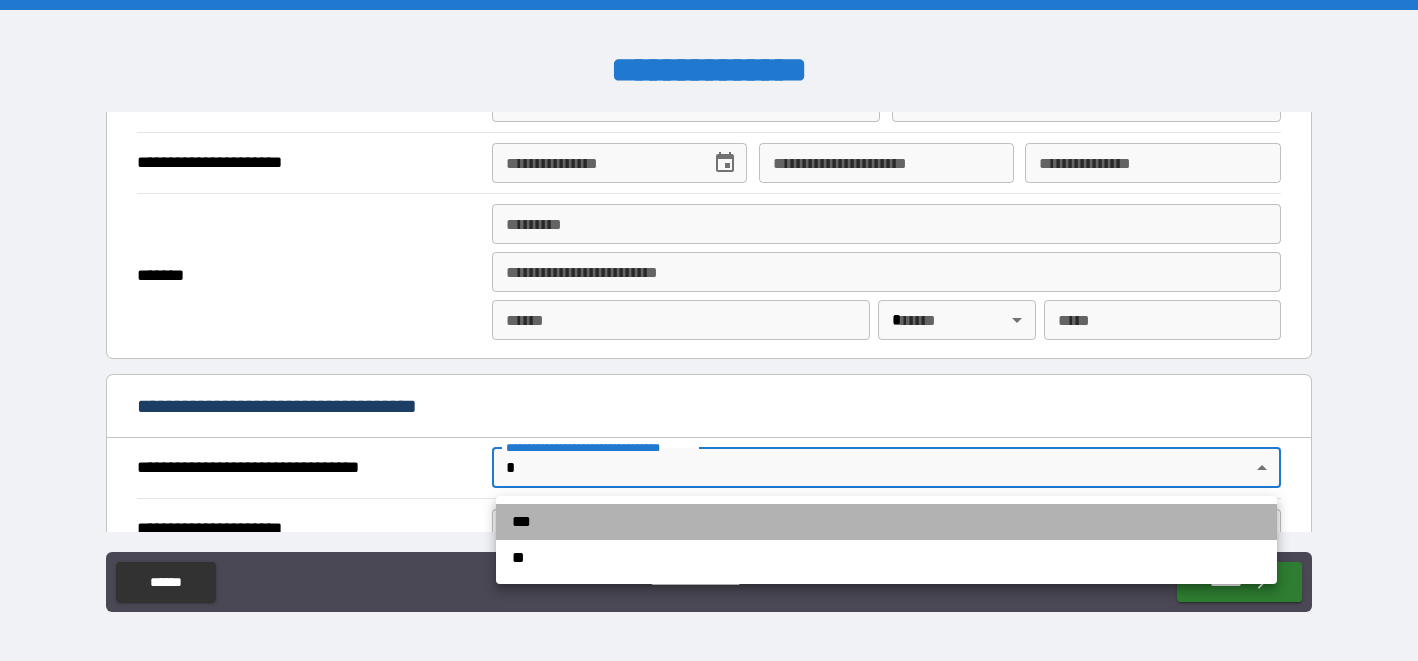 click on "***" at bounding box center [886, 522] 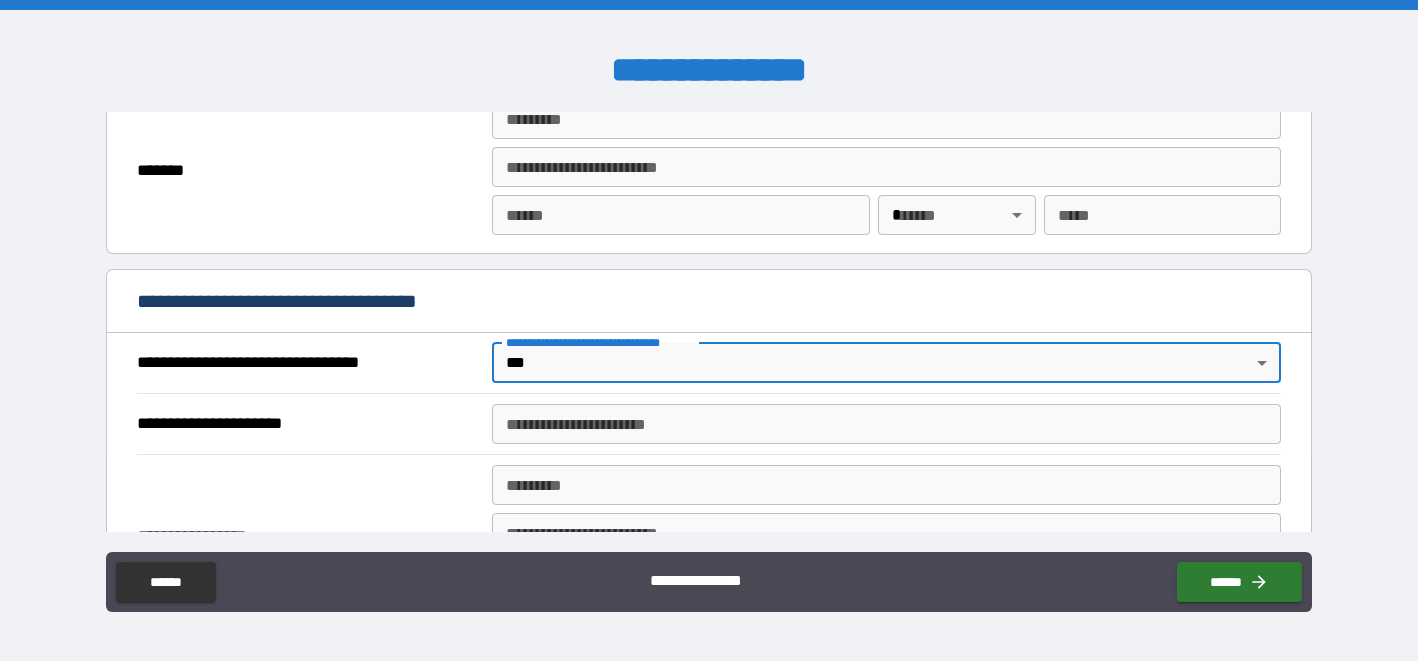 scroll, scrollTop: 988, scrollLeft: 0, axis: vertical 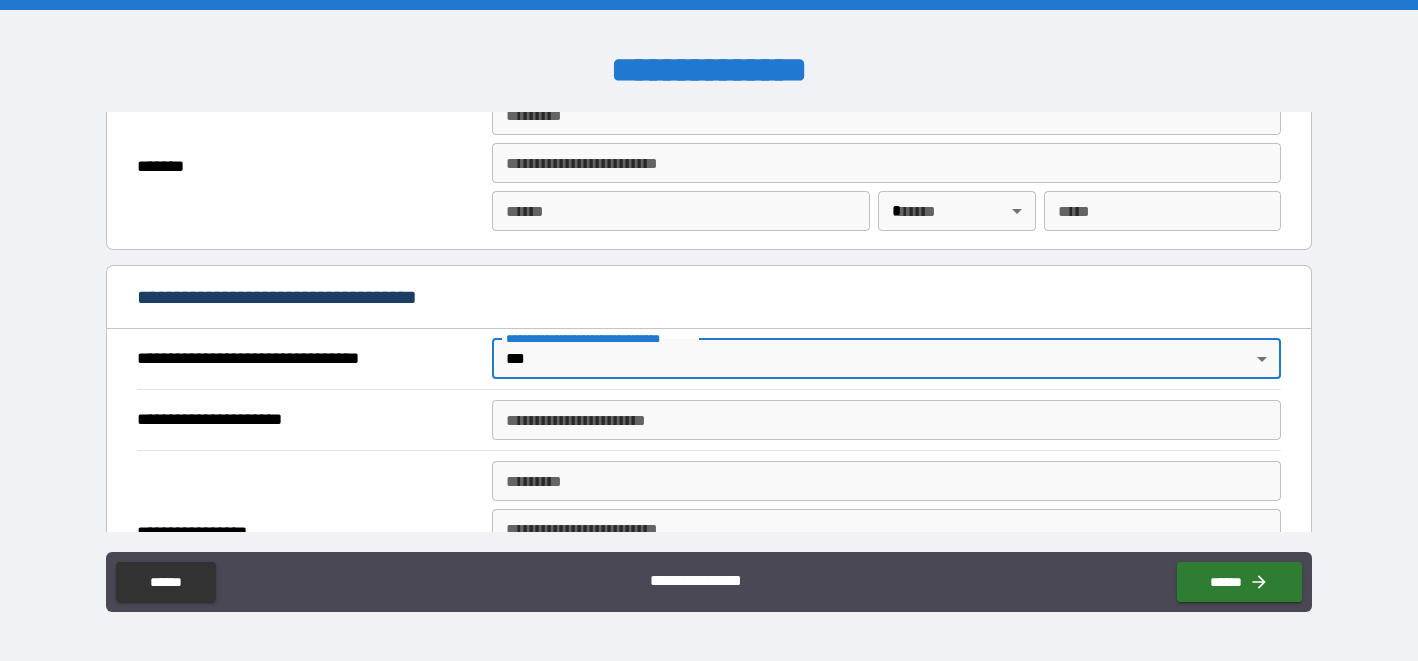 click on "**********" at bounding box center (886, 420) 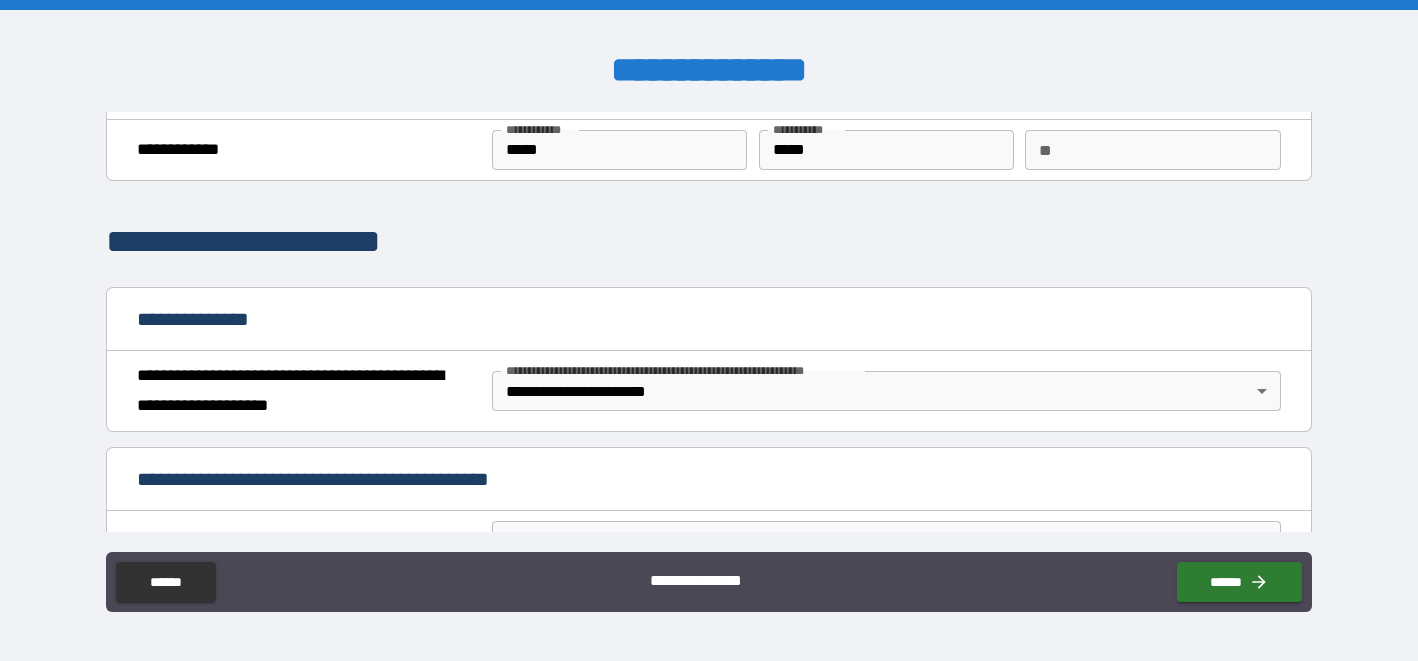 scroll, scrollTop: 0, scrollLeft: 0, axis: both 